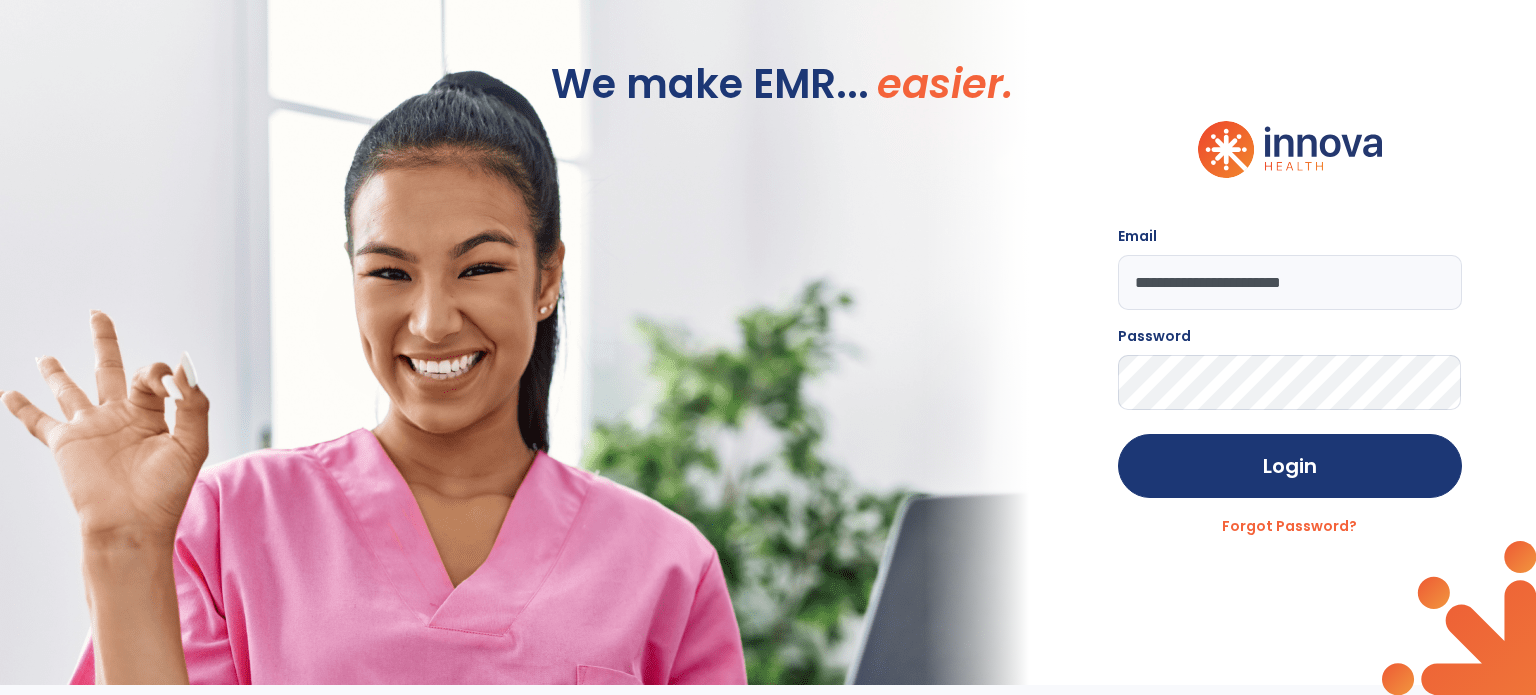 scroll, scrollTop: 0, scrollLeft: 0, axis: both 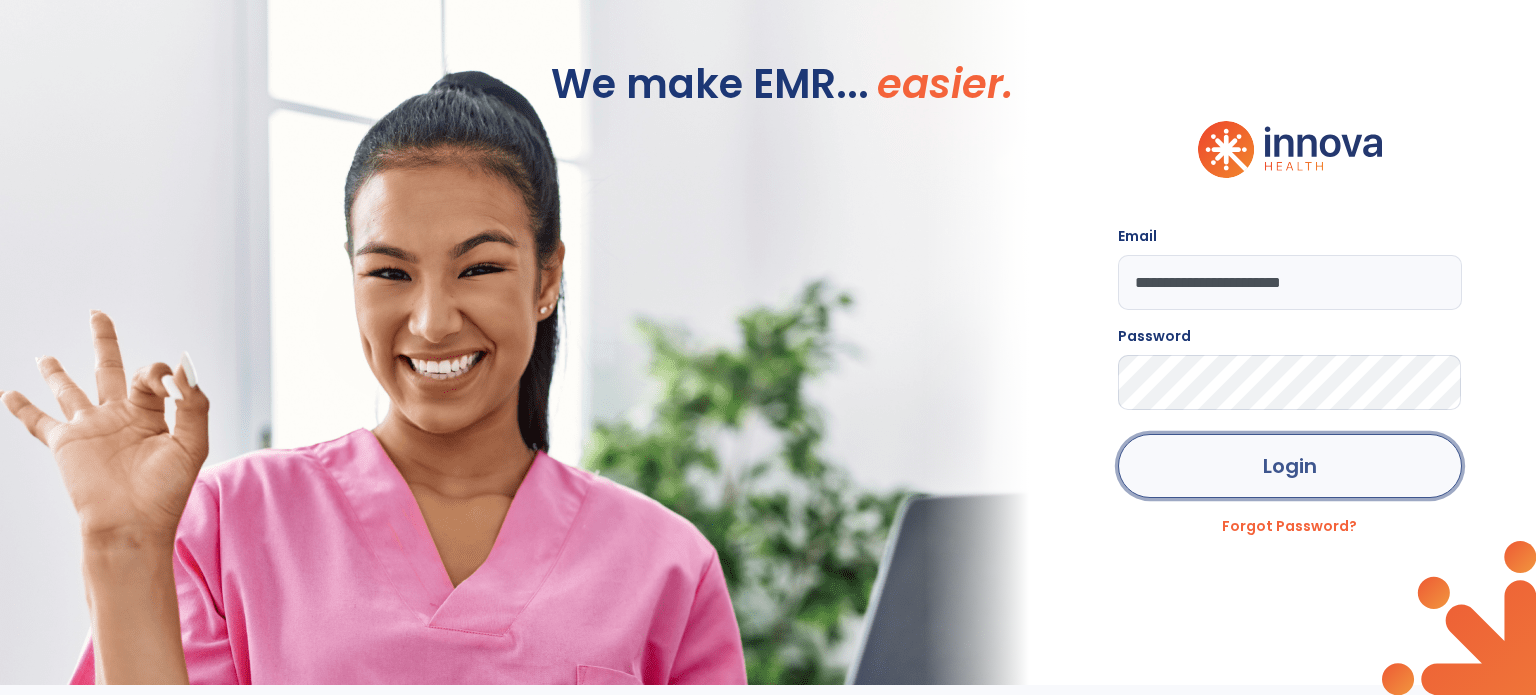 click on "Login" 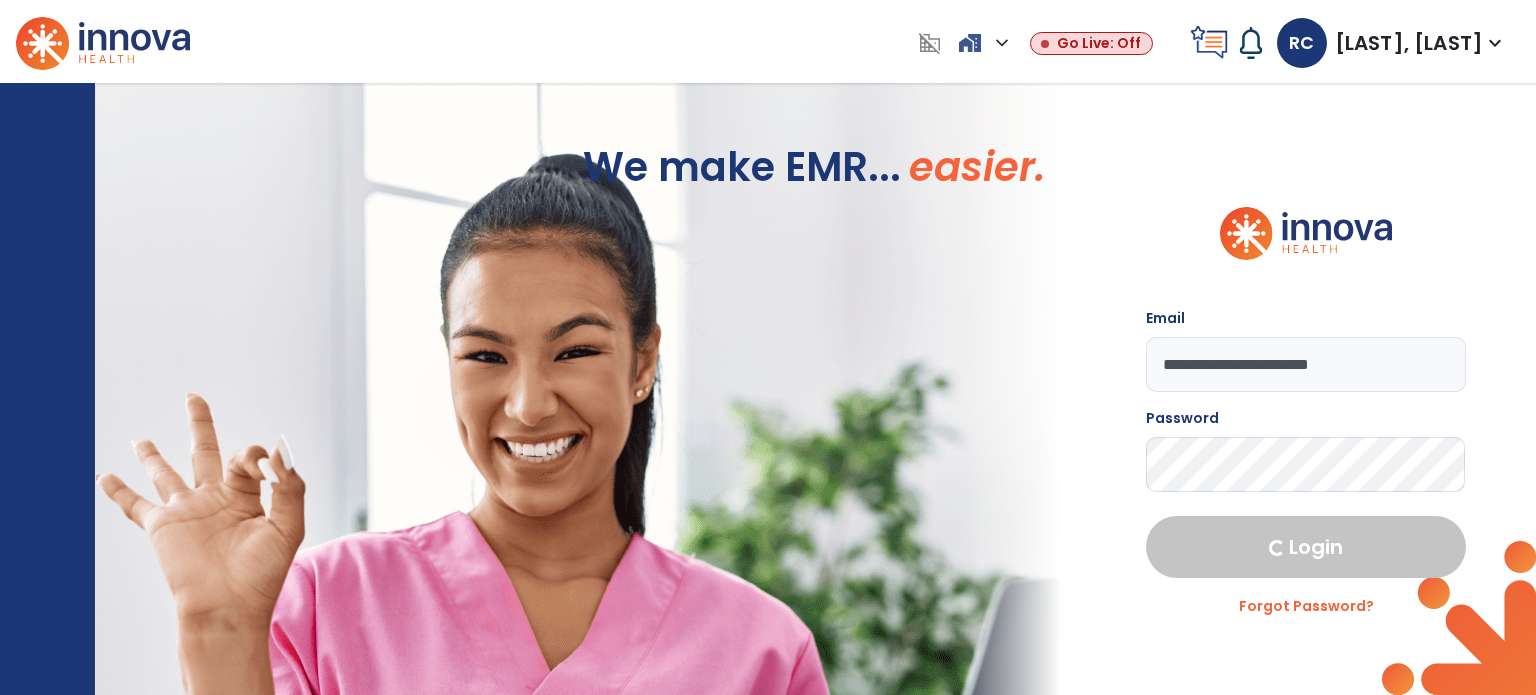 select on "****" 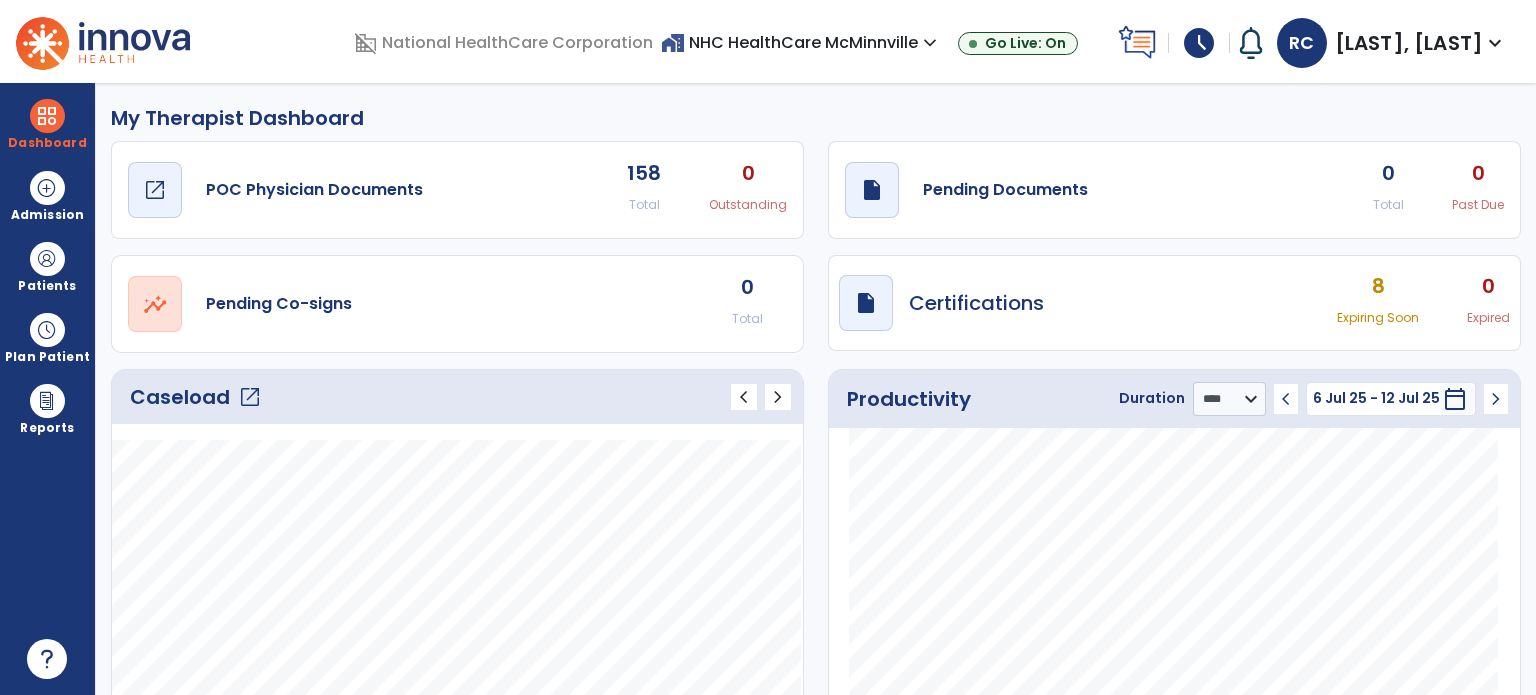 click on "POC Physician Documents" 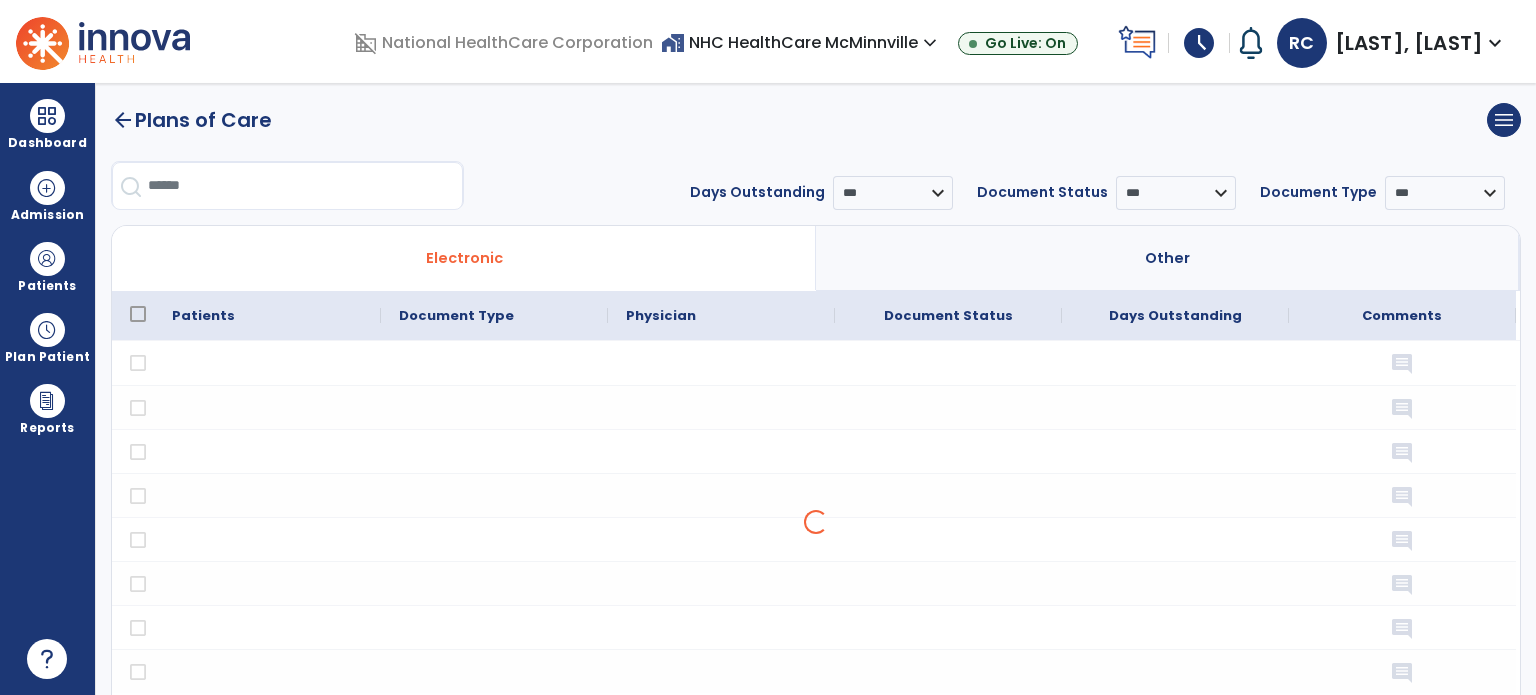 click at bounding box center [305, 186] 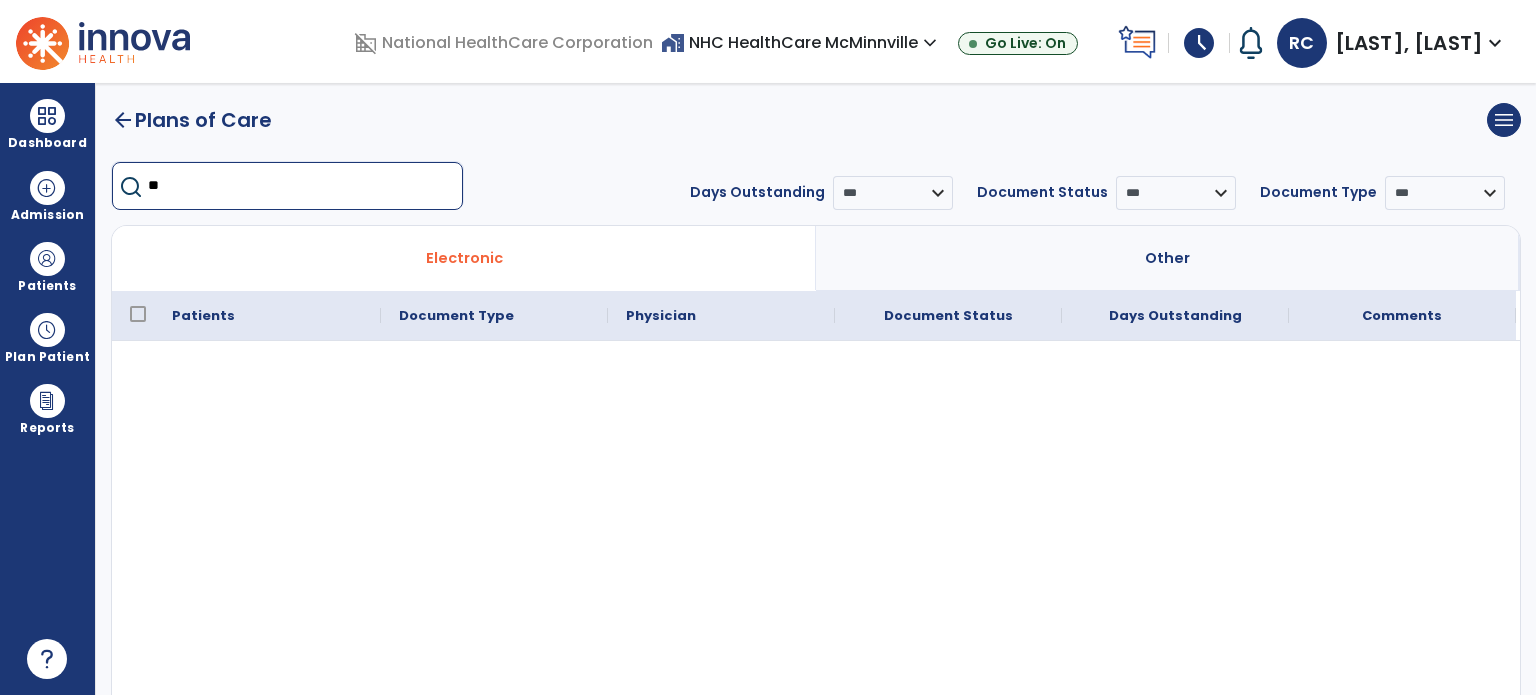 type on "*" 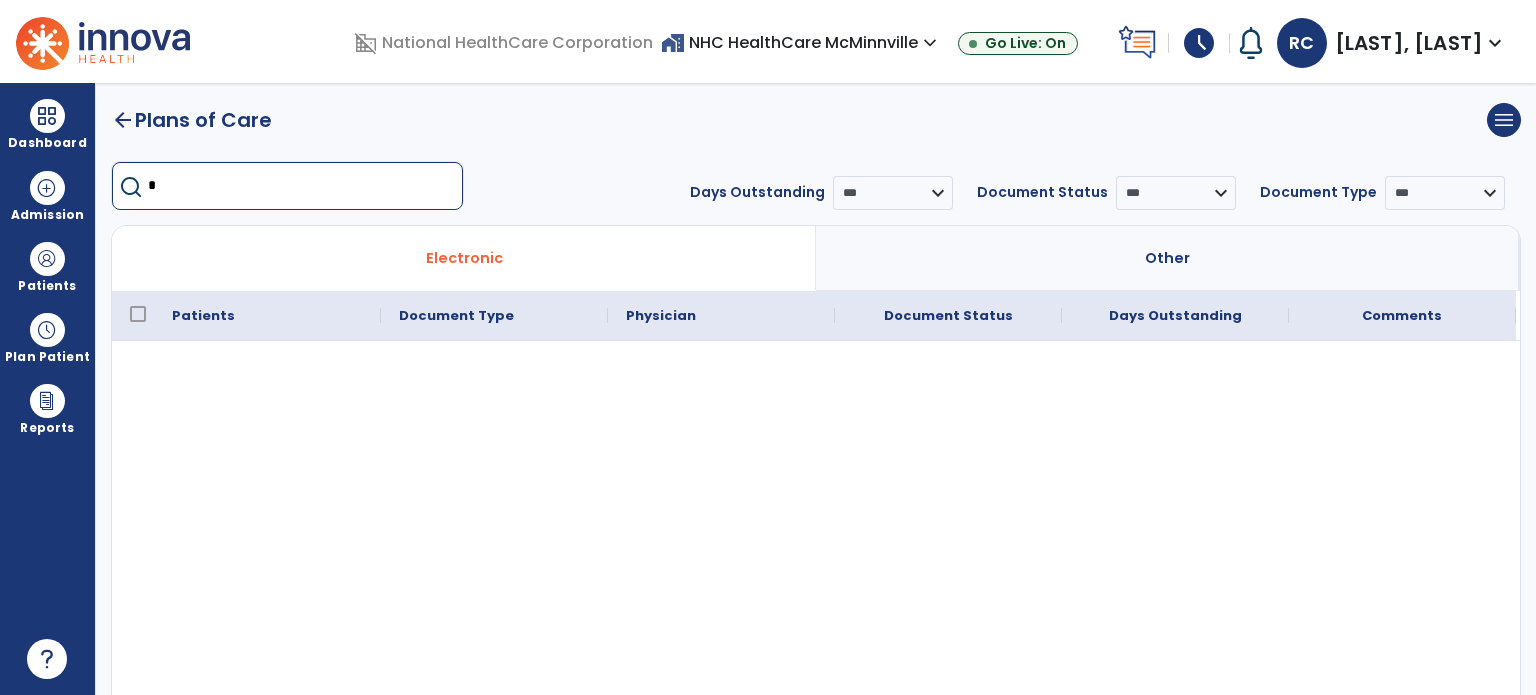 type 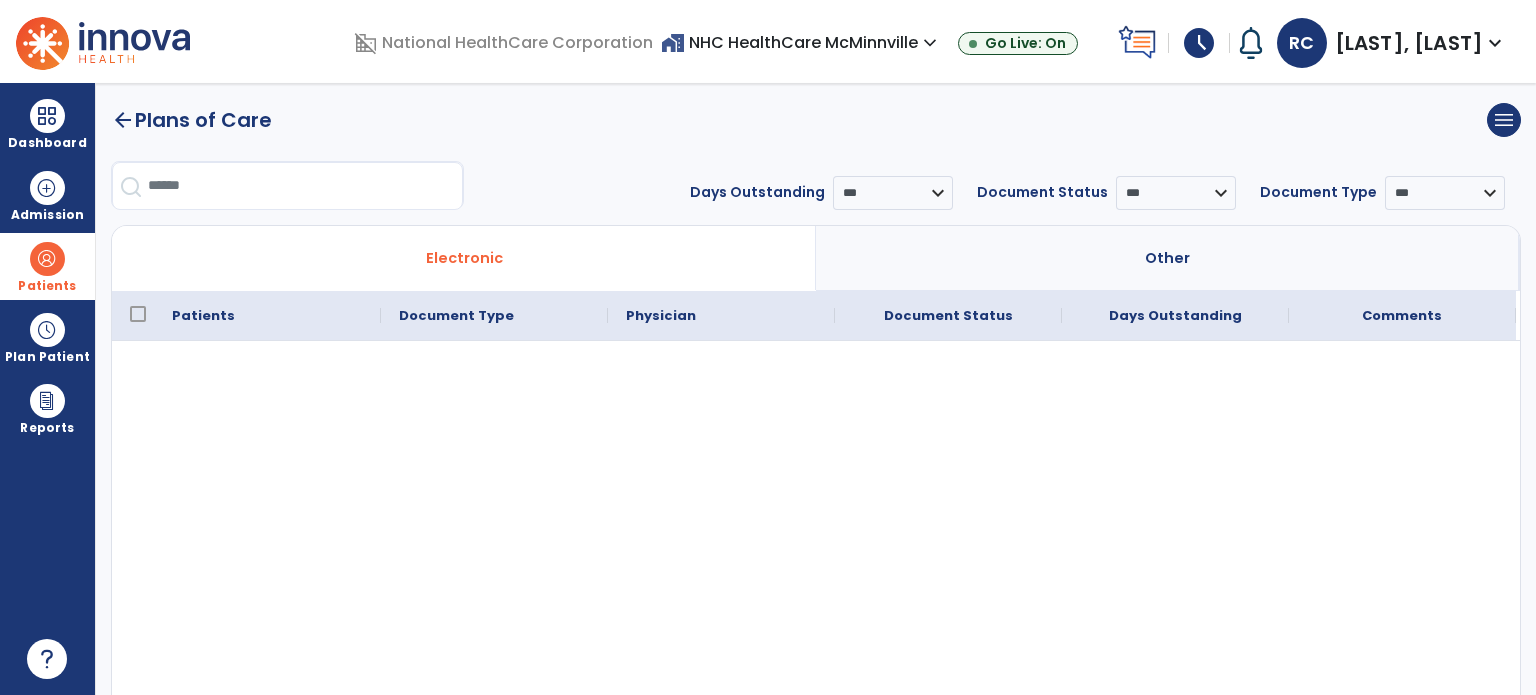 click on "Patients" at bounding box center (47, 266) 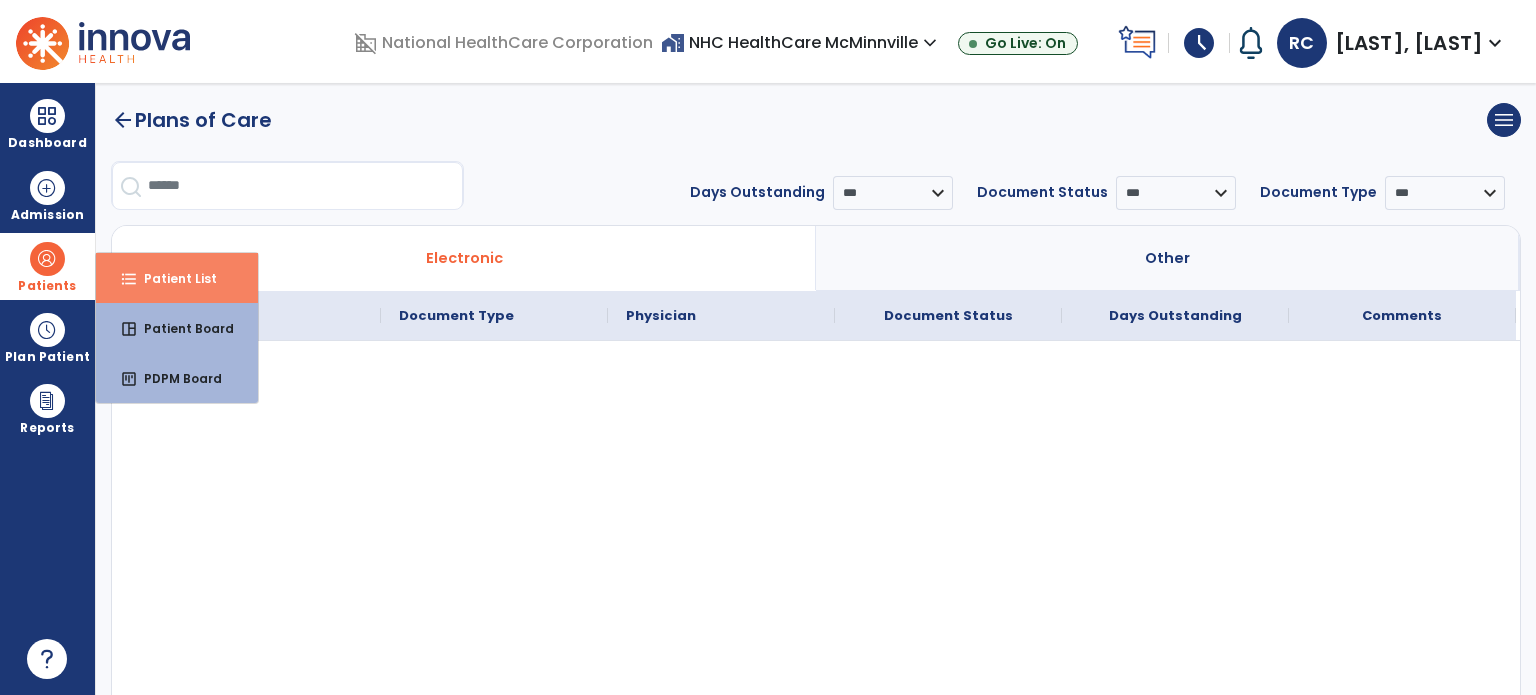 click on "format_list_bulleted  Patient List" at bounding box center (177, 278) 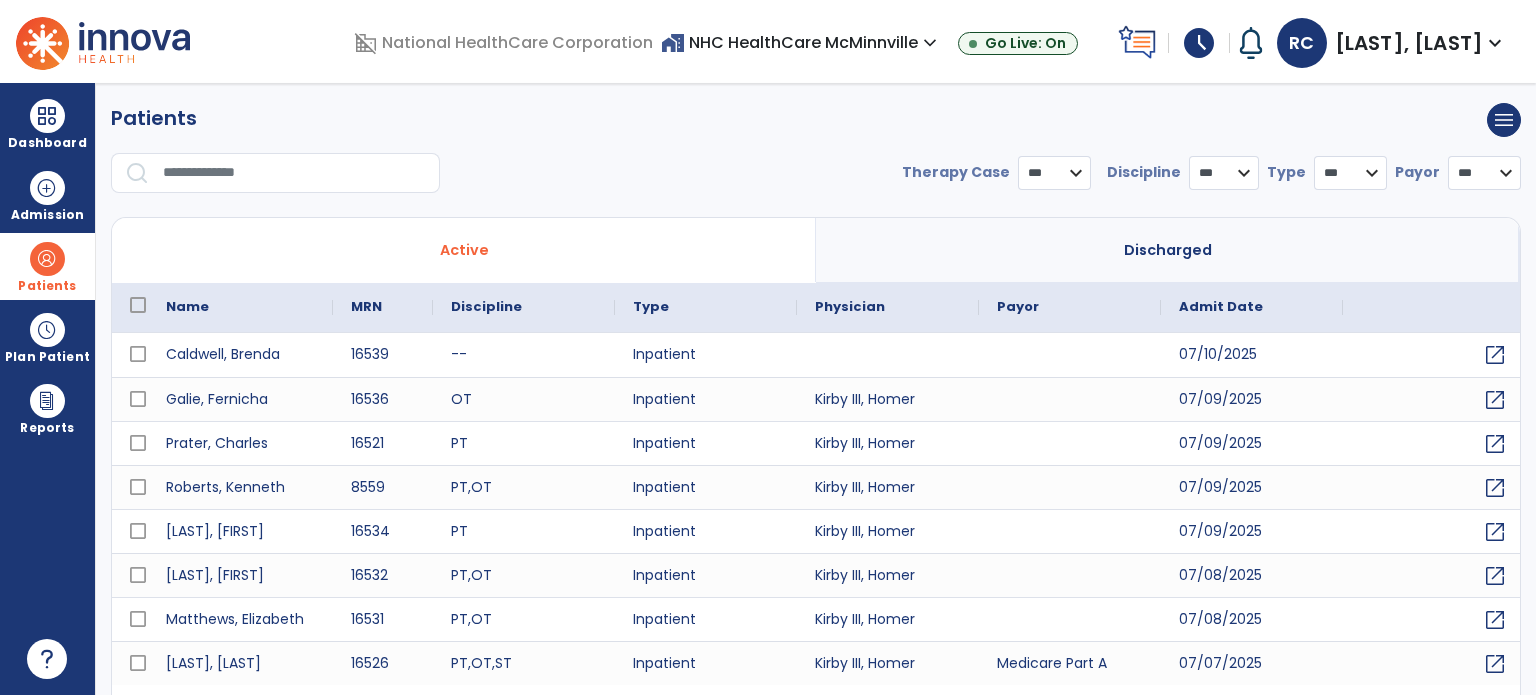 select on "***" 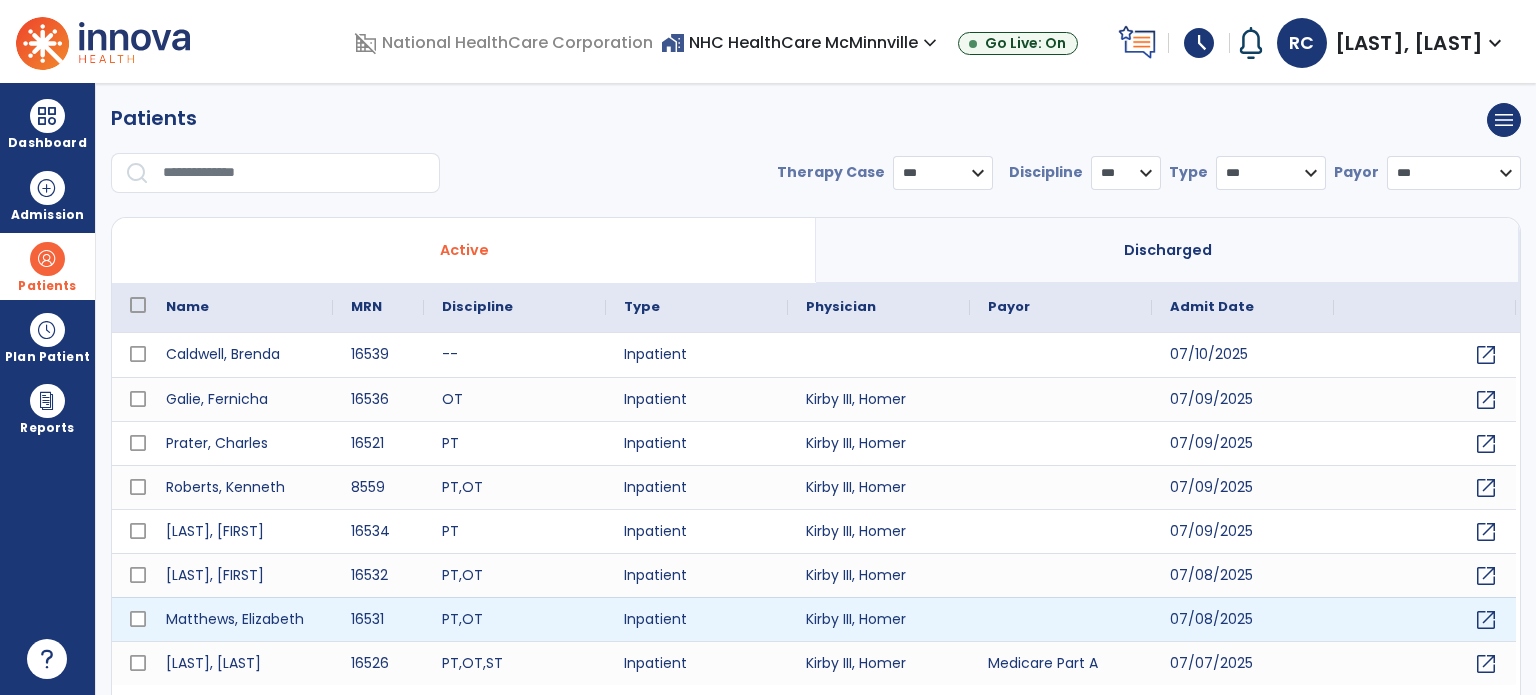 scroll, scrollTop: 46, scrollLeft: 0, axis: vertical 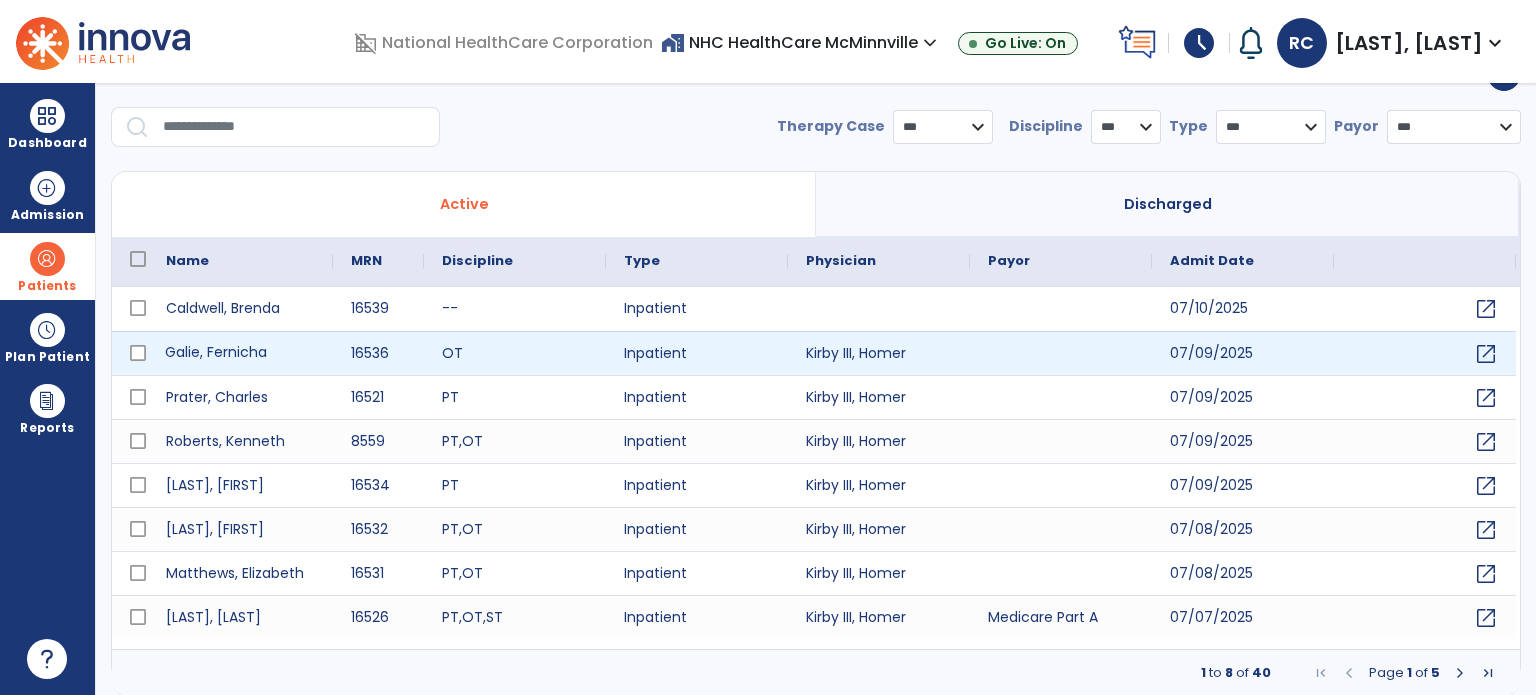 click on "Galie, Fernicha" at bounding box center [240, 353] 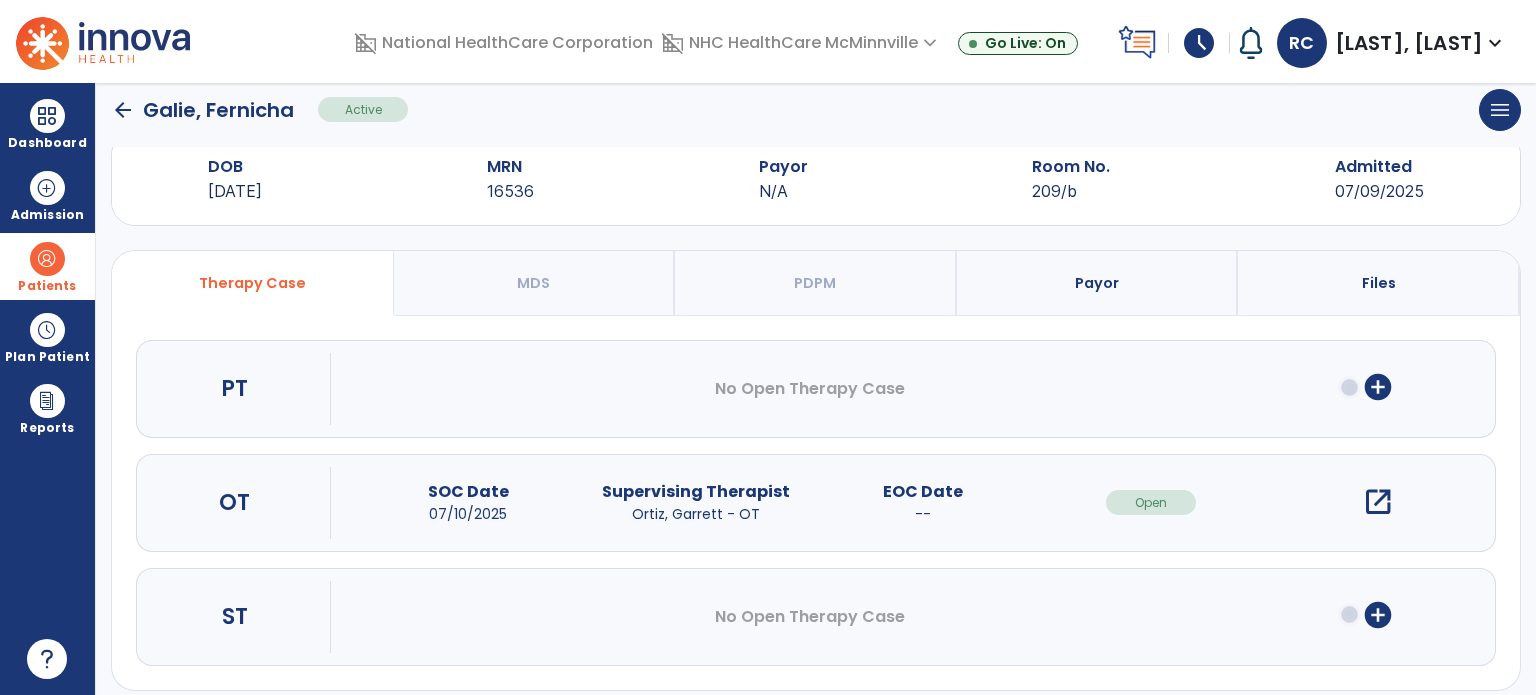 click on "add_circle" at bounding box center [1378, 387] 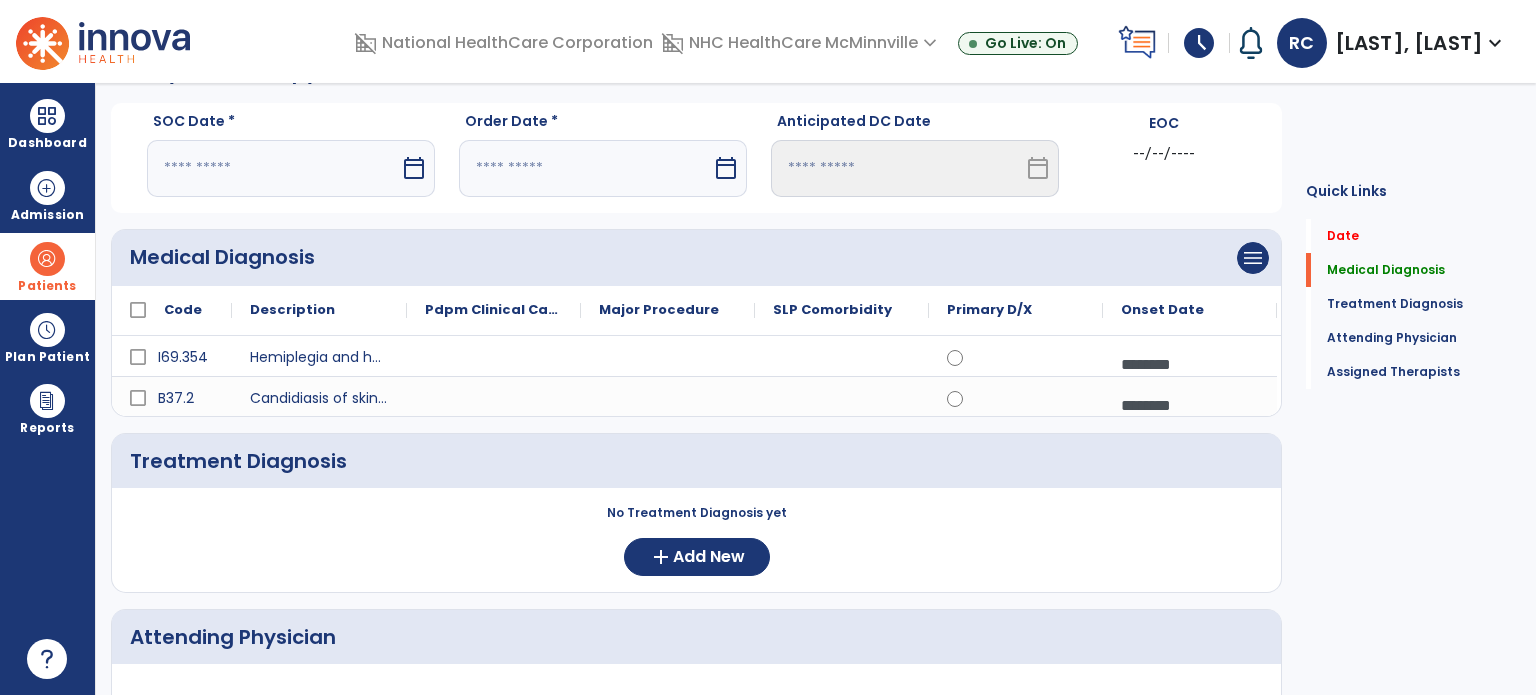 scroll, scrollTop: 18, scrollLeft: 0, axis: vertical 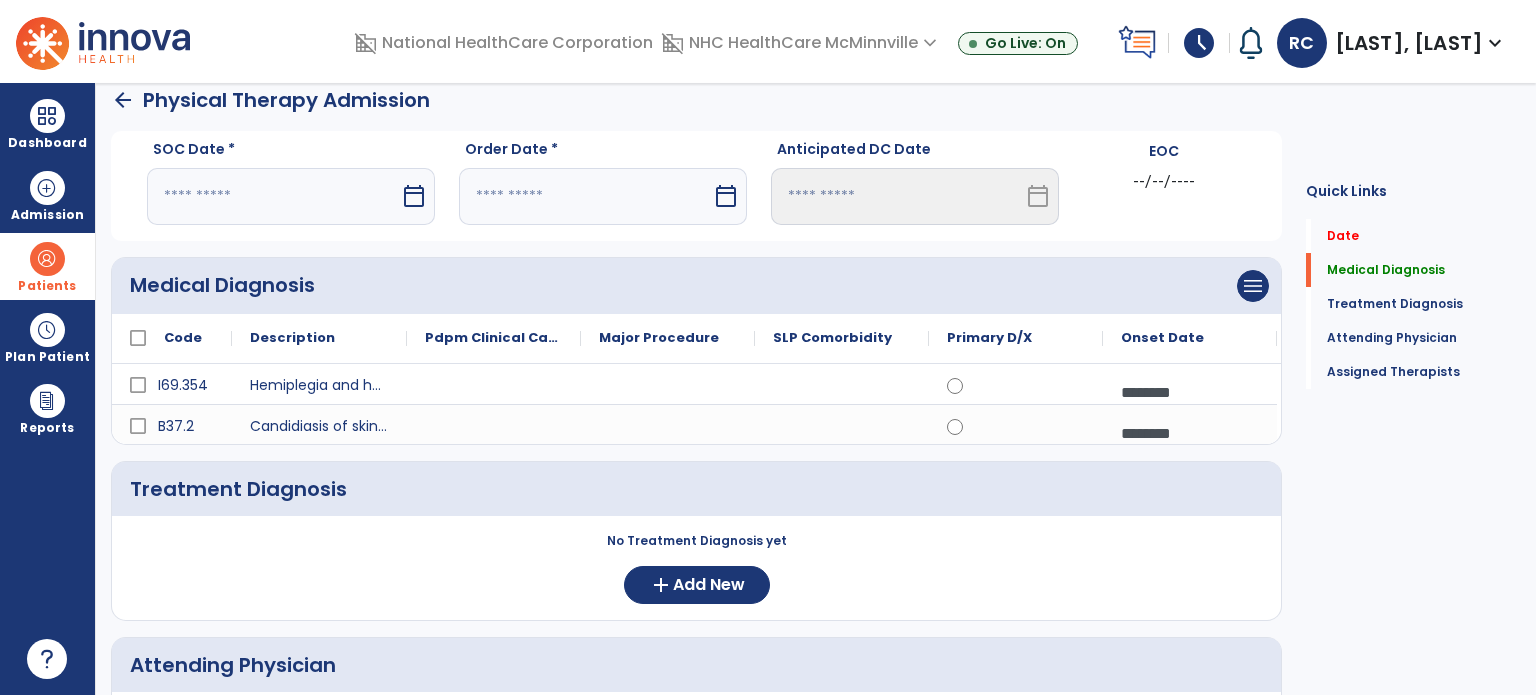 click on "calendar_today" at bounding box center (414, 196) 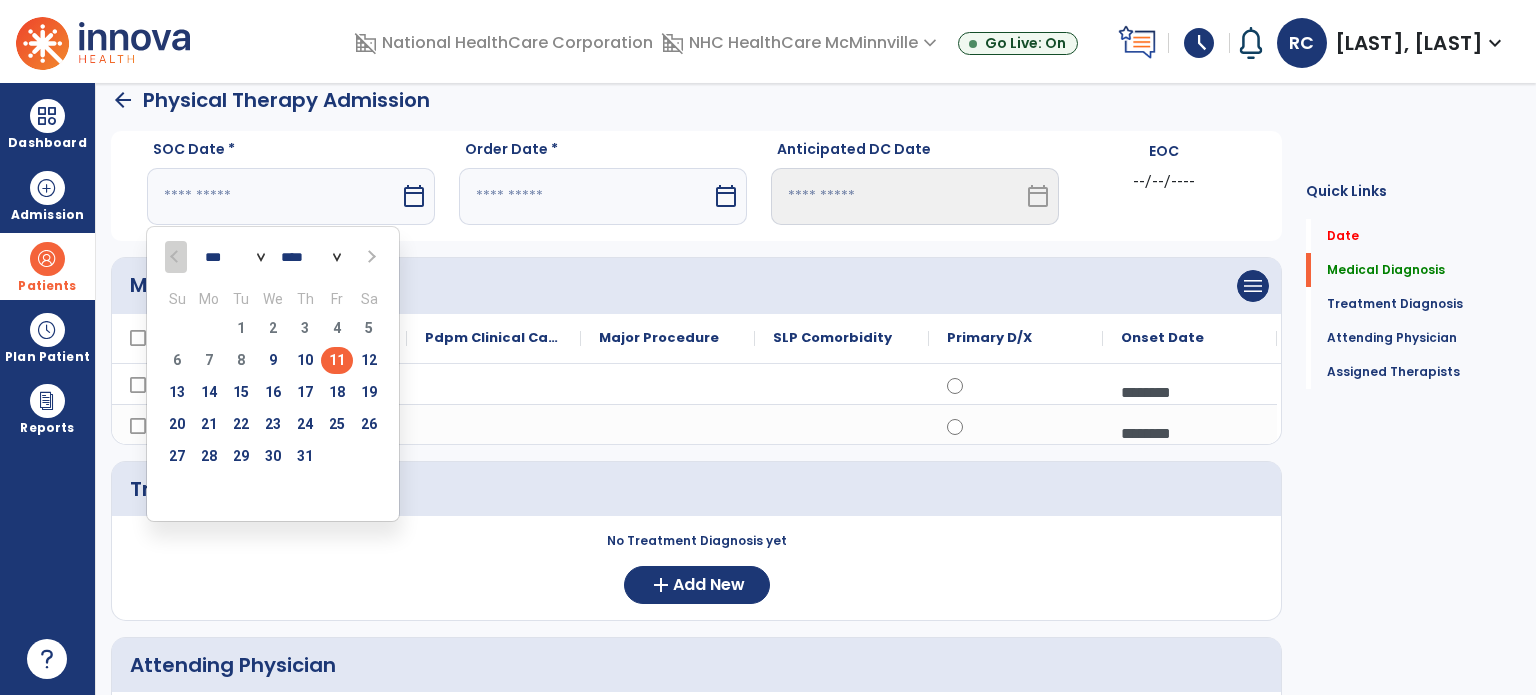 click on "11" at bounding box center (337, 360) 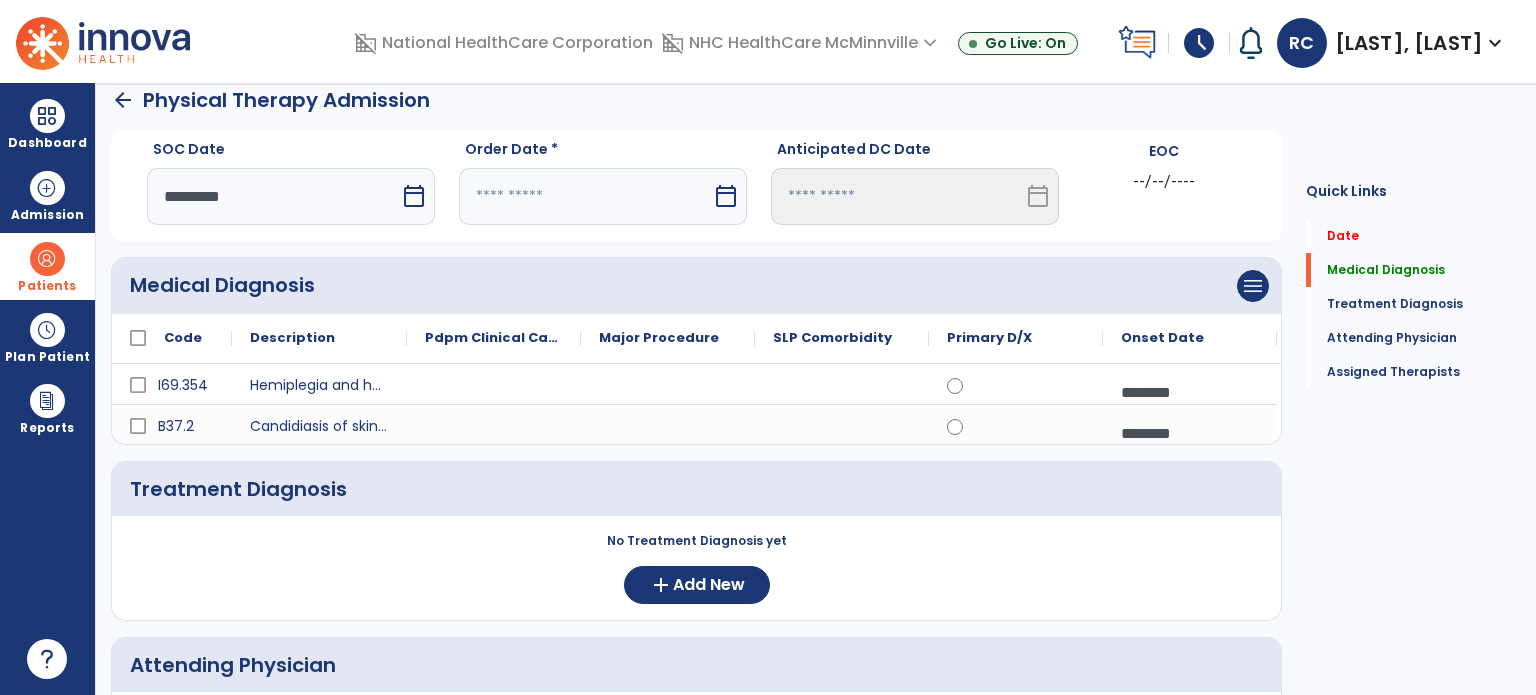click on "calendar_today" at bounding box center (726, 196) 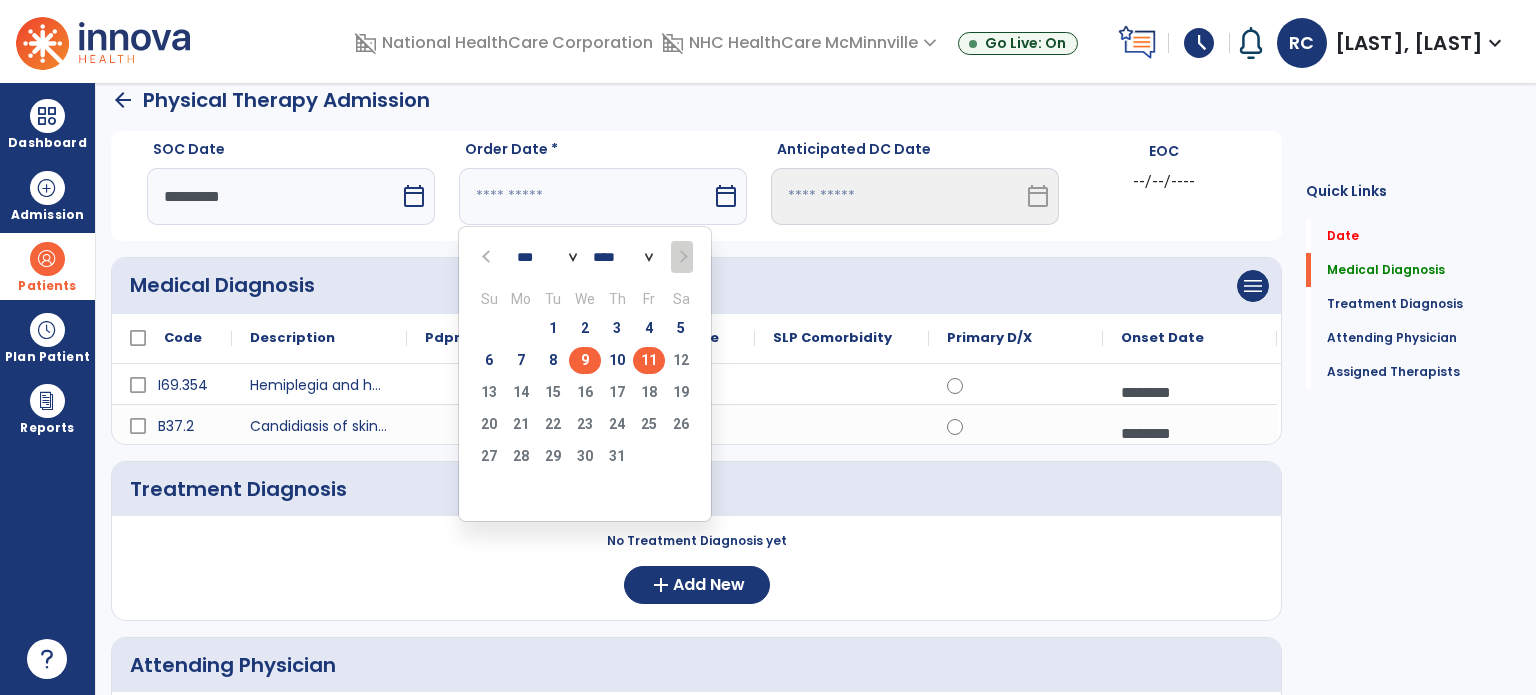 click on "9" at bounding box center (585, 360) 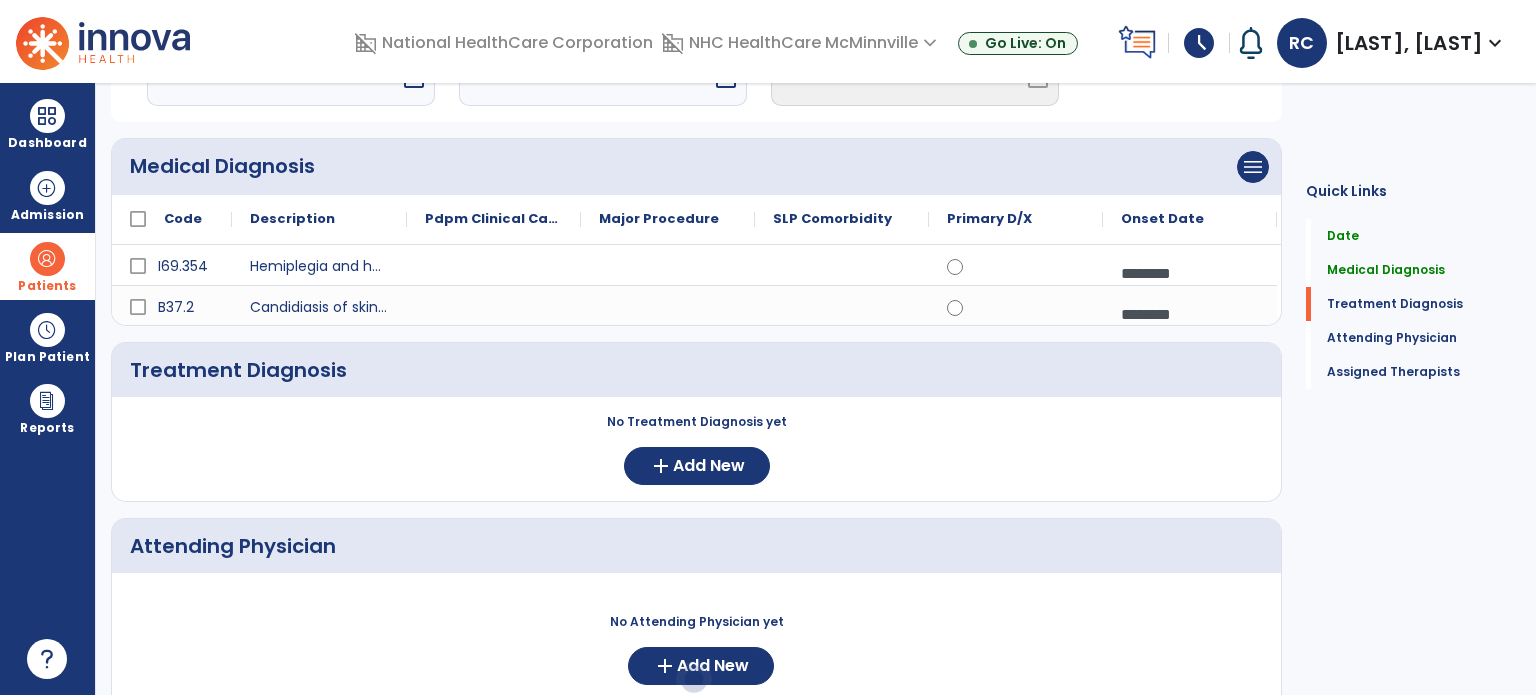 scroll, scrollTop: 153, scrollLeft: 0, axis: vertical 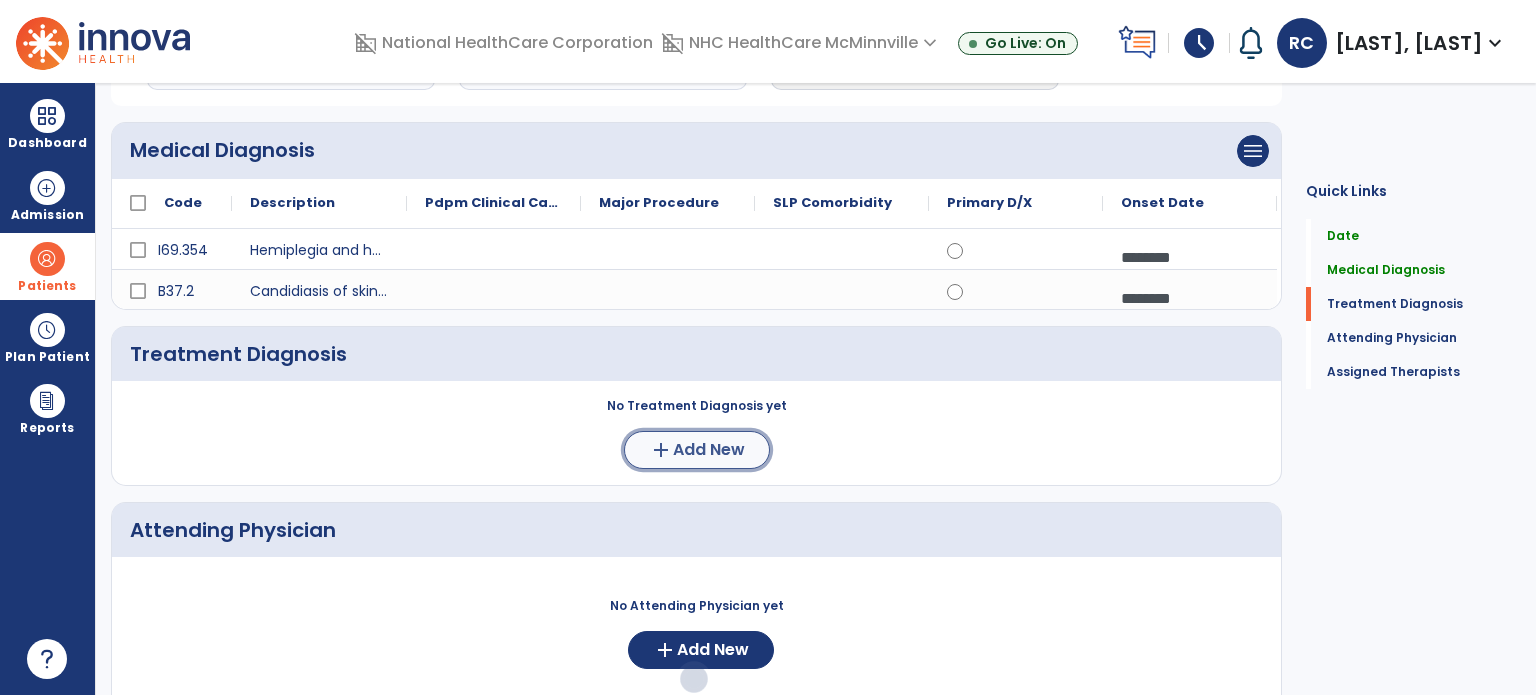 click on "Add New" 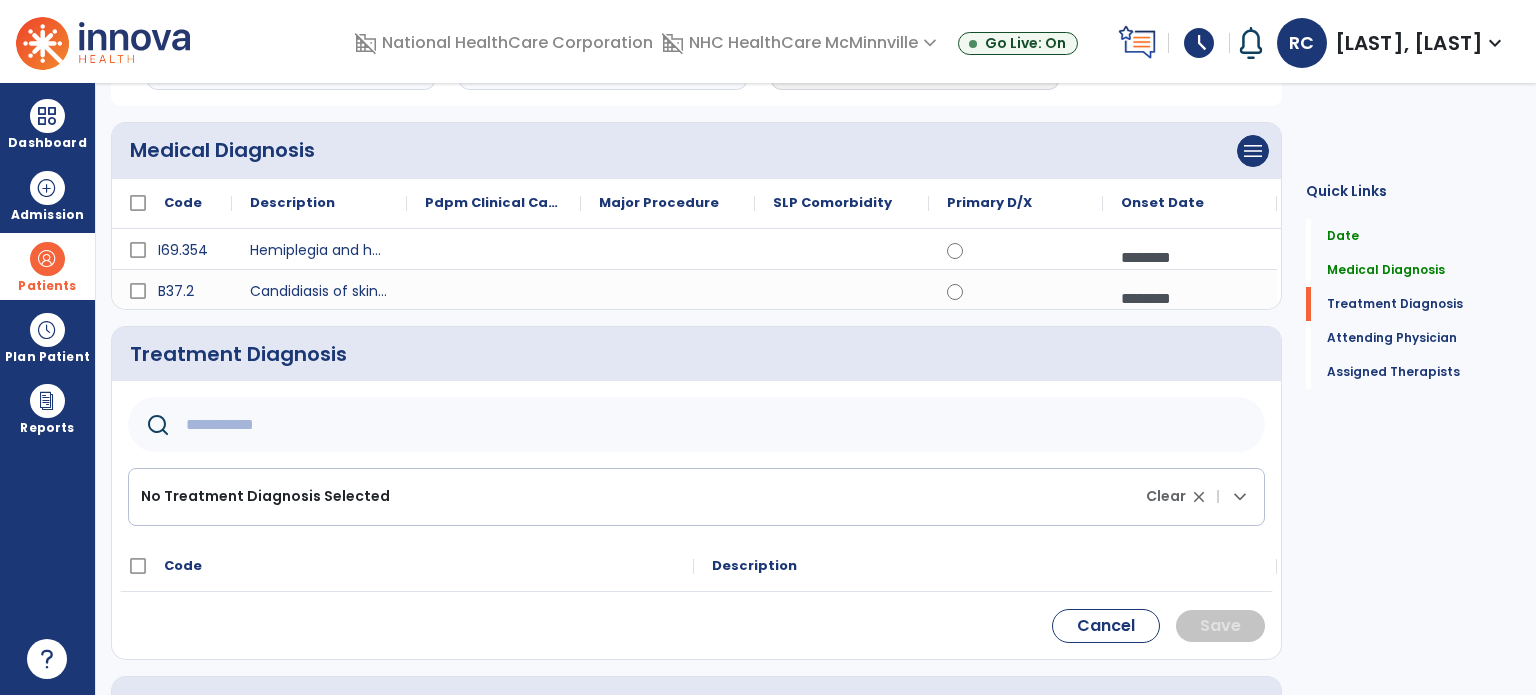 click 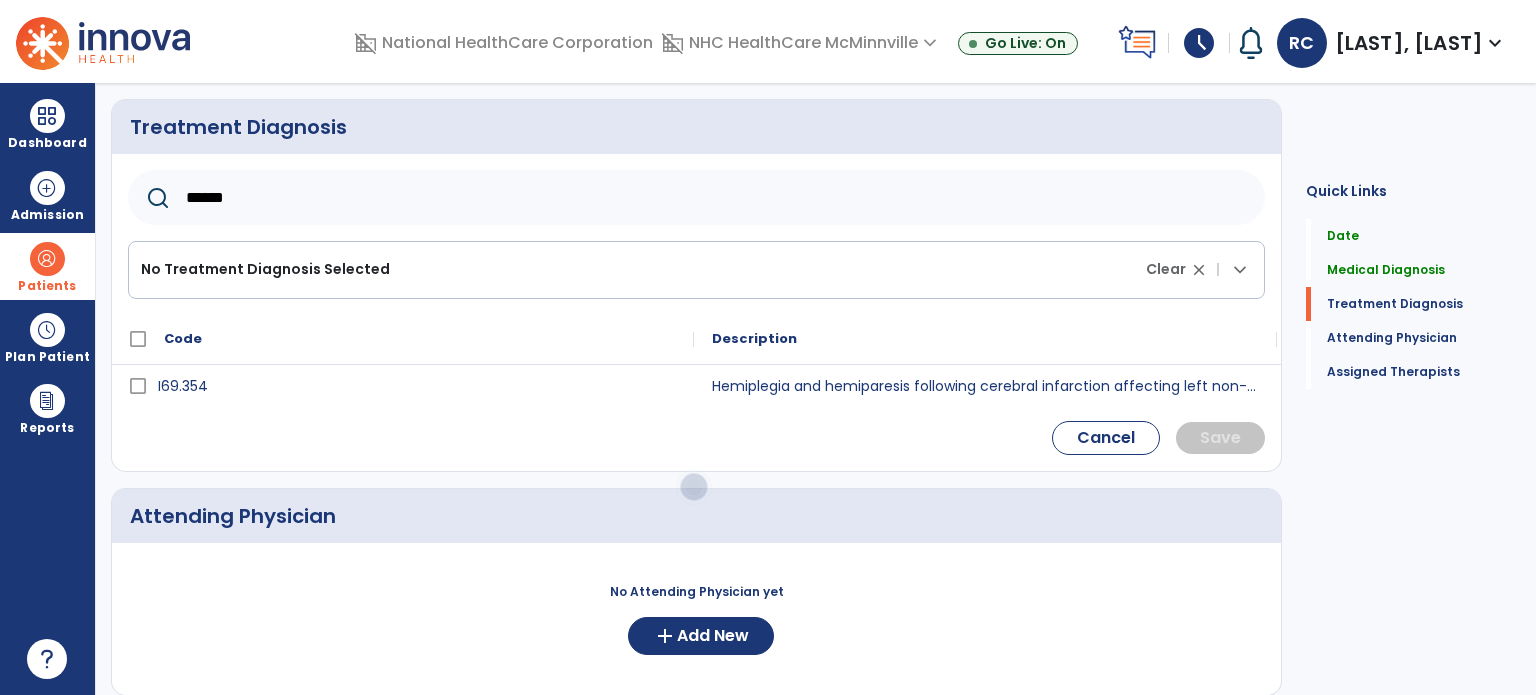 scroll, scrollTop: 367, scrollLeft: 0, axis: vertical 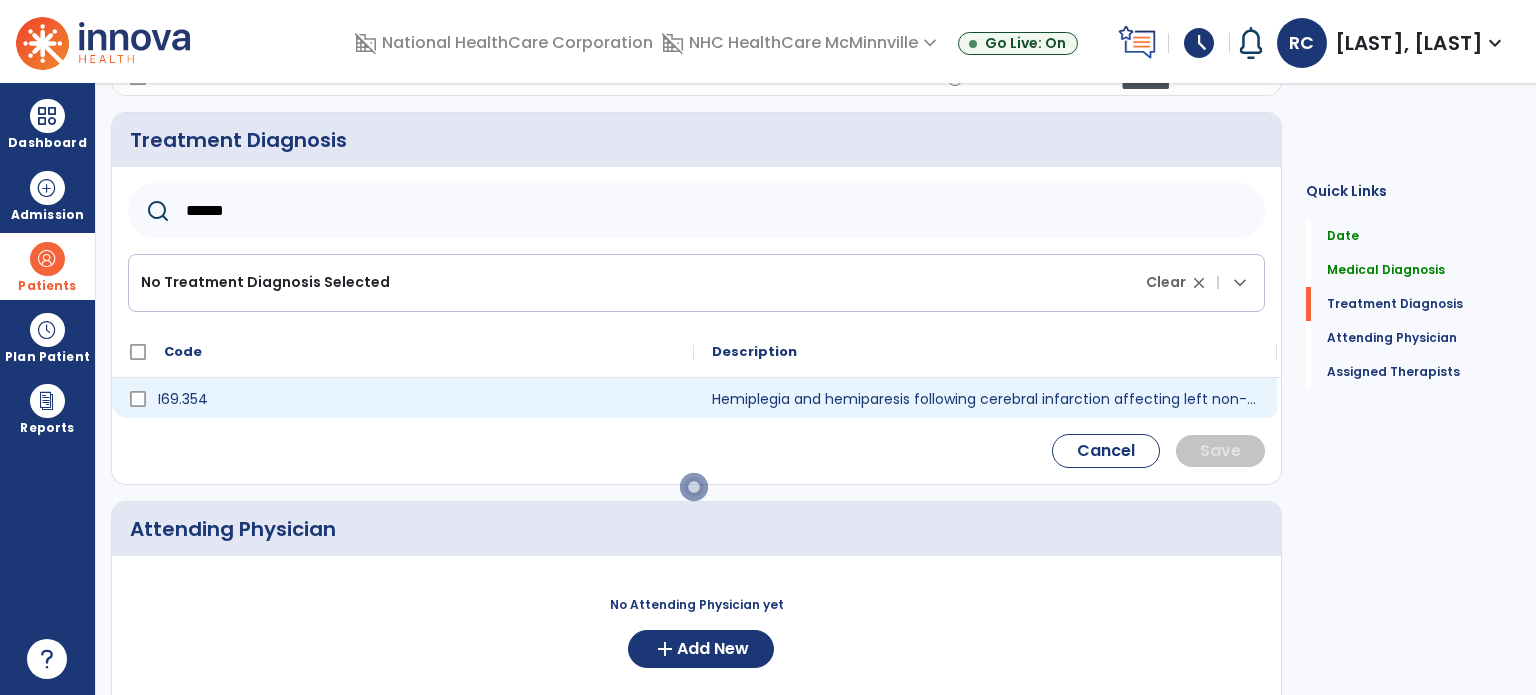 type on "******" 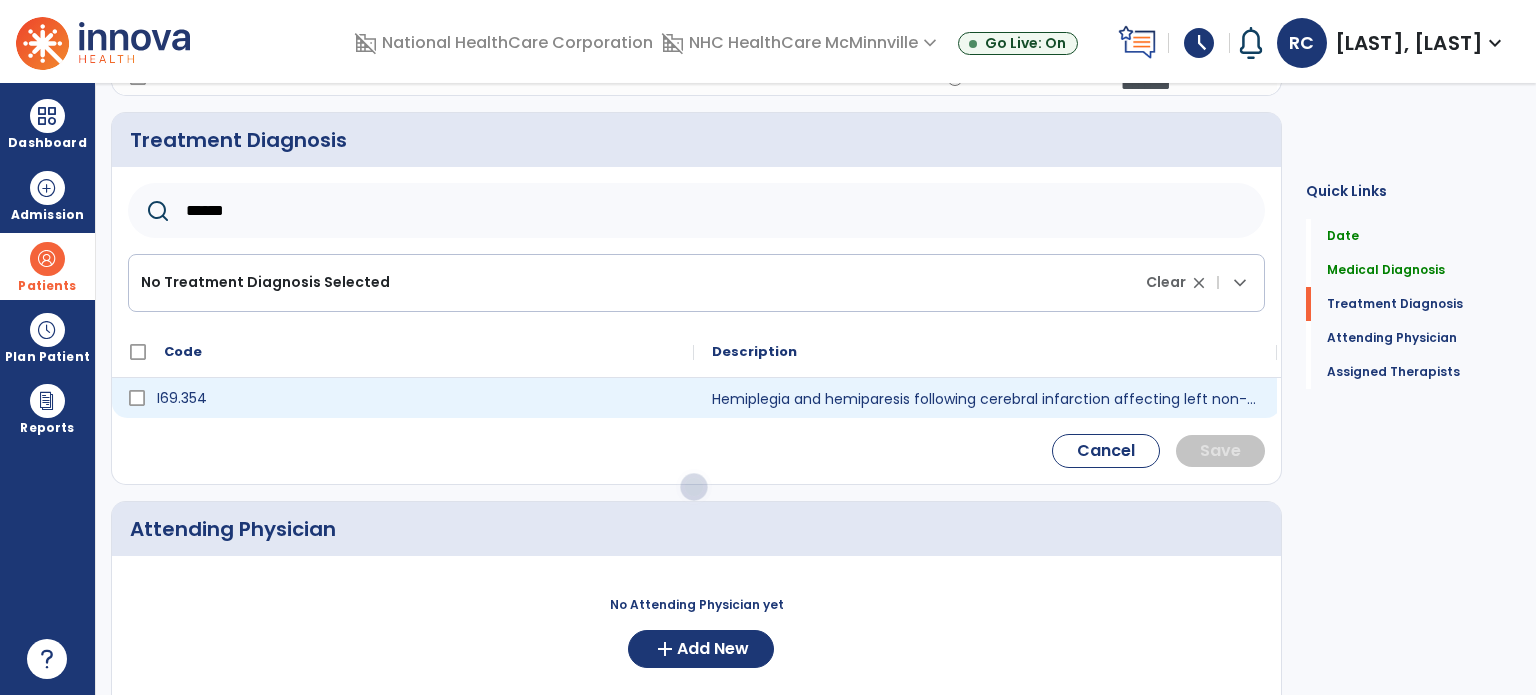 click on "I69.354" at bounding box center [417, 398] 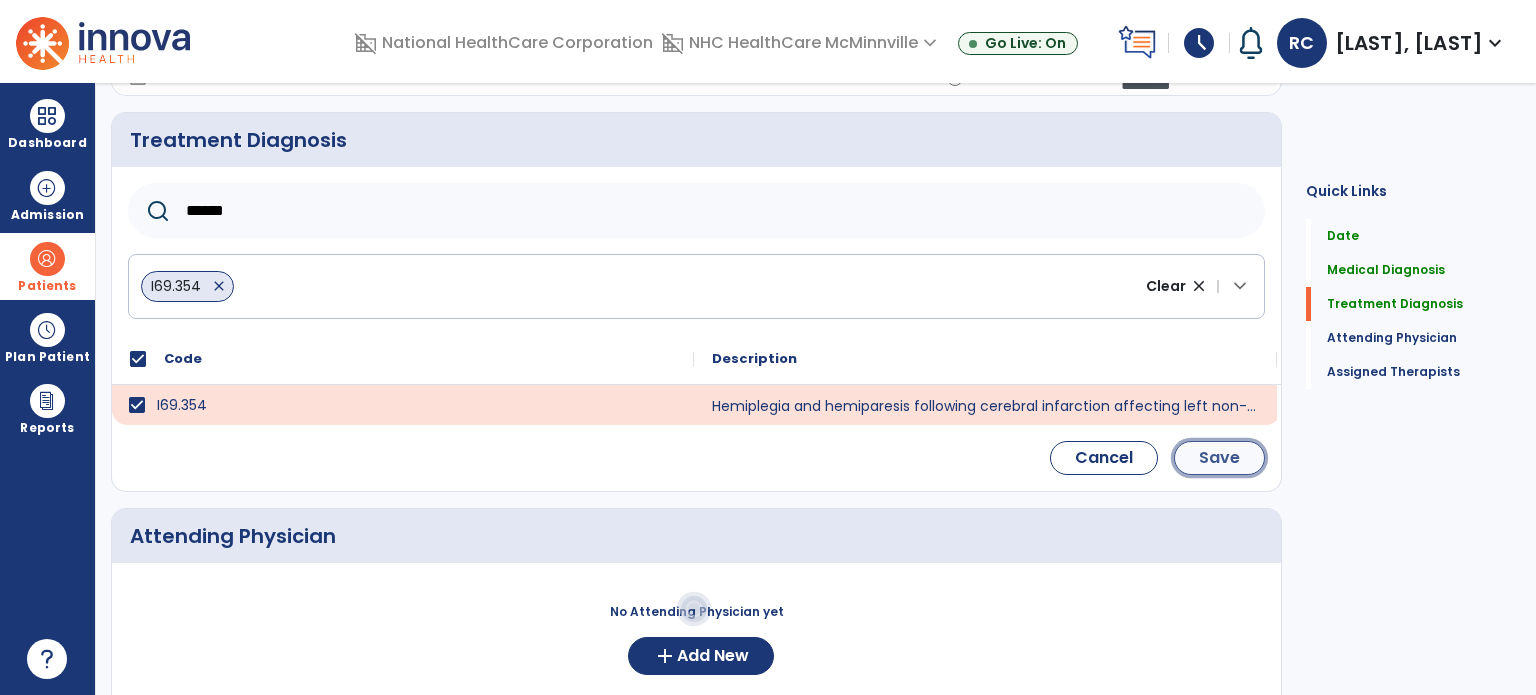 click on "Save" 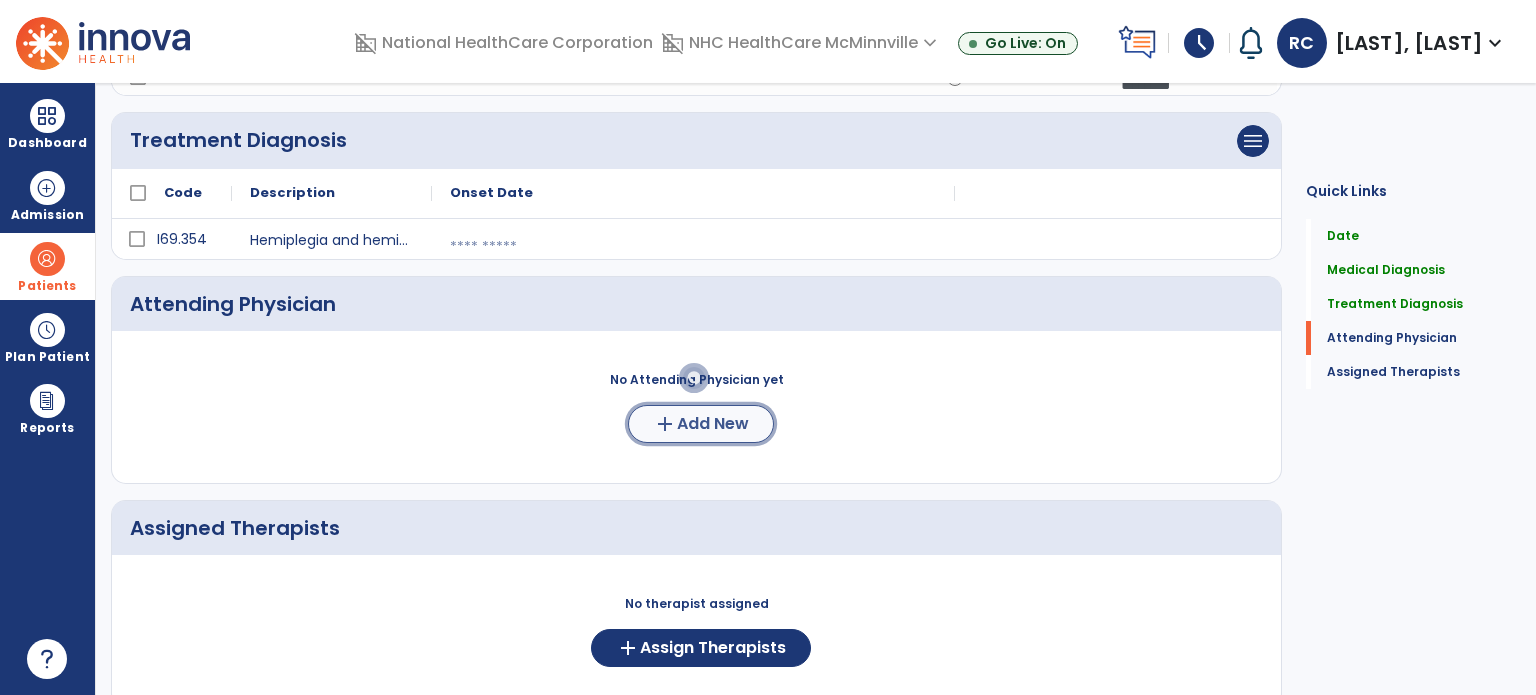 click on "Add New" 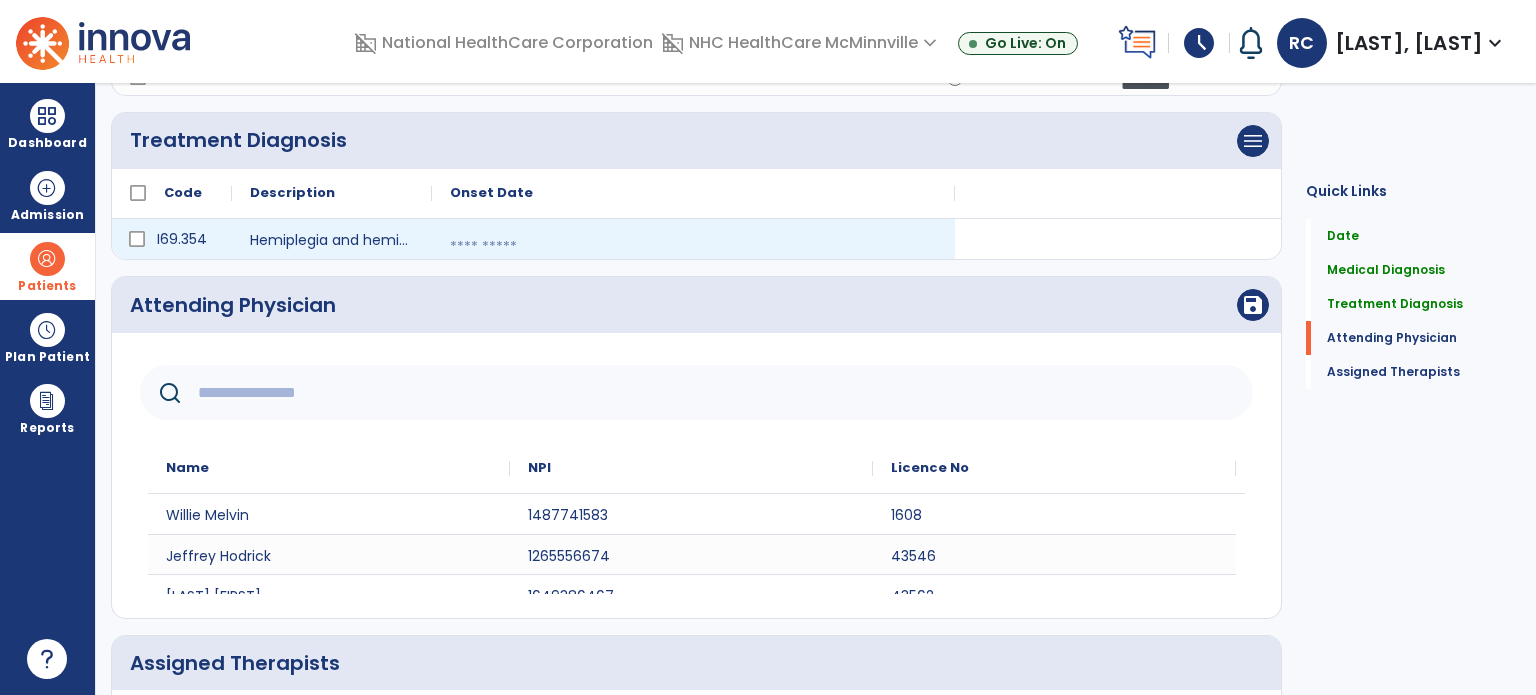 click at bounding box center [693, 247] 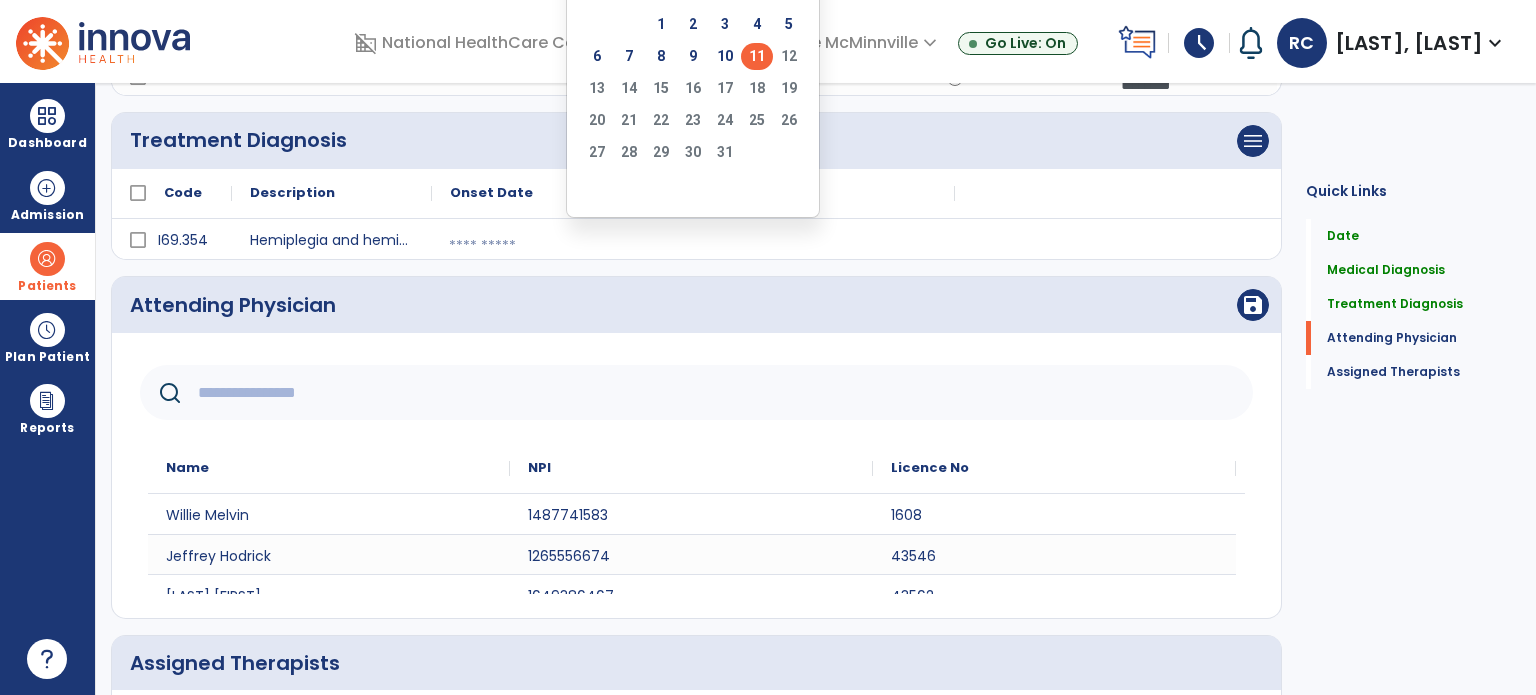 click on "11" 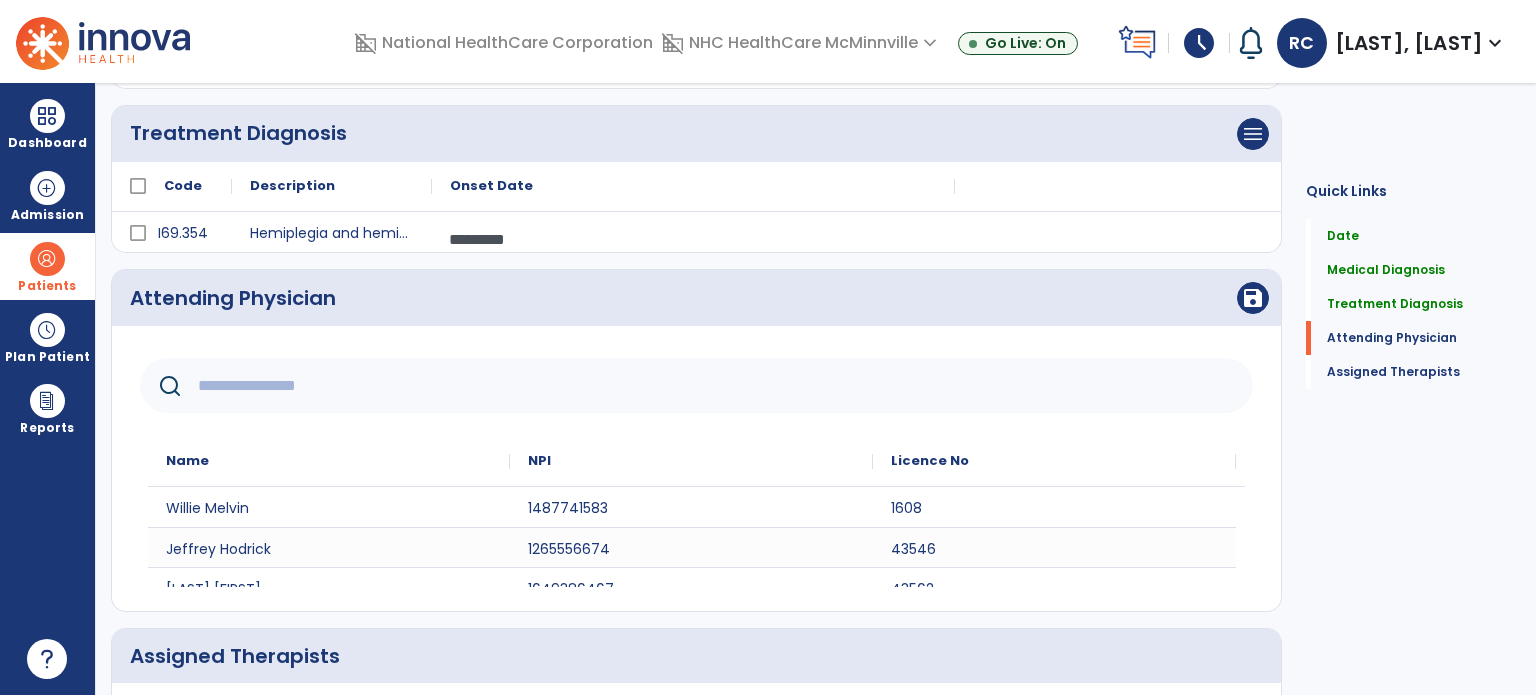 scroll, scrollTop: 375, scrollLeft: 0, axis: vertical 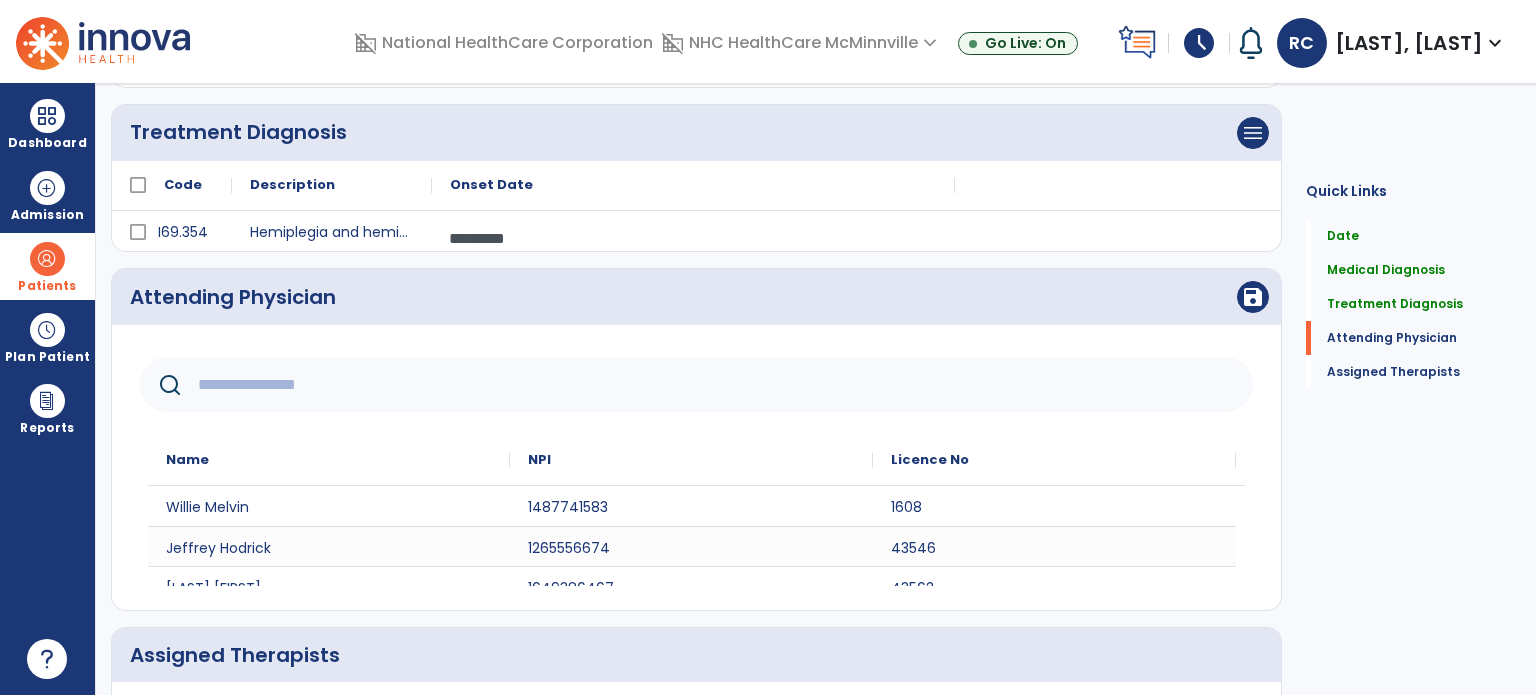 click 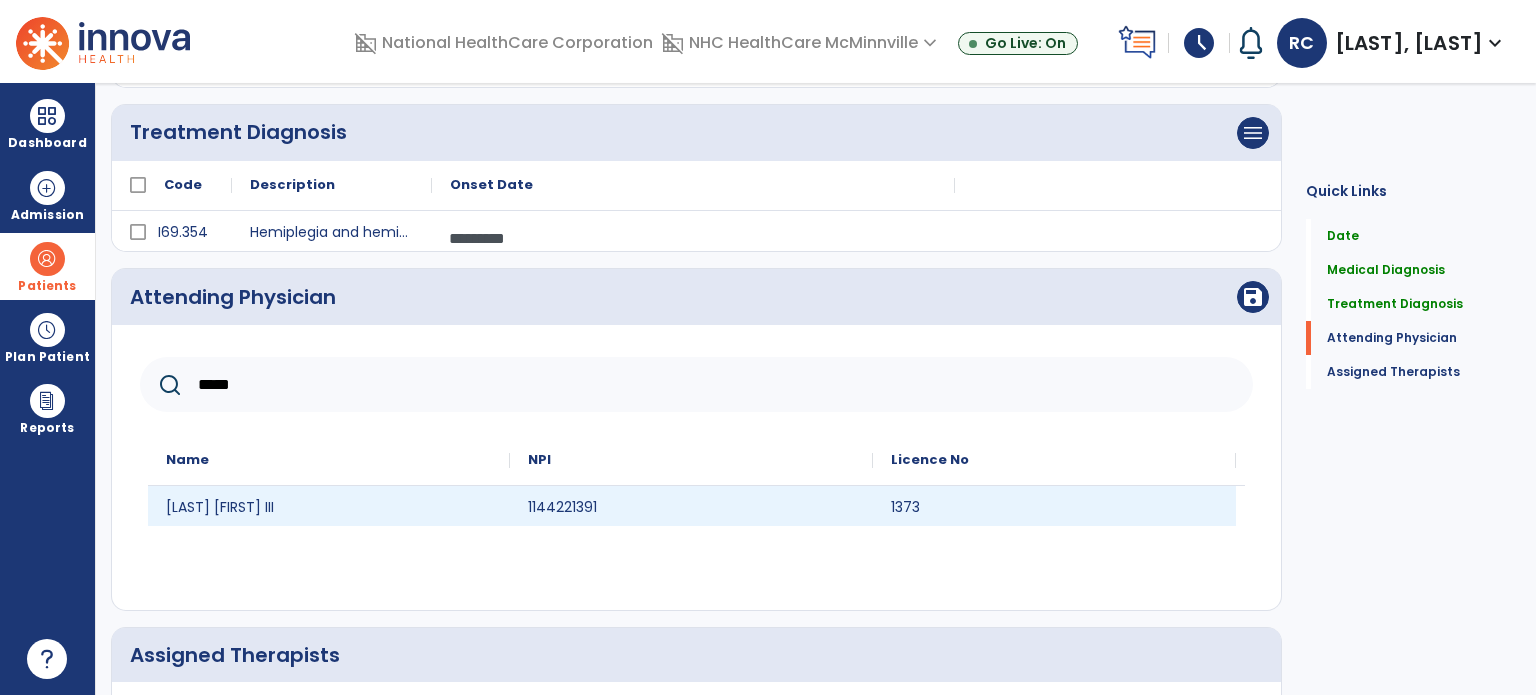 type on "*****" 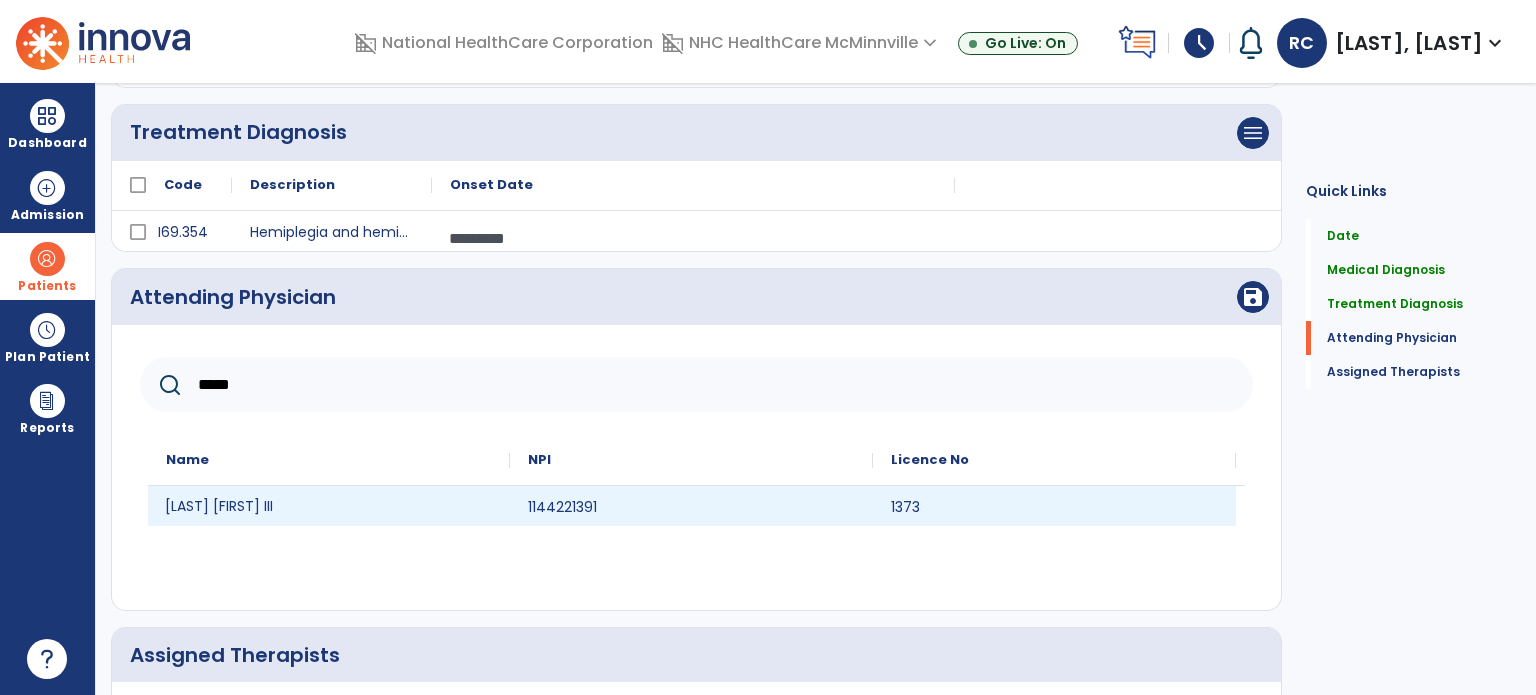 click on "Homer Kirby III" 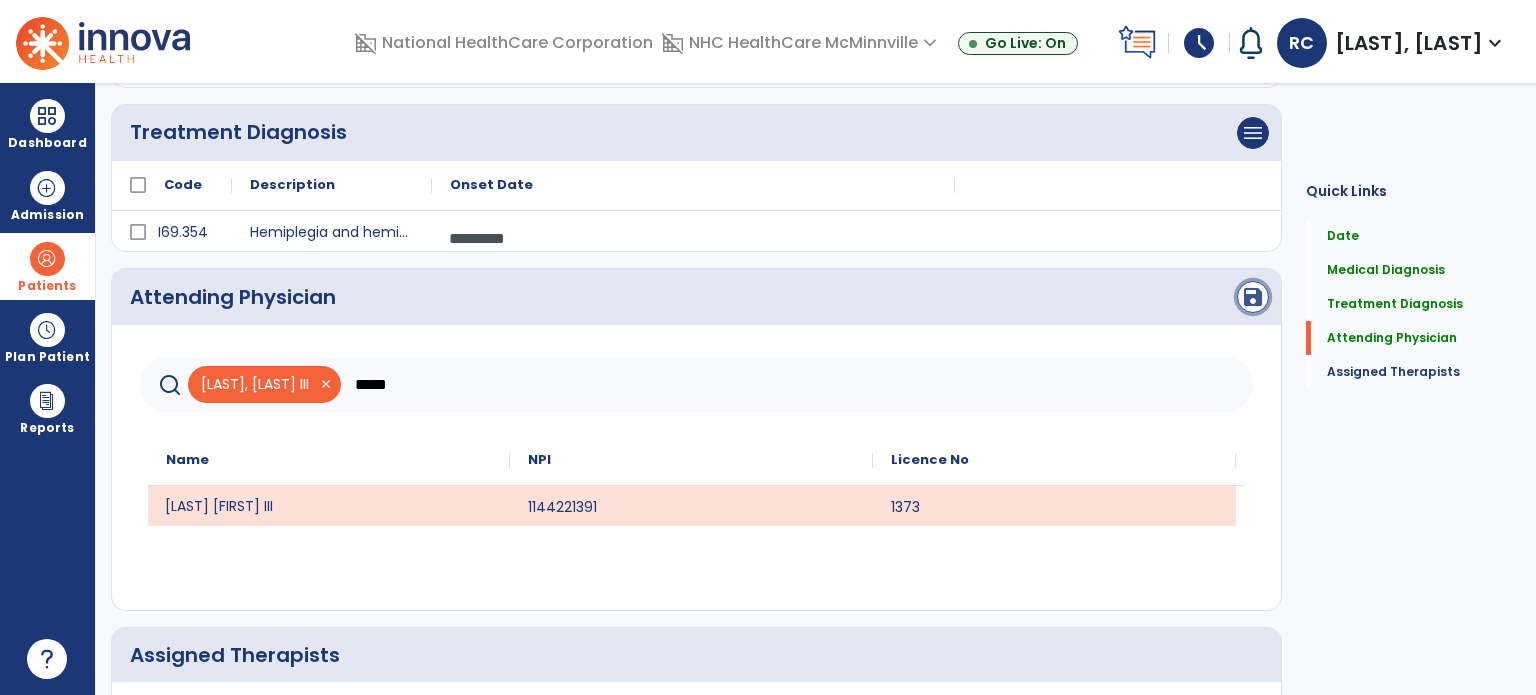 click on "save" 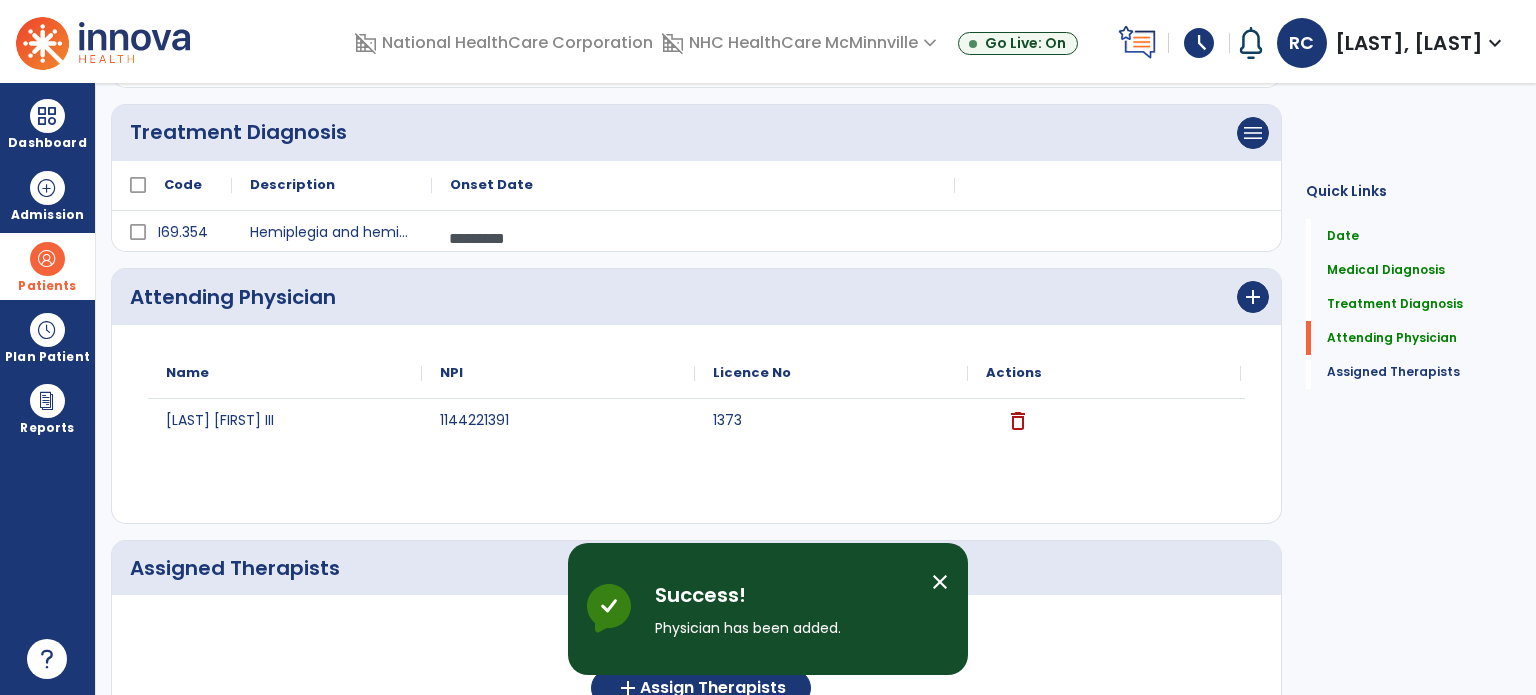 scroll, scrollTop: 517, scrollLeft: 0, axis: vertical 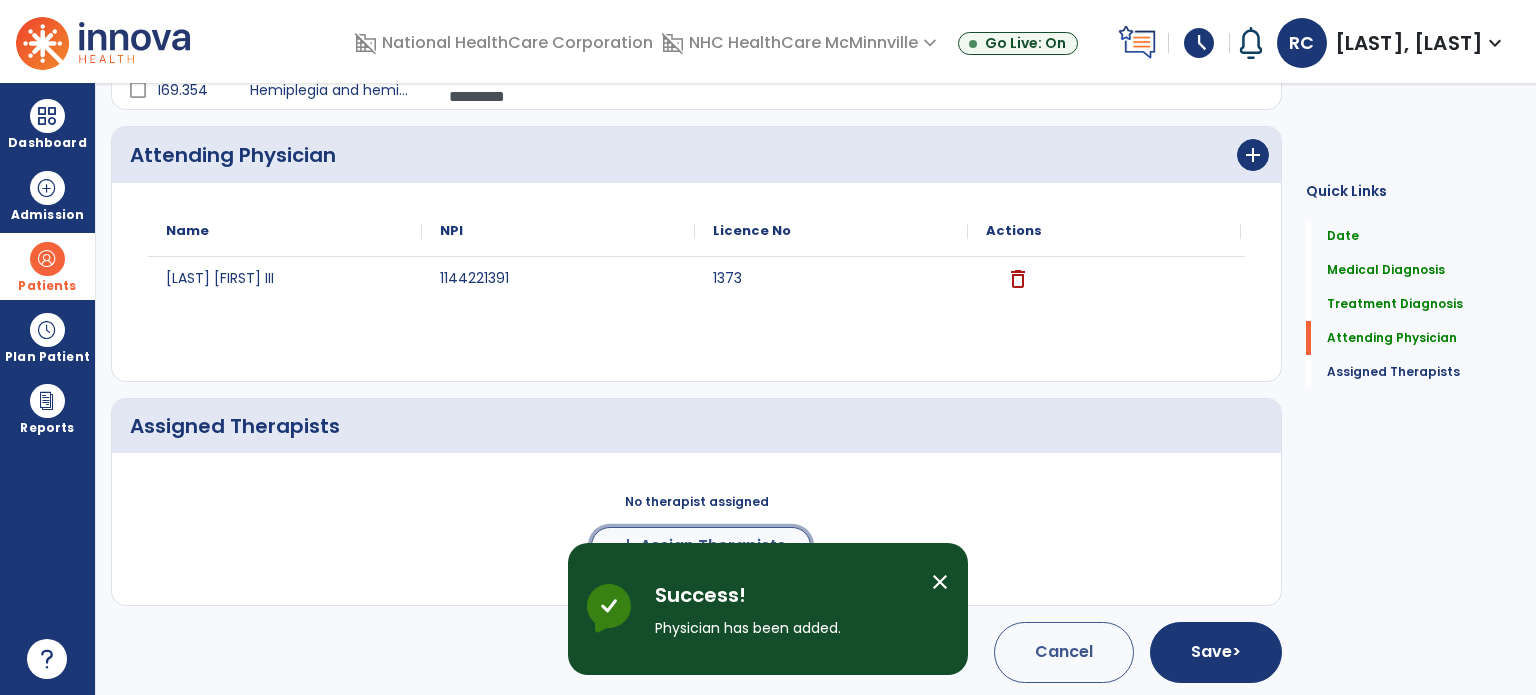 click on "add  Assign Therapists" 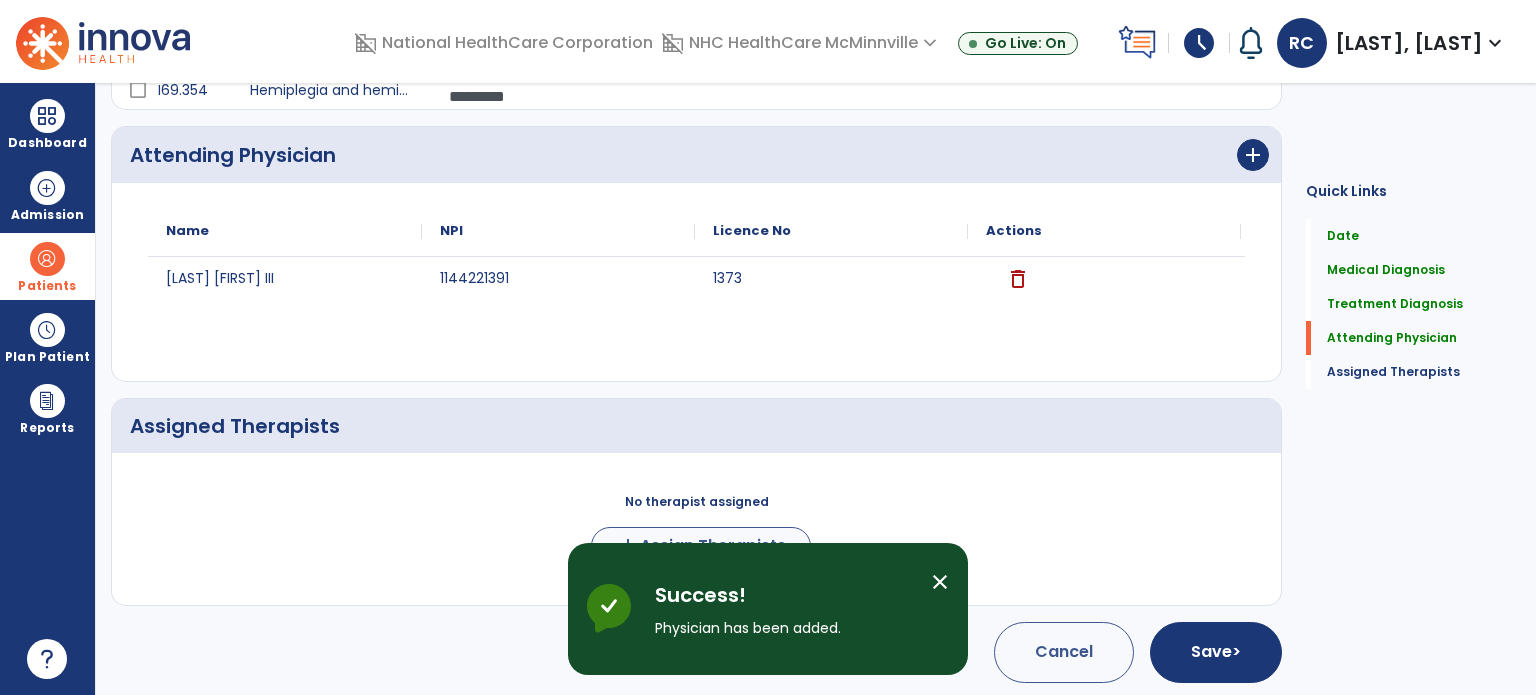 scroll, scrollTop: 514, scrollLeft: 0, axis: vertical 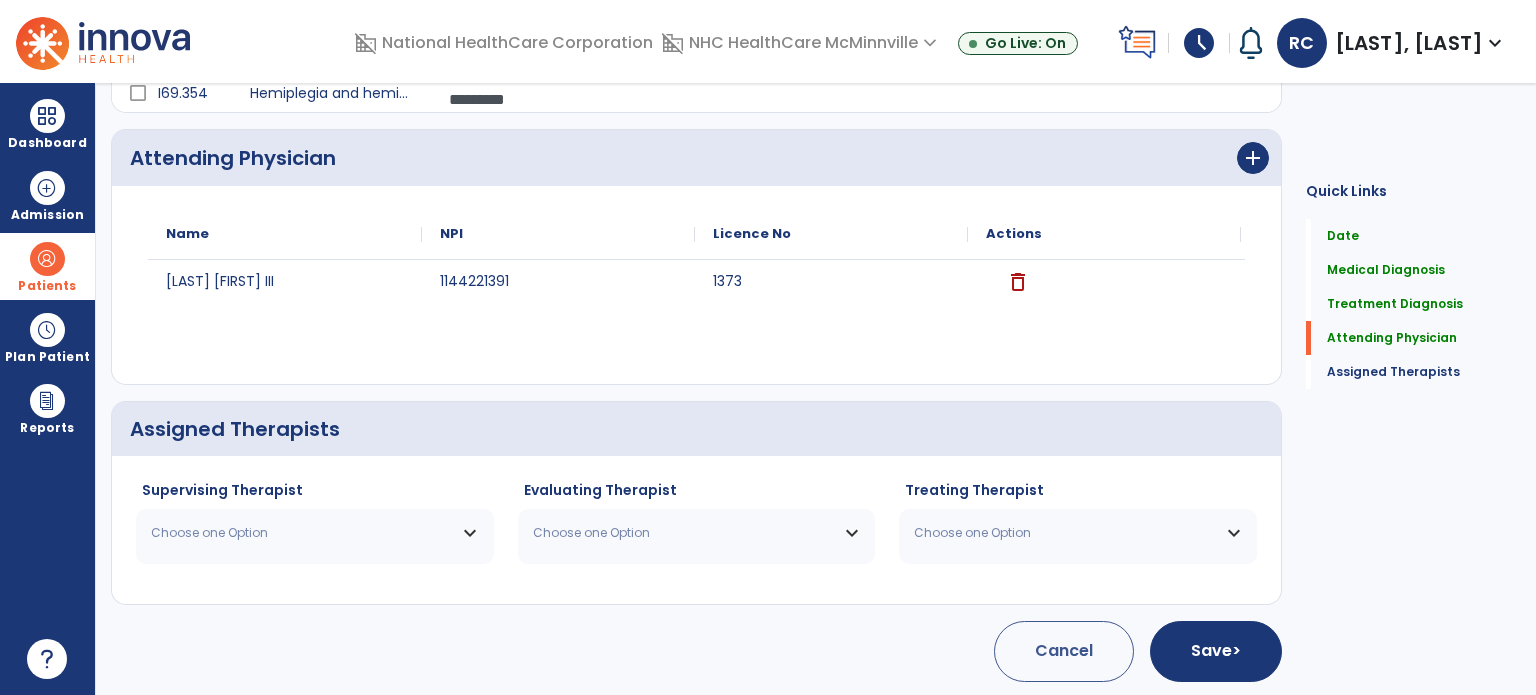 click on "Choose one Option" at bounding box center [315, 533] 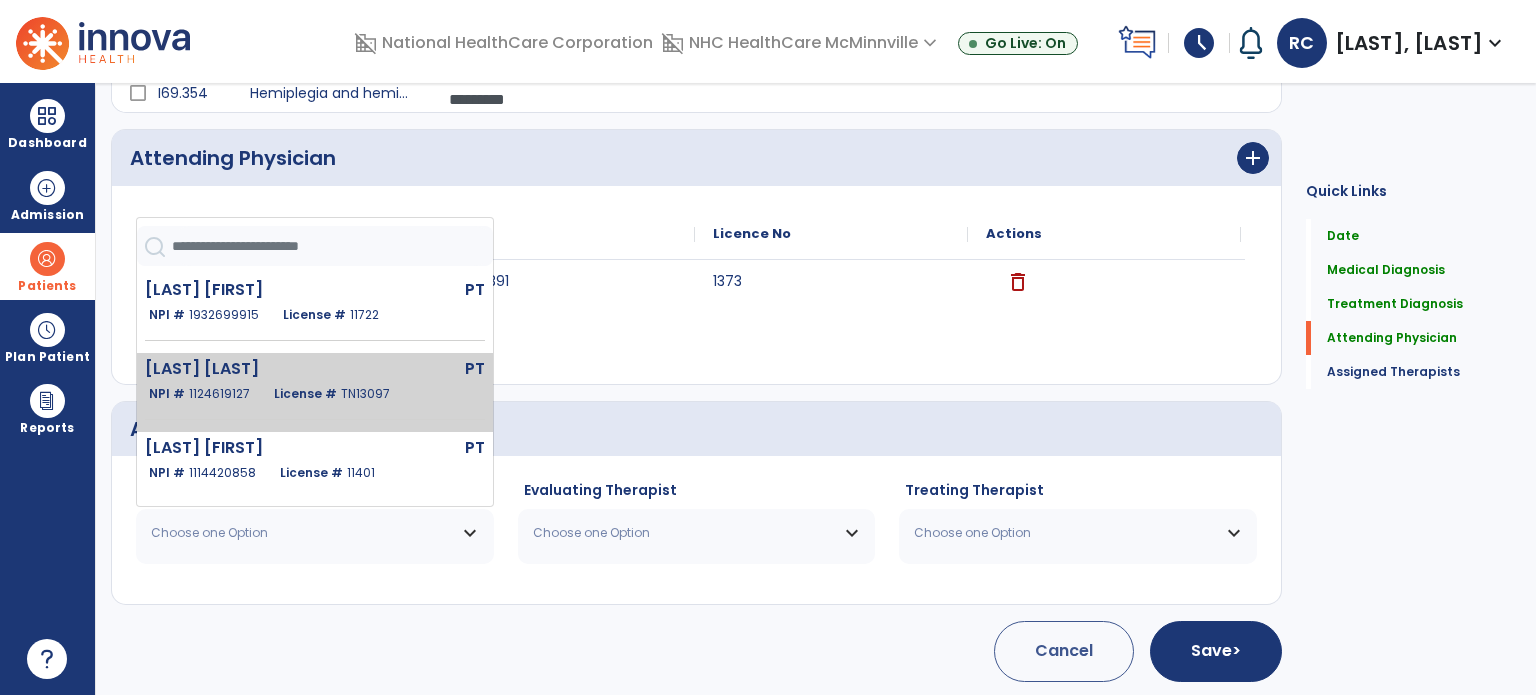 click on "Clay Rodgers   PT   NPI #  1124619127  License #  TN13097" 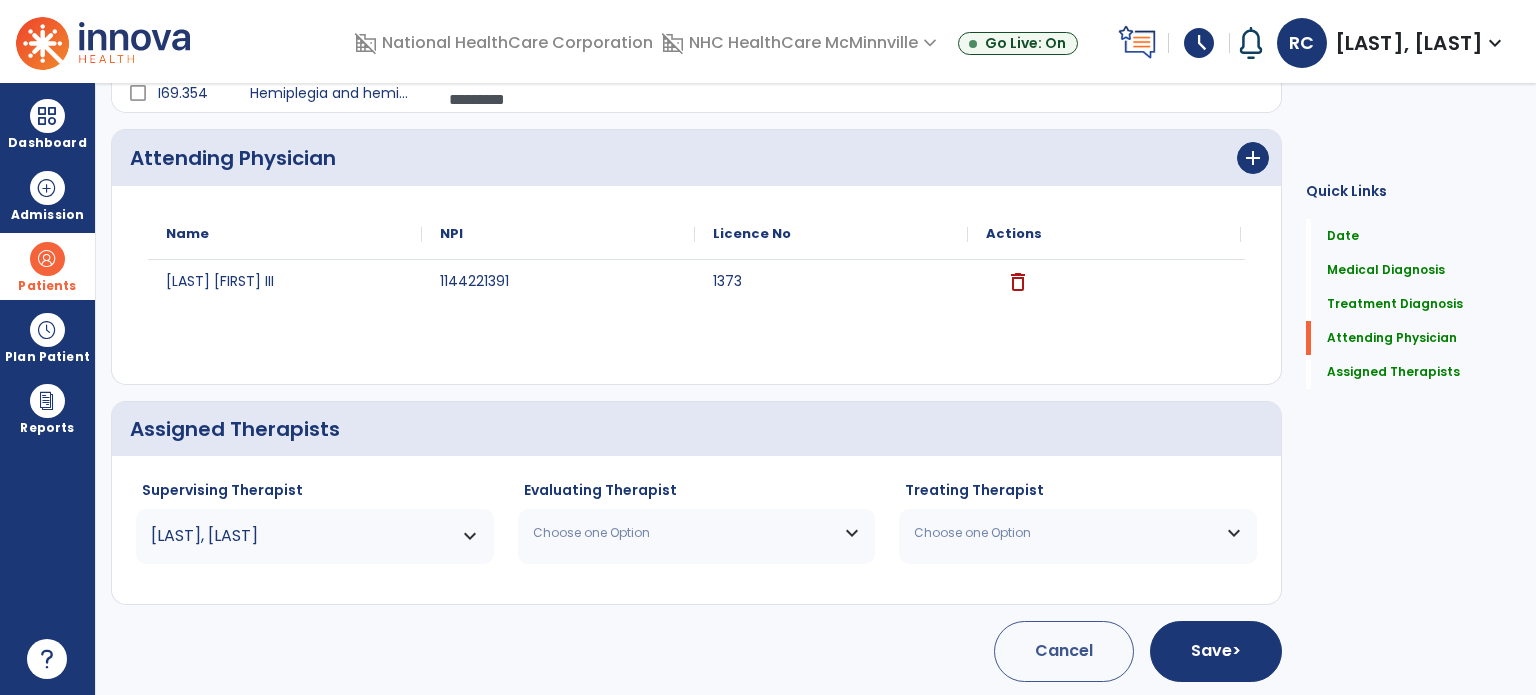 click on "Choose one Option" at bounding box center (697, 533) 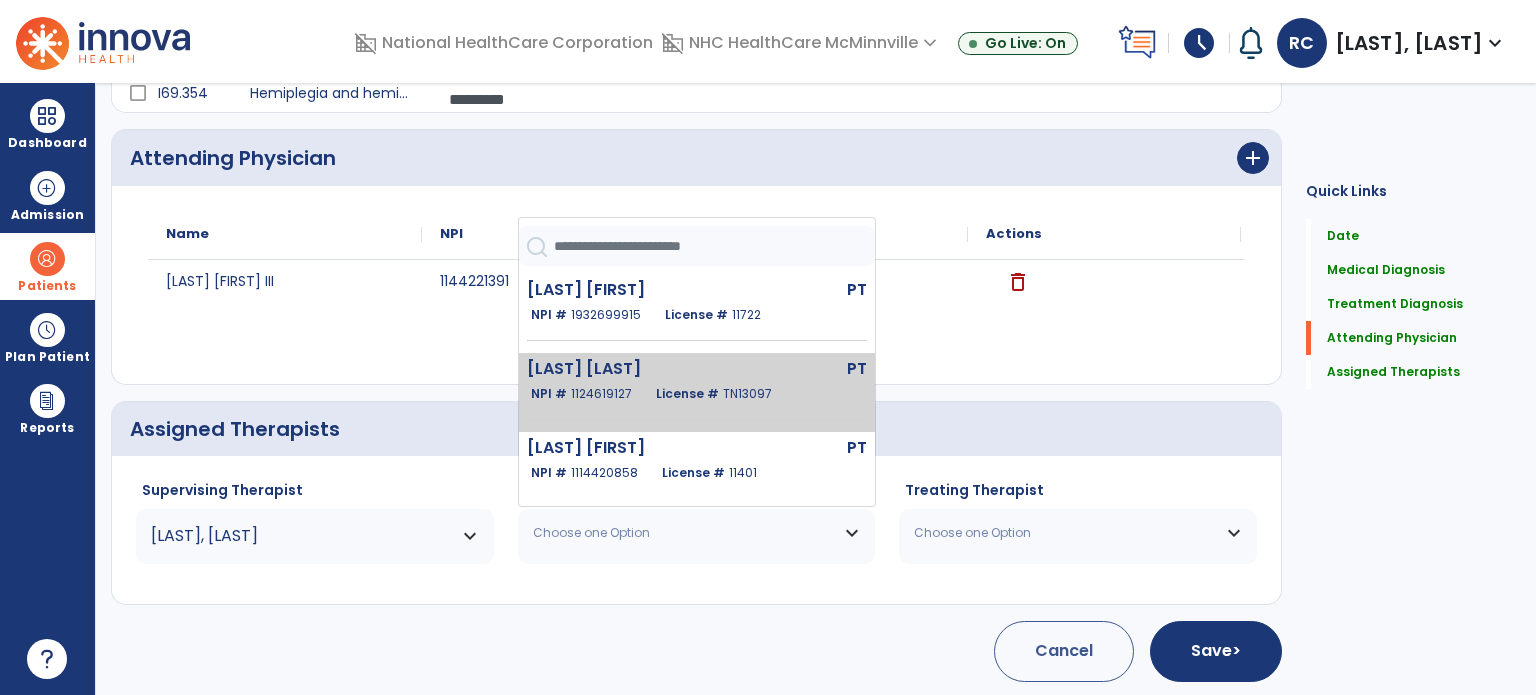 click on "Clay Rodgers   PT   NPI #  1124619127  License #  TN13097" 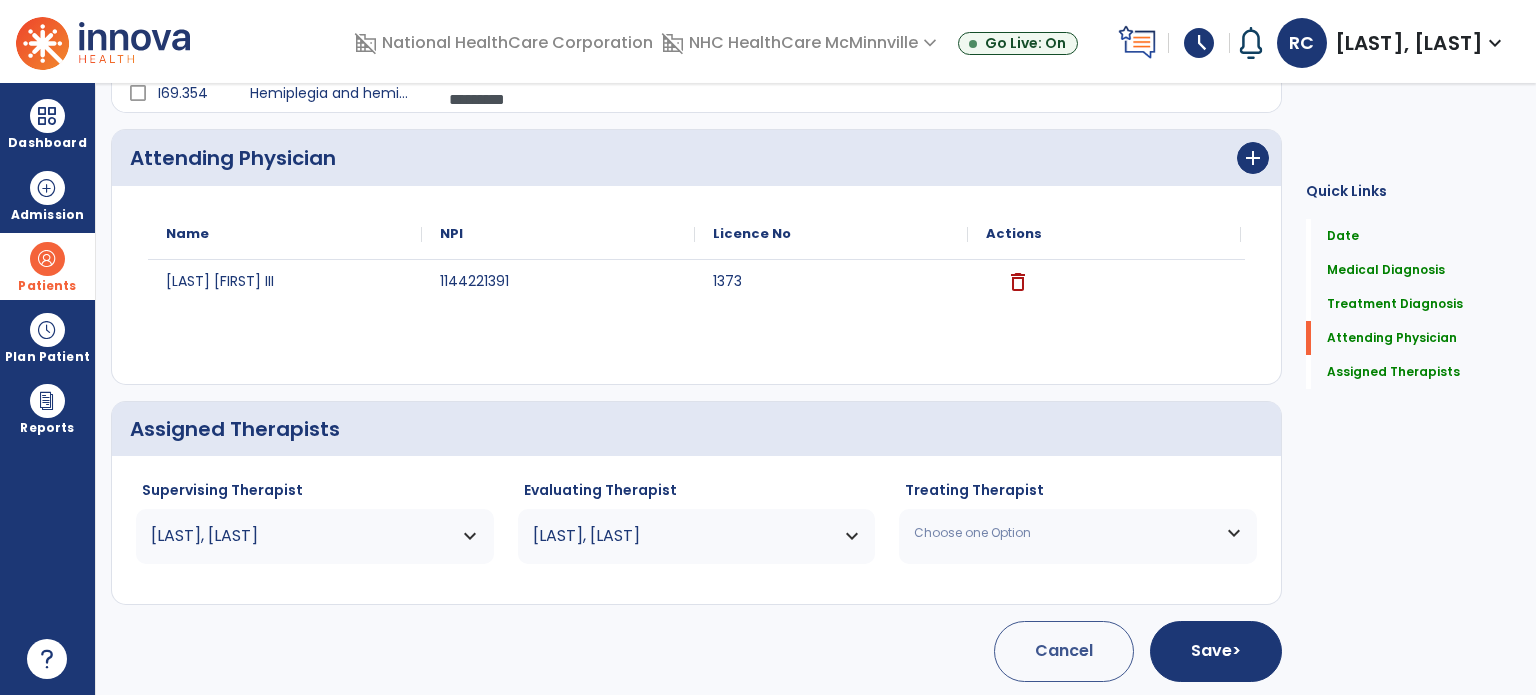 click on "Choose one Option" at bounding box center (1078, 533) 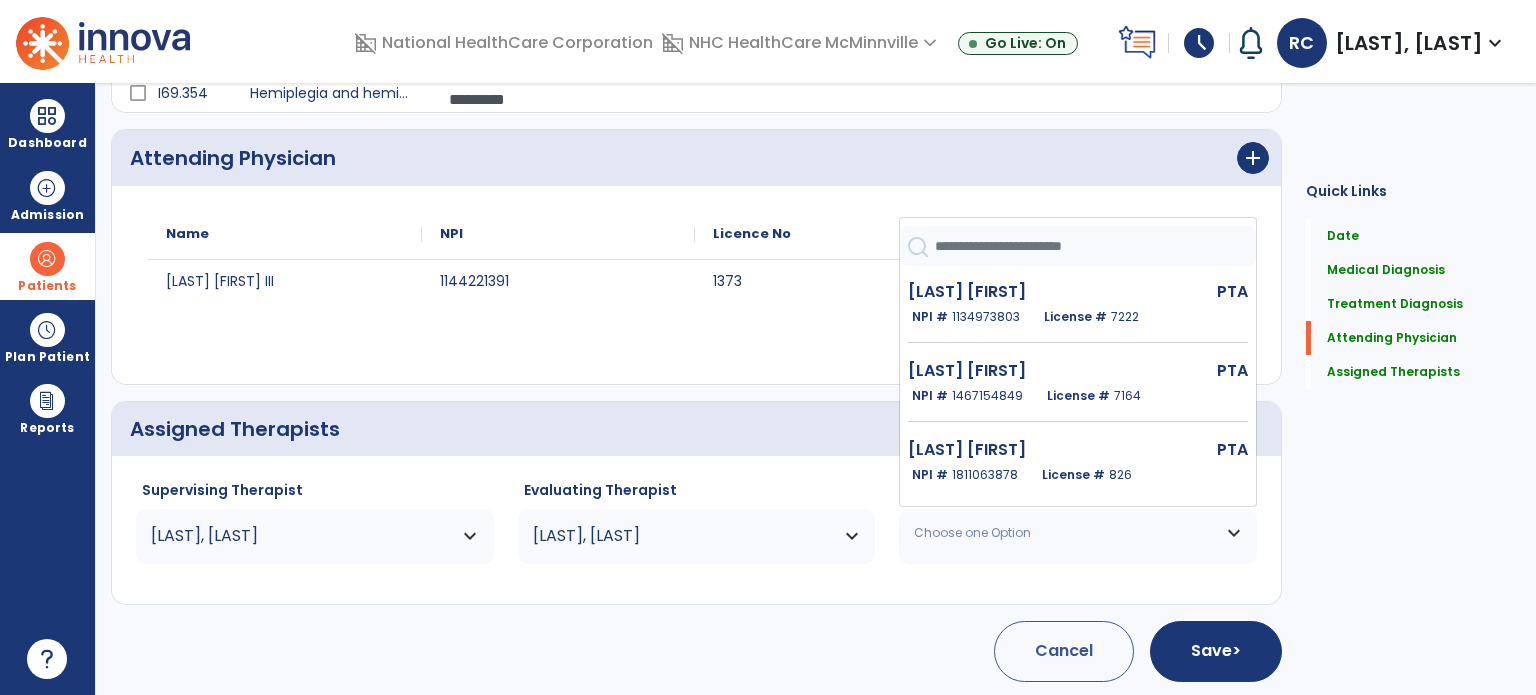 scroll, scrollTop: 468, scrollLeft: 0, axis: vertical 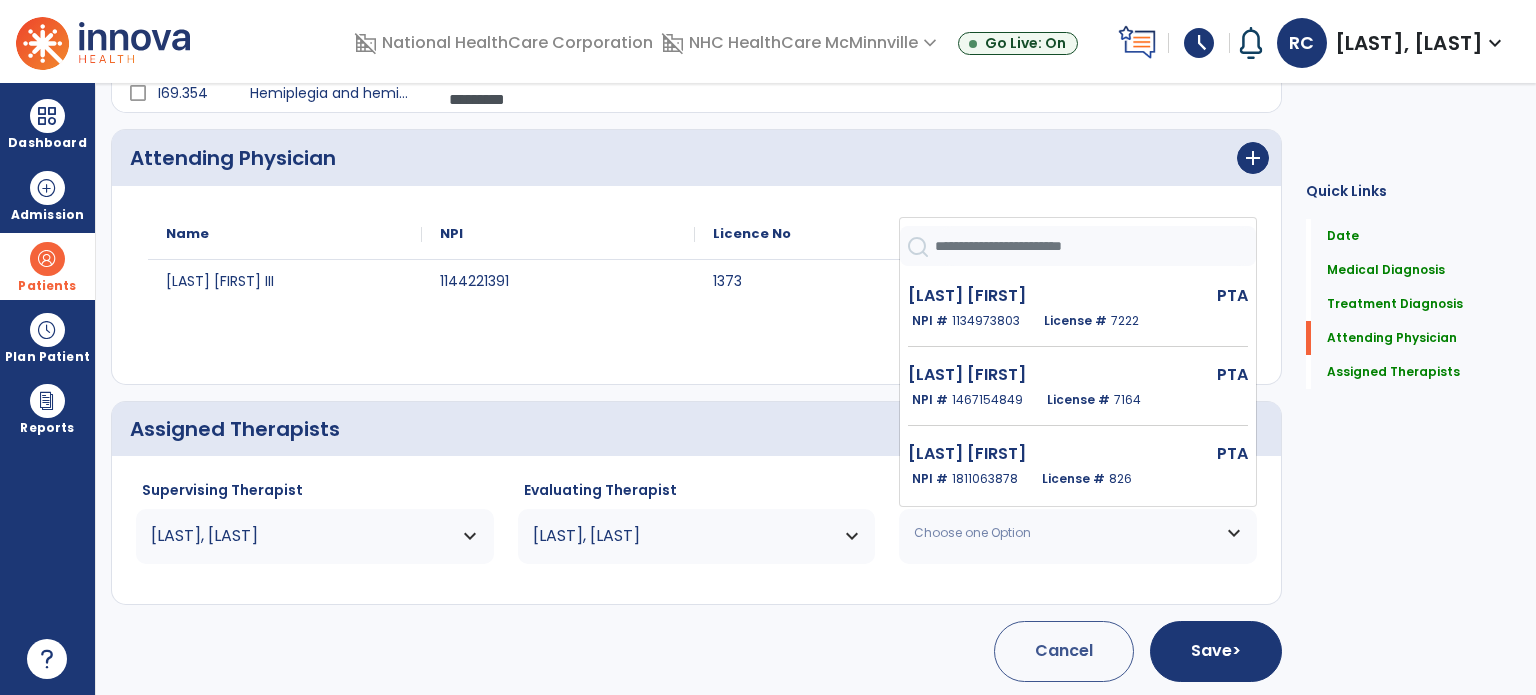 click on "License #  7164" 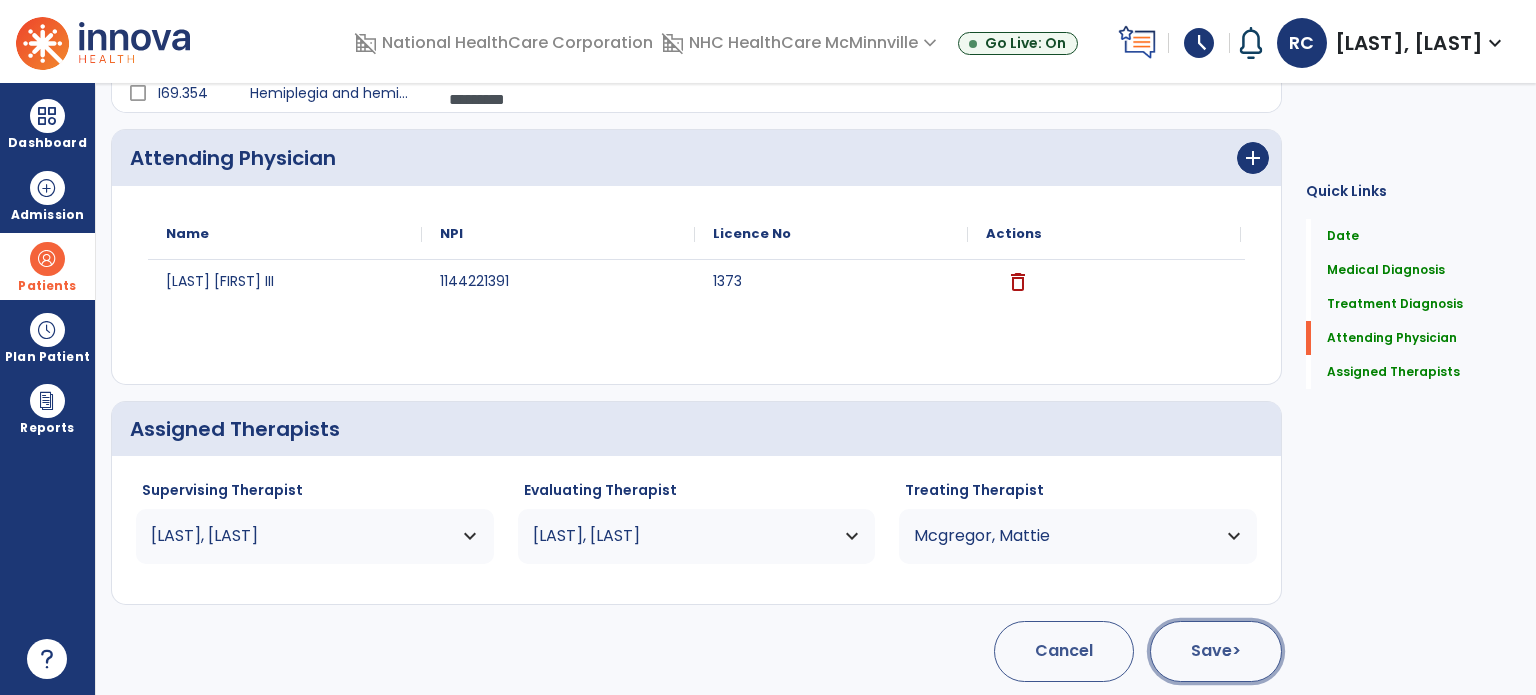 click on "Save  >" 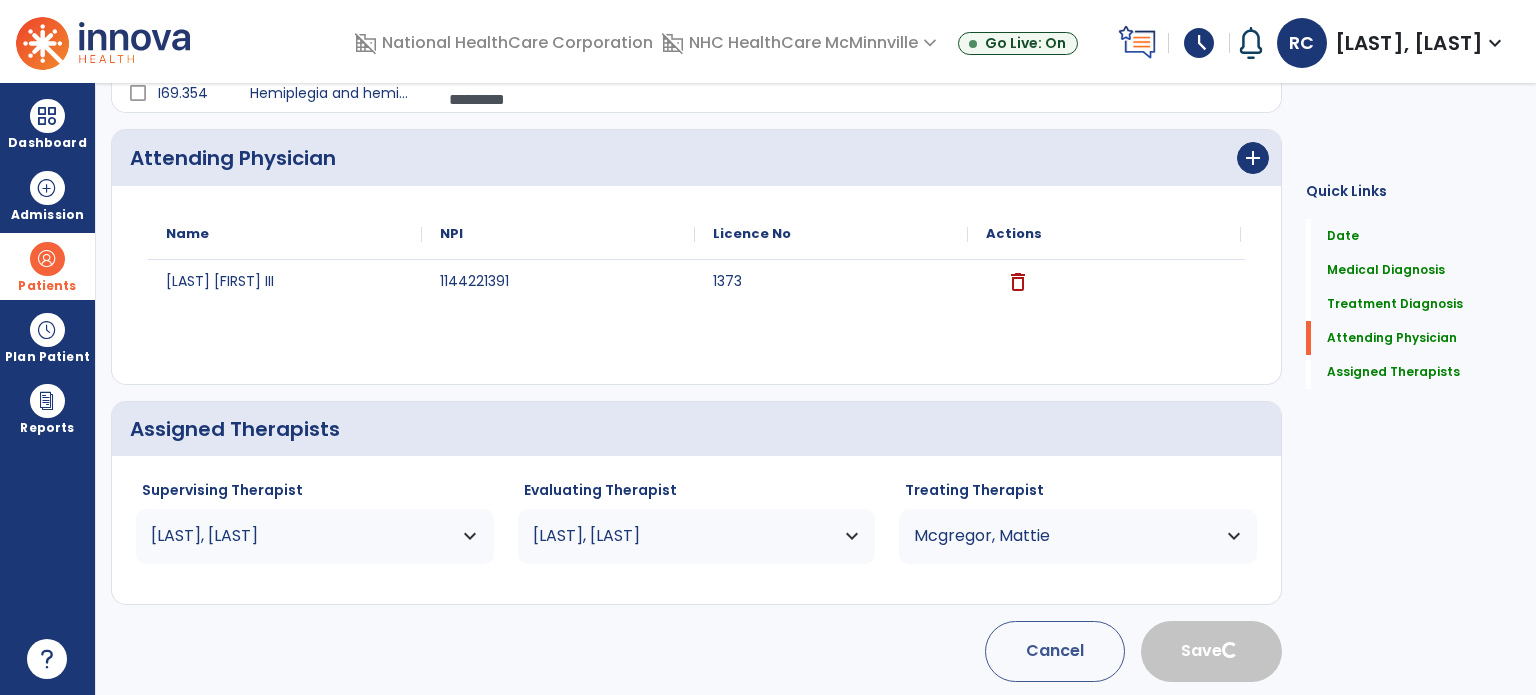 type 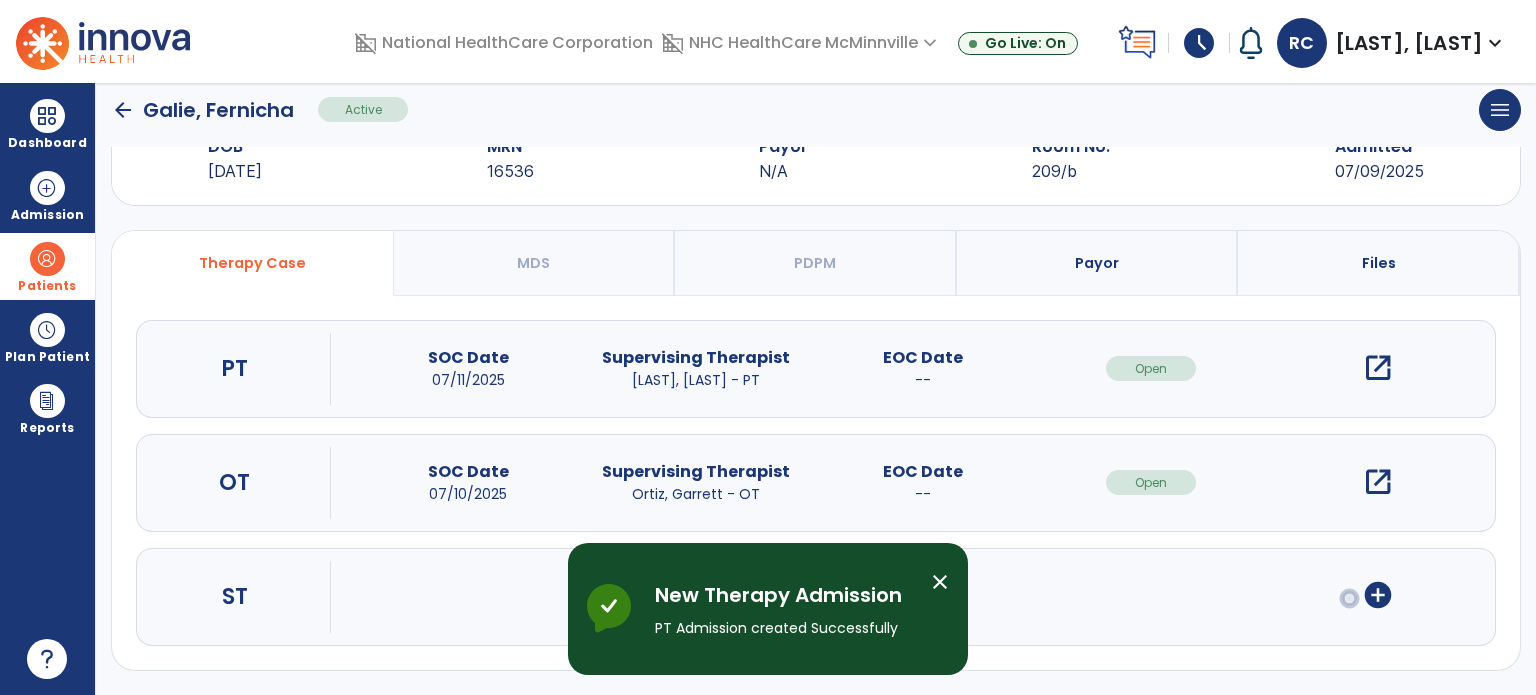 scroll, scrollTop: 62, scrollLeft: 0, axis: vertical 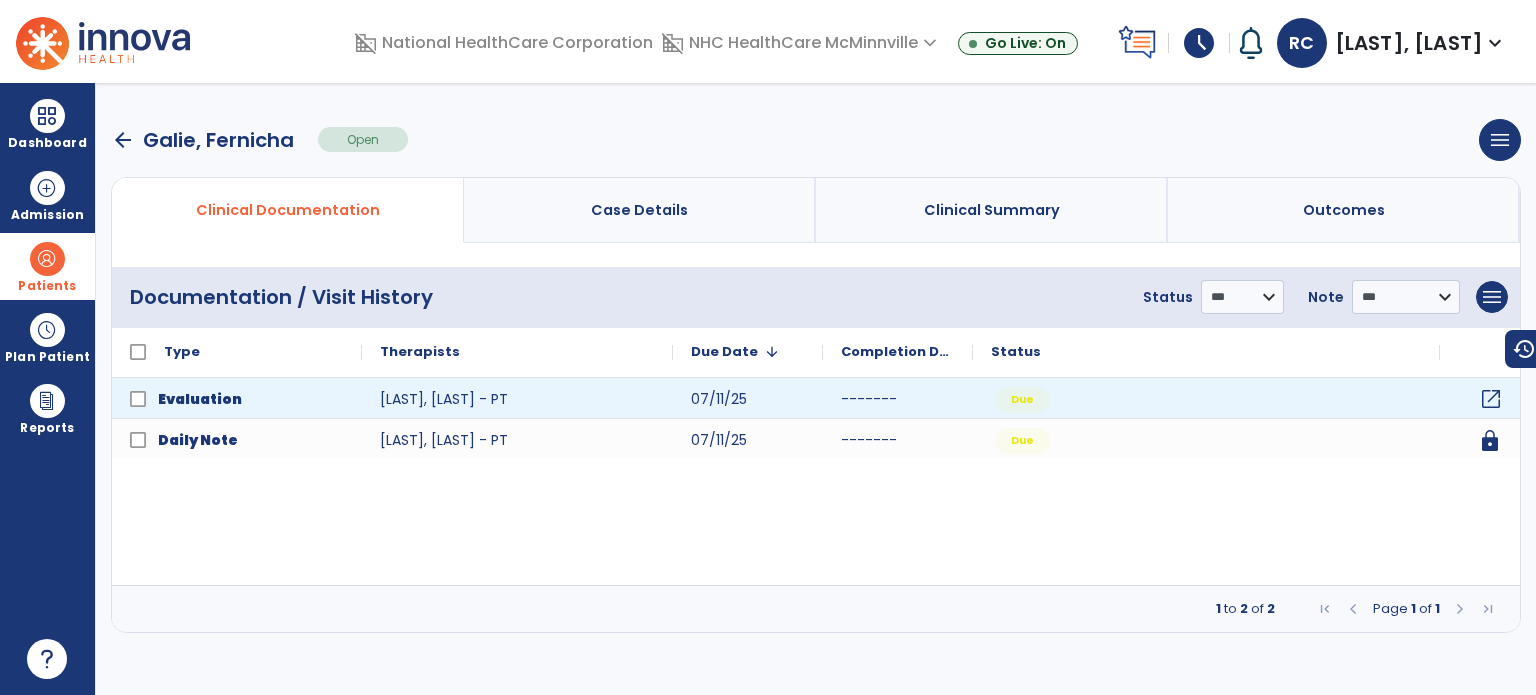 click on "open_in_new" 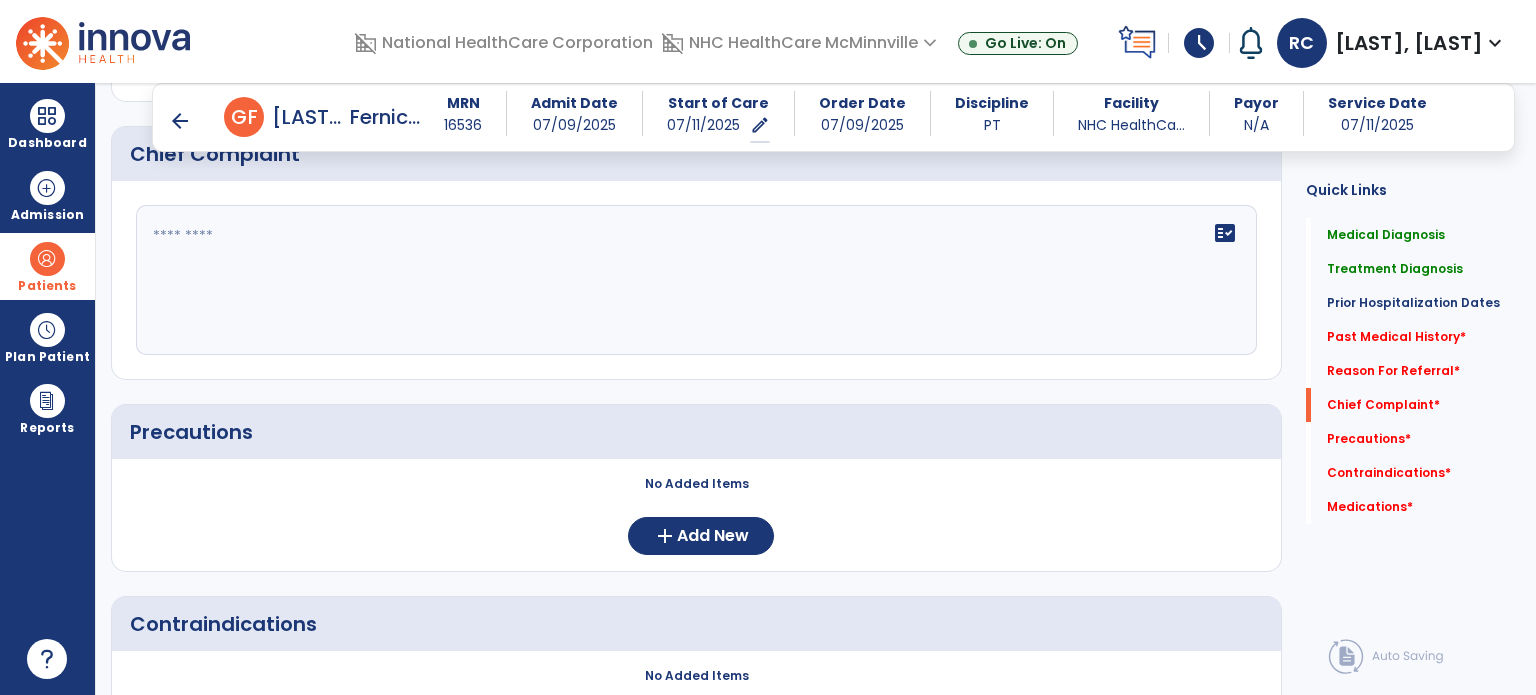 scroll, scrollTop: 1542, scrollLeft: 0, axis: vertical 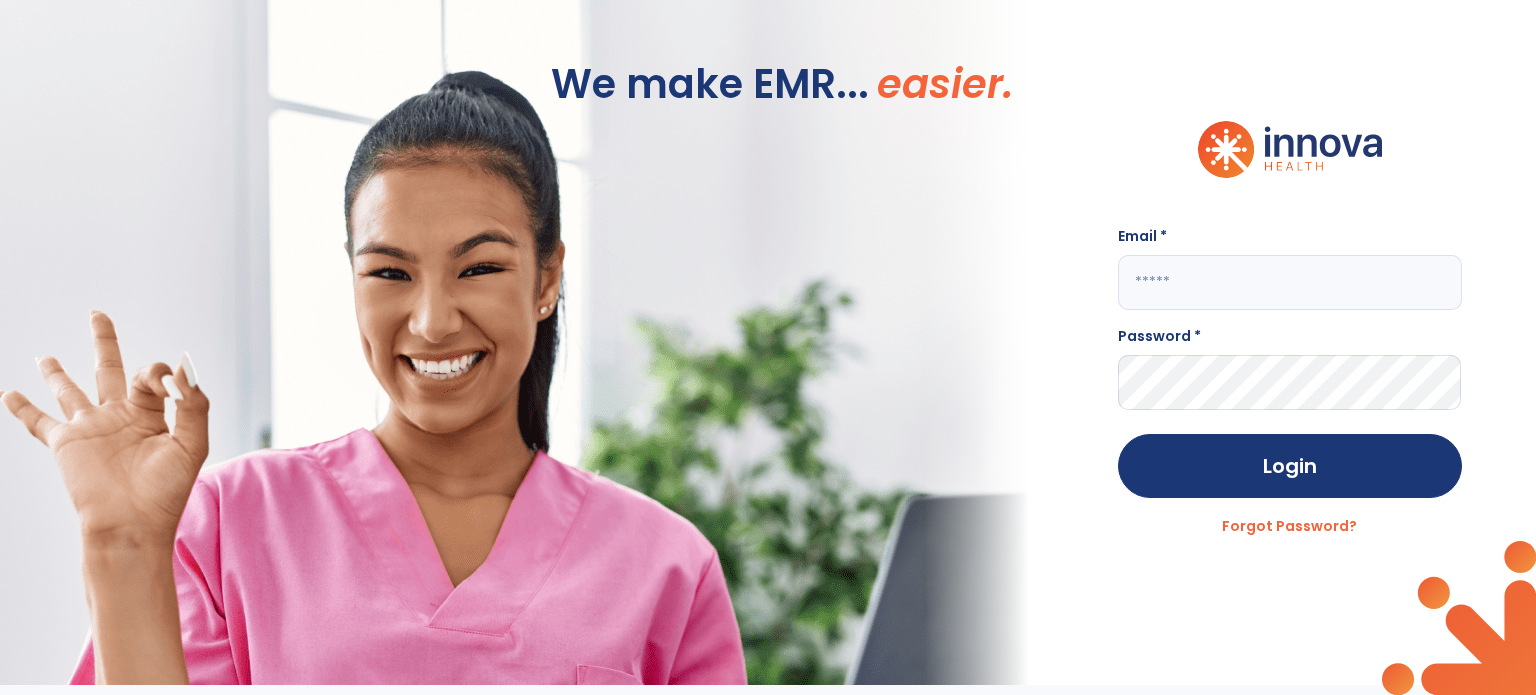 type on "**********" 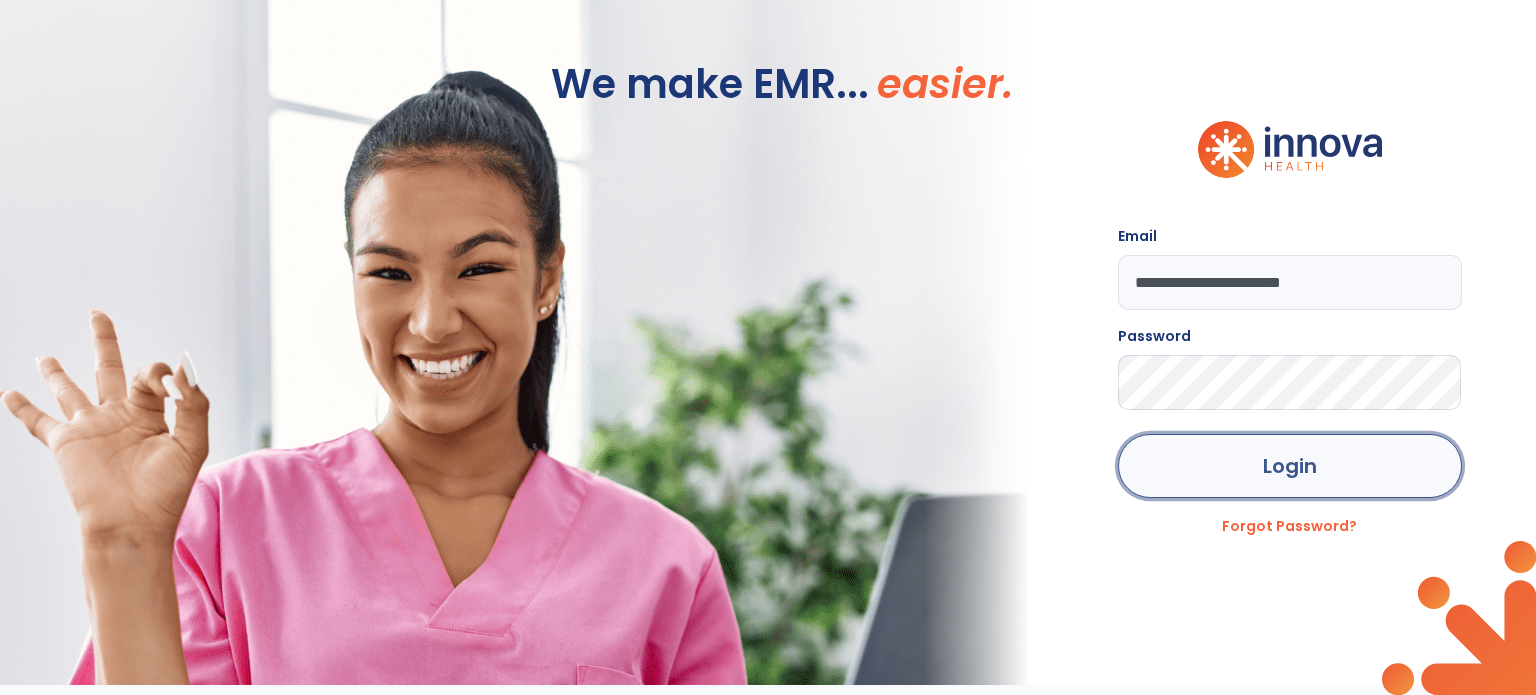 click on "Login" 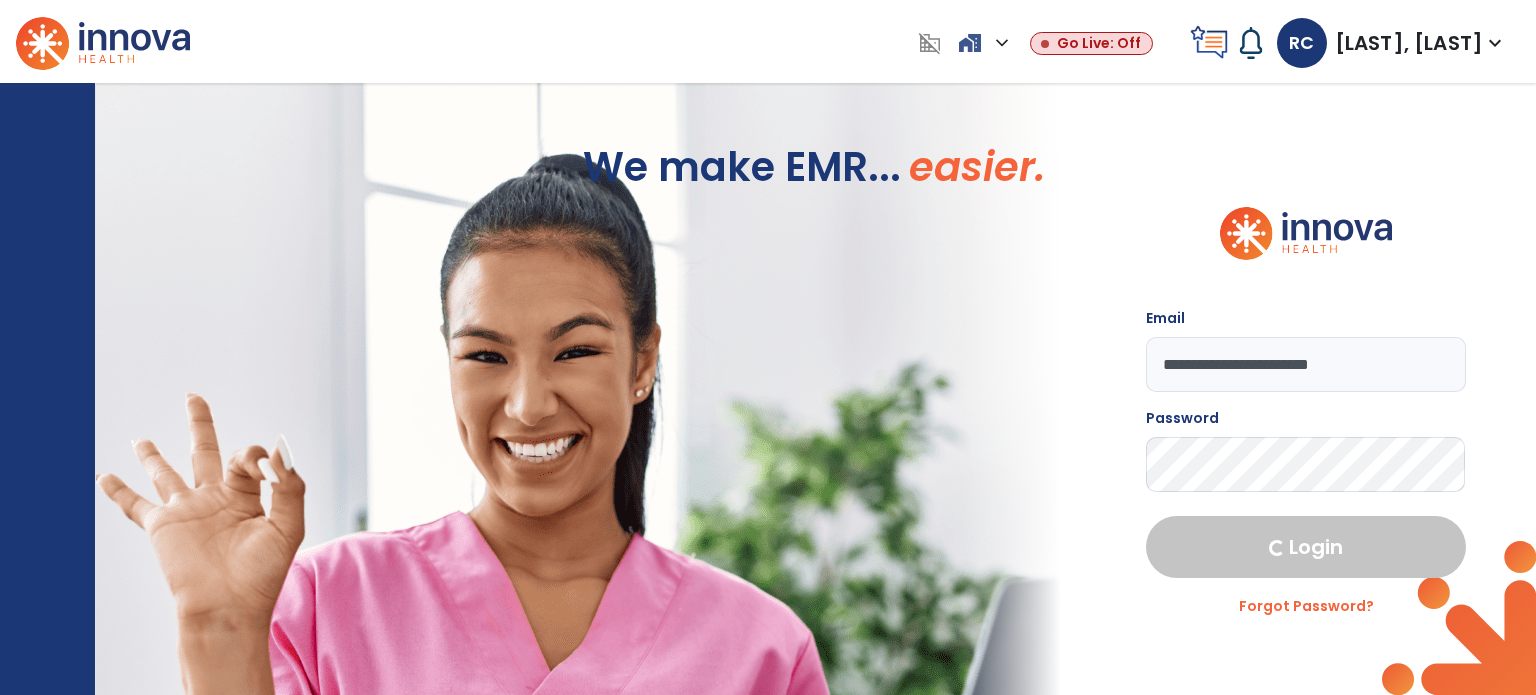 select on "****" 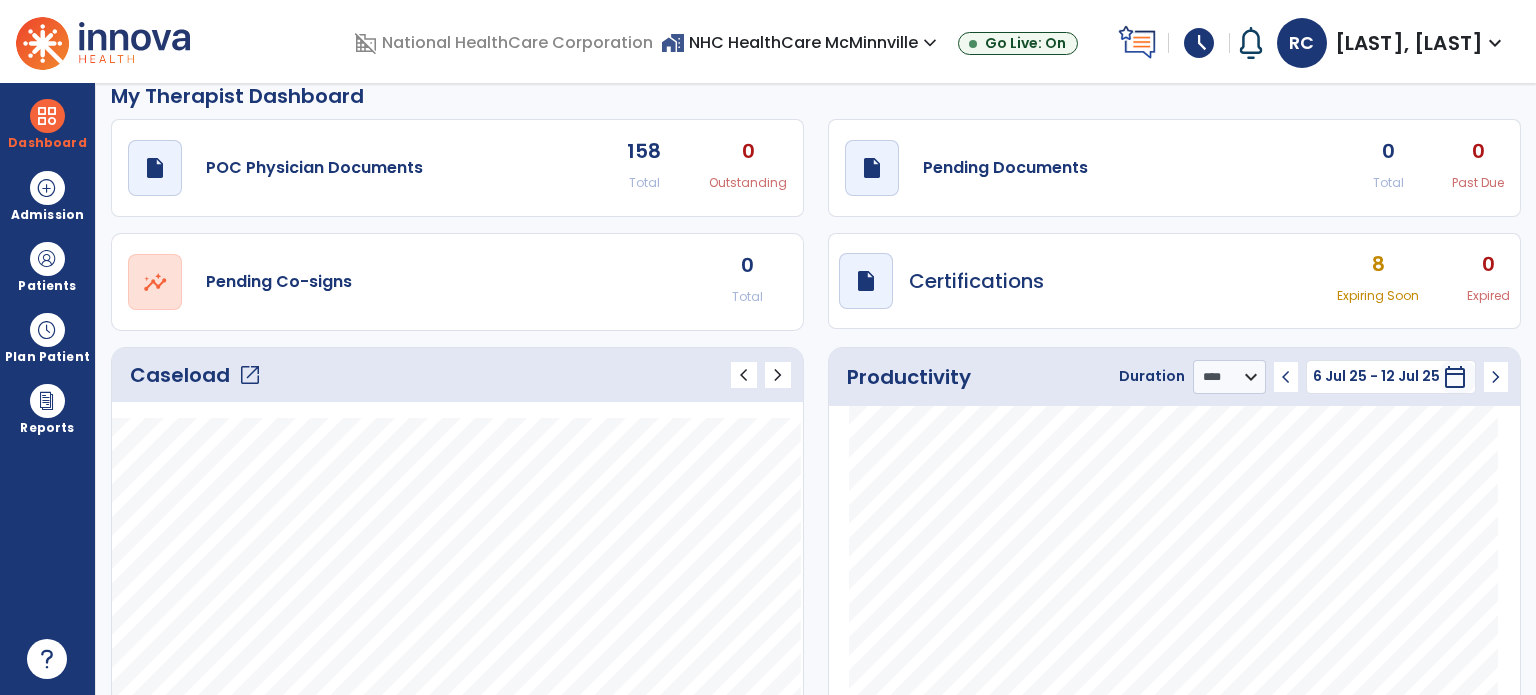 scroll, scrollTop: 0, scrollLeft: 0, axis: both 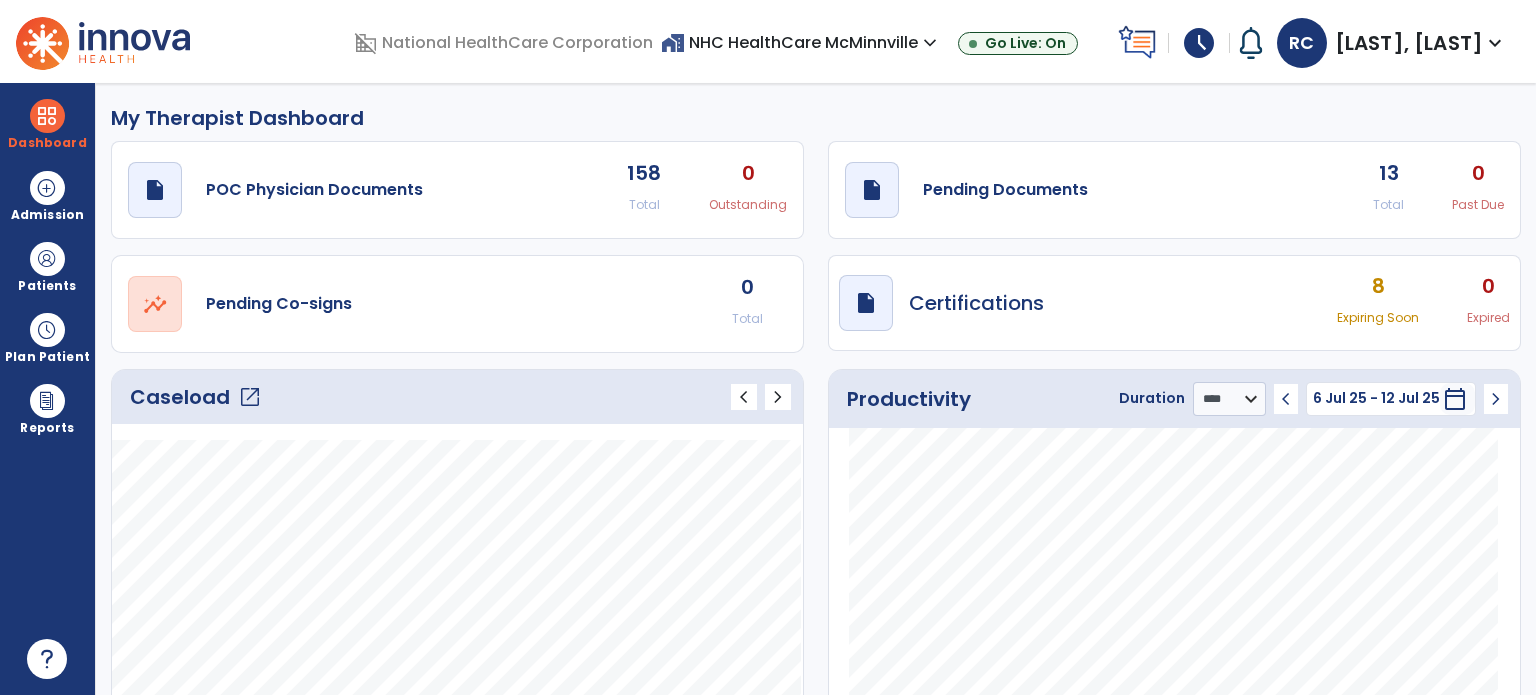 click on "My Therapist Dashboard" 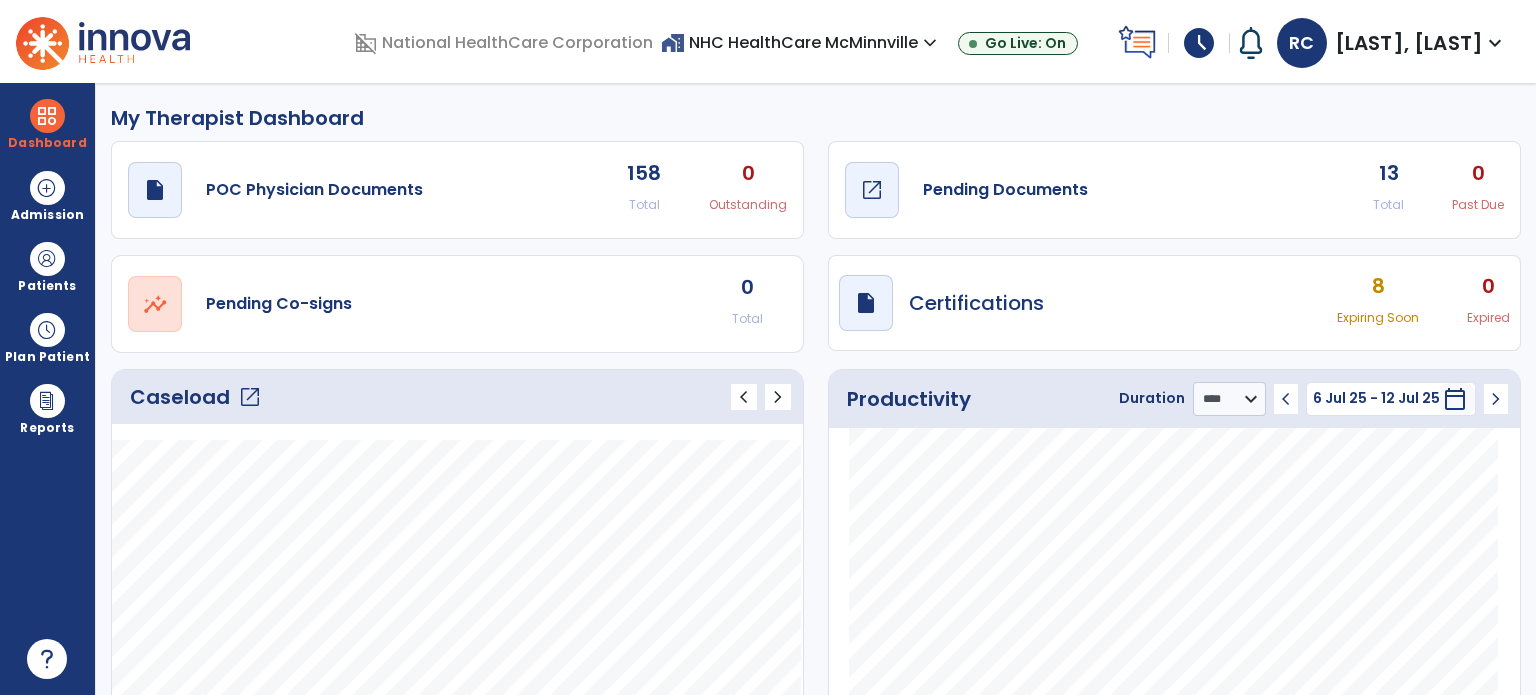 click on "Pending Documents" 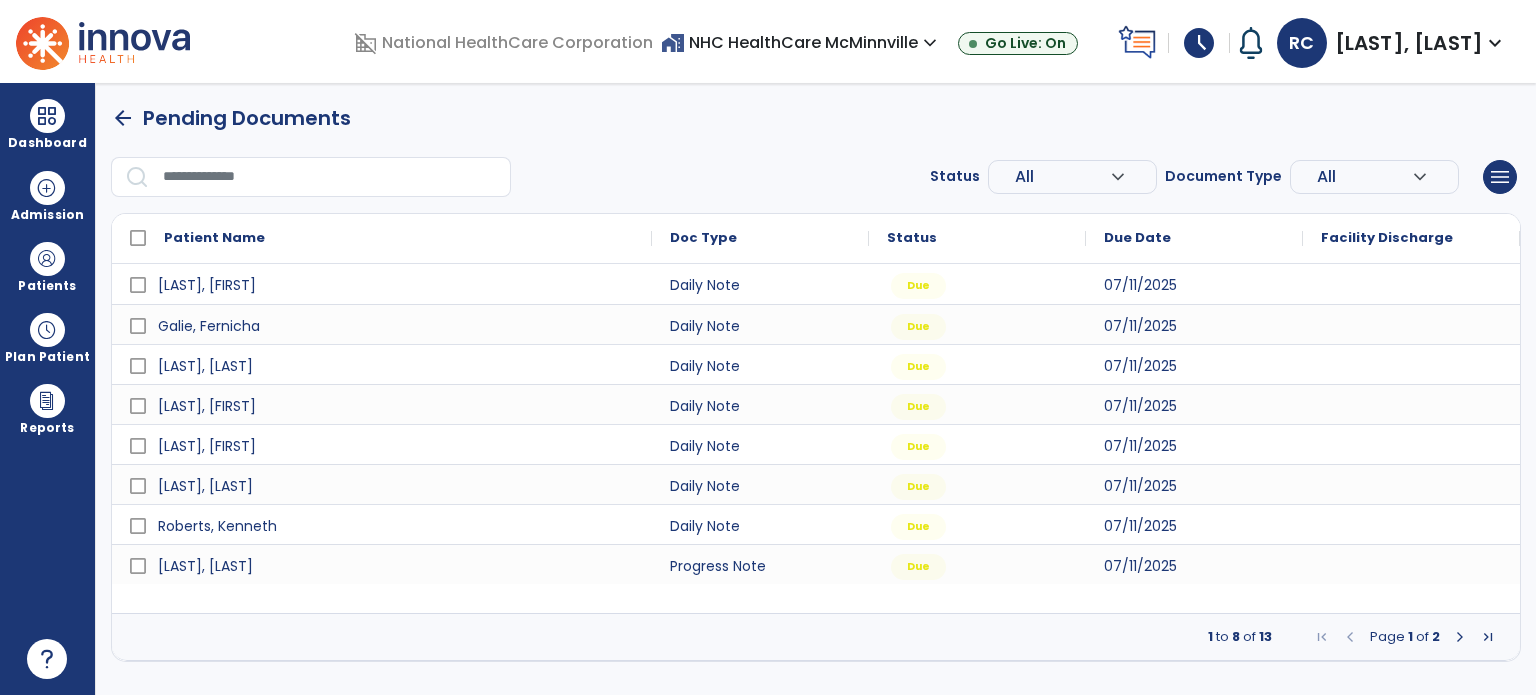click on "arrow_back   Pending Documents  Status All  expand_more  ALL Due Past Due Incomplete Document Type All  expand_more  ALL Daily Note Progress Note Evaluation Discharge Note Recertification  menu   Export List   Print List
Patient Name
Doc Type
Status 1" at bounding box center [816, 382] 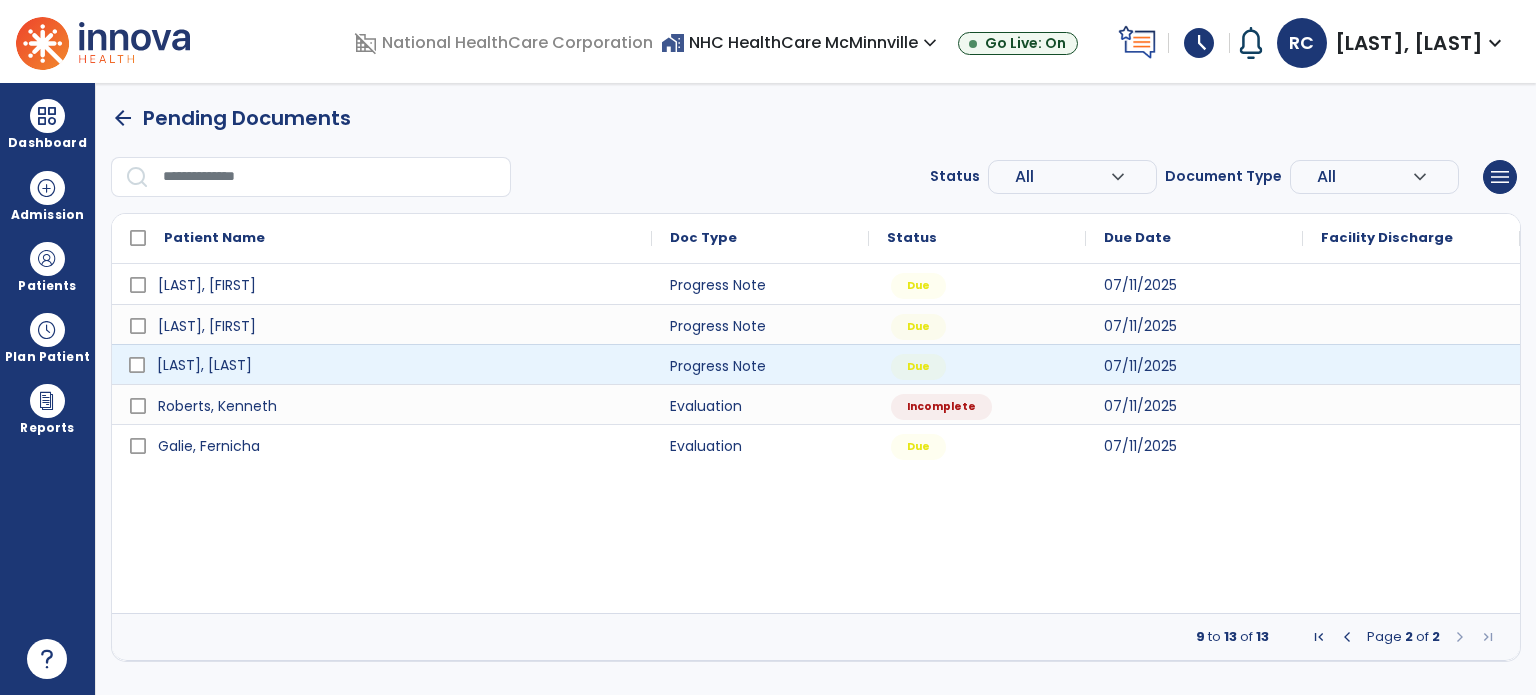 click on "[FIRST] [LAST]" at bounding box center (396, 365) 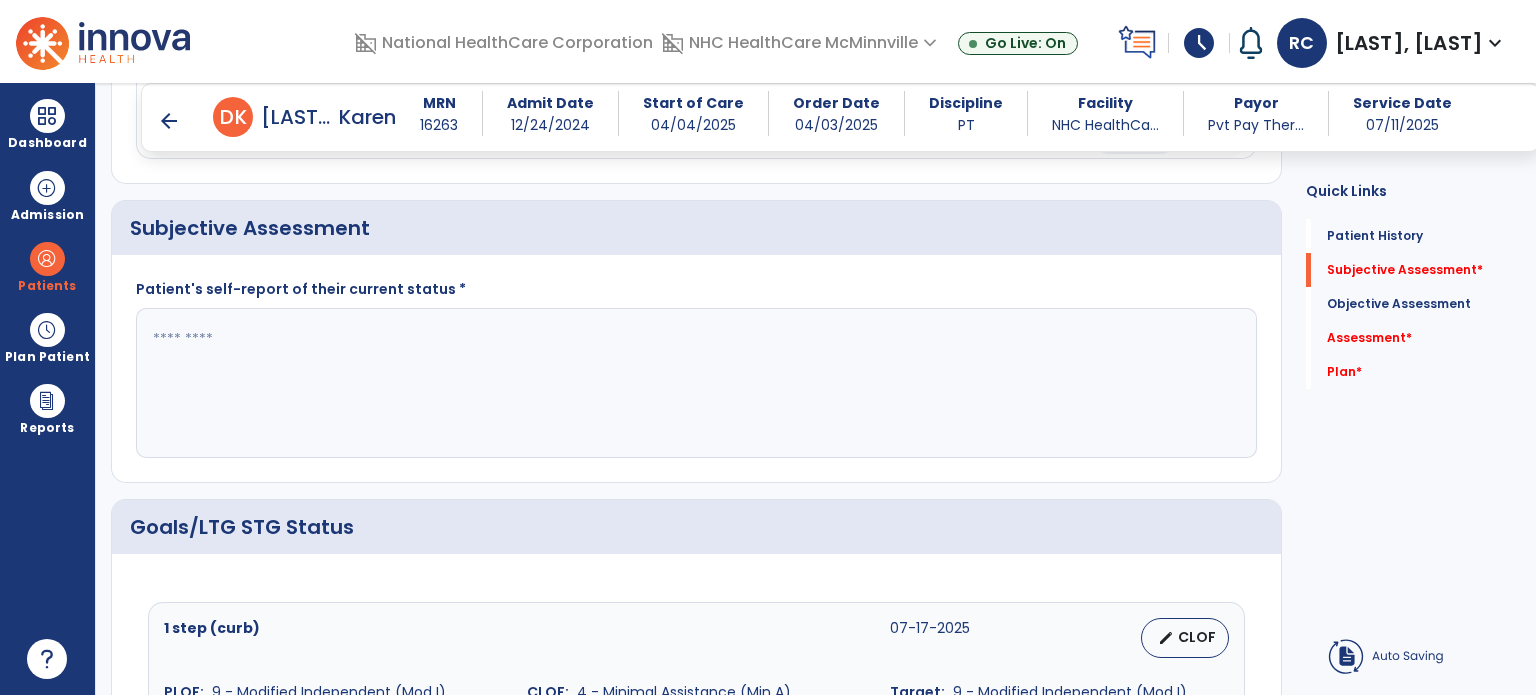scroll, scrollTop: 536, scrollLeft: 0, axis: vertical 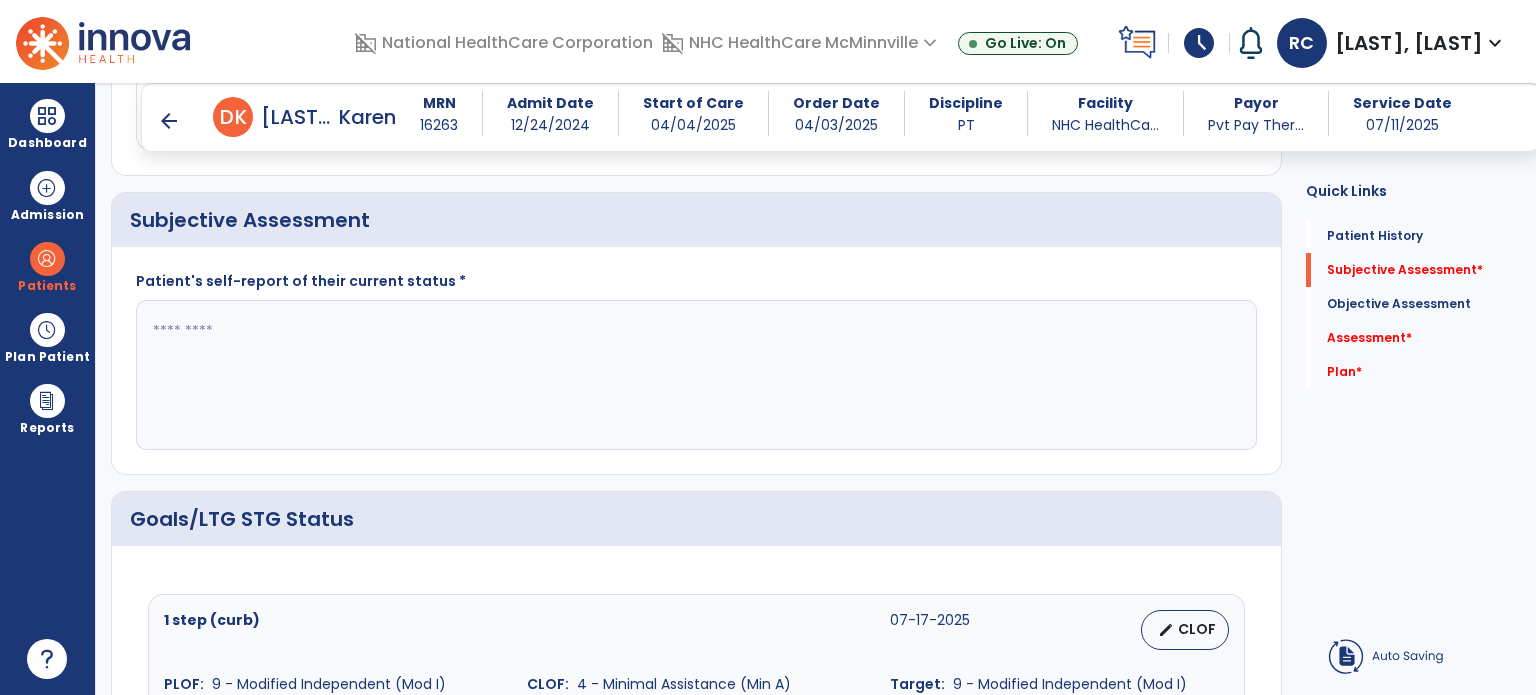 click 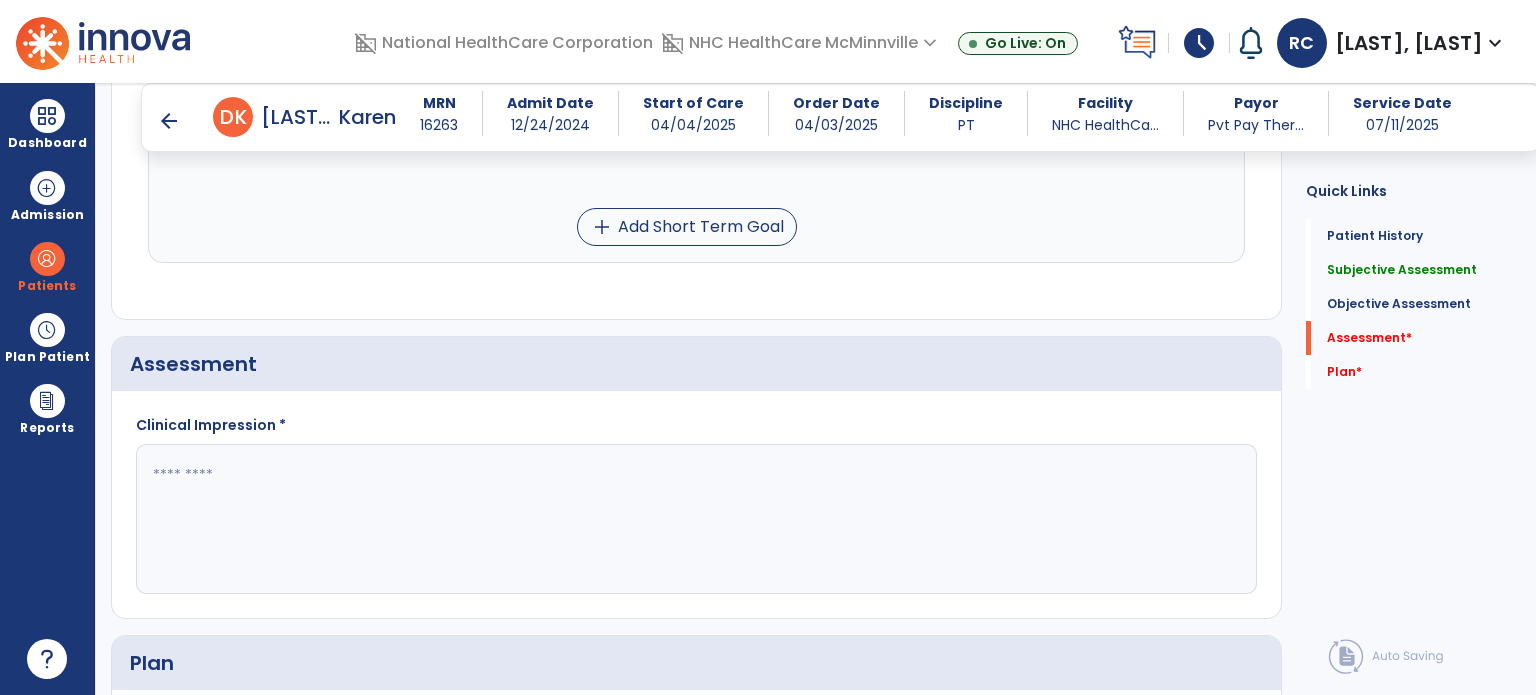 scroll, scrollTop: 1940, scrollLeft: 0, axis: vertical 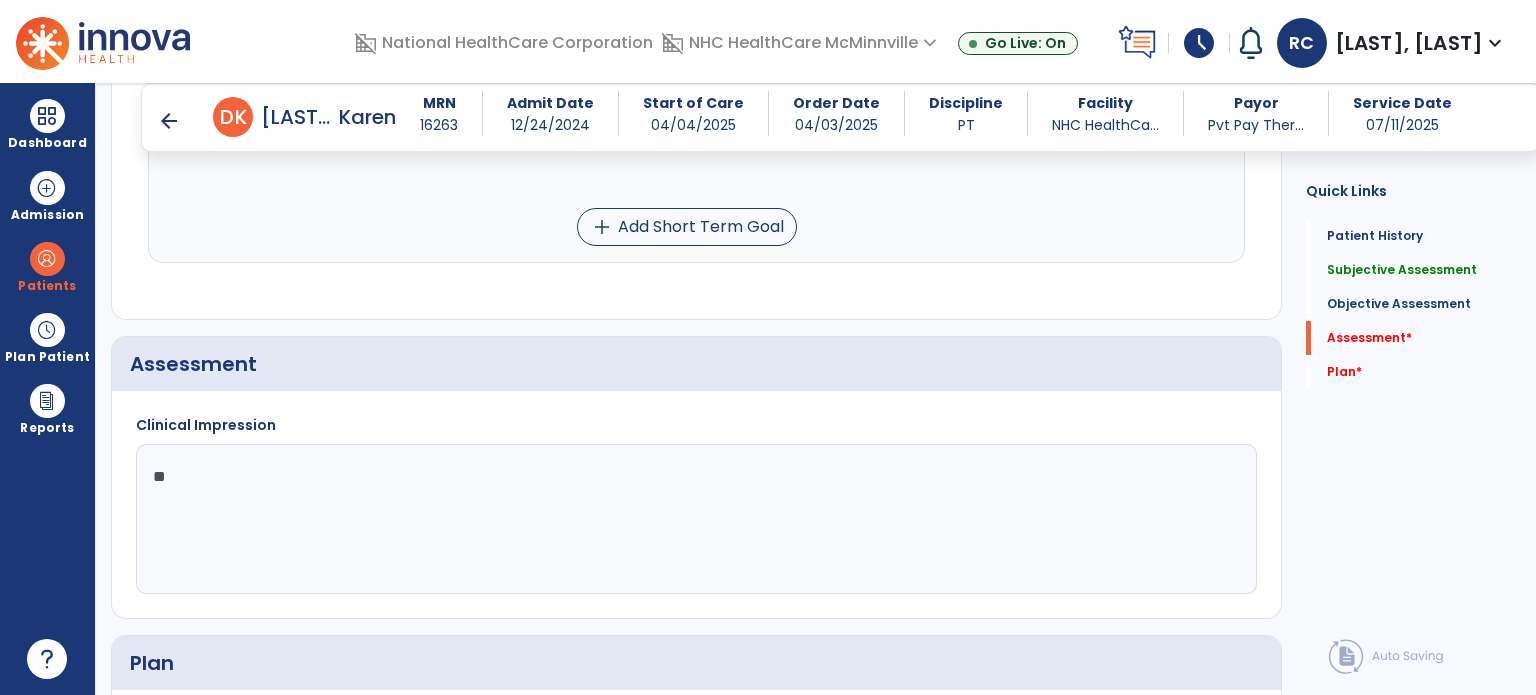 type on "*" 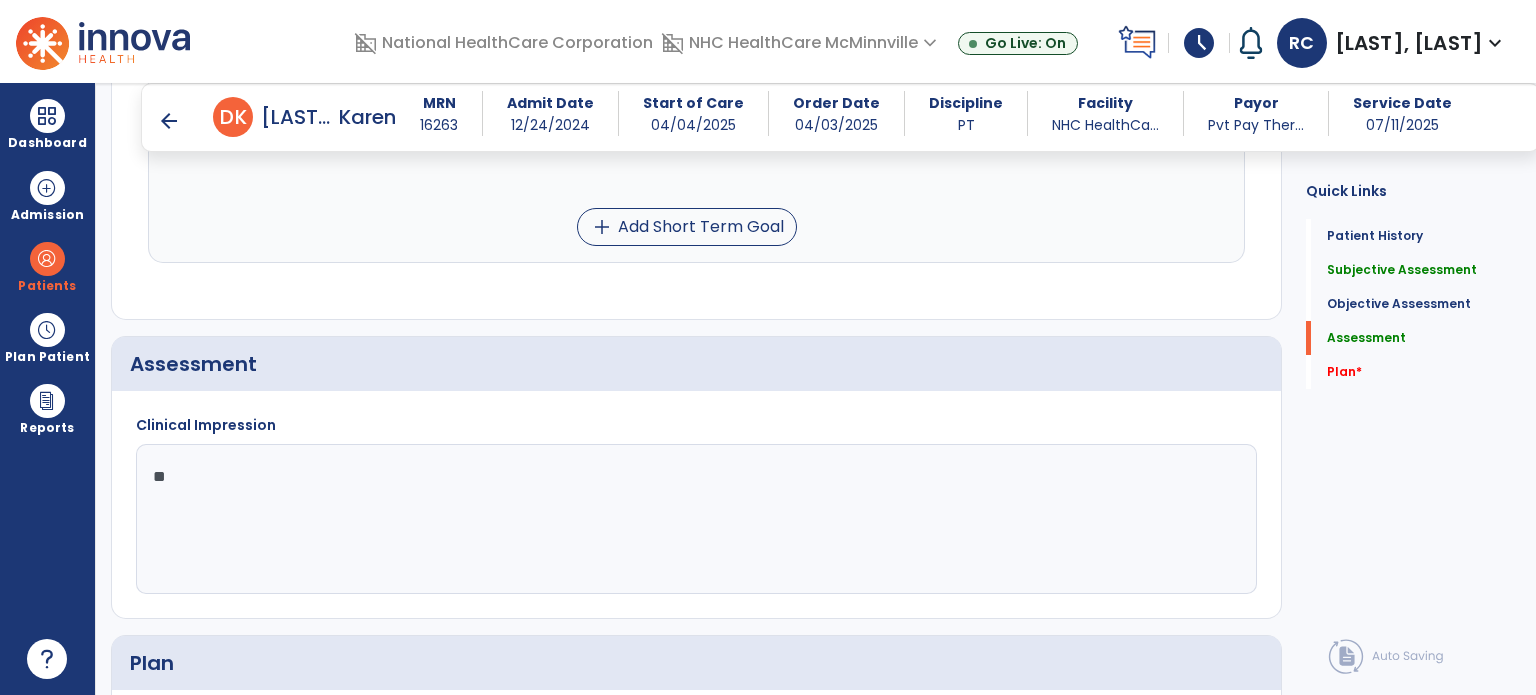 type on "*" 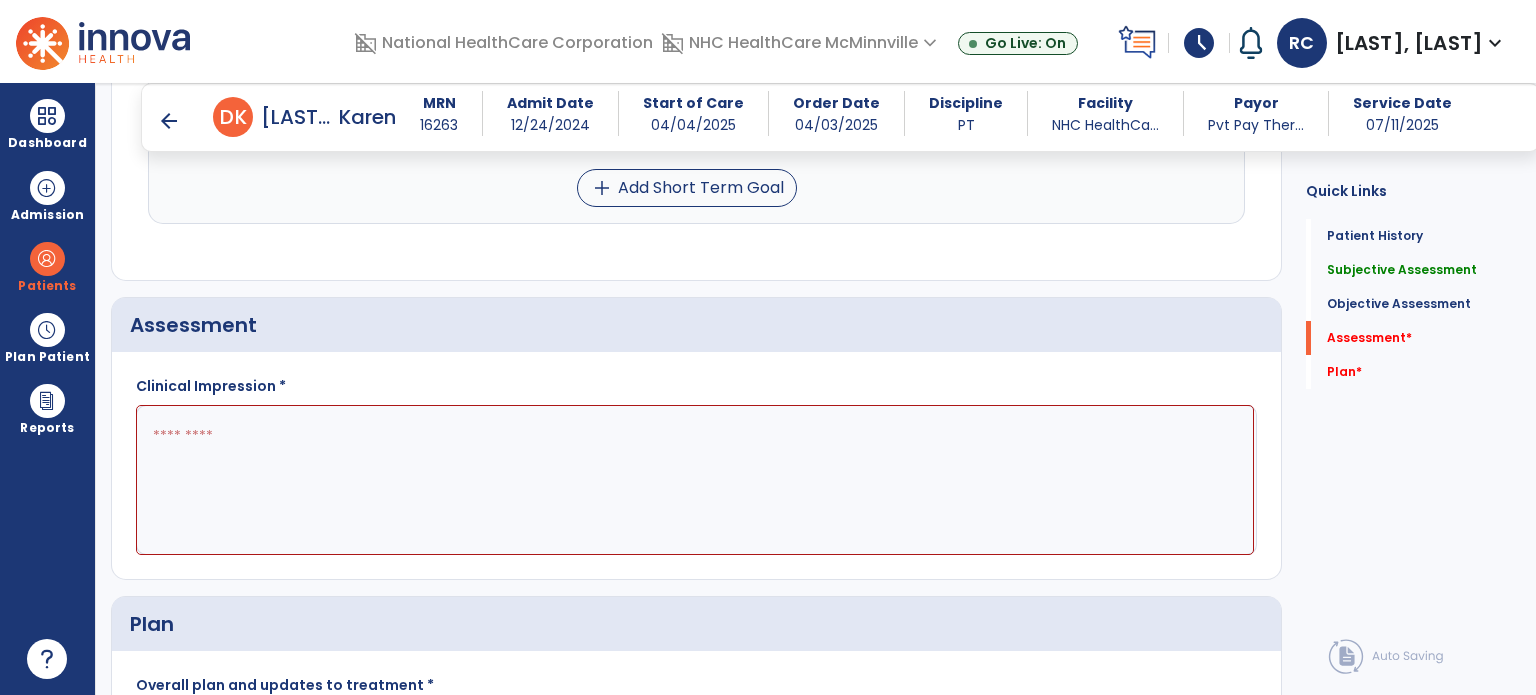 scroll, scrollTop: 1984, scrollLeft: 0, axis: vertical 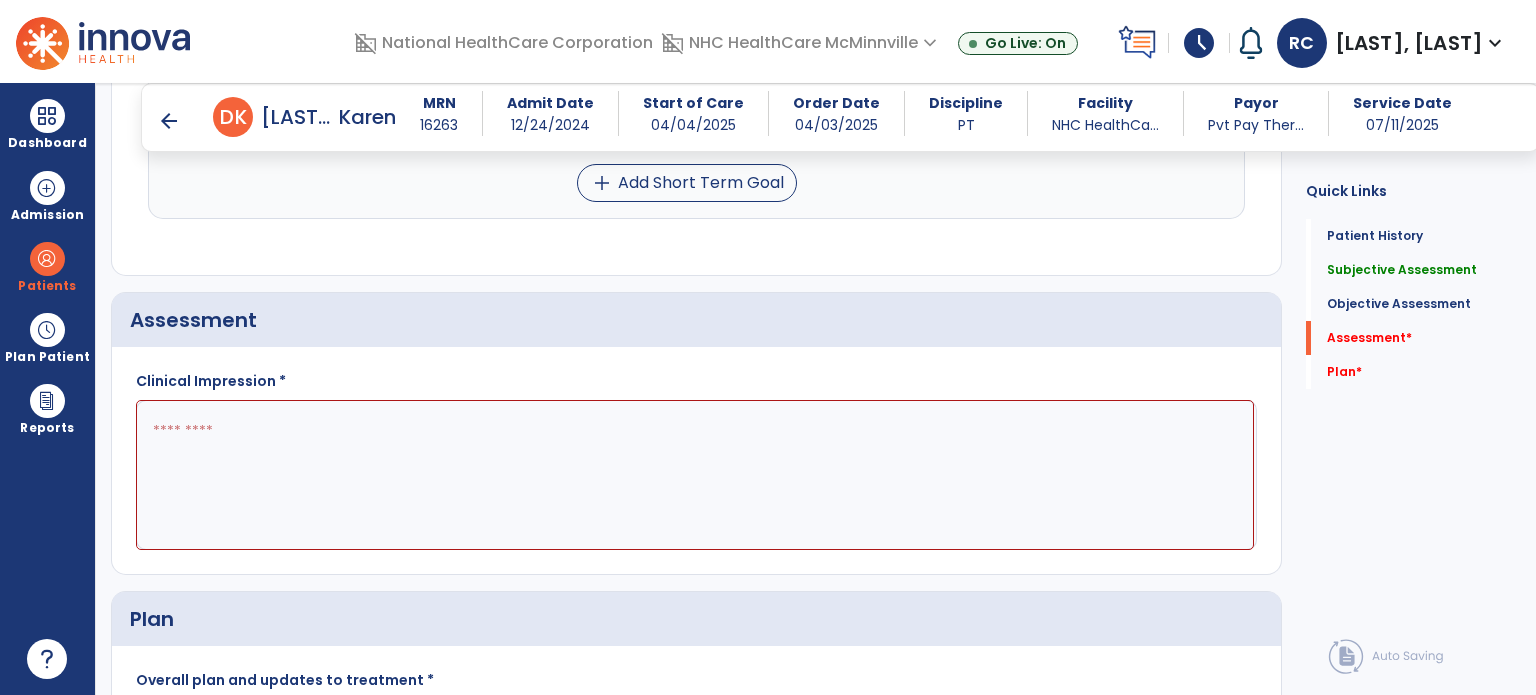 click 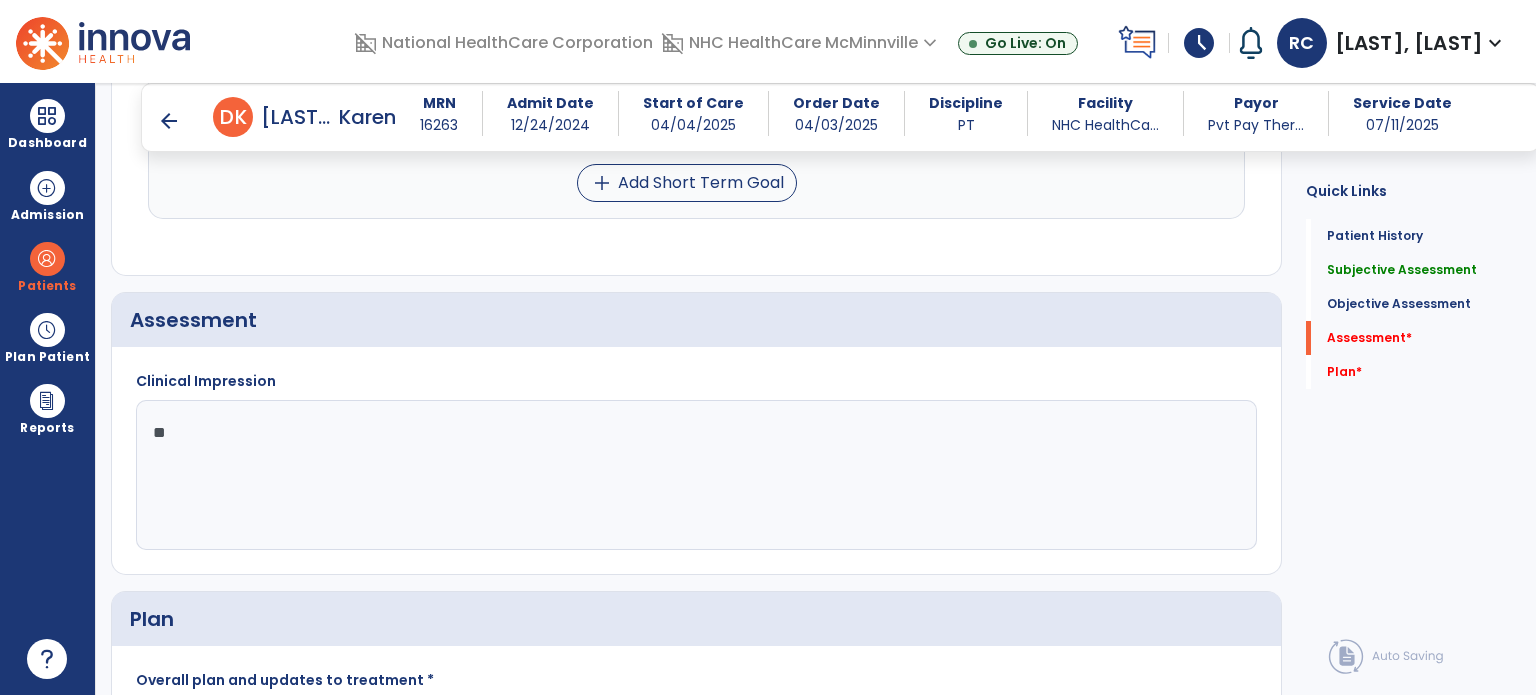 type on "*" 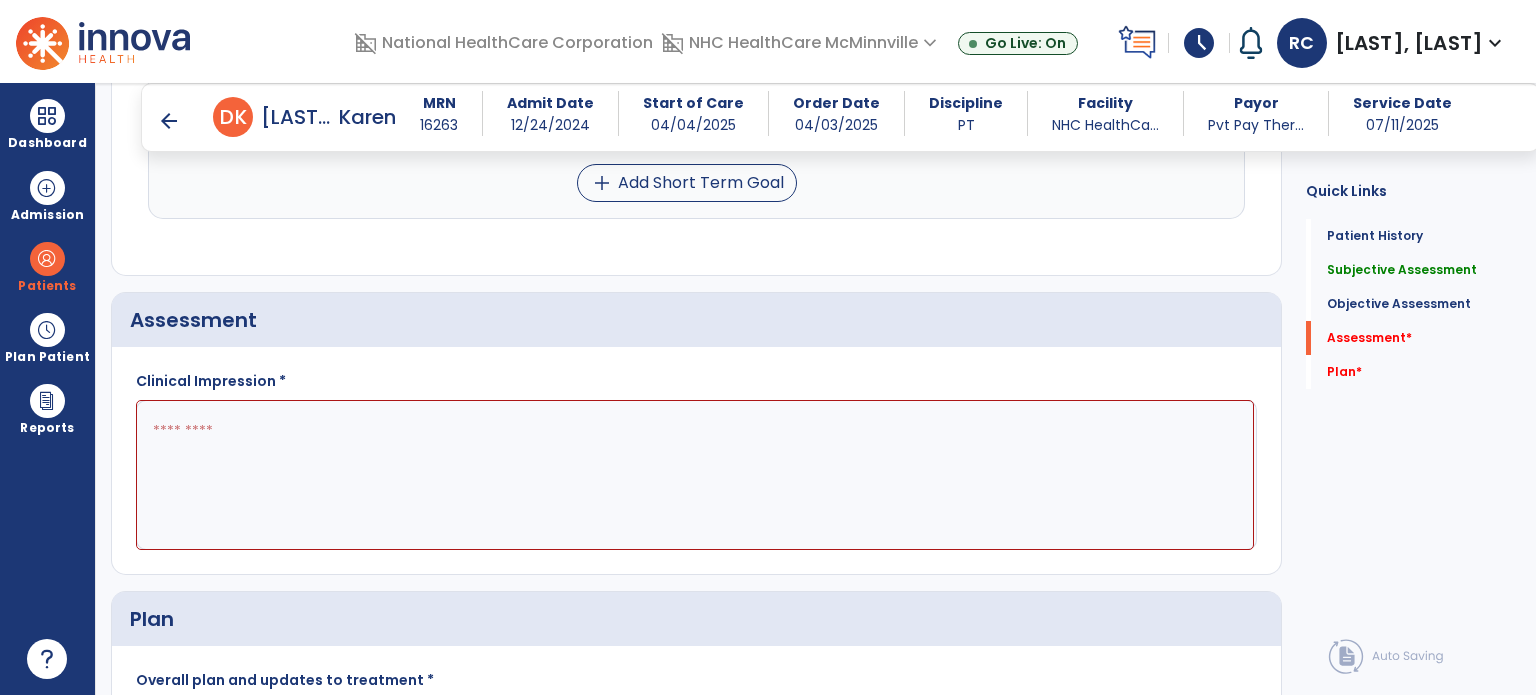 click 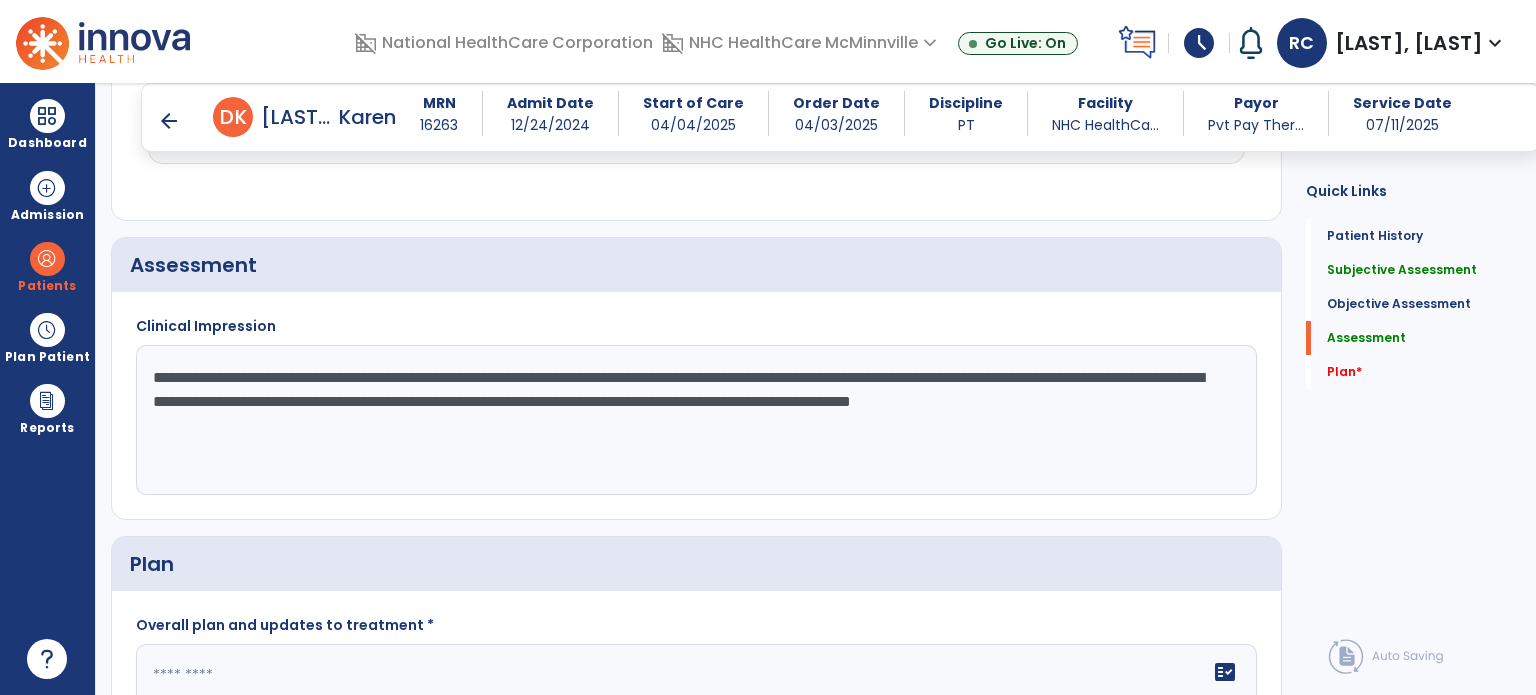 scroll, scrollTop: 2040, scrollLeft: 0, axis: vertical 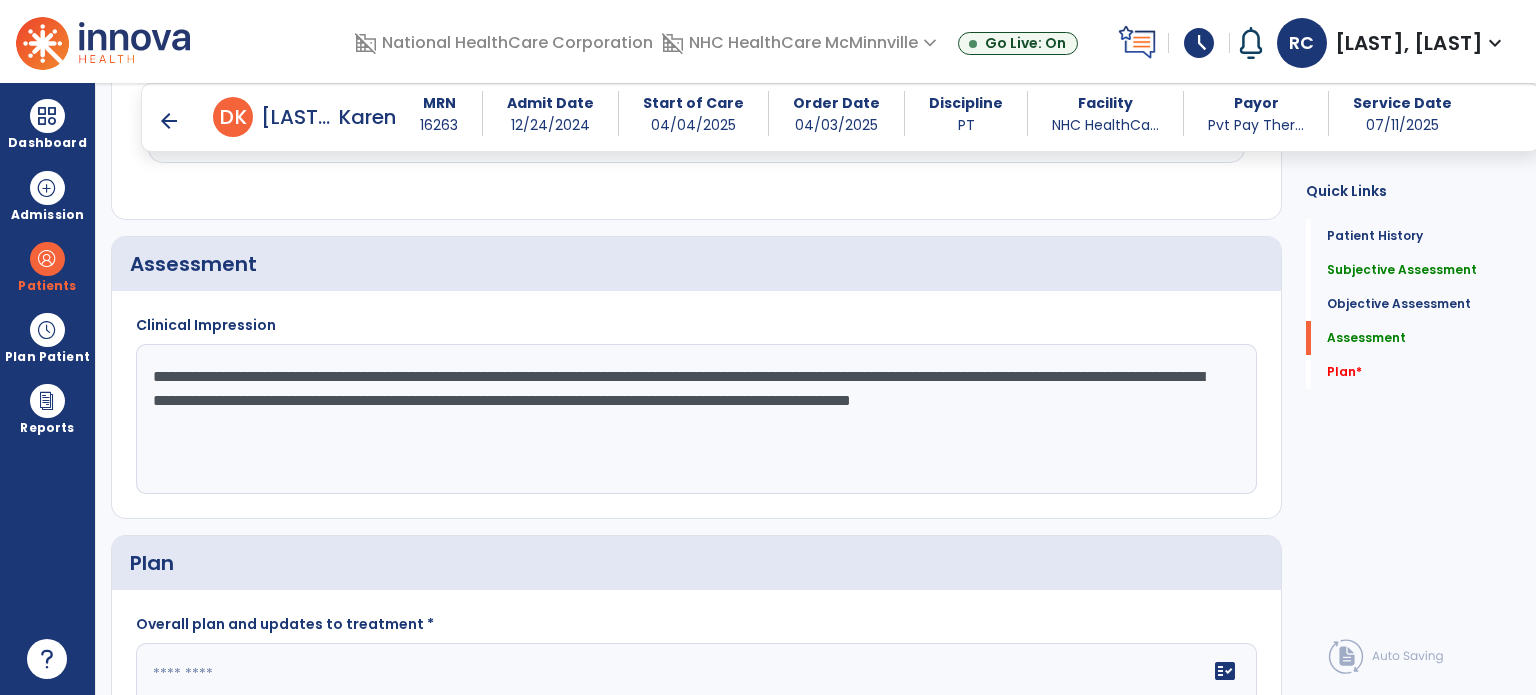 click on "**********" 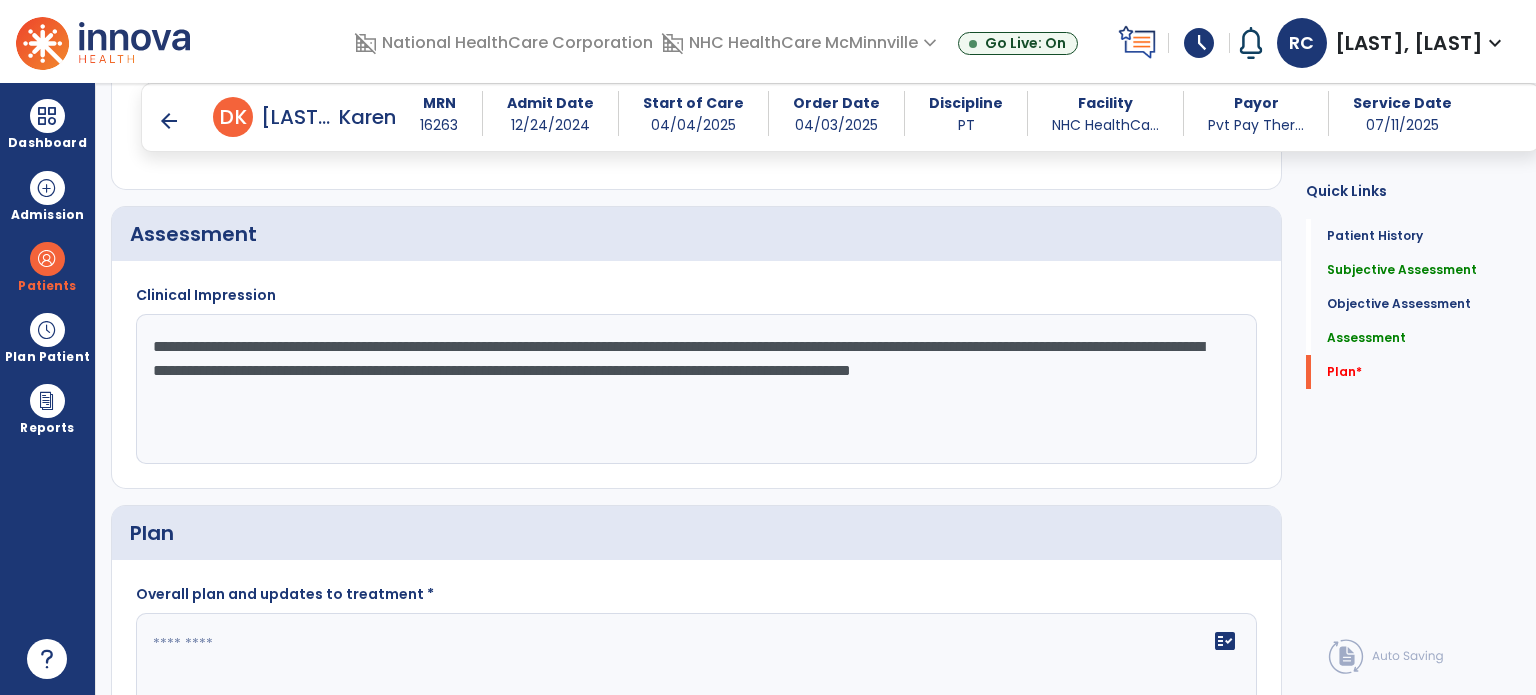 scroll, scrollTop: 2071, scrollLeft: 0, axis: vertical 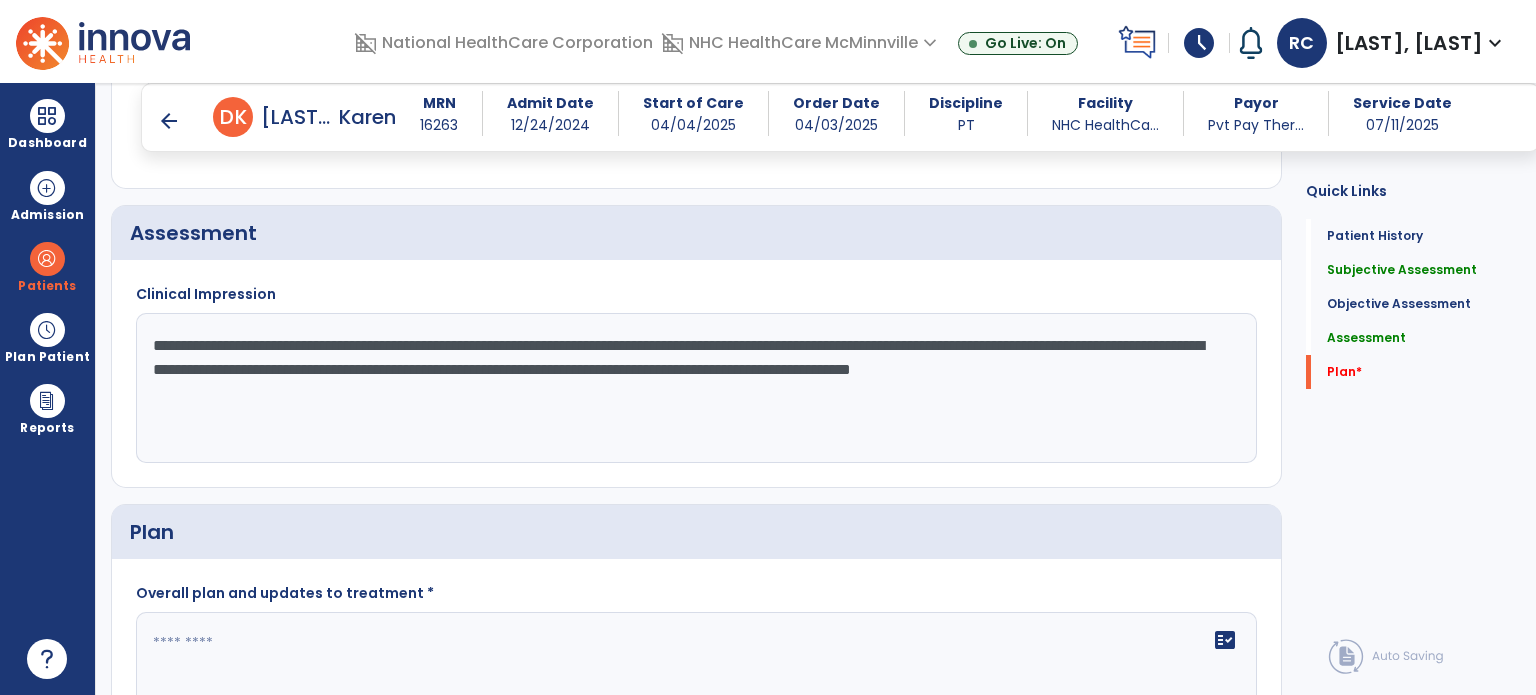 click on "**********" 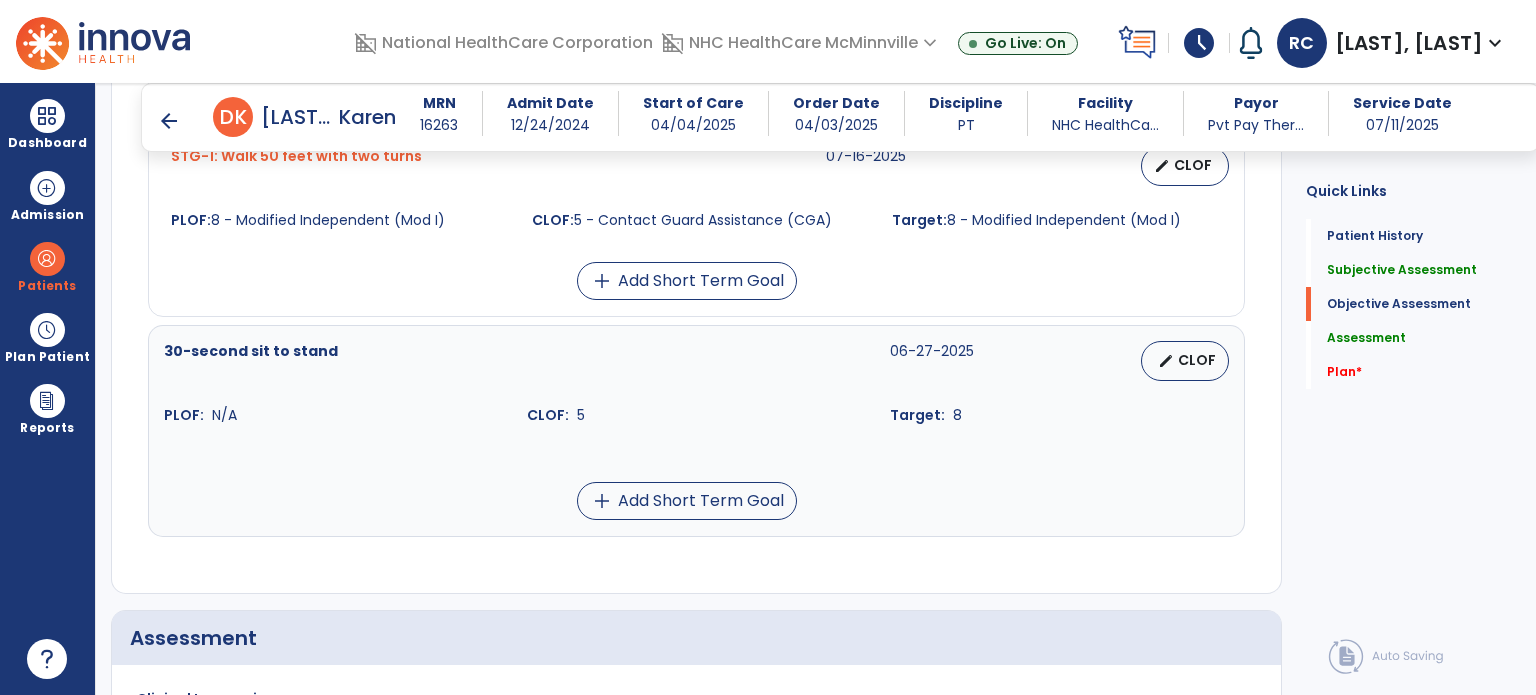 scroll, scrollTop: 1659, scrollLeft: 0, axis: vertical 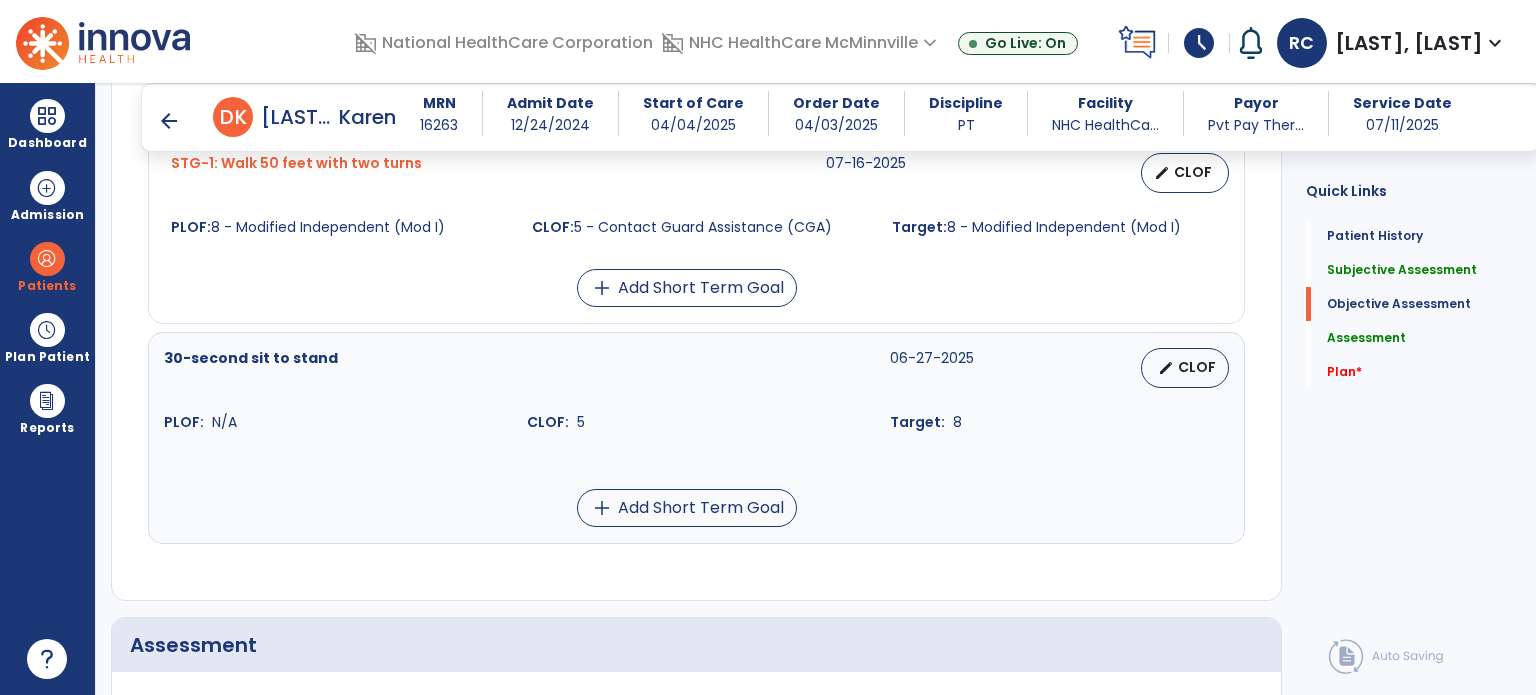 type on "**********" 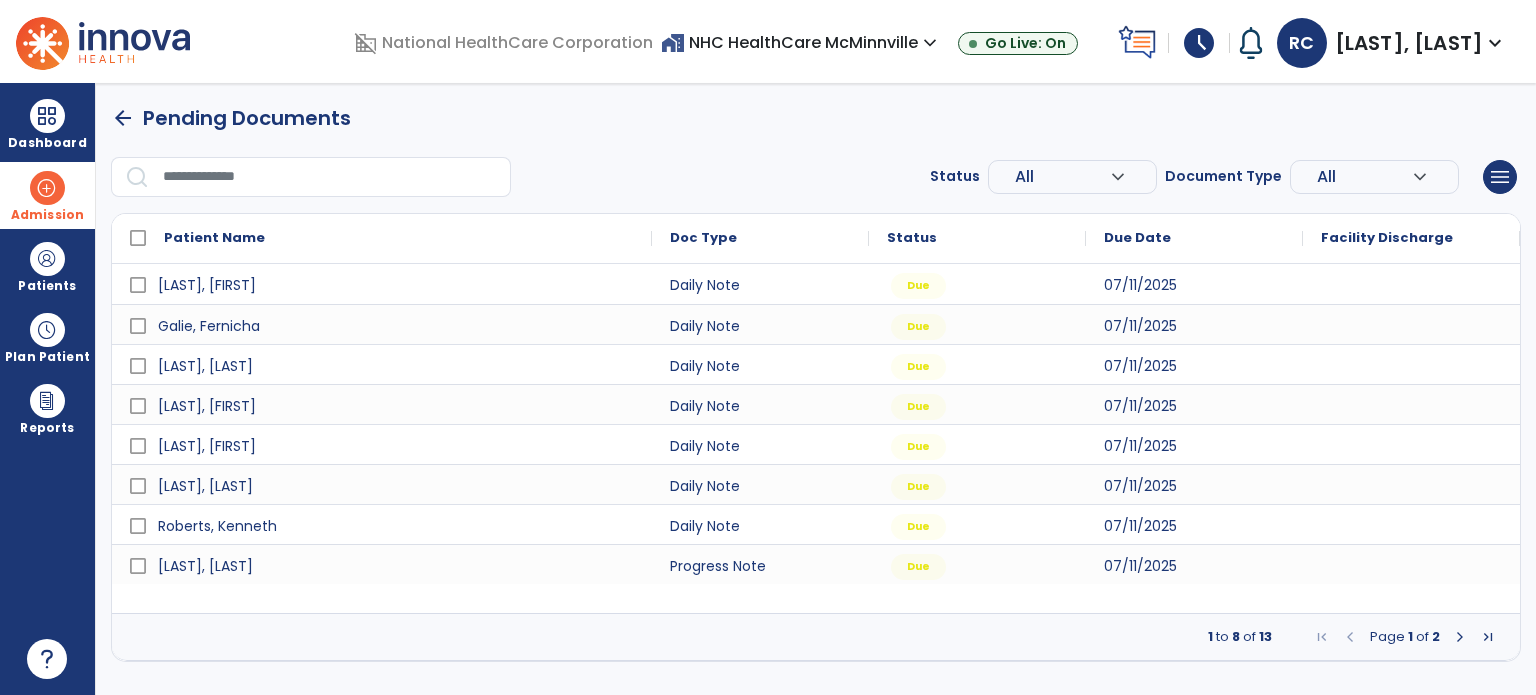 scroll, scrollTop: 0, scrollLeft: 0, axis: both 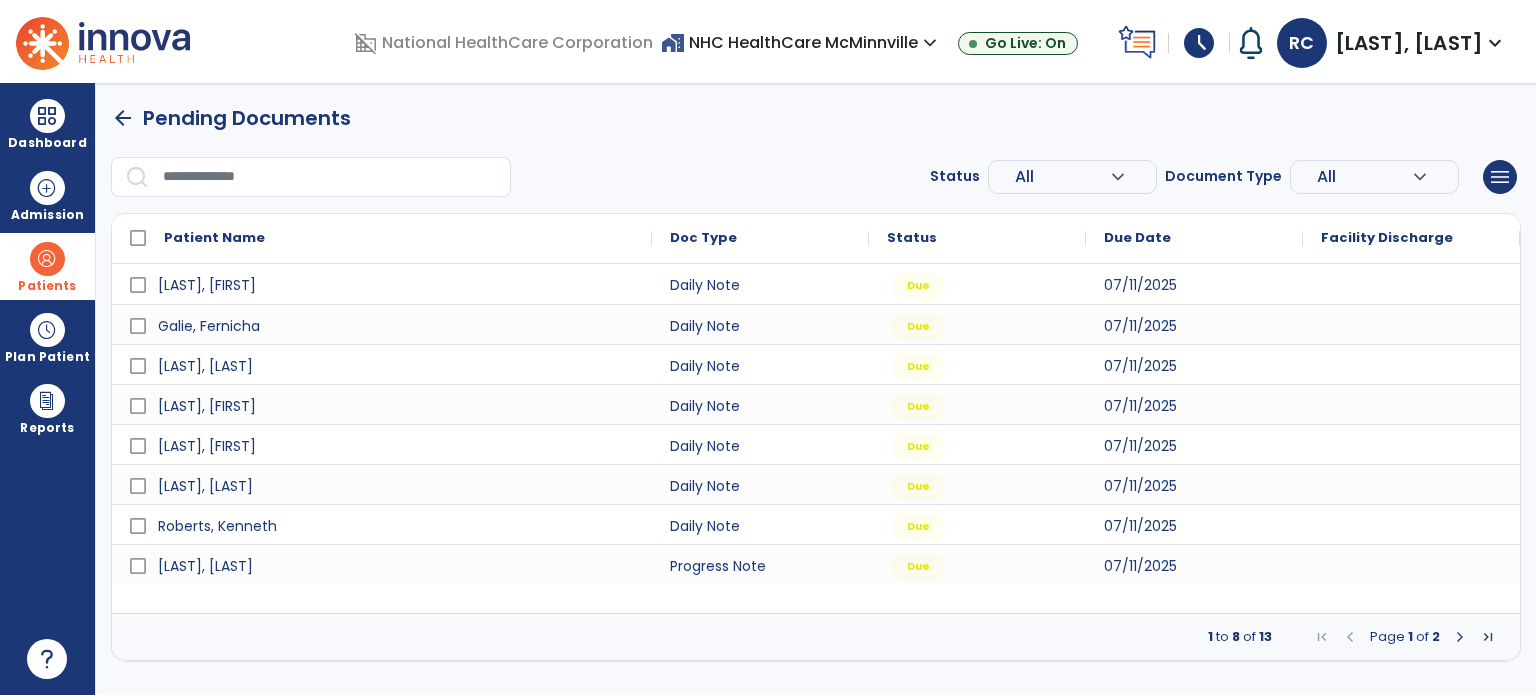 click on "Patients" at bounding box center (47, 286) 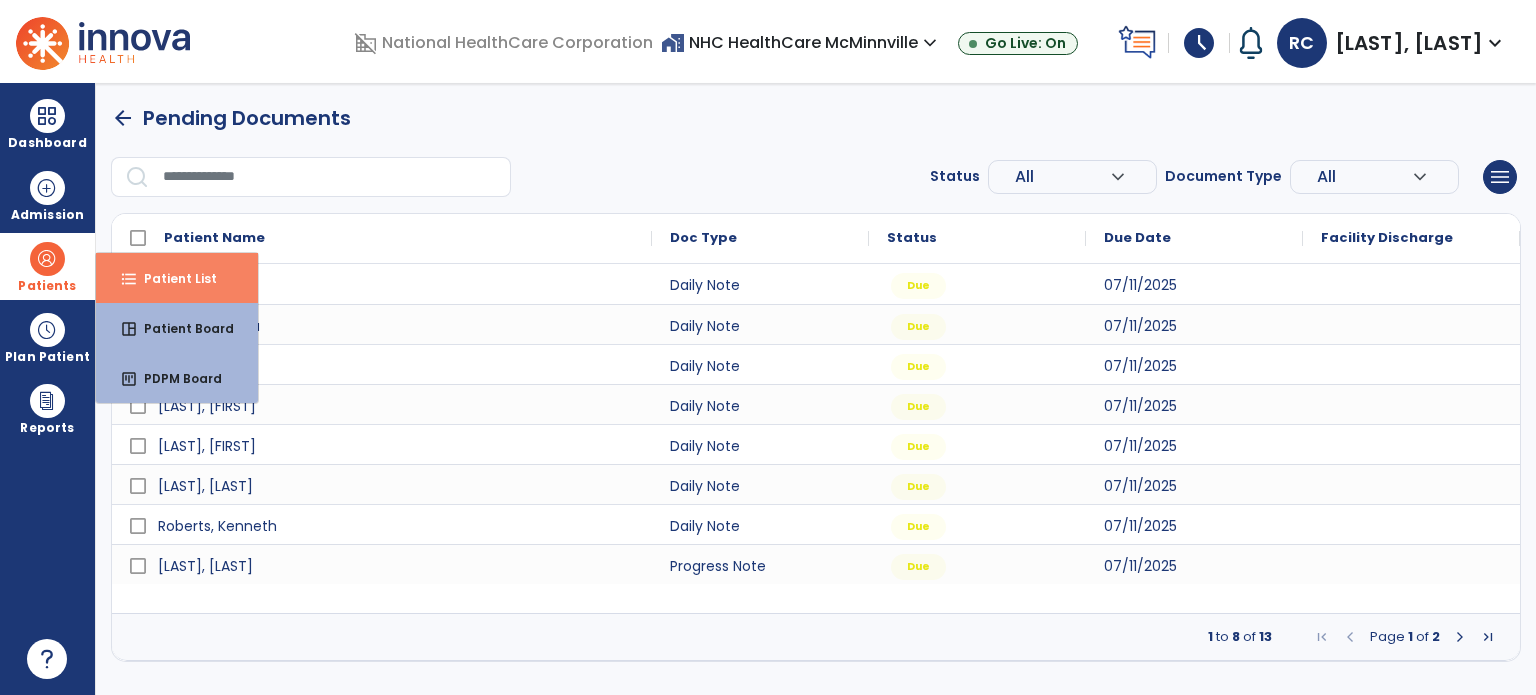 click on "format_list_bulleted  Patient List" at bounding box center [177, 278] 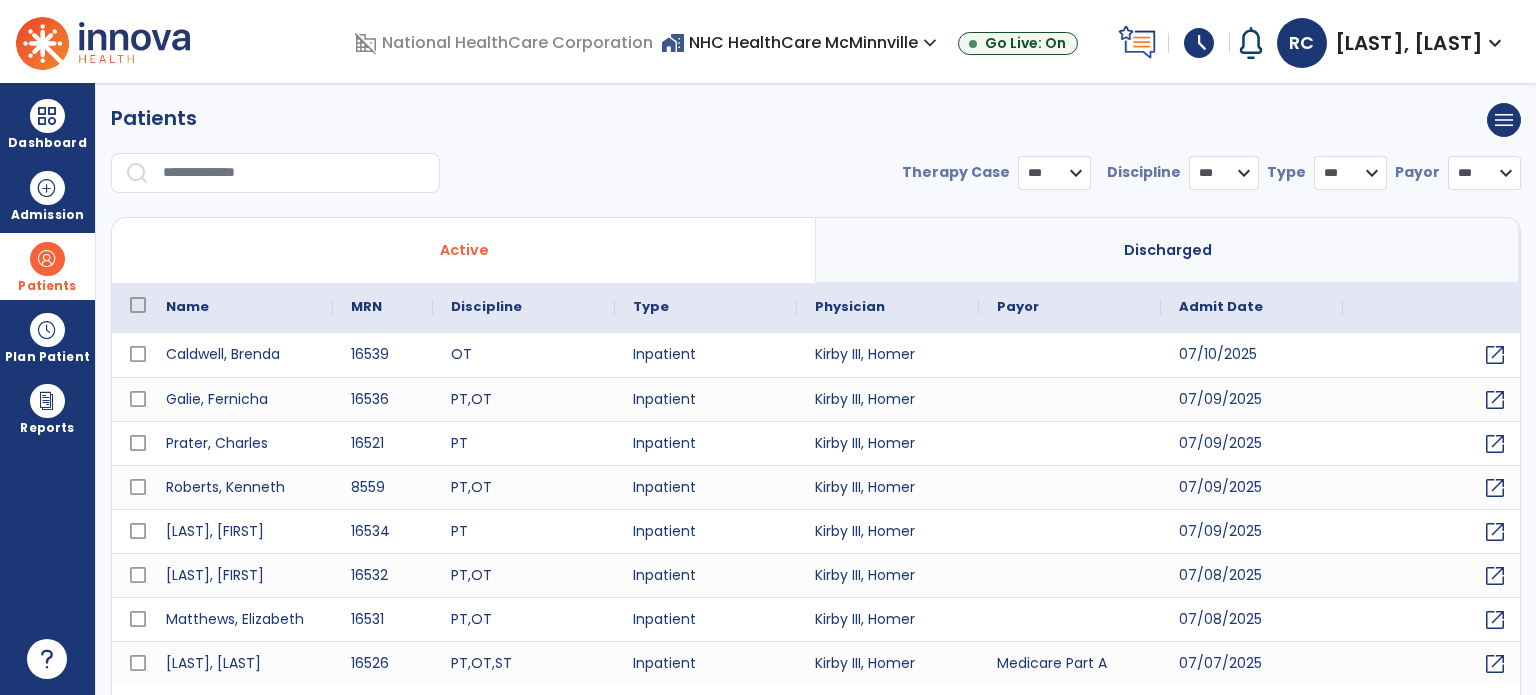 select on "***" 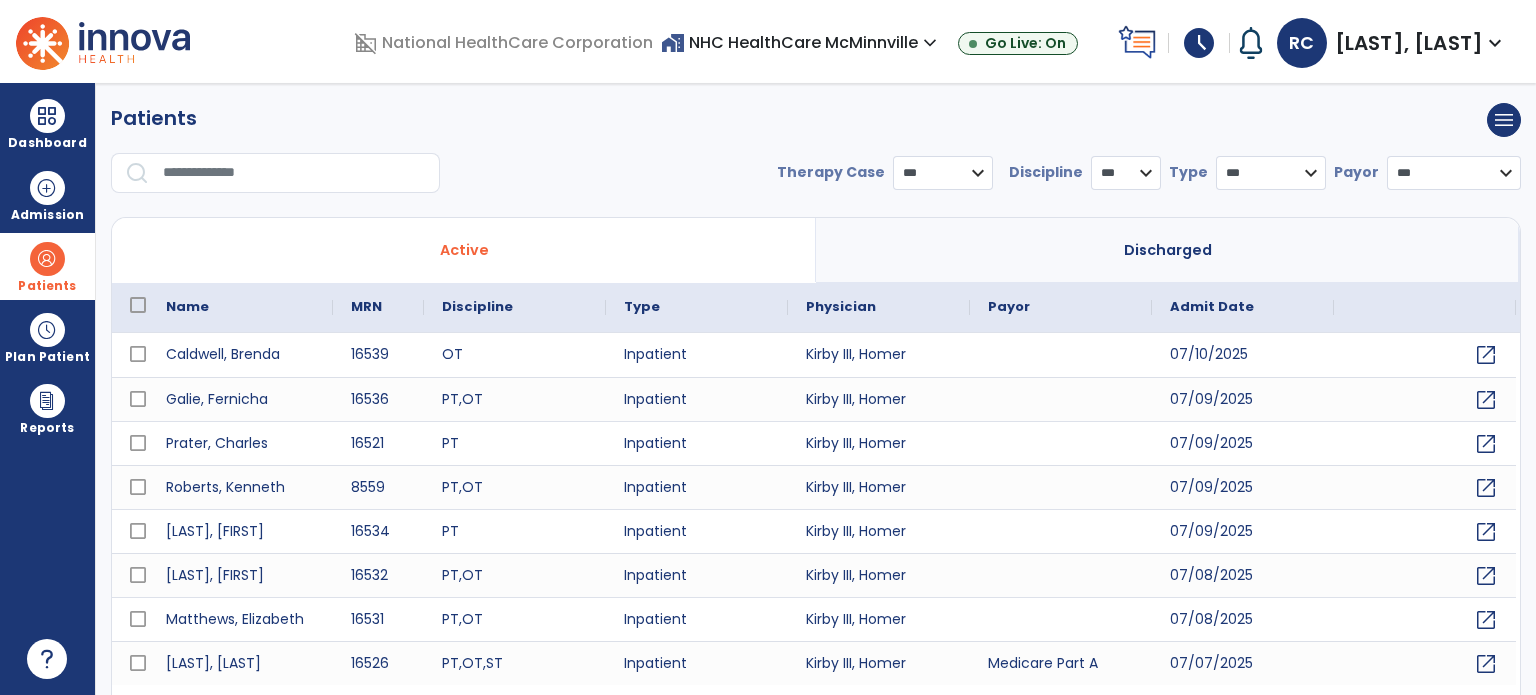 click at bounding box center (294, 173) 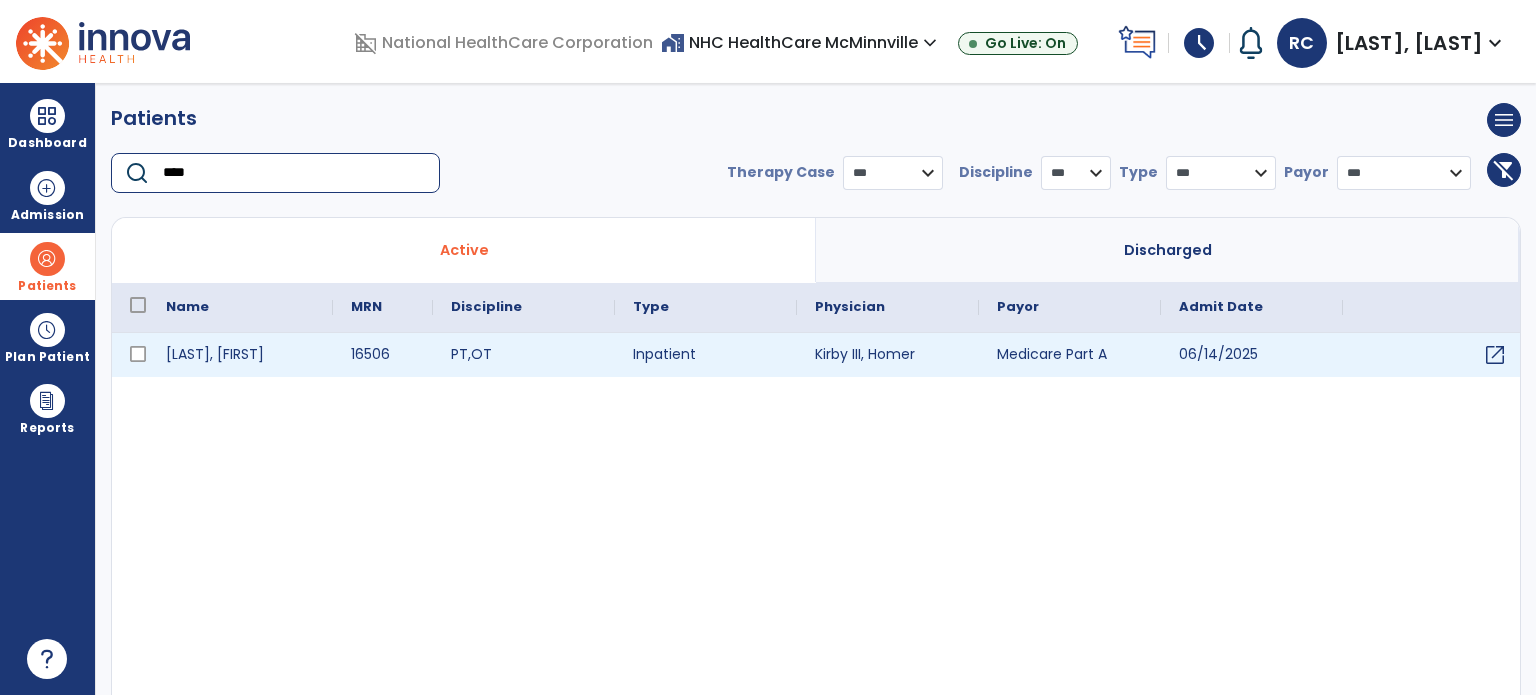 type on "****" 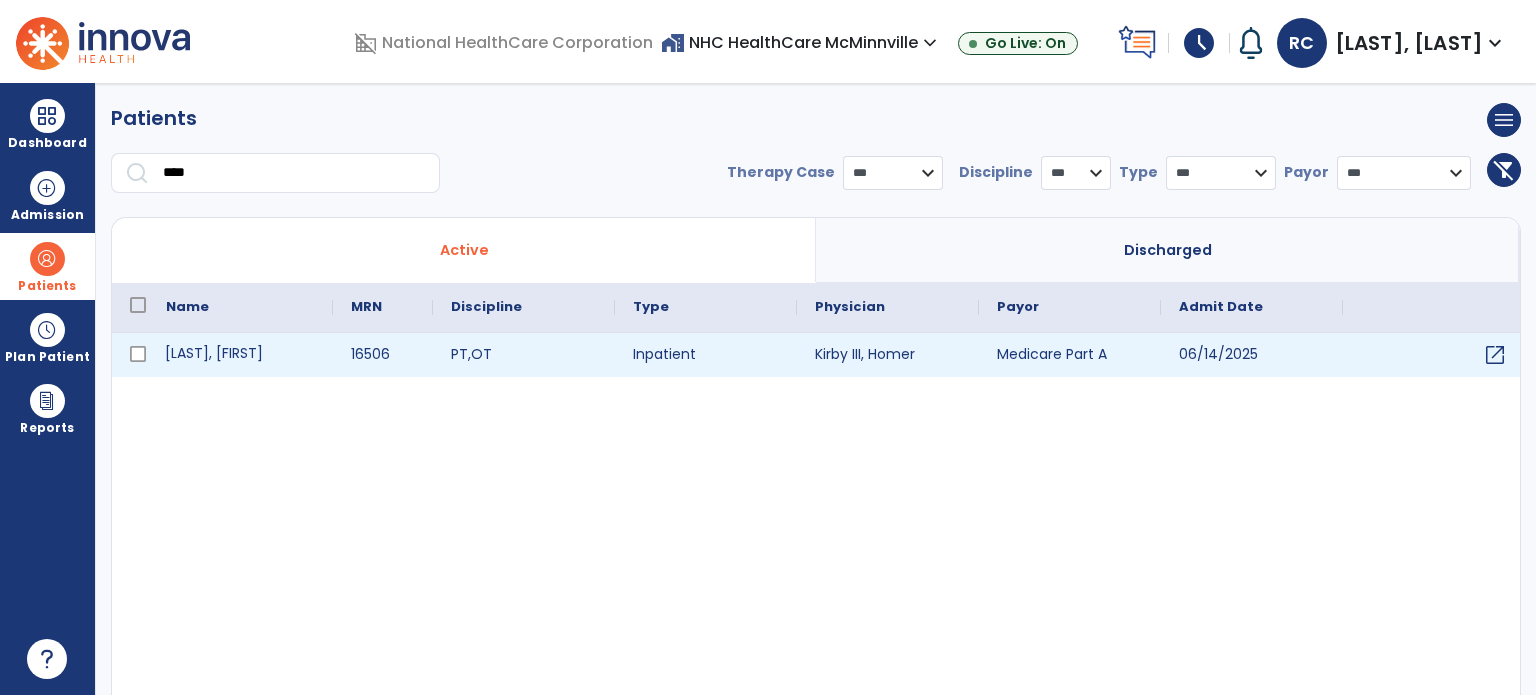 click on "[LAST], [FIRST]" at bounding box center [240, 355] 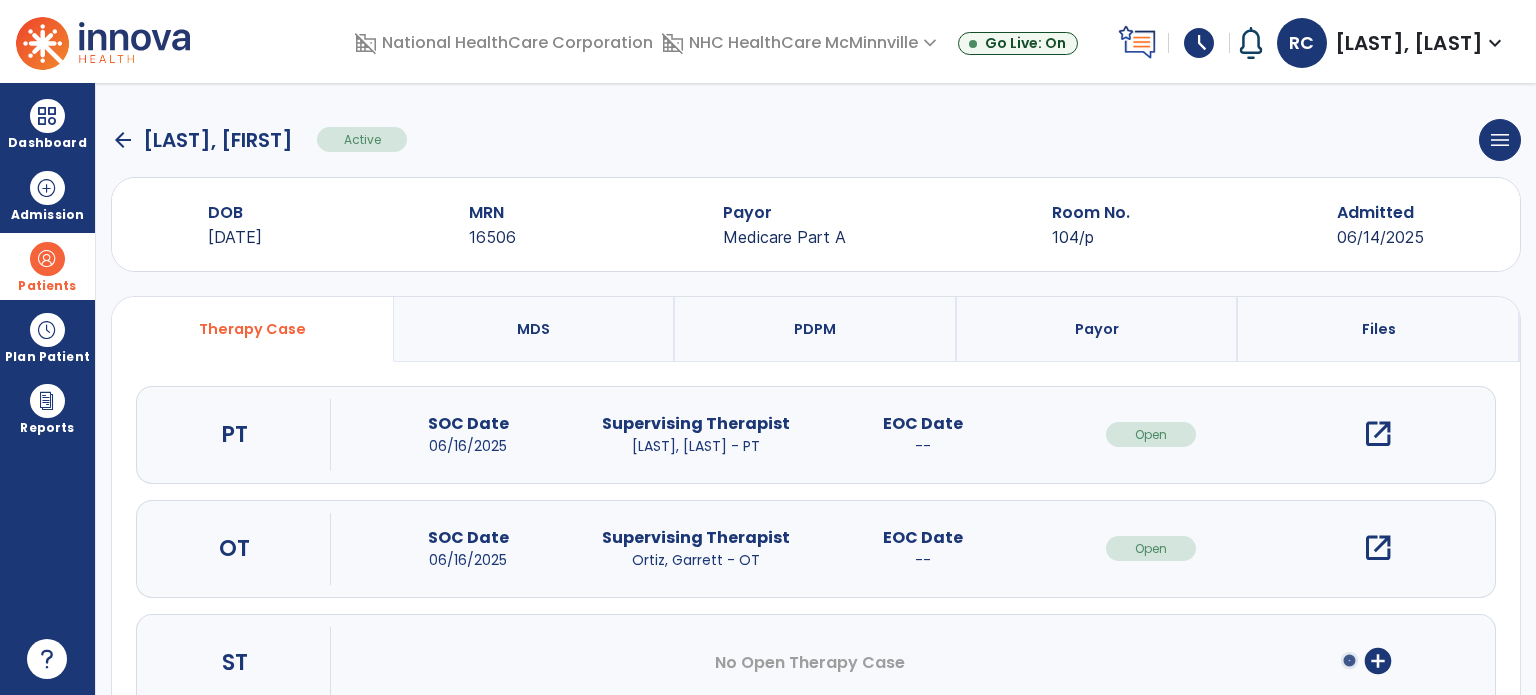 click on "open_in_new" at bounding box center (1378, 434) 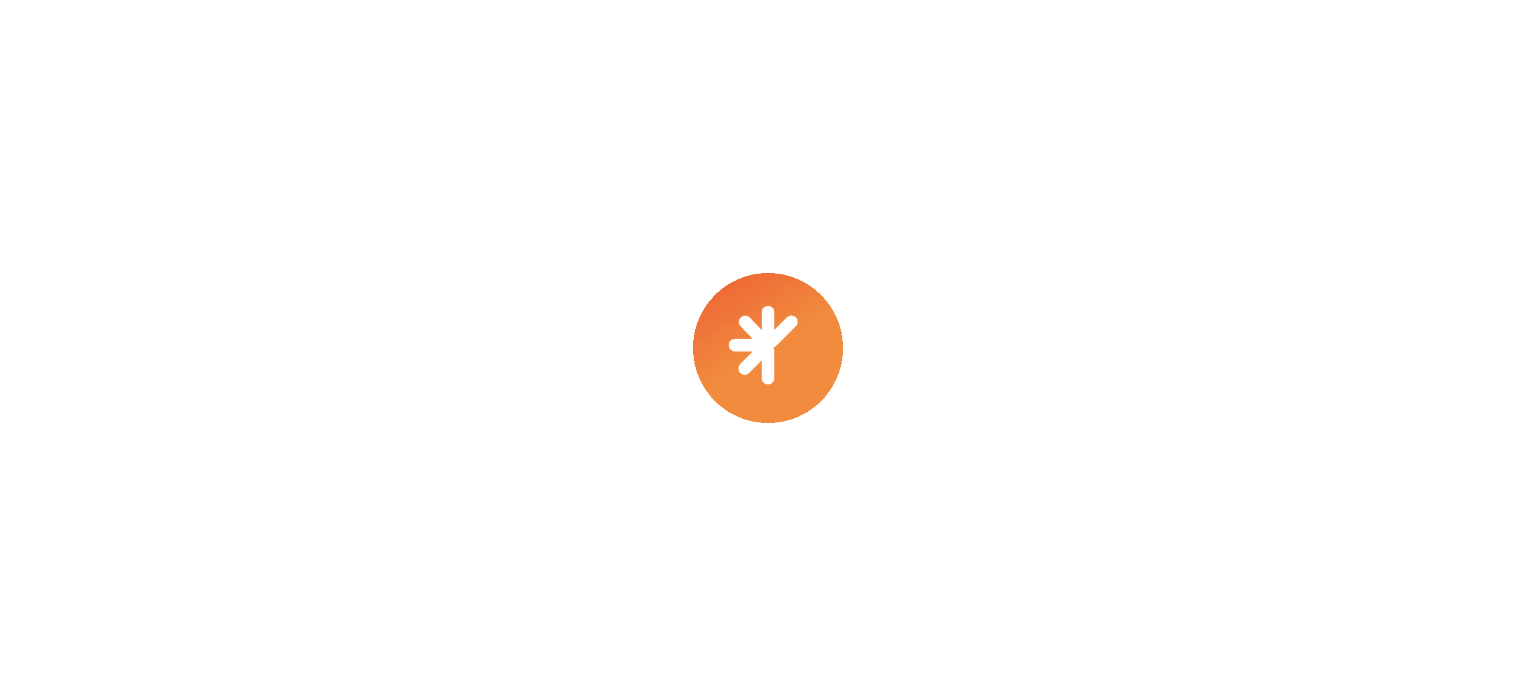 scroll, scrollTop: 0, scrollLeft: 0, axis: both 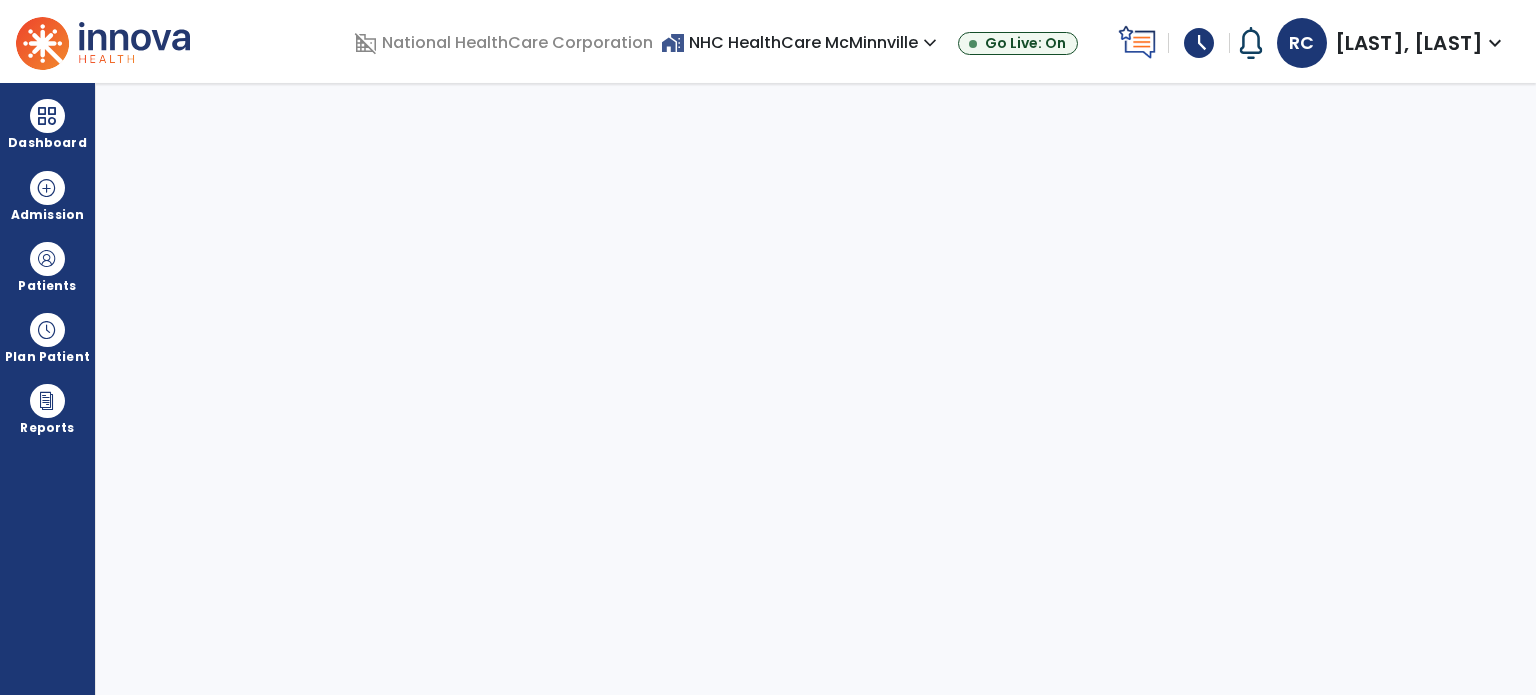select on "****" 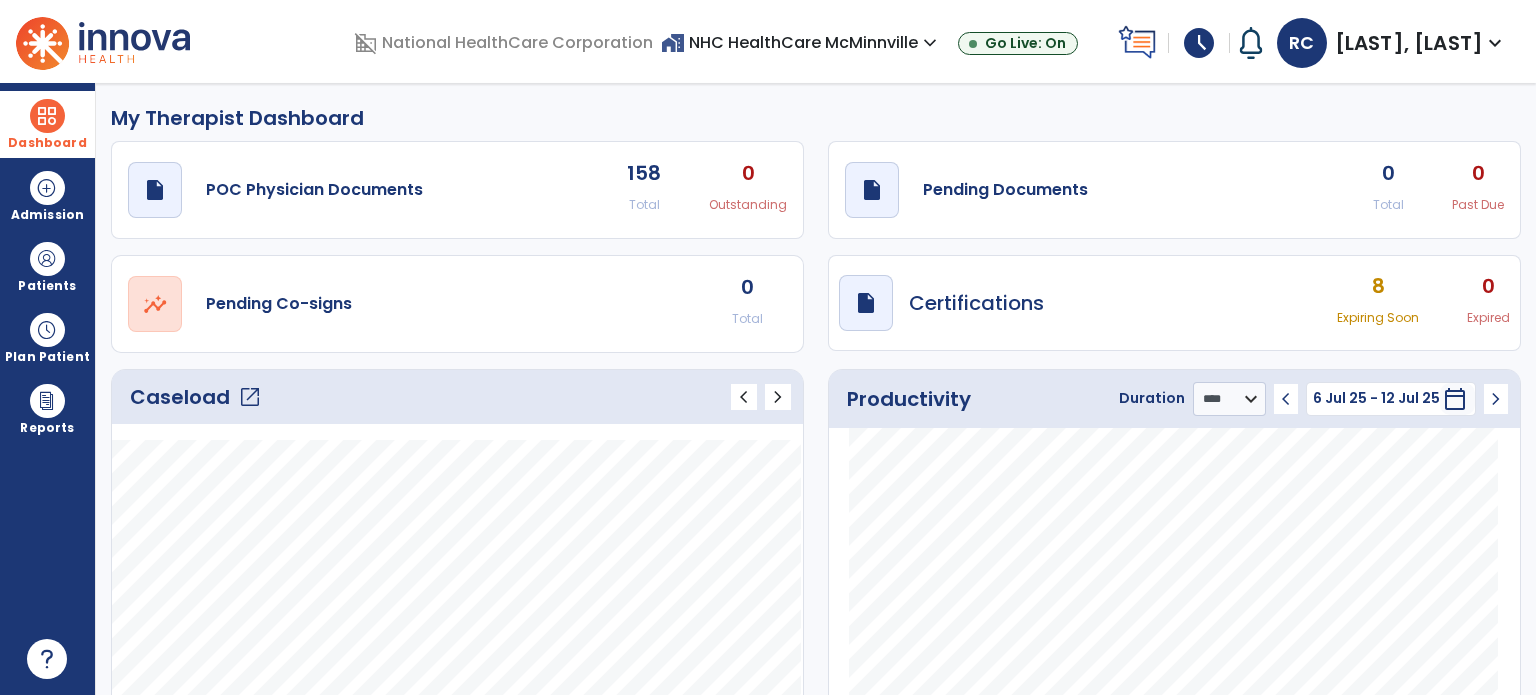click on "Dashboard" at bounding box center [47, 124] 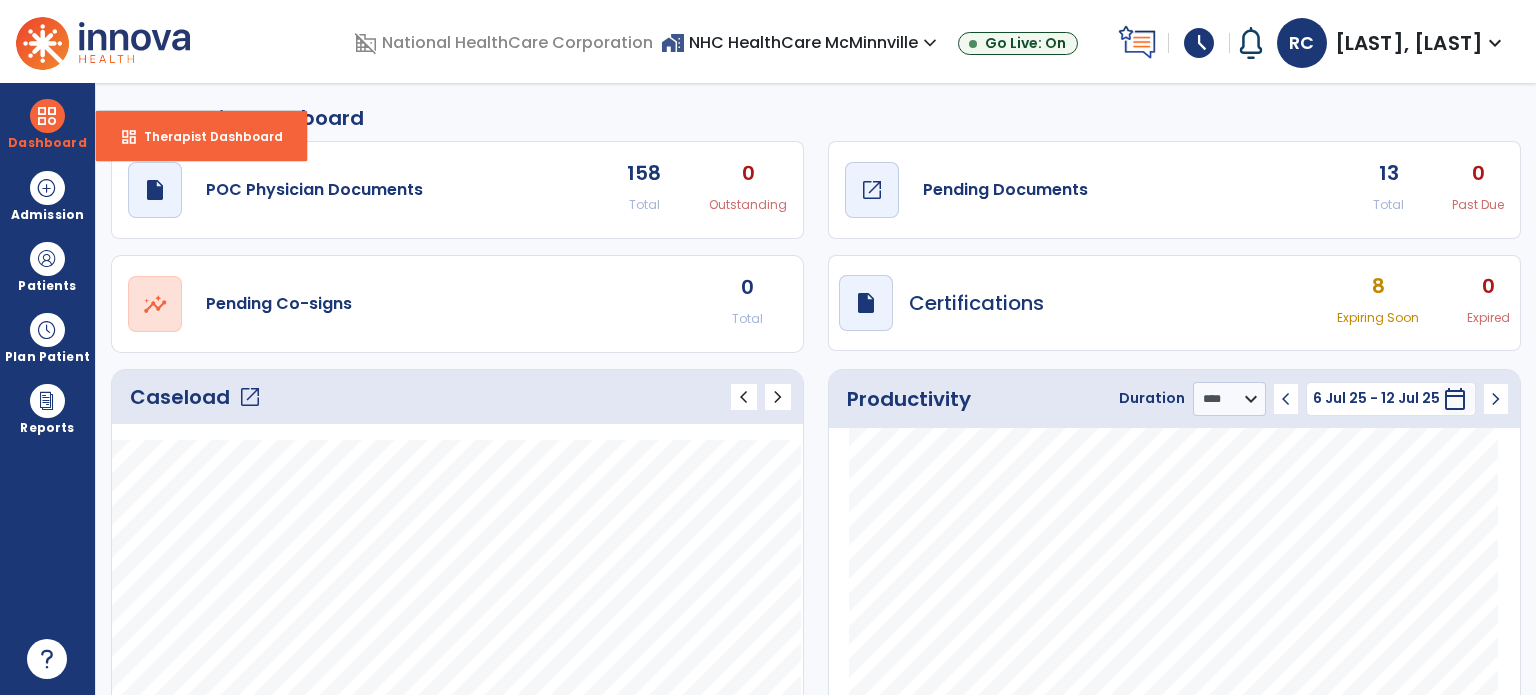 click on "Pending Documents" 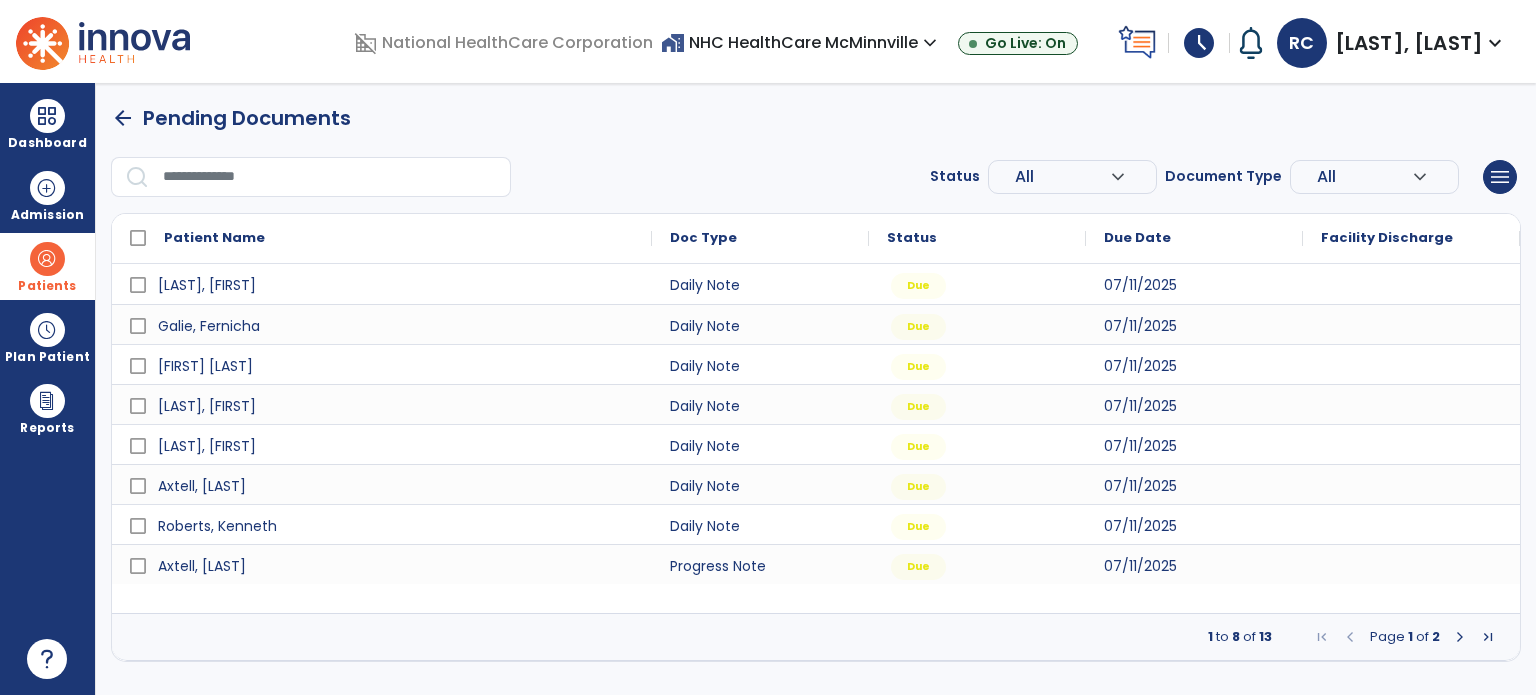 click at bounding box center [47, 259] 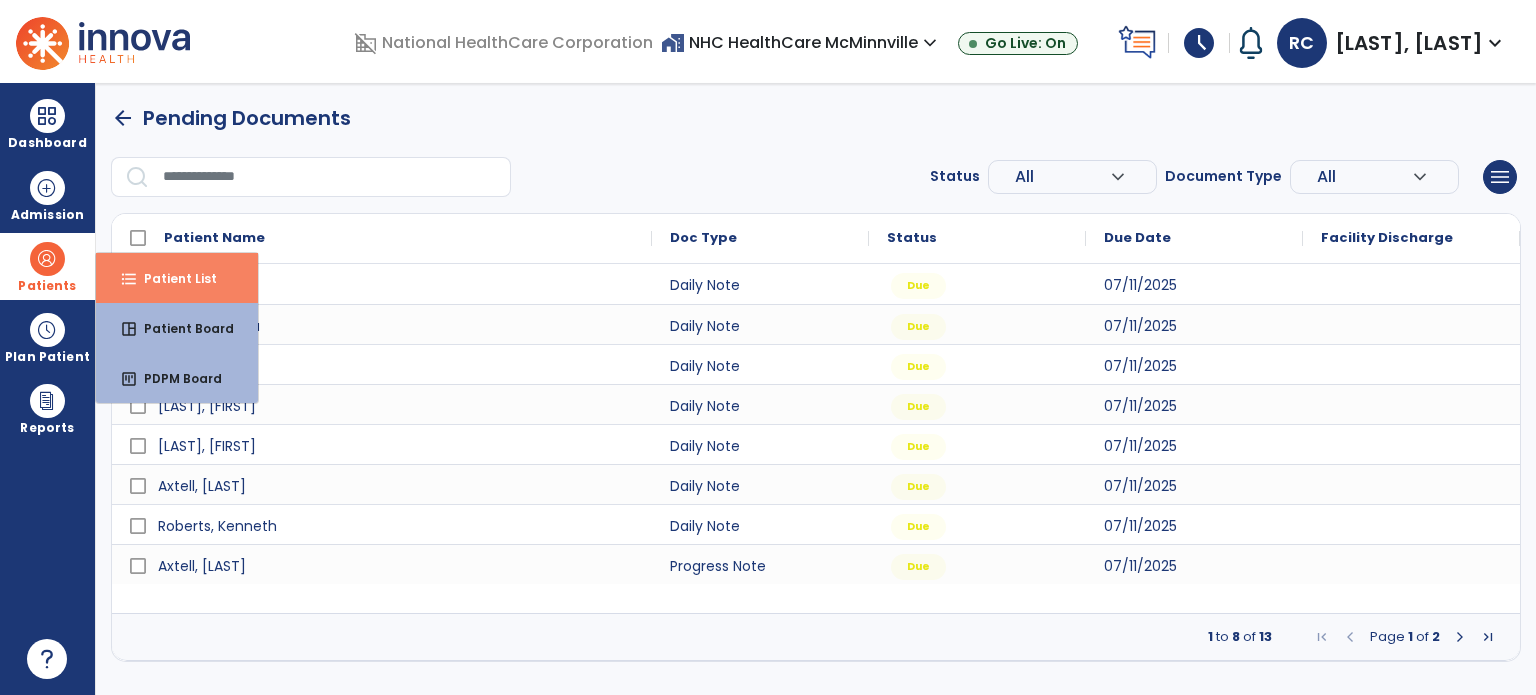 click on "format_list_bulleted" at bounding box center (129, 279) 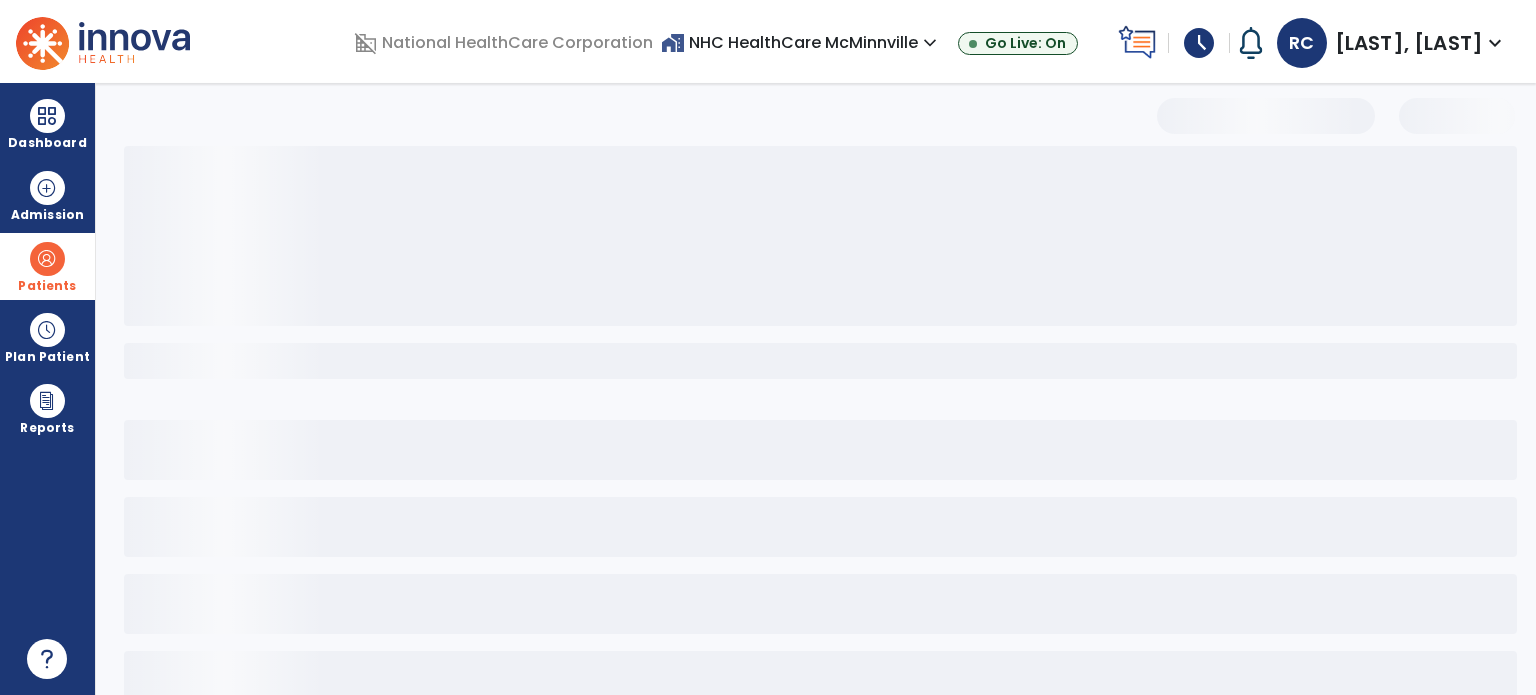 select on "***" 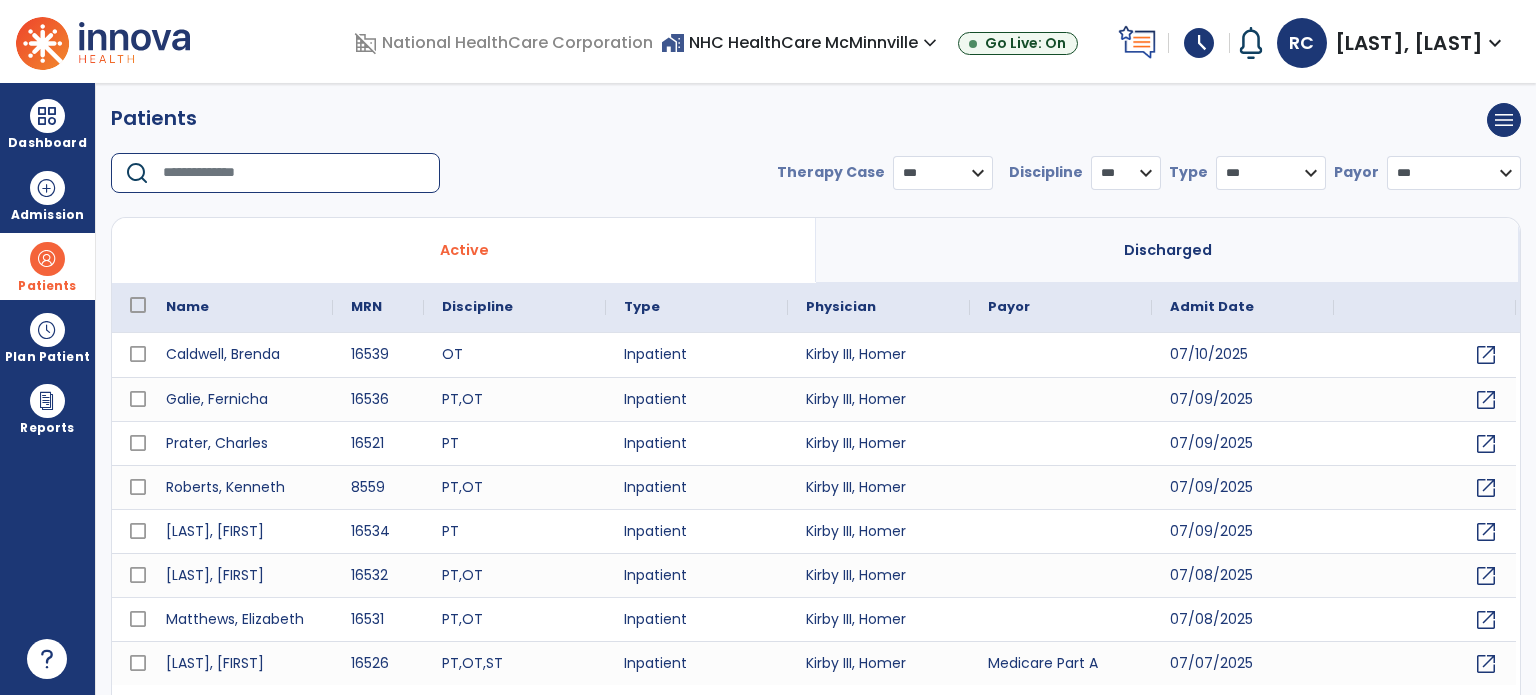 click at bounding box center [294, 173] 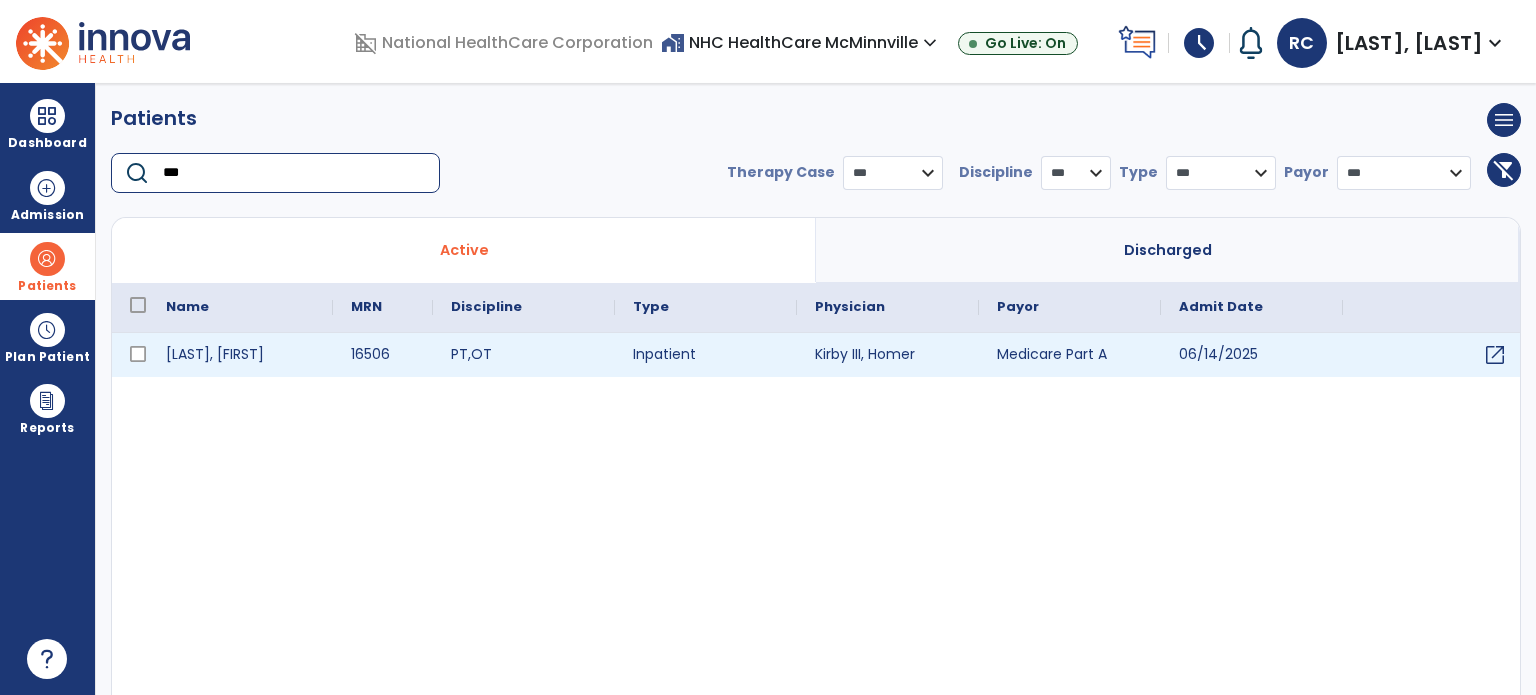 type on "***" 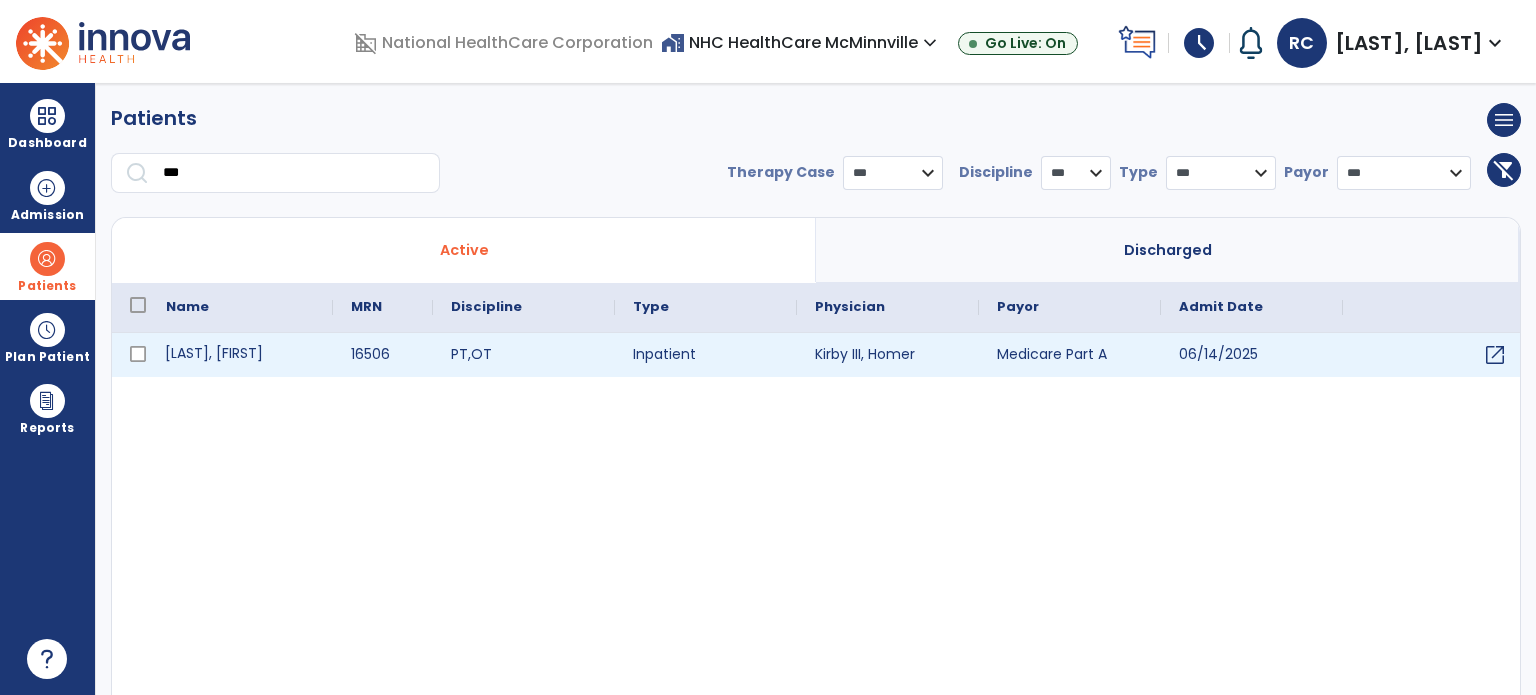 click on "[LAST], [FIRST]" at bounding box center [240, 355] 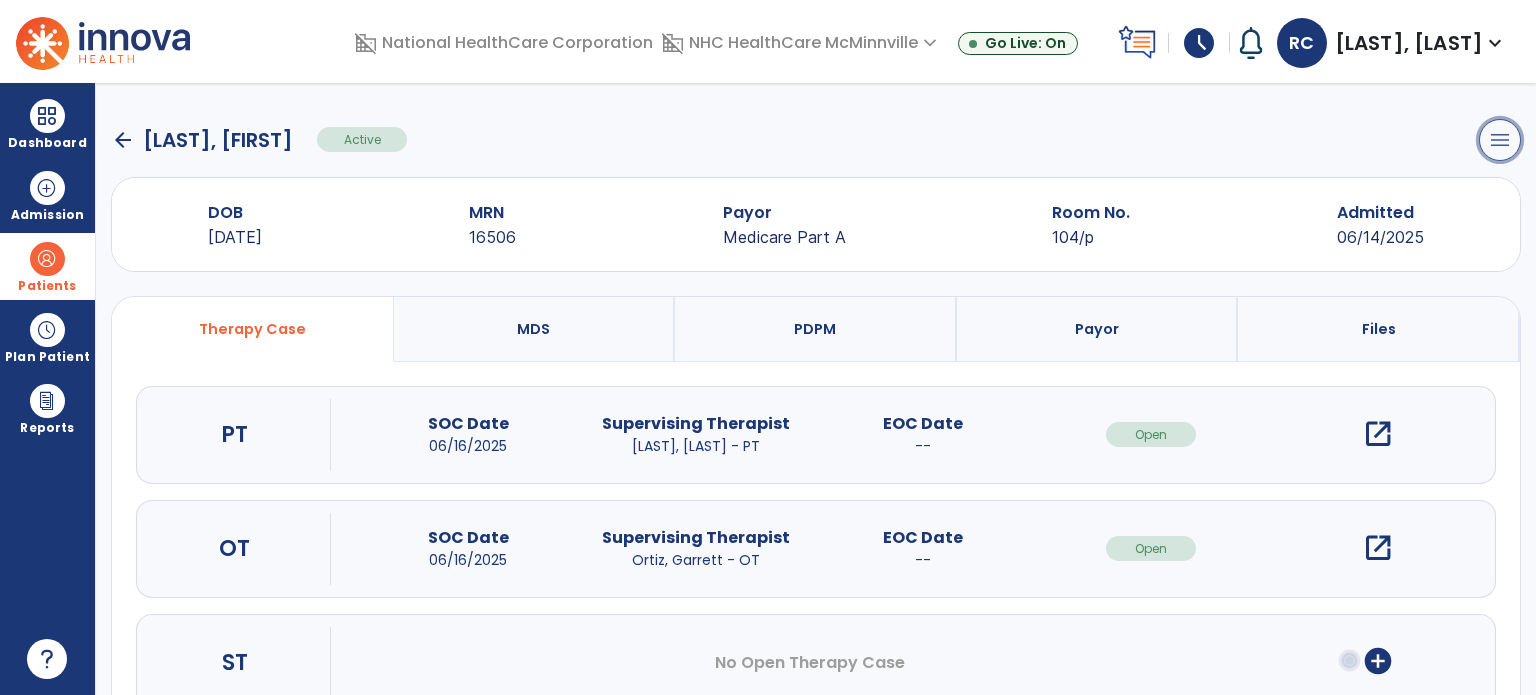 click on "menu" at bounding box center [1500, 140] 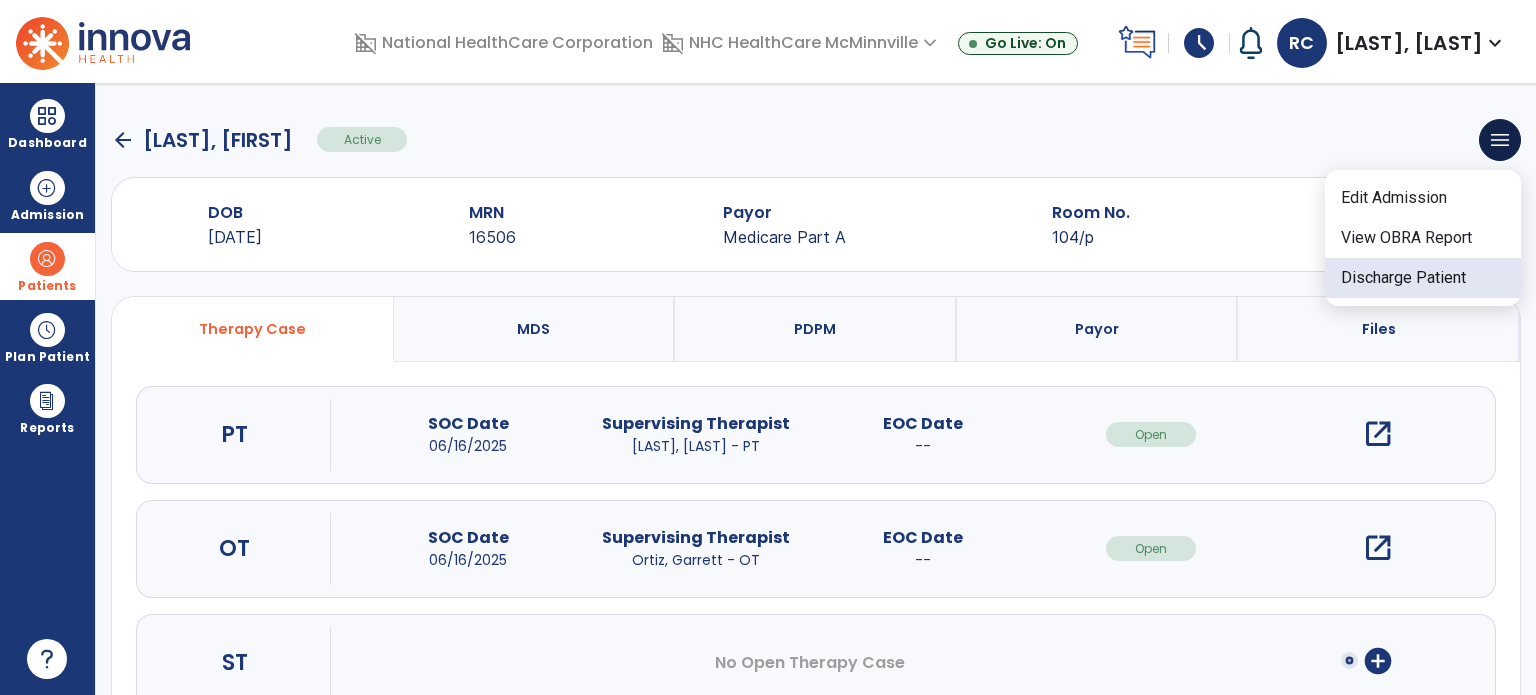 click on "Discharge Patient" 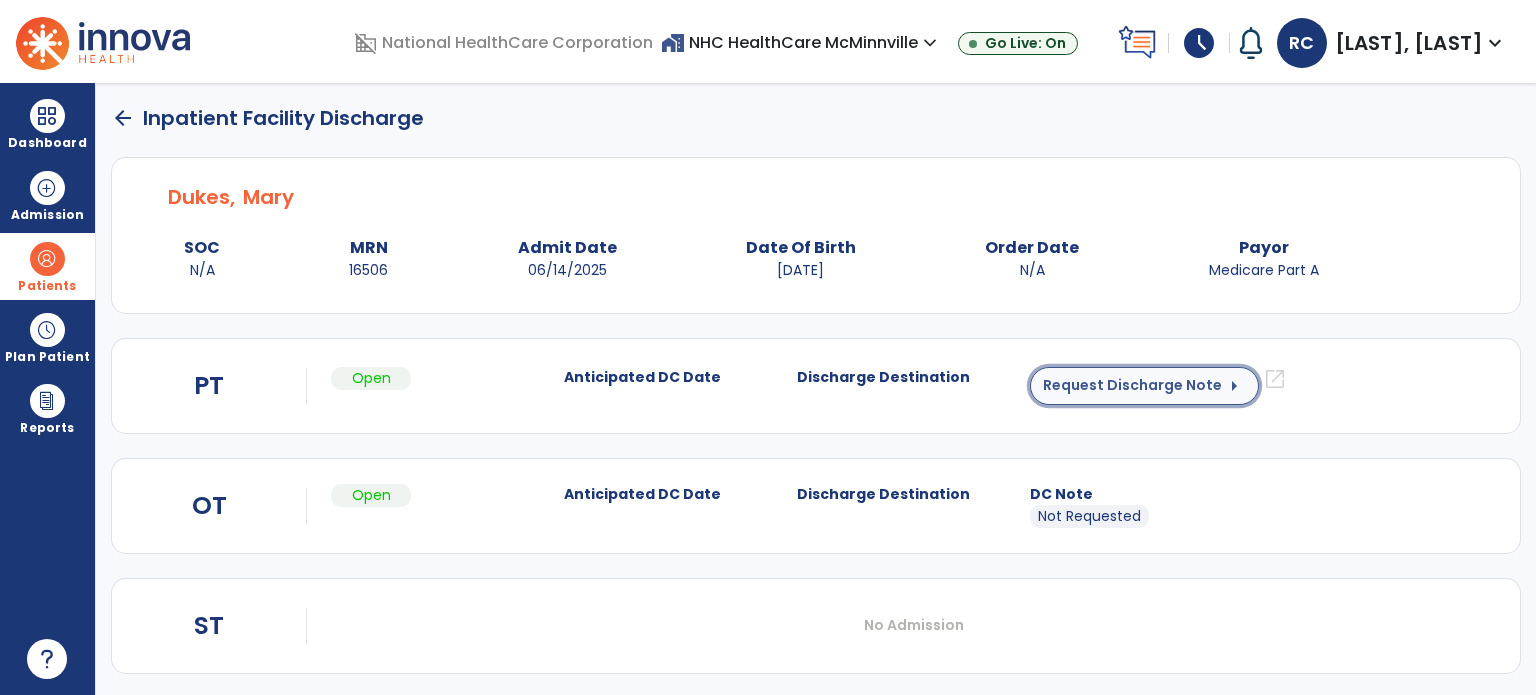 click on "Request Discharge Note" 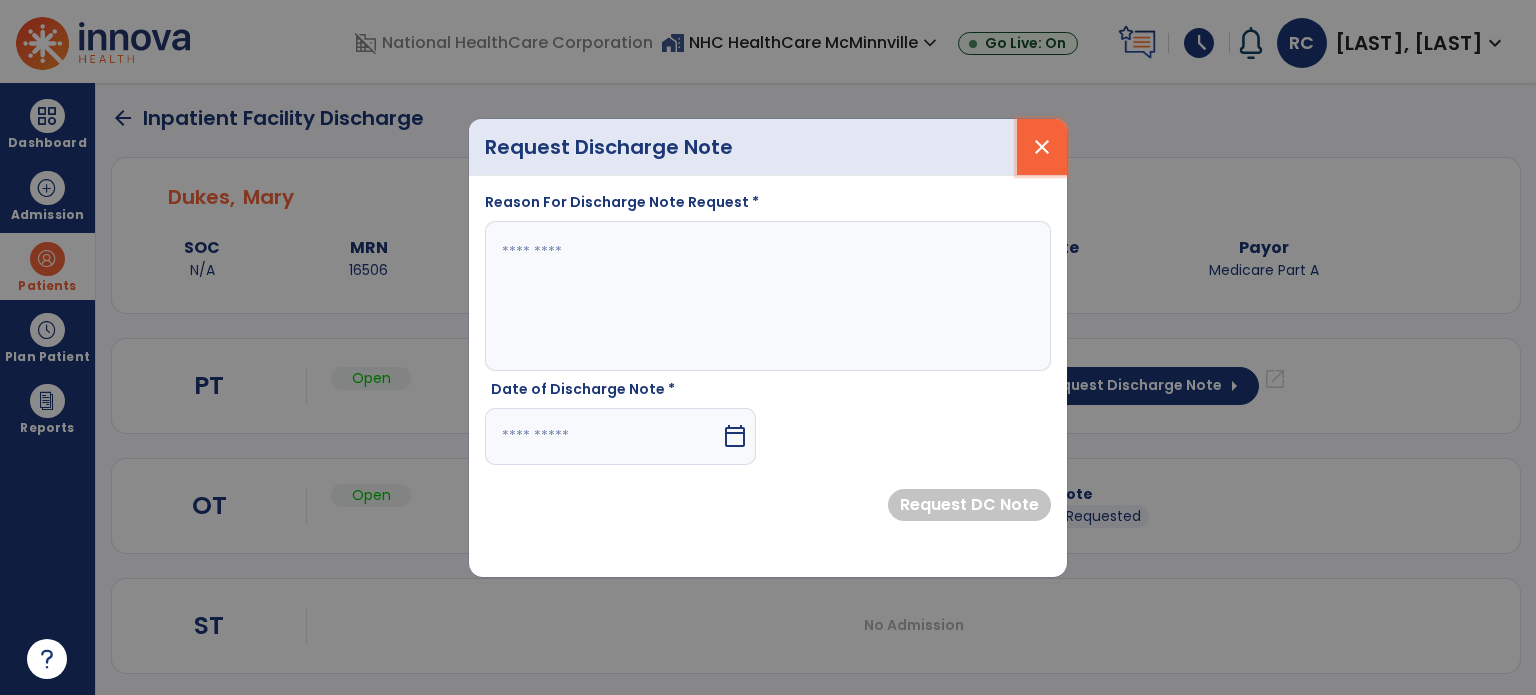 click on "close" at bounding box center [1042, 147] 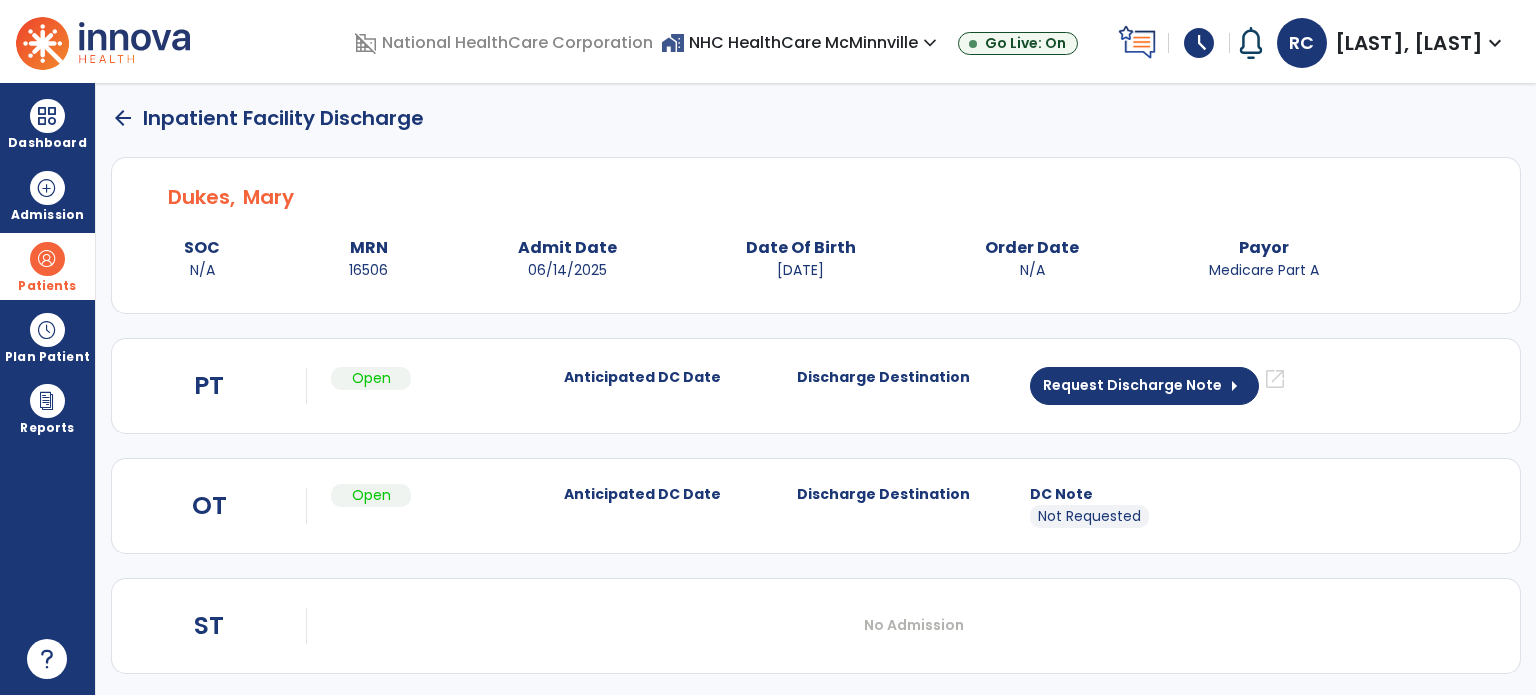 click on "open_in_new" 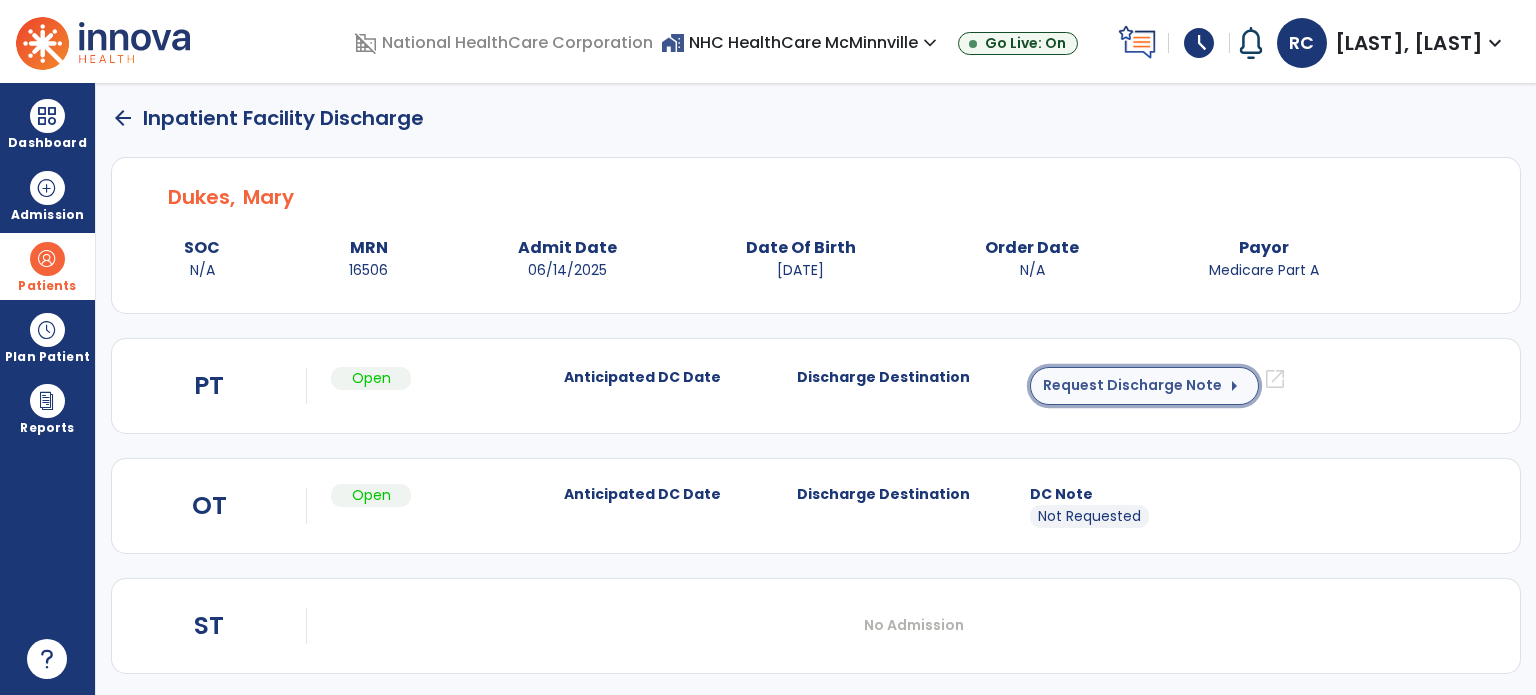 click on "Request Discharge Note" 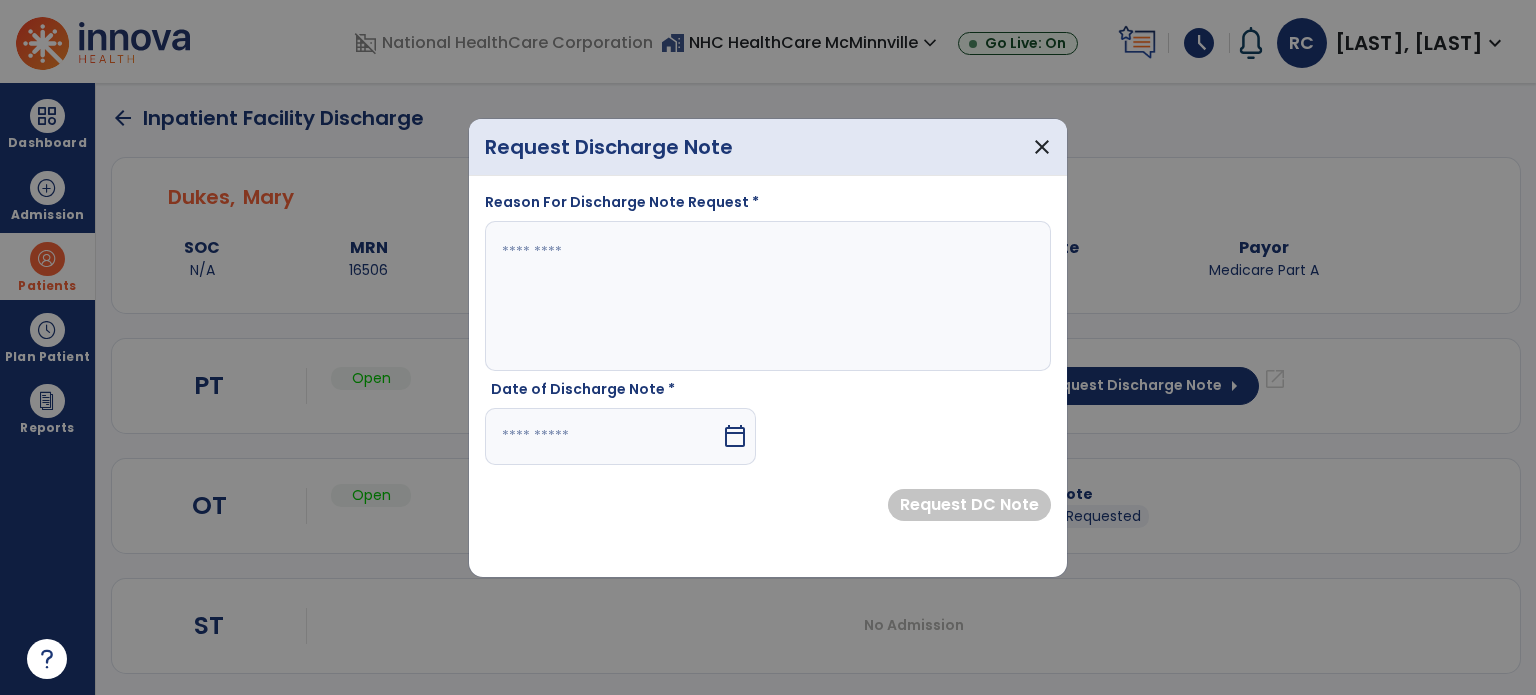 click at bounding box center [603, 436] 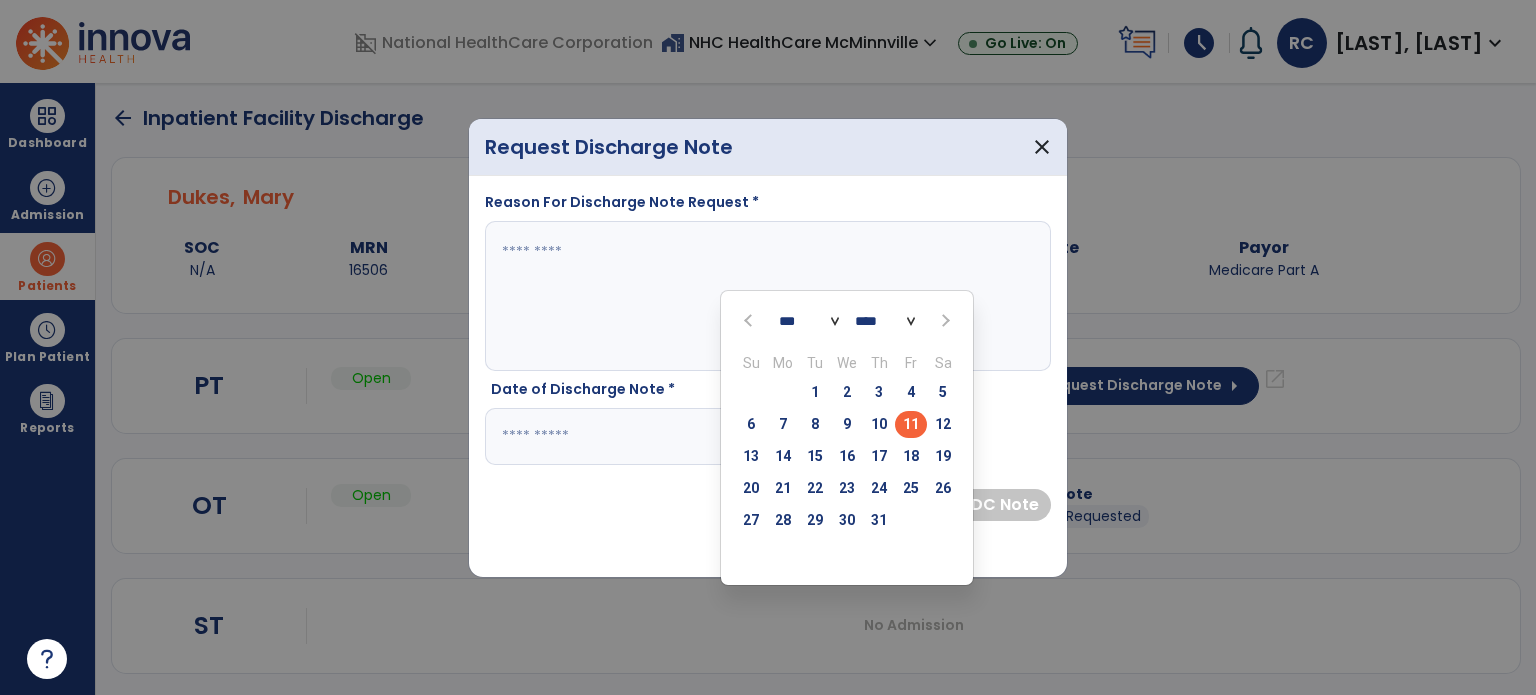 click on "11" at bounding box center (911, 424) 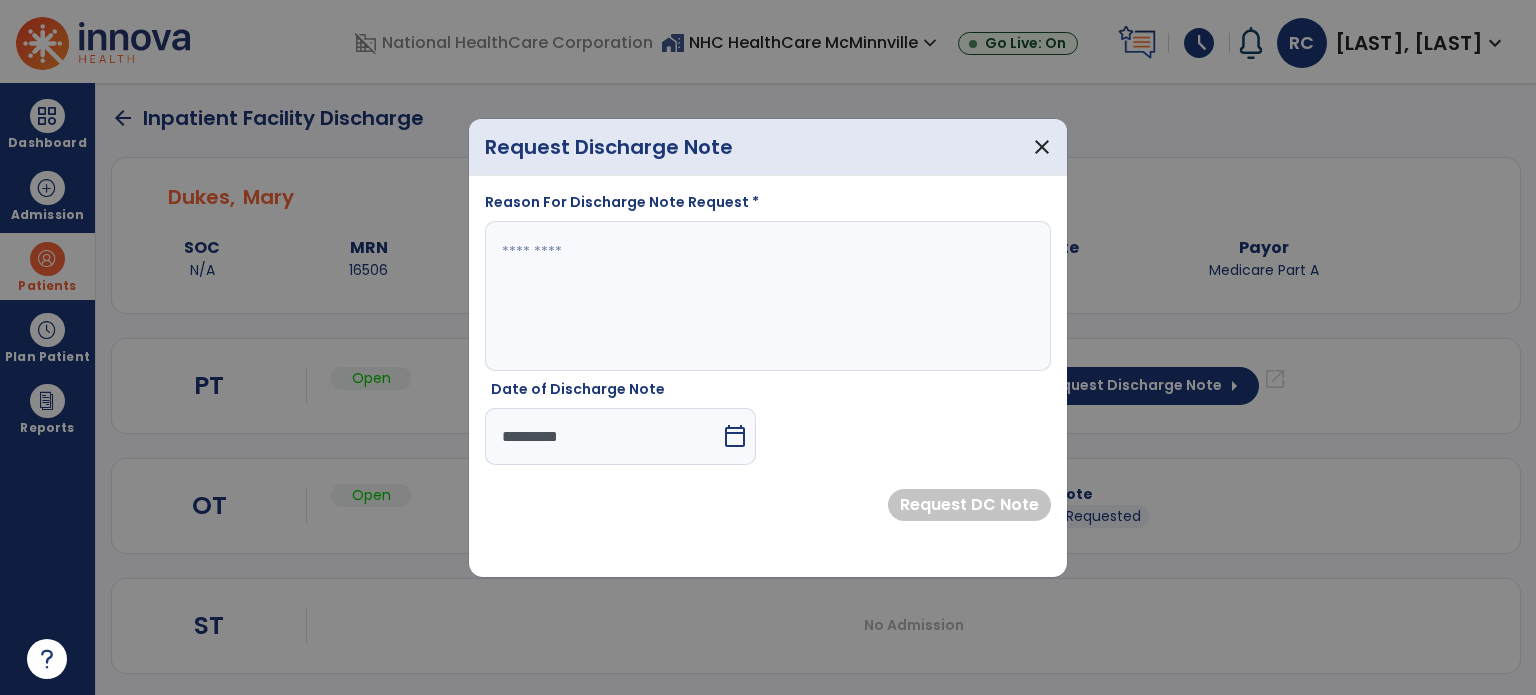 click at bounding box center [768, 296] 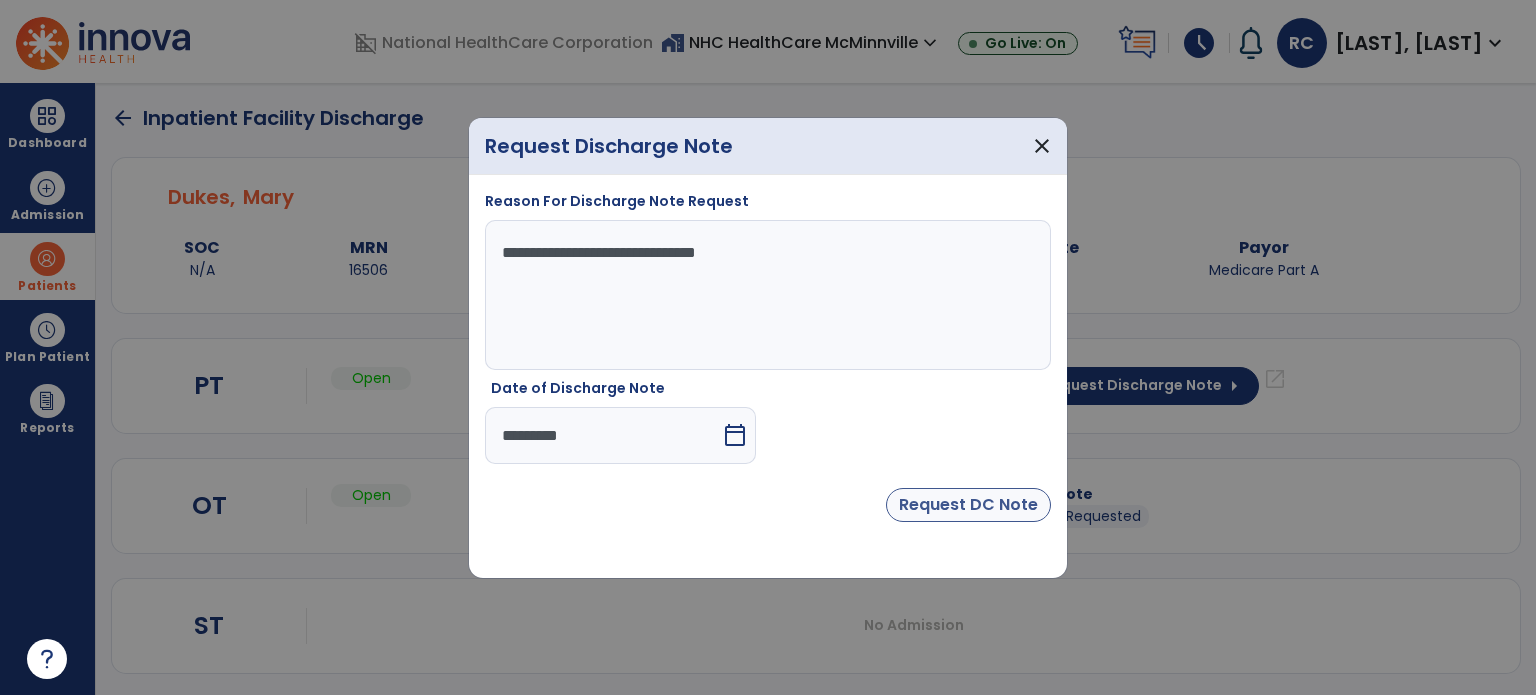 type on "**********" 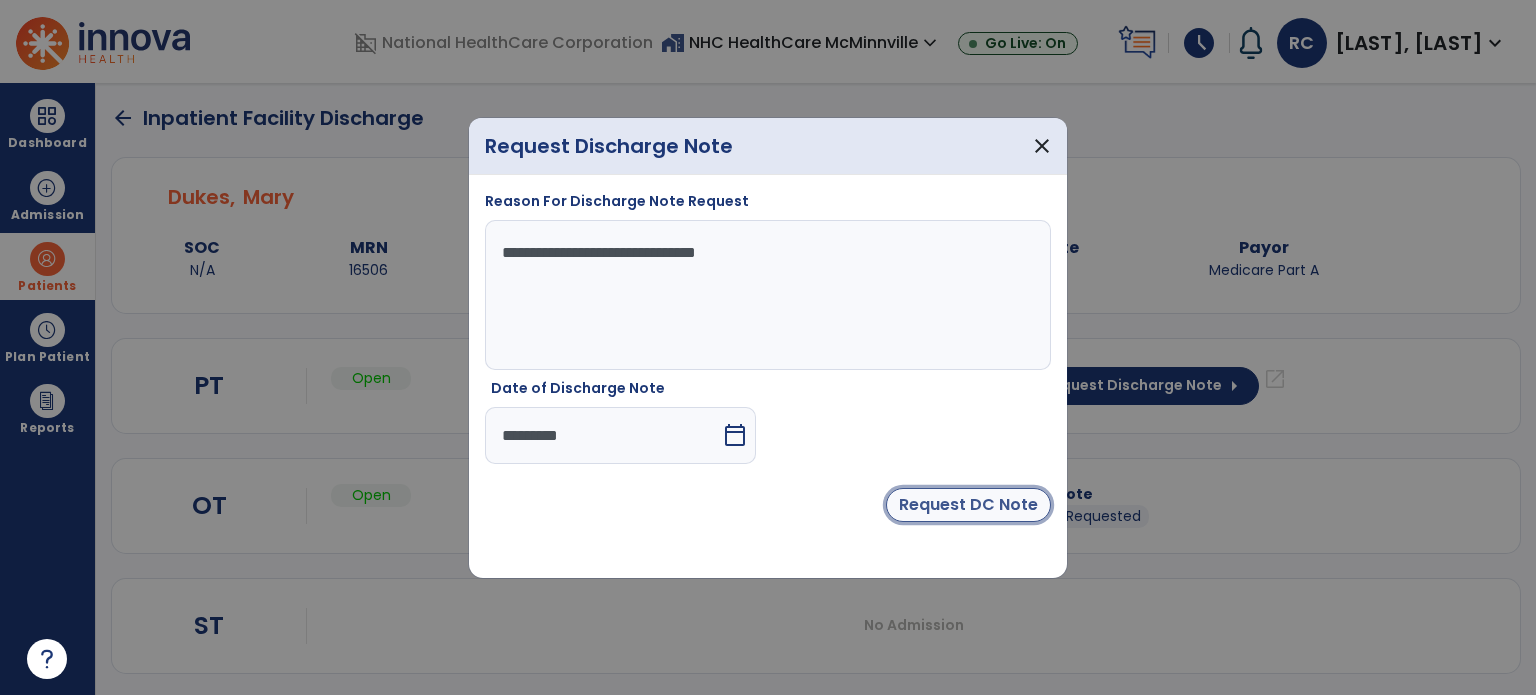 click on "Request DC Note" at bounding box center [968, 505] 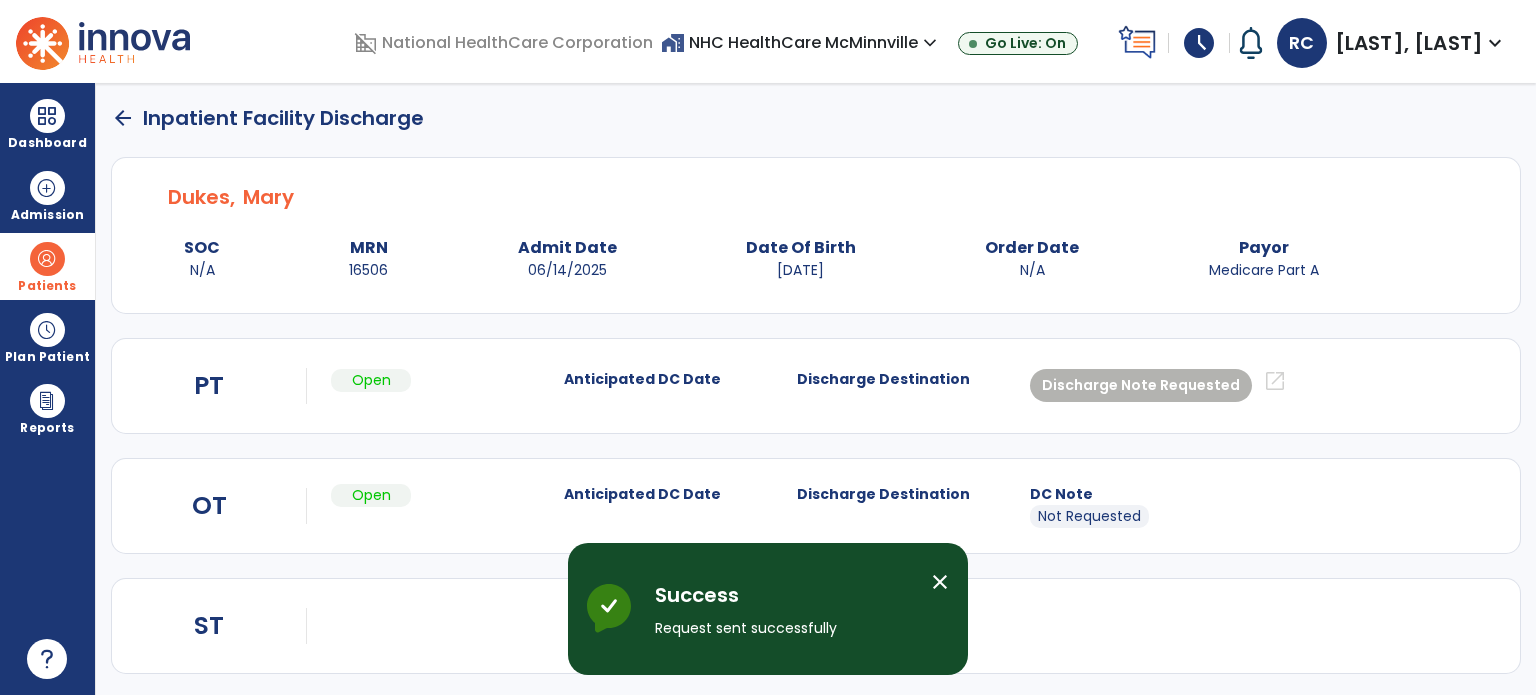 click on "Discharge Destination" 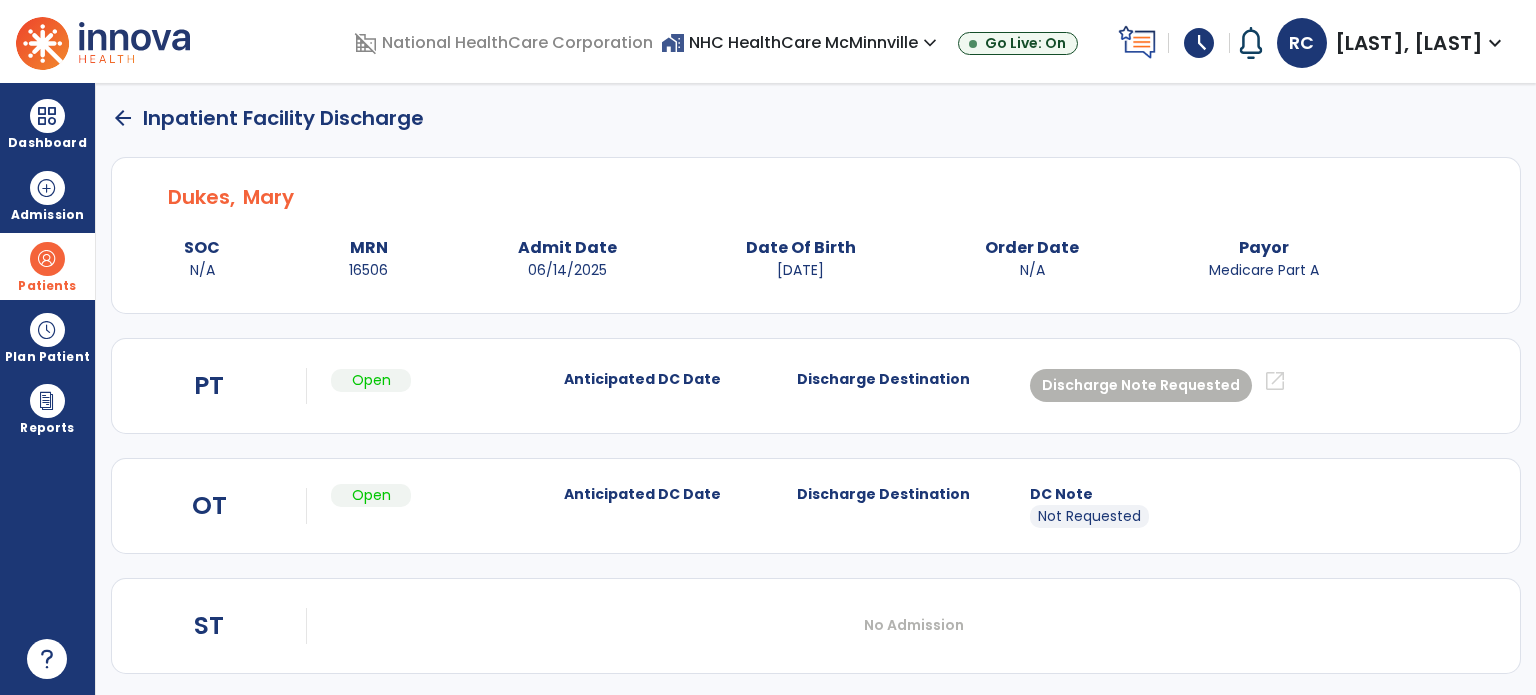 click on "PT" 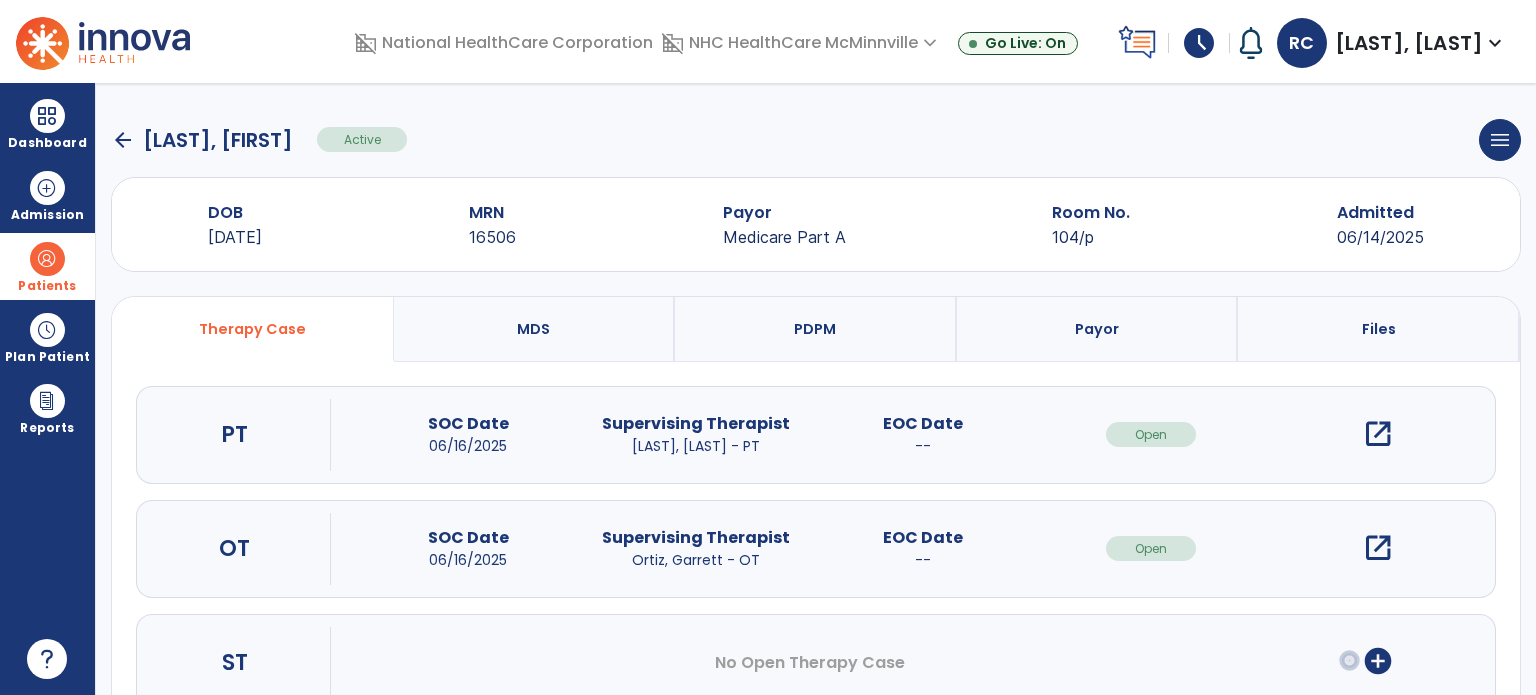 click on "open_in_new" at bounding box center [1378, 434] 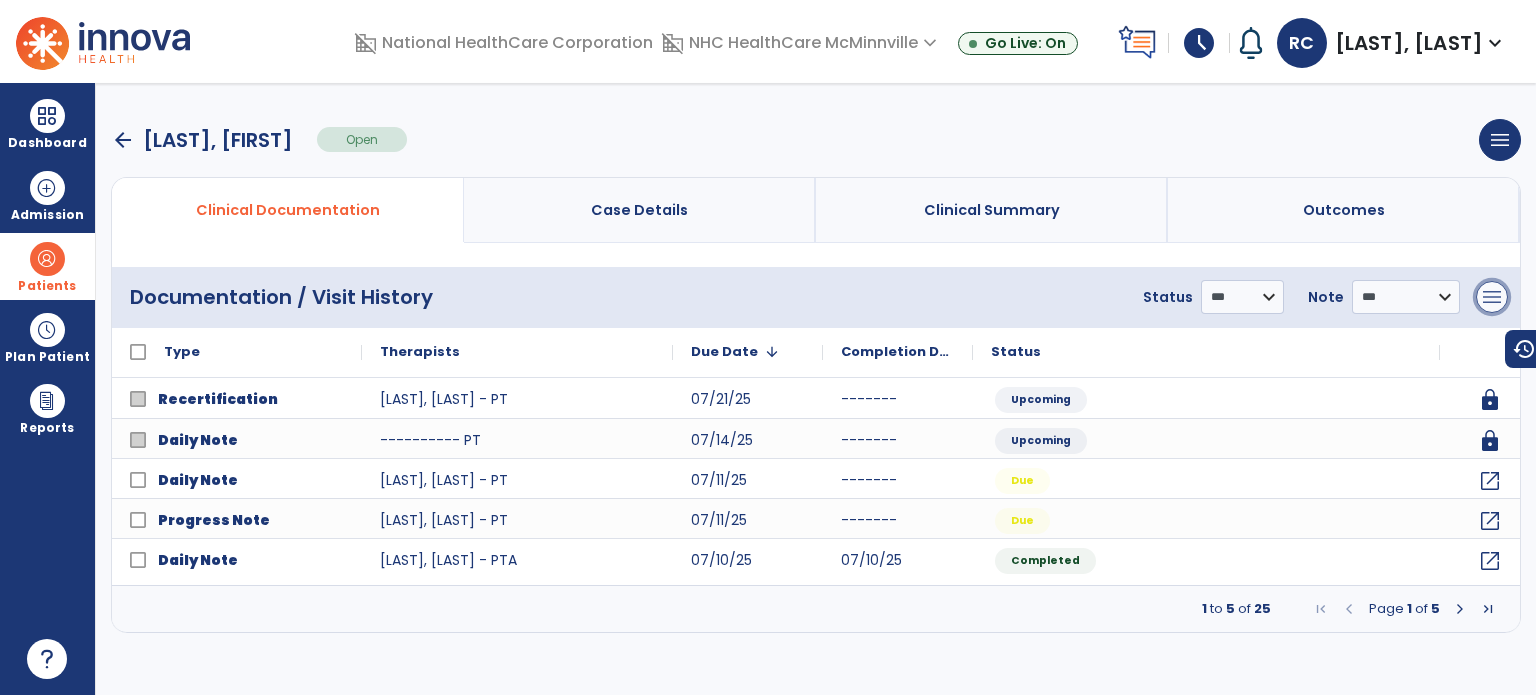 click on "menu" at bounding box center [1492, 297] 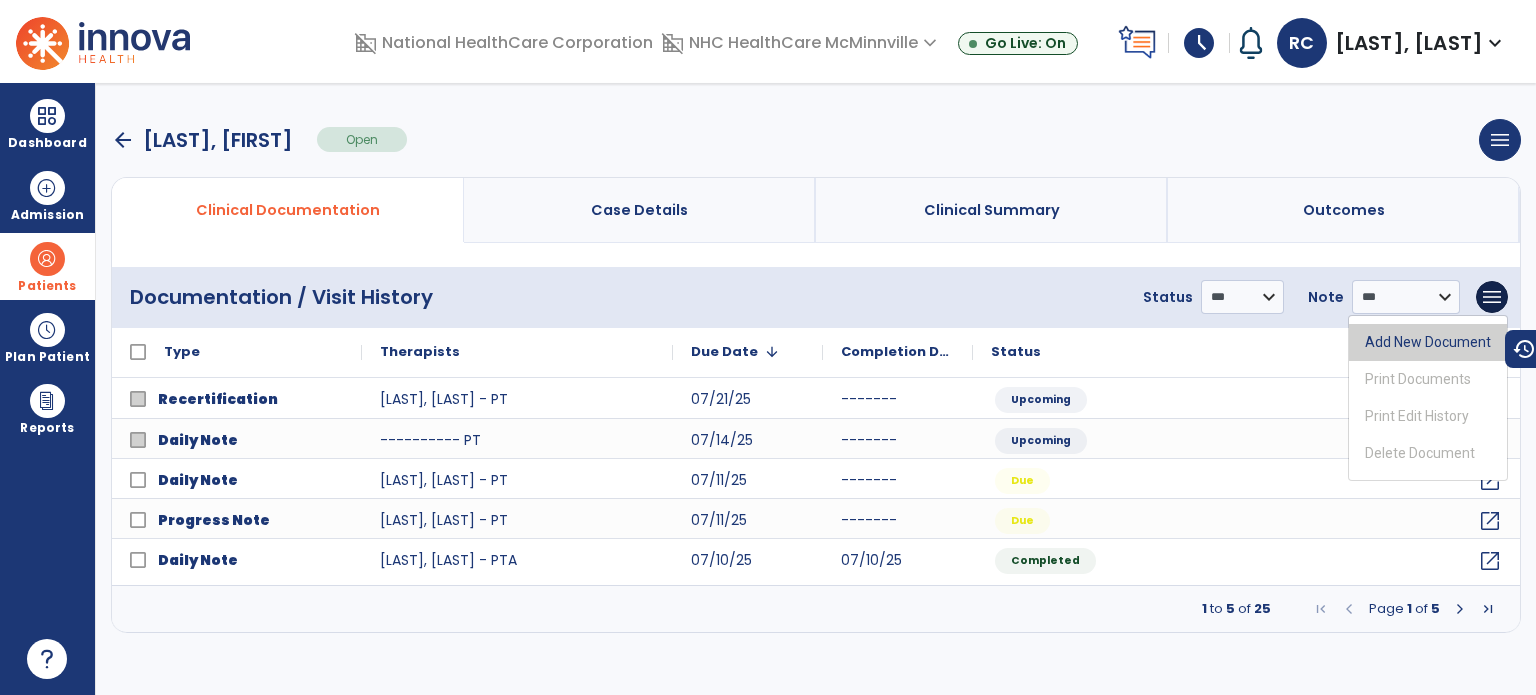 click on "Add New Document" at bounding box center (1428, 342) 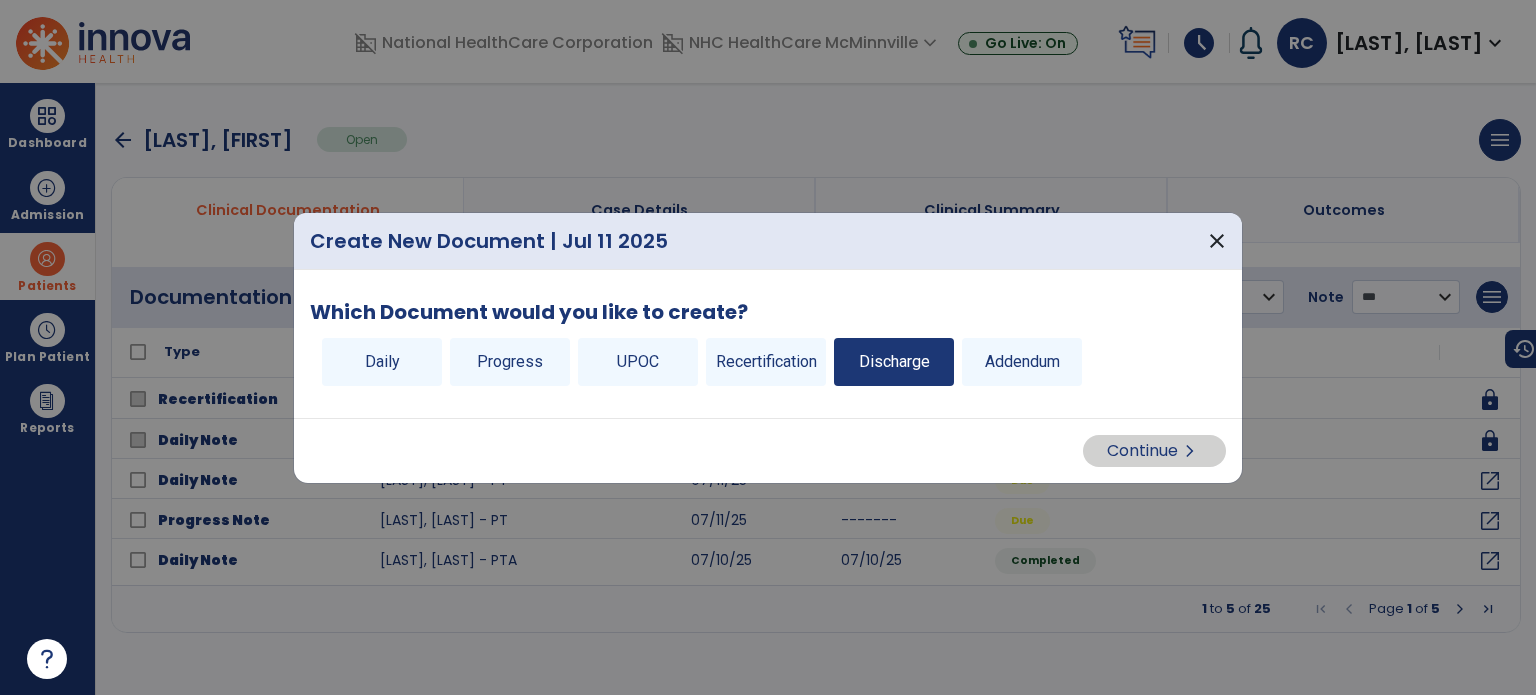 click on "Discharge" at bounding box center (894, 362) 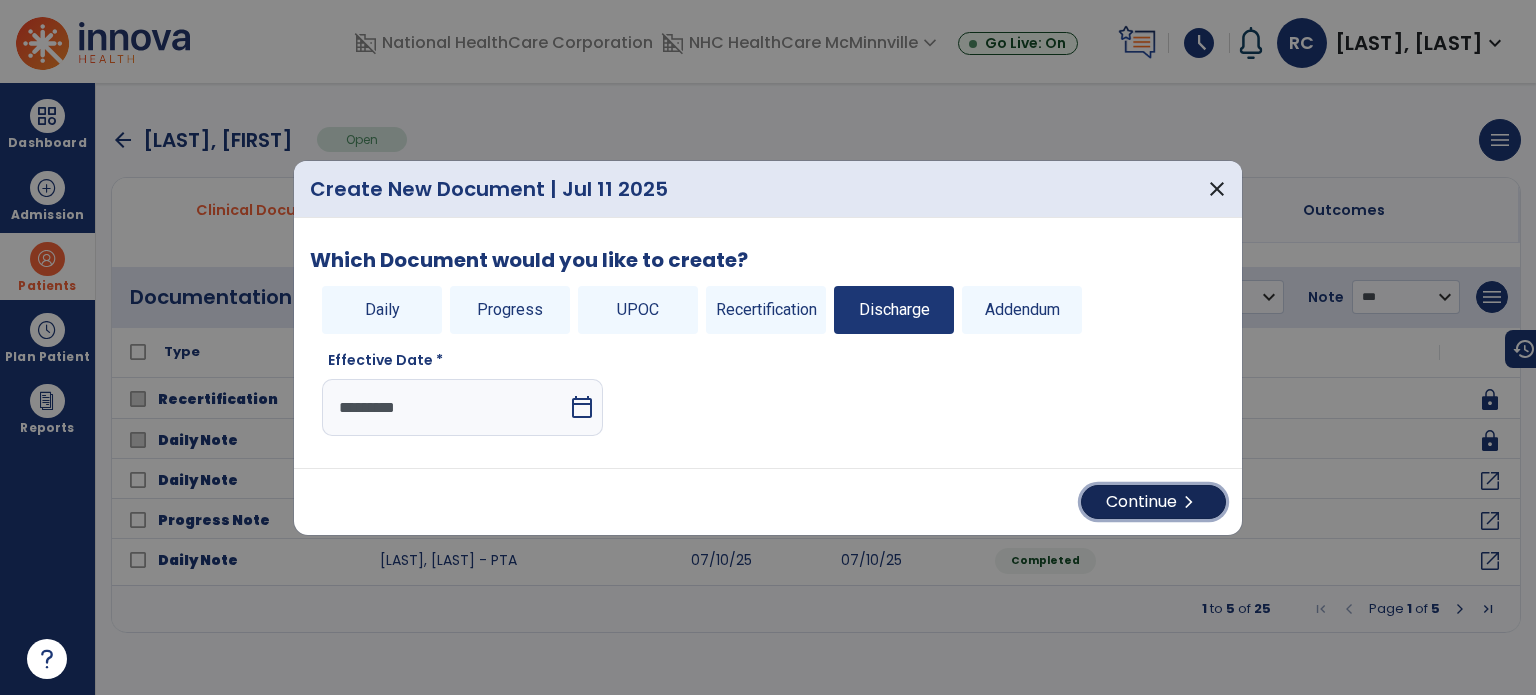 click on "Continue   chevron_right" at bounding box center [1153, 502] 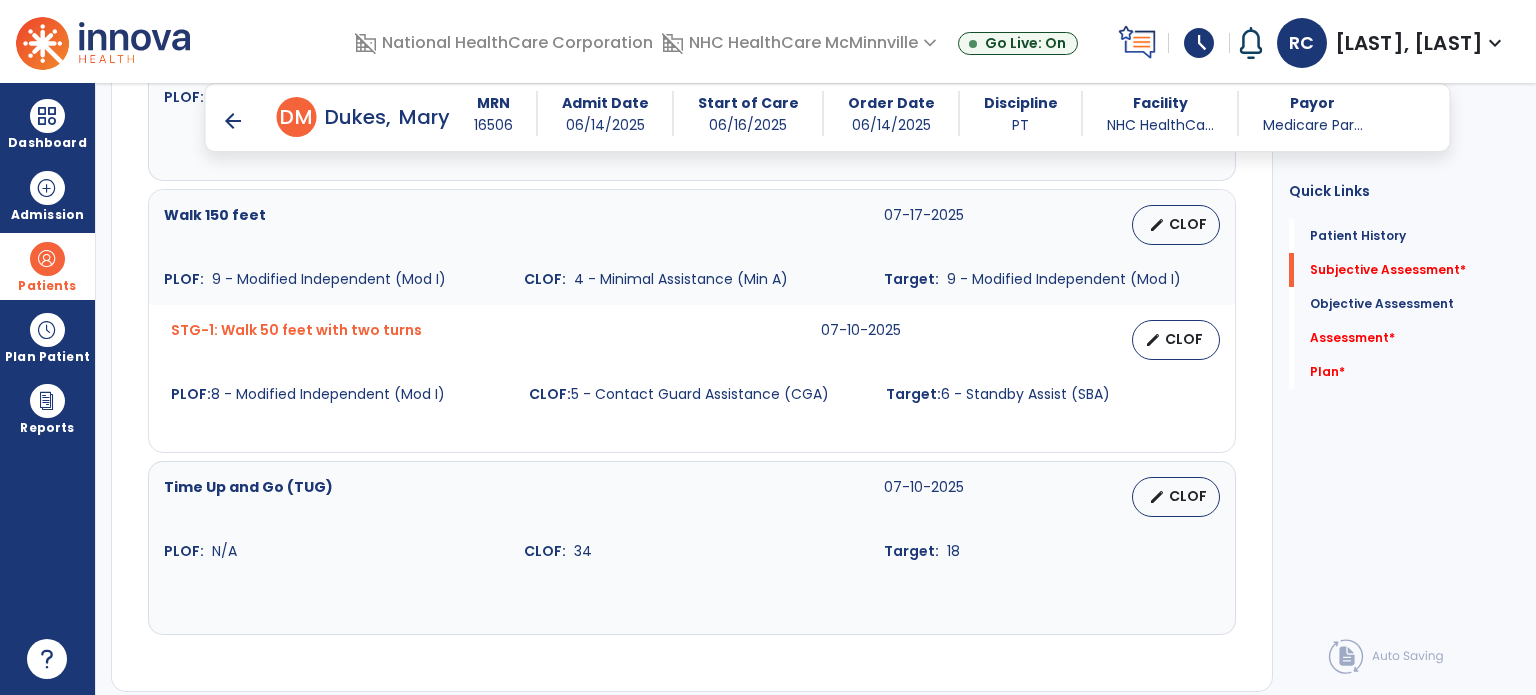 scroll, scrollTop: 1420, scrollLeft: 0, axis: vertical 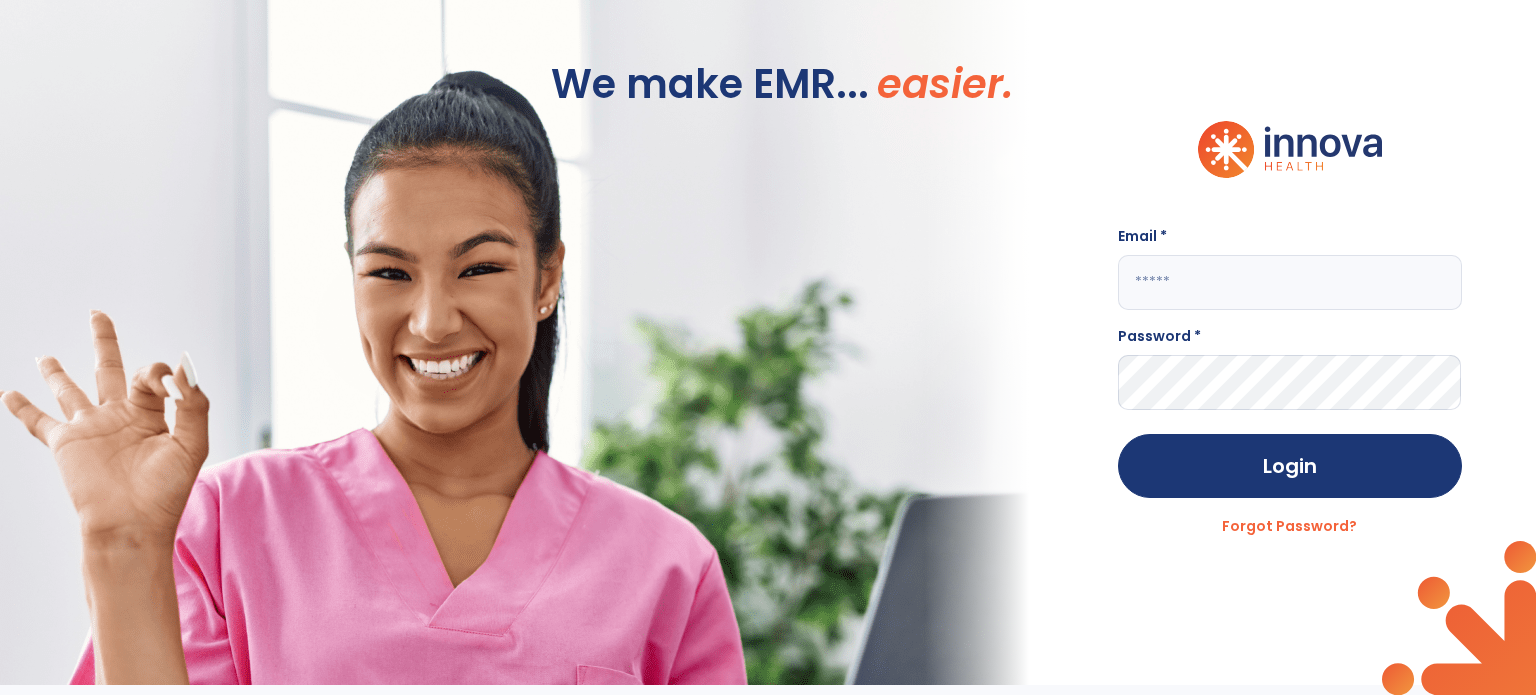 type on "**********" 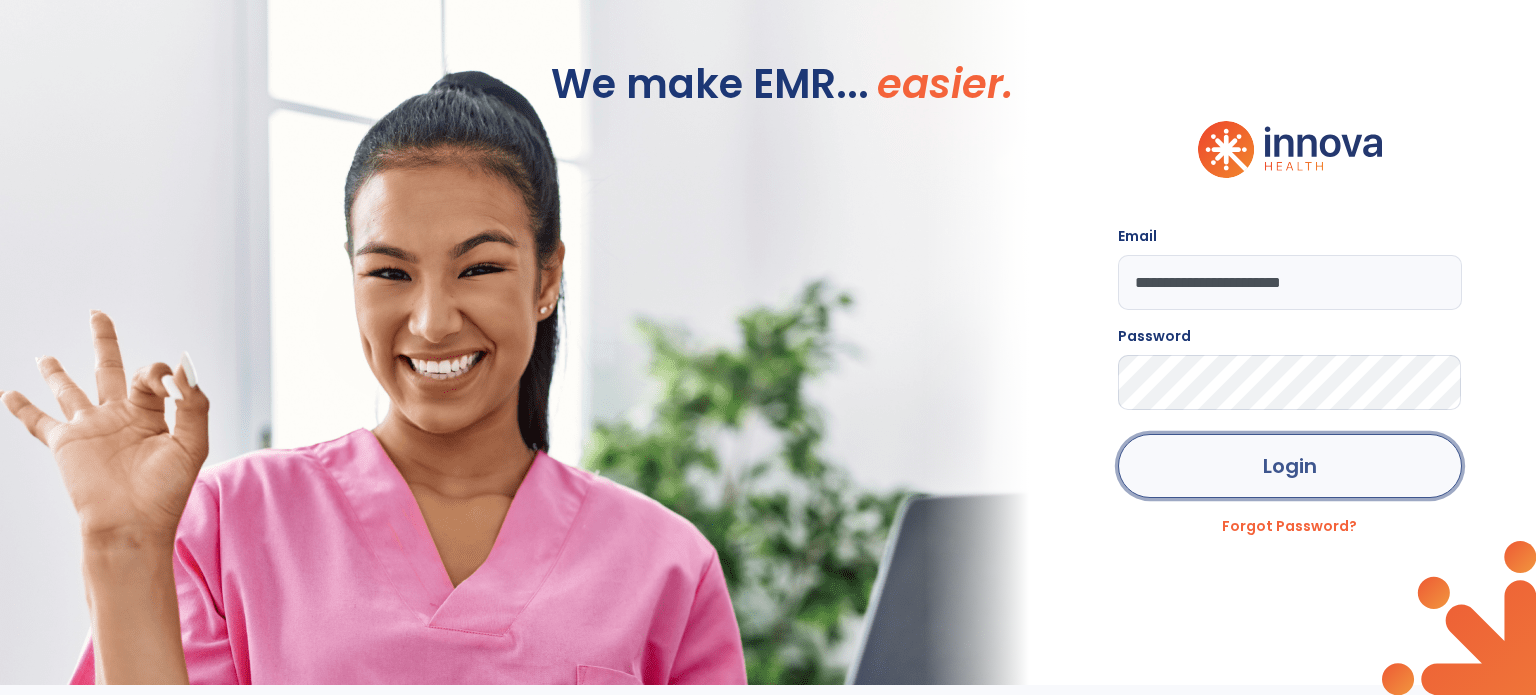 click on "Login" 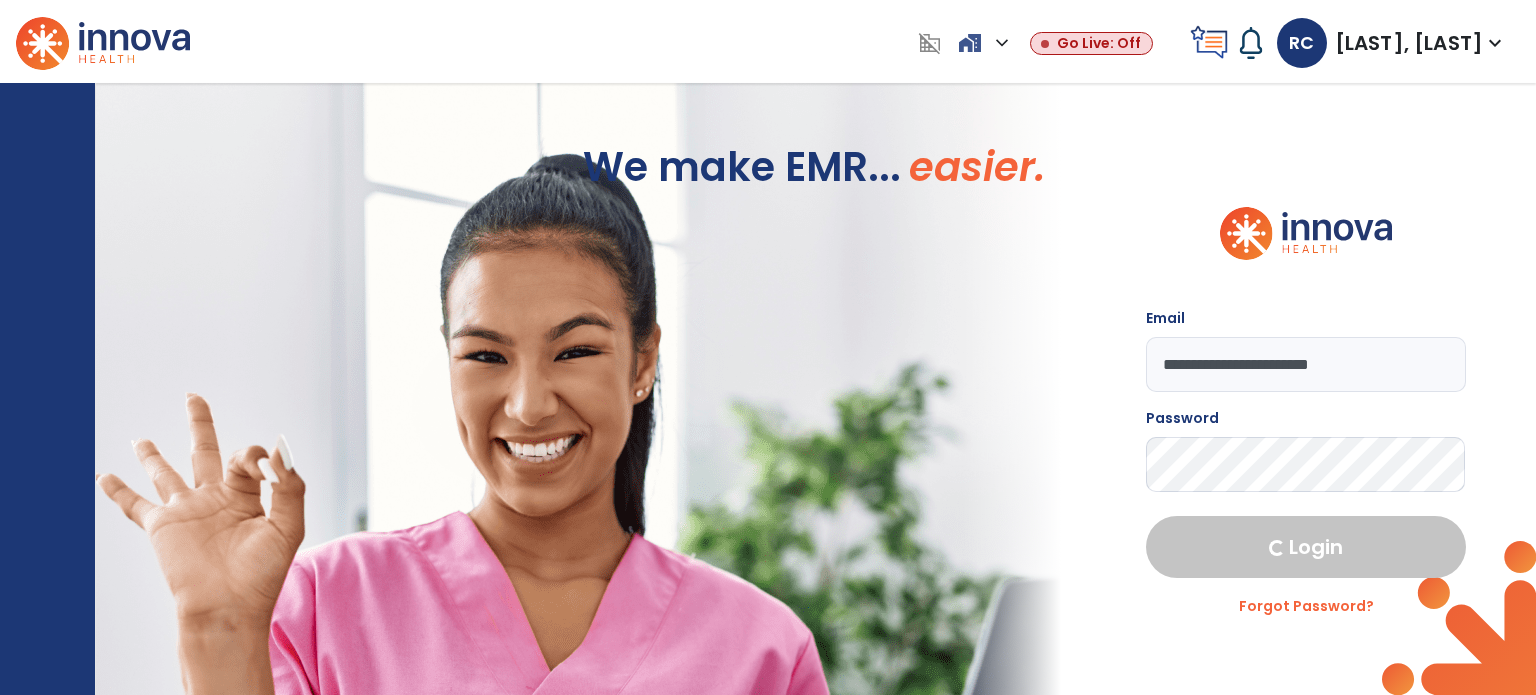 select on "****" 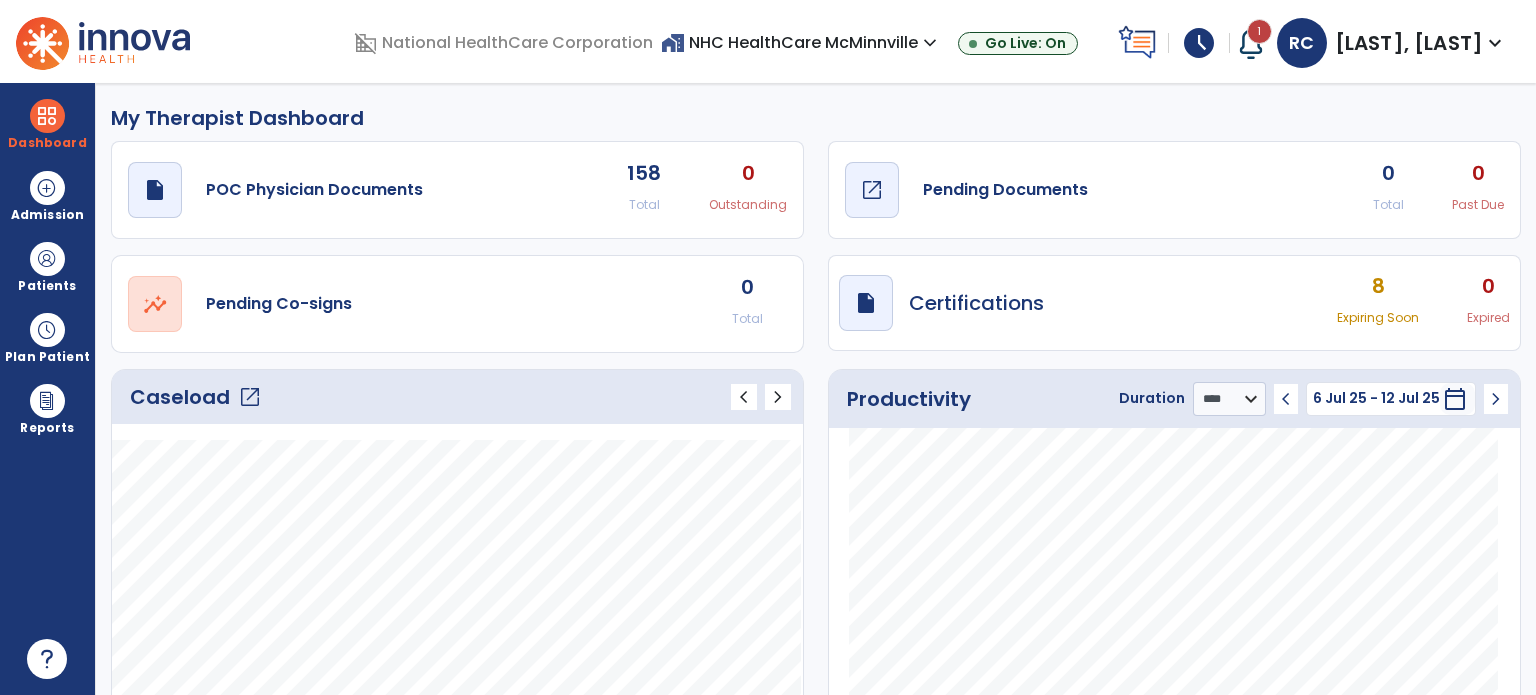 click on "draft   open_in_new  Pending Documents" 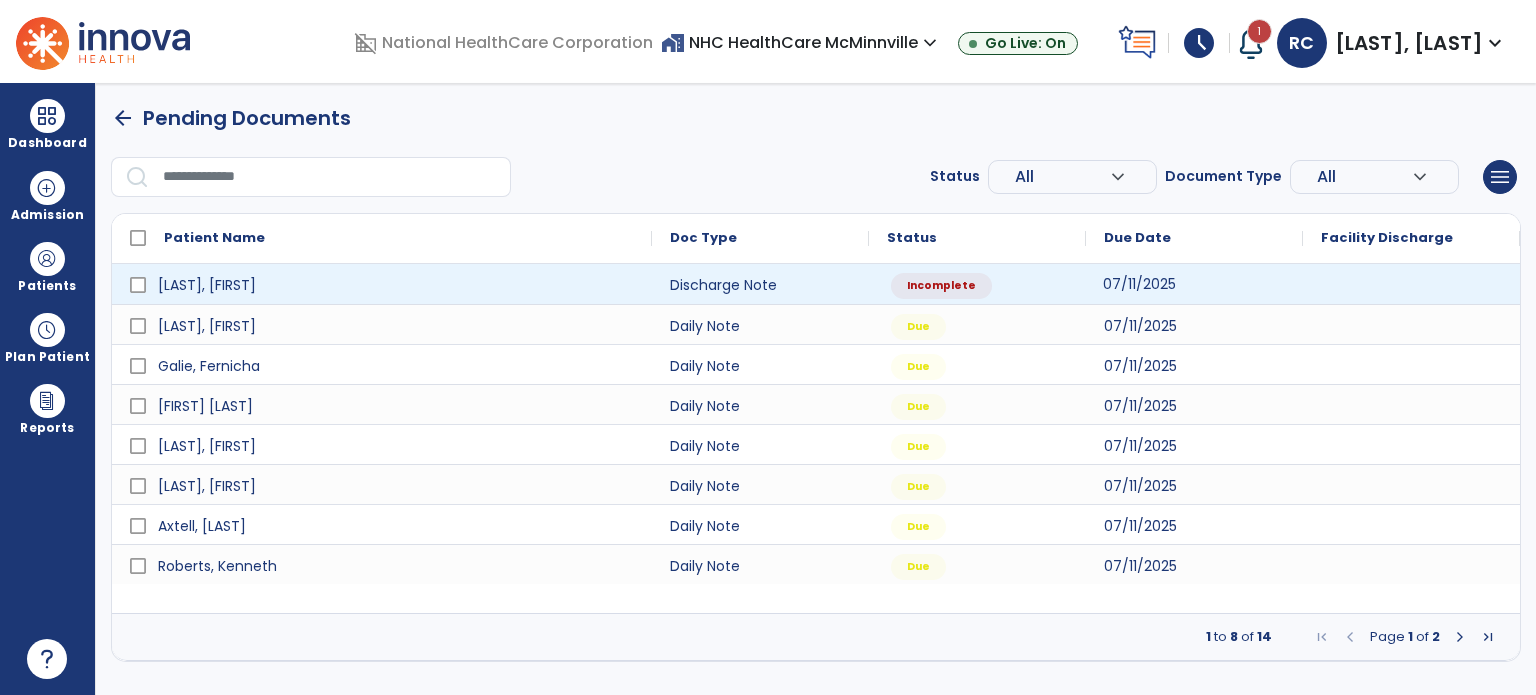 click on "07/11/2025" at bounding box center [1194, 284] 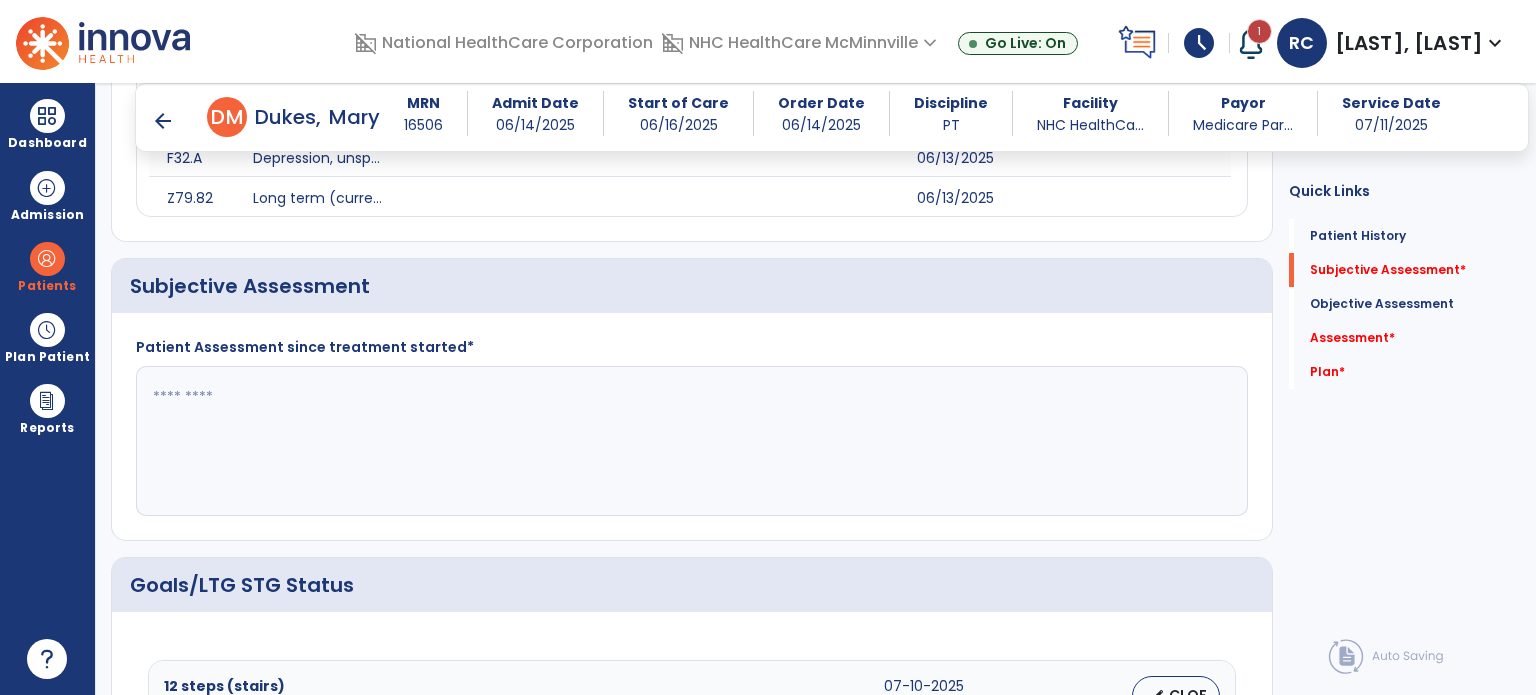 scroll, scrollTop: 495, scrollLeft: 0, axis: vertical 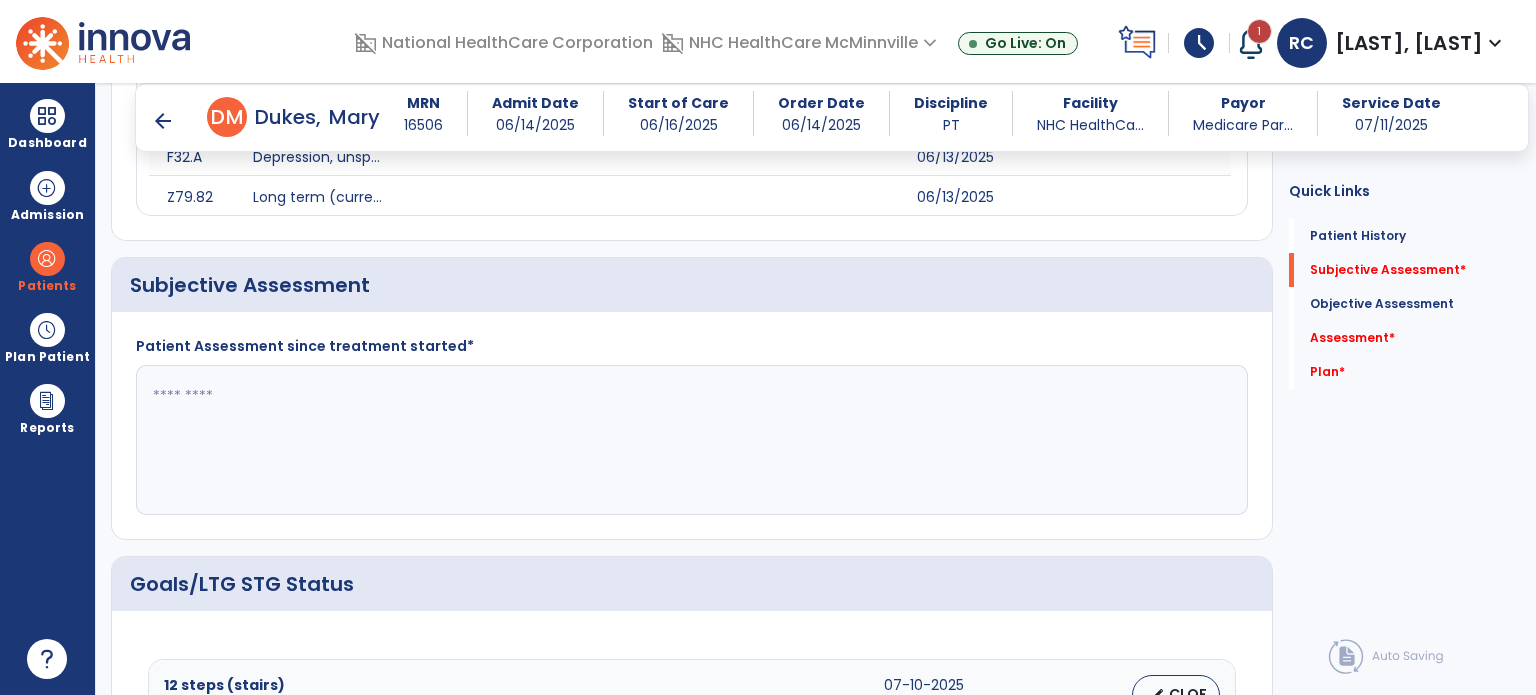 click 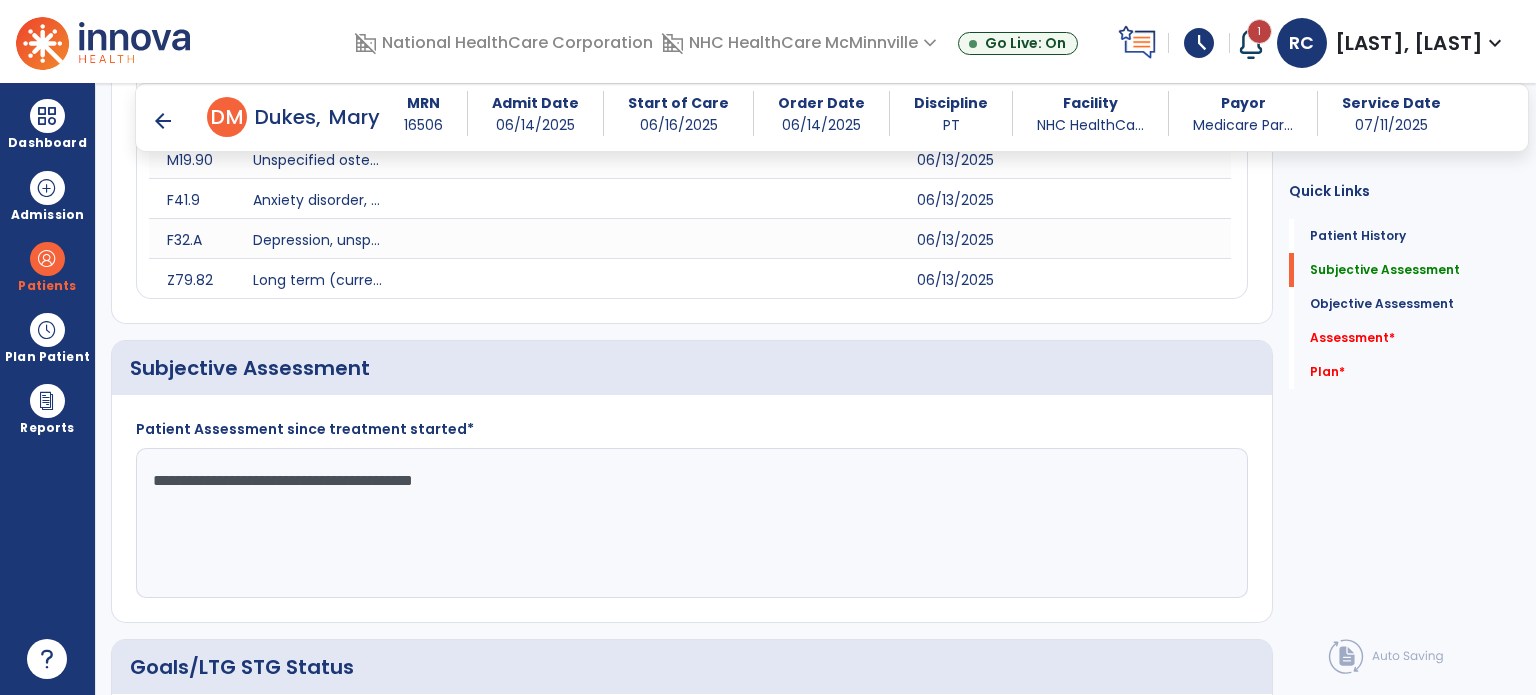scroll, scrollTop: 412, scrollLeft: 0, axis: vertical 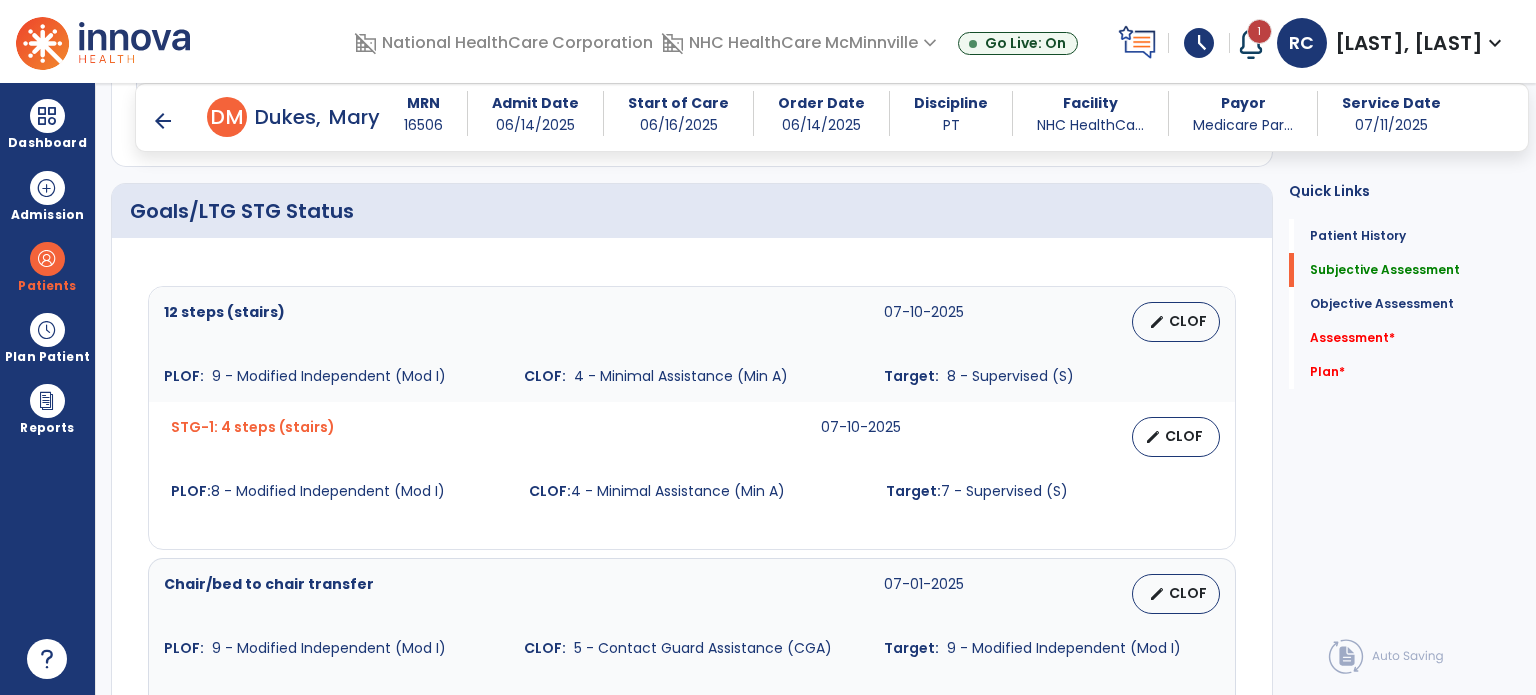 type on "**********" 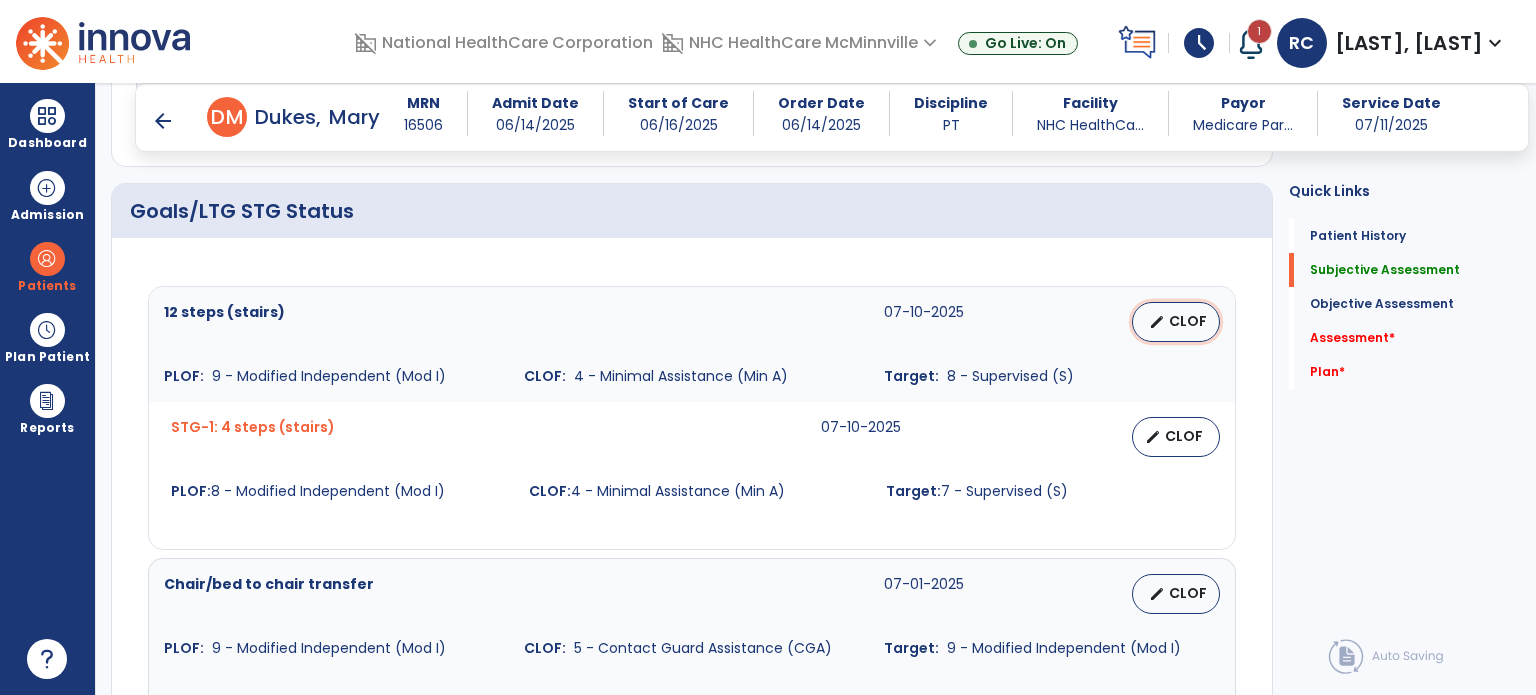 click on "CLOF" at bounding box center [1188, 321] 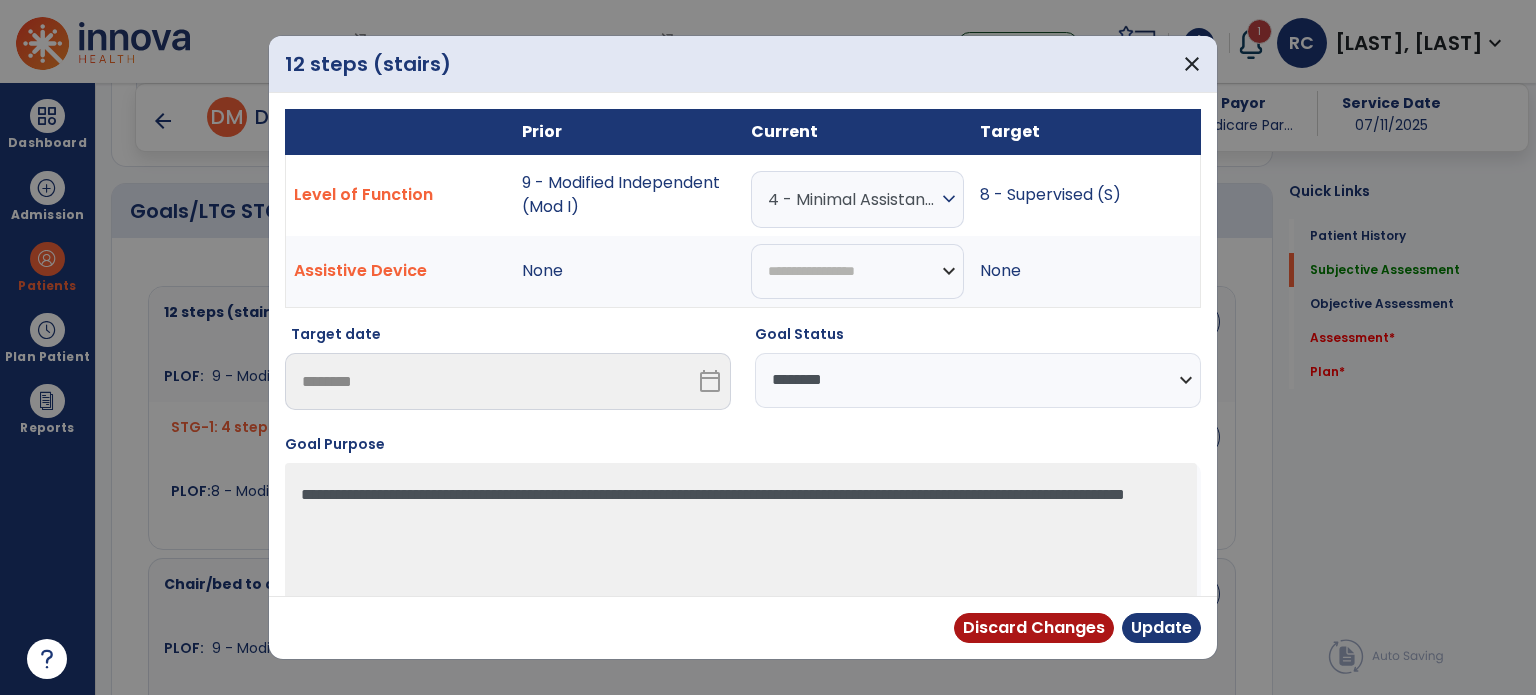 click on "4 - Minimal Assistance (Min A)" at bounding box center [852, 199] 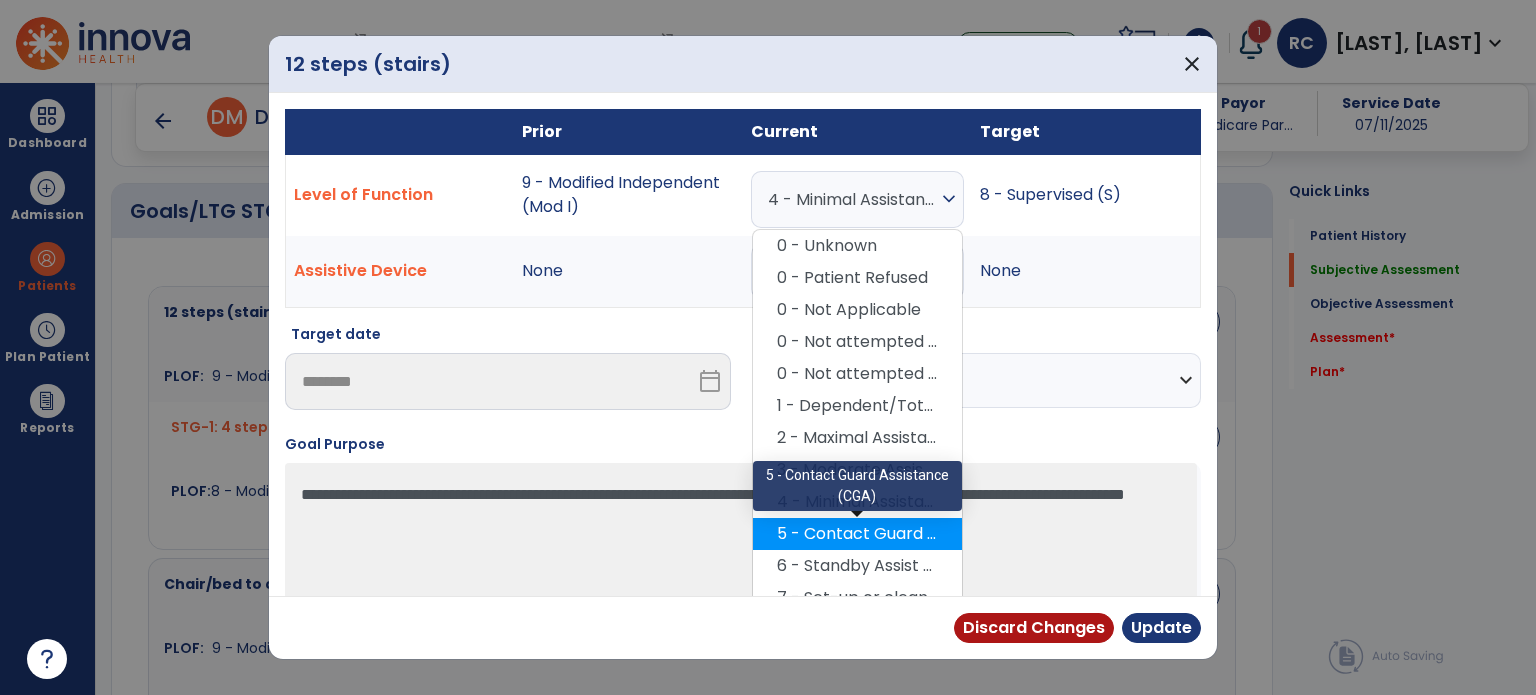 click on "5 - Contact Guard Assistance (CGA)" at bounding box center [857, 534] 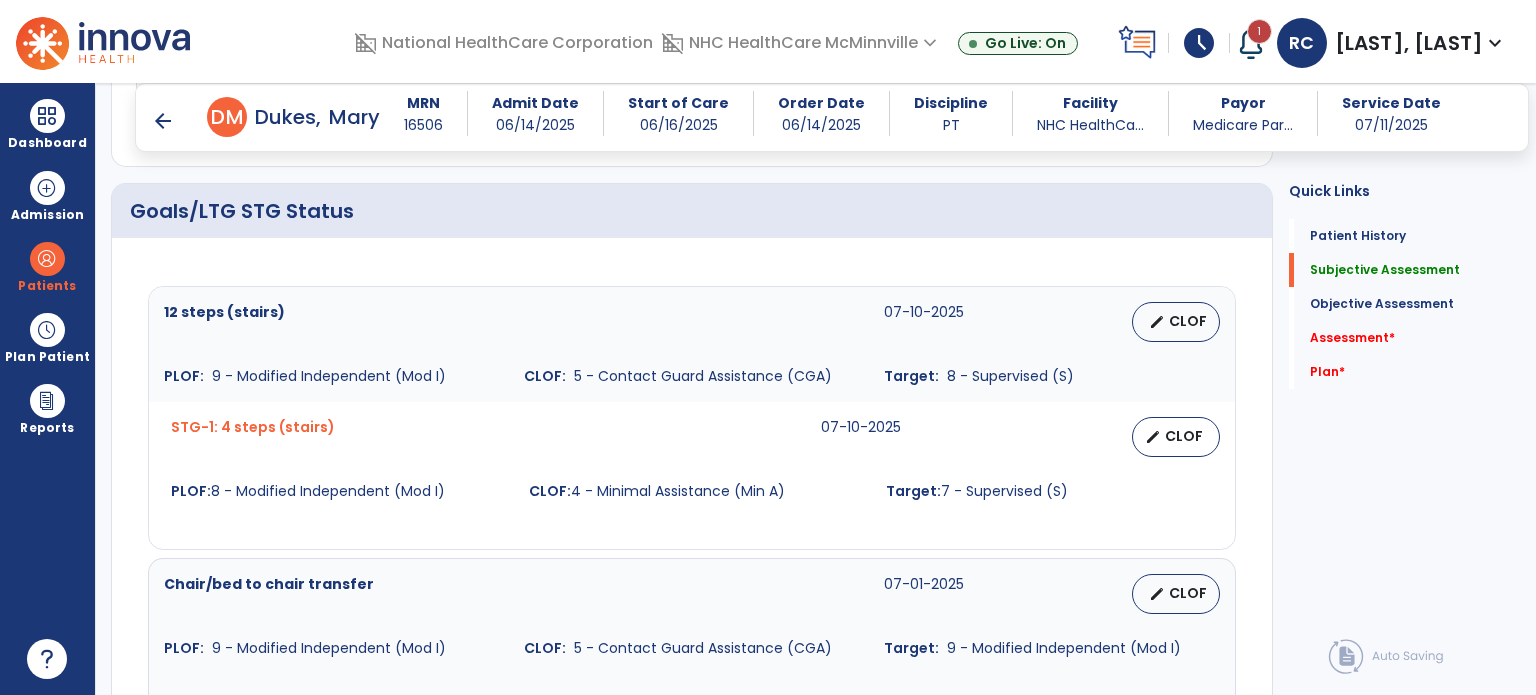 scroll, scrollTop: 916, scrollLeft: 0, axis: vertical 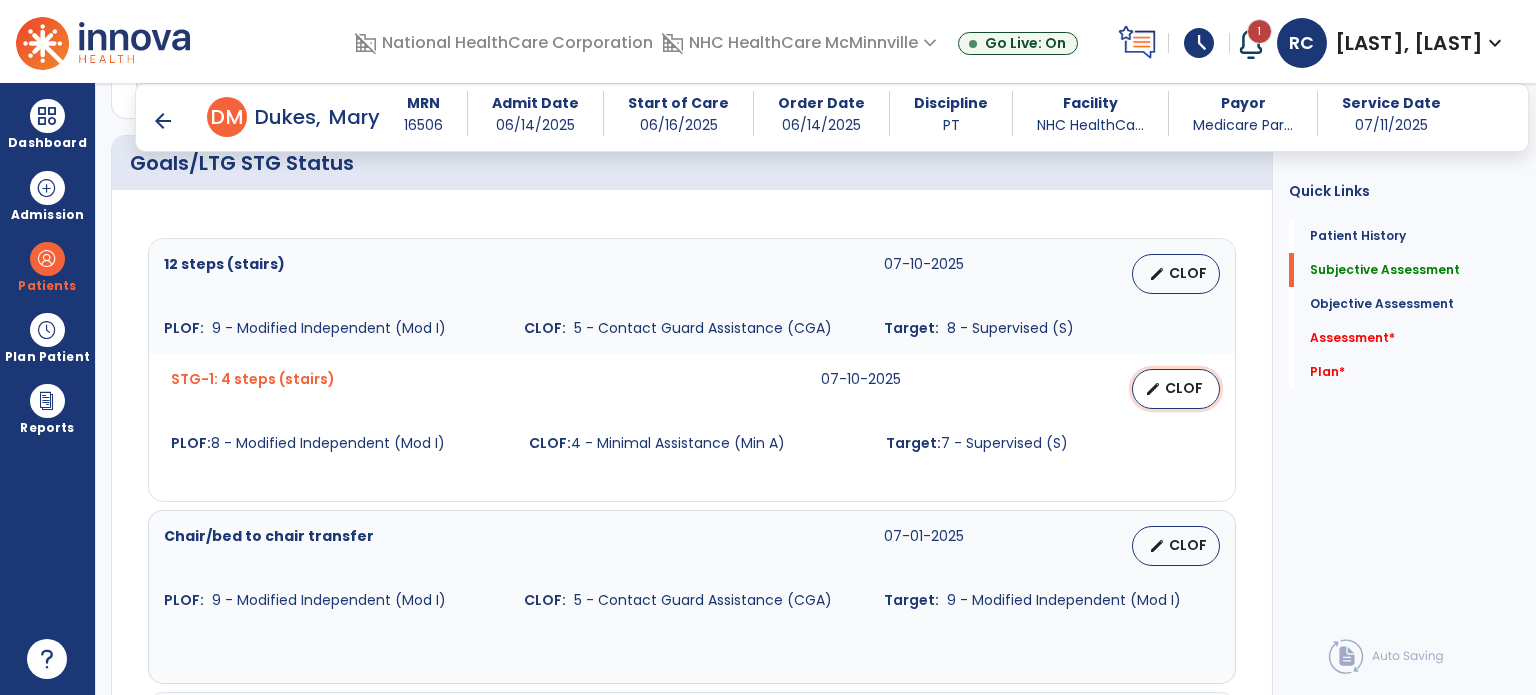 click on "edit   CLOF" at bounding box center [1176, 389] 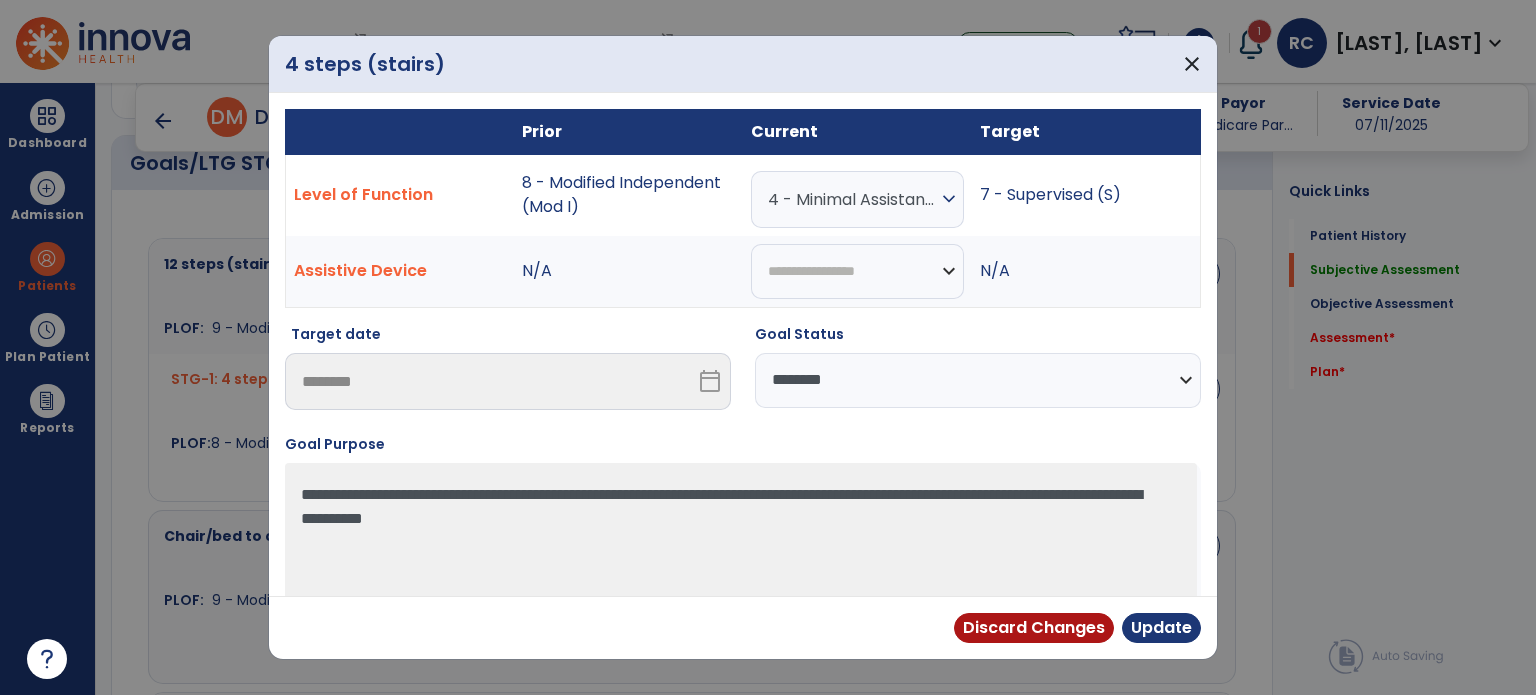 click on "4 - Minimal Assistance (Min A)" at bounding box center [852, 199] 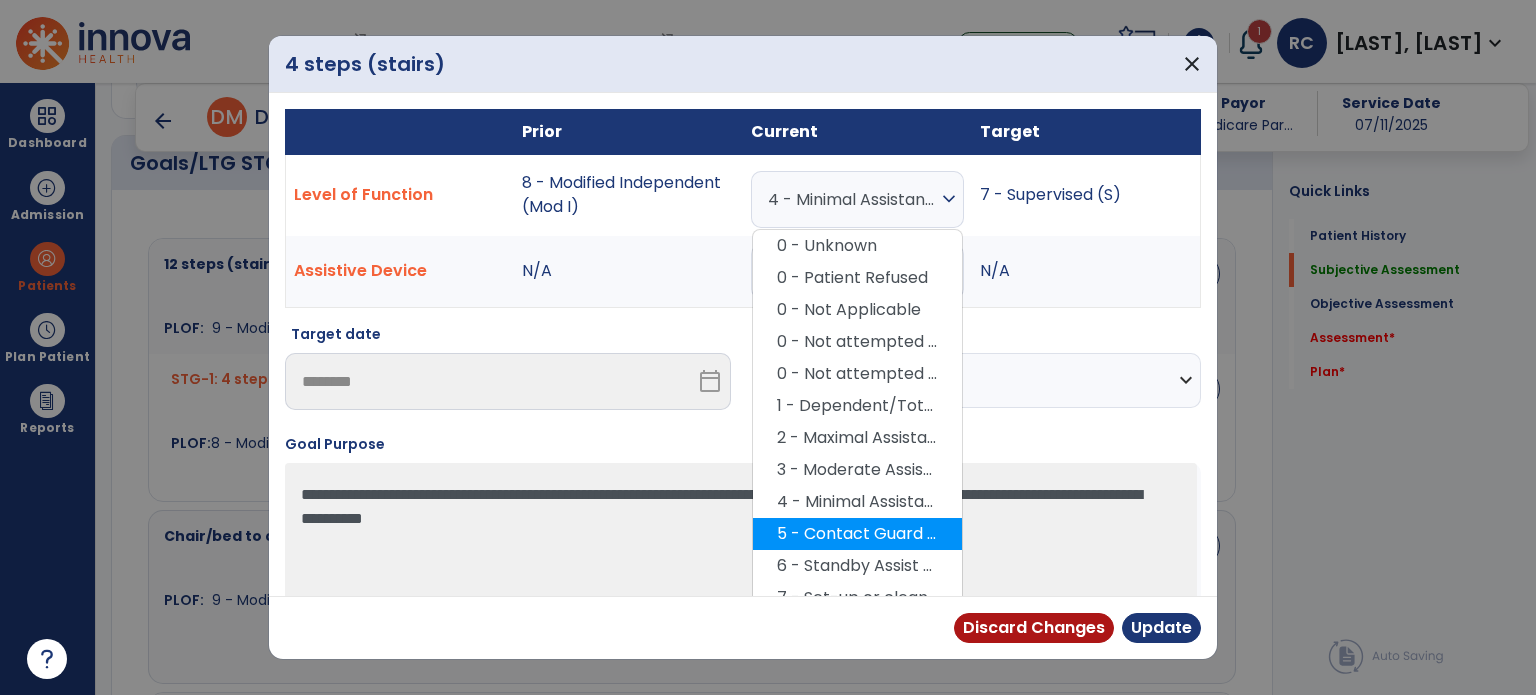 click on "5 - Contact Guard Assistance (CGA)" at bounding box center [857, 534] 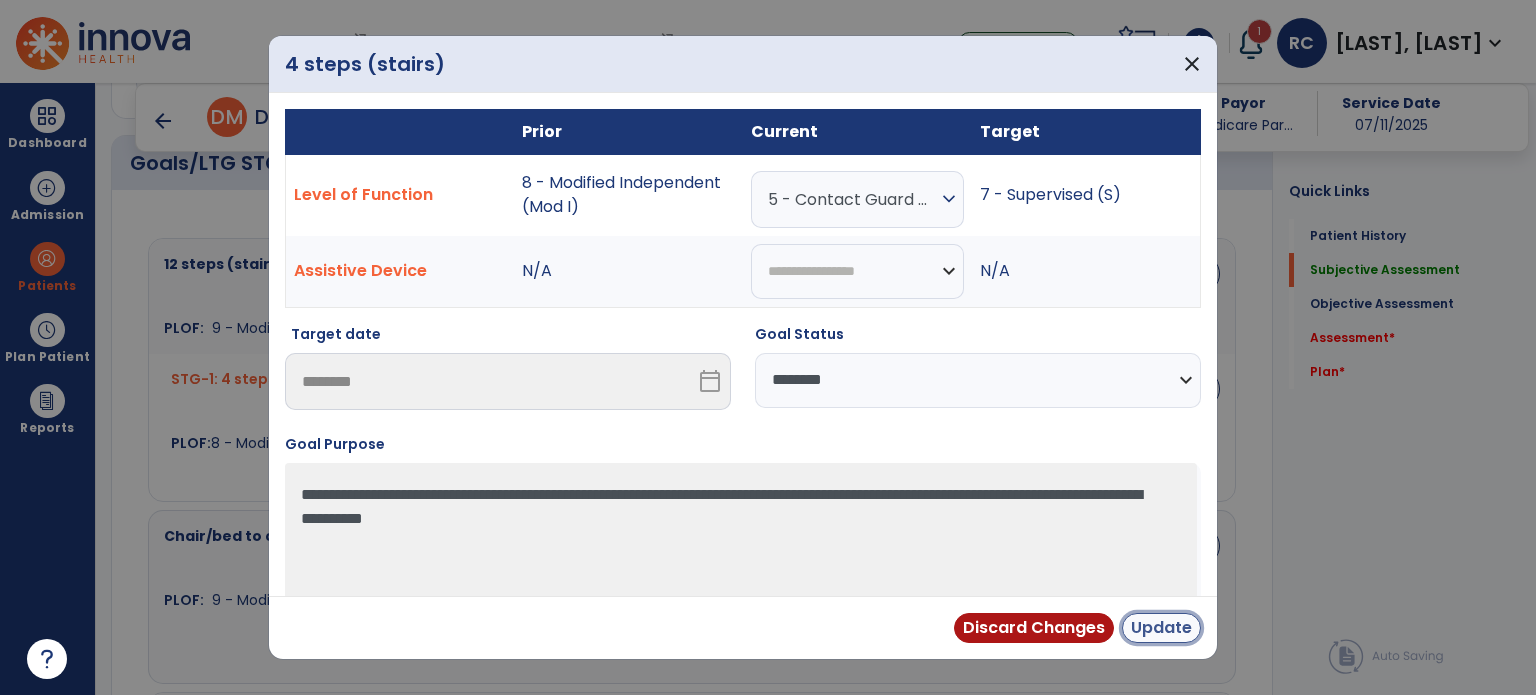 click on "Update" at bounding box center [1161, 628] 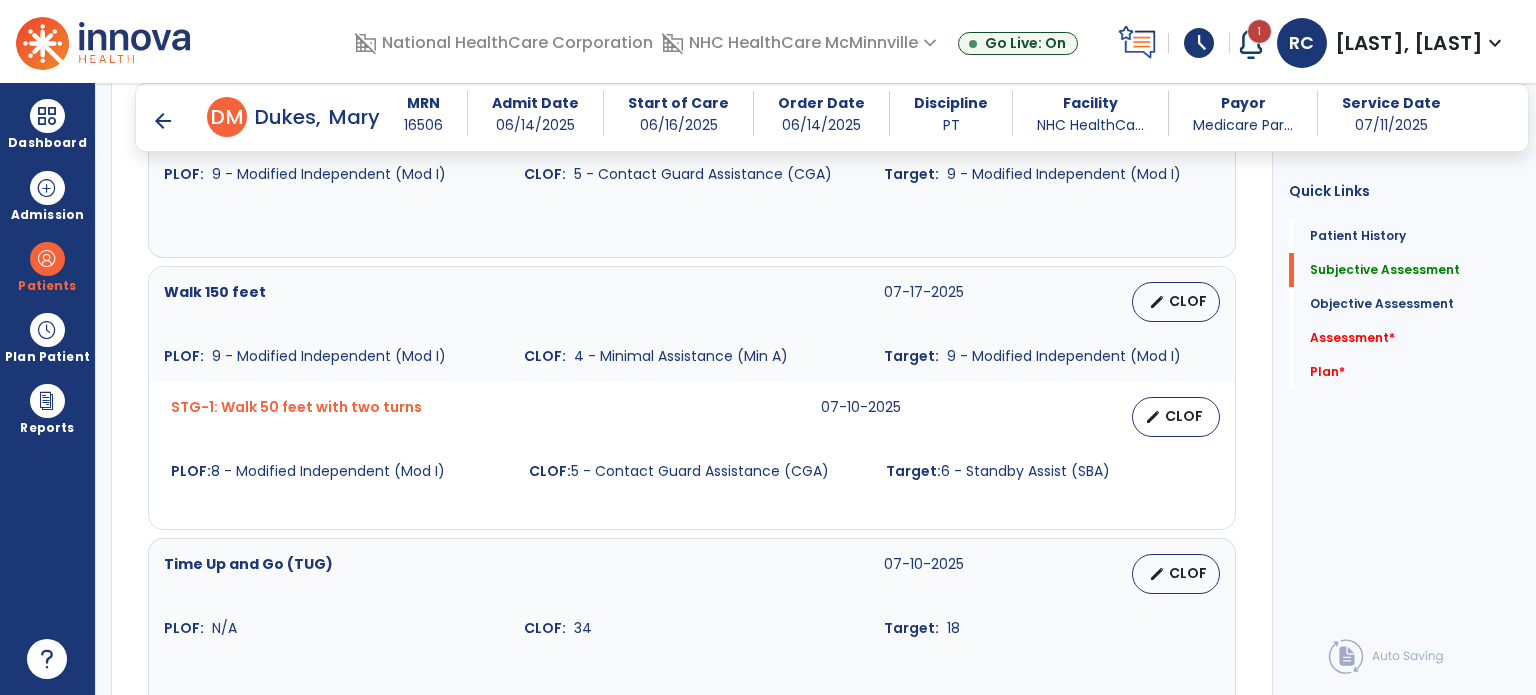 scroll, scrollTop: 1343, scrollLeft: 0, axis: vertical 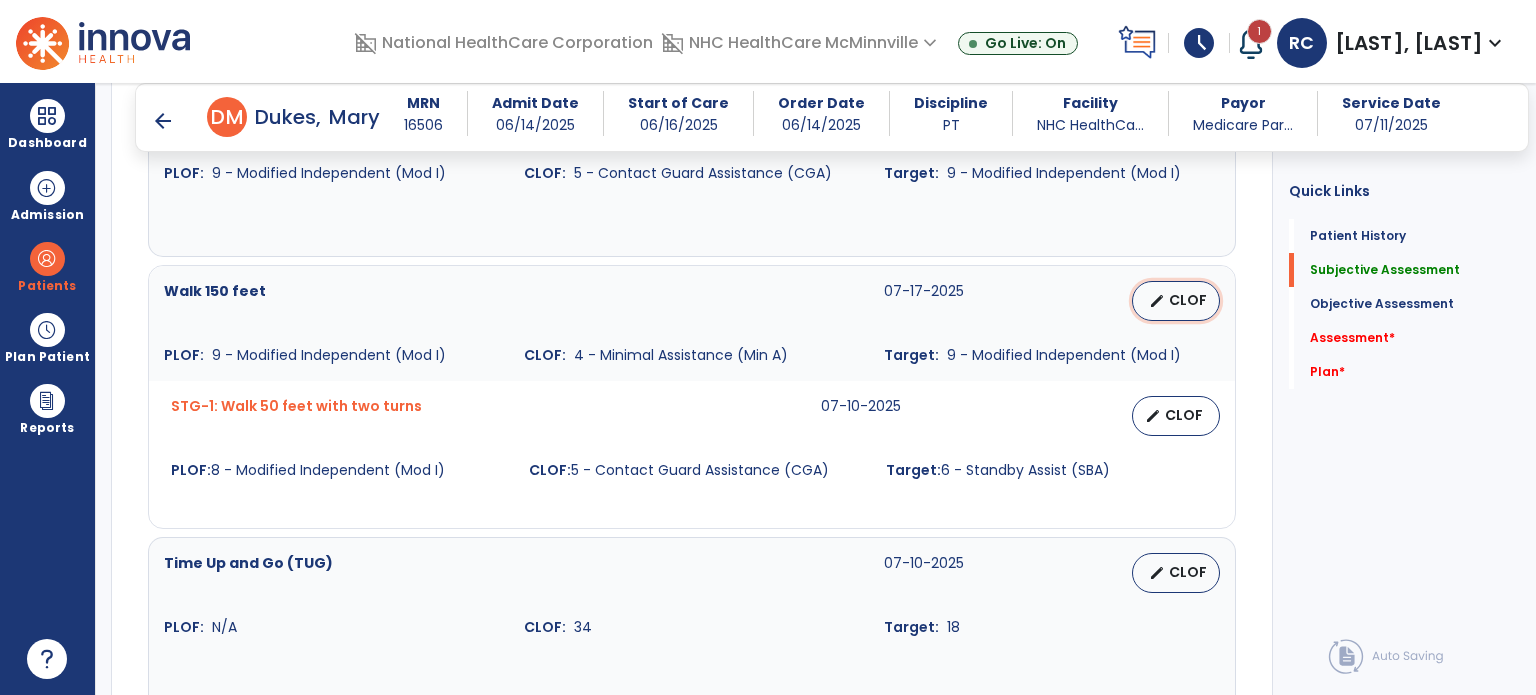 click on "edit   CLOF" at bounding box center [1176, 301] 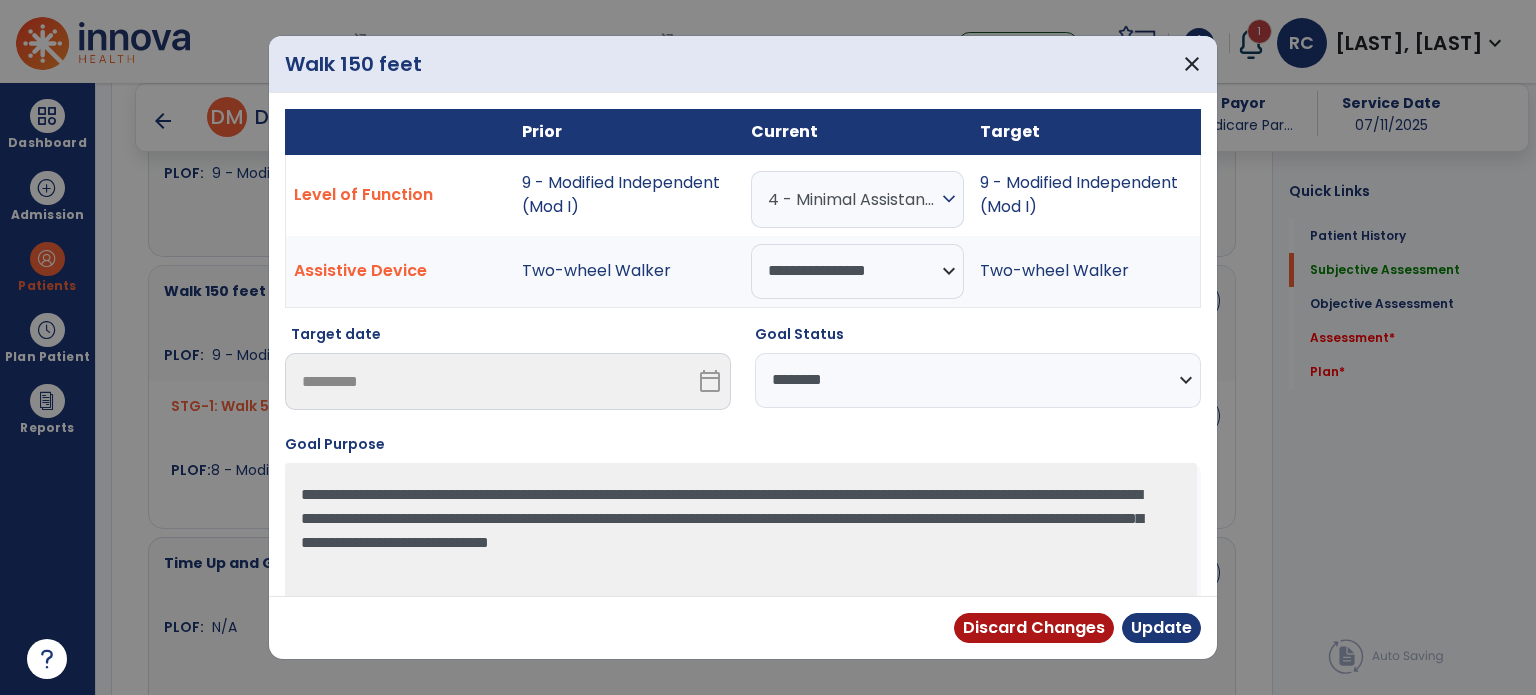 click on "4 - Minimal Assistance (Min A)" at bounding box center (852, 199) 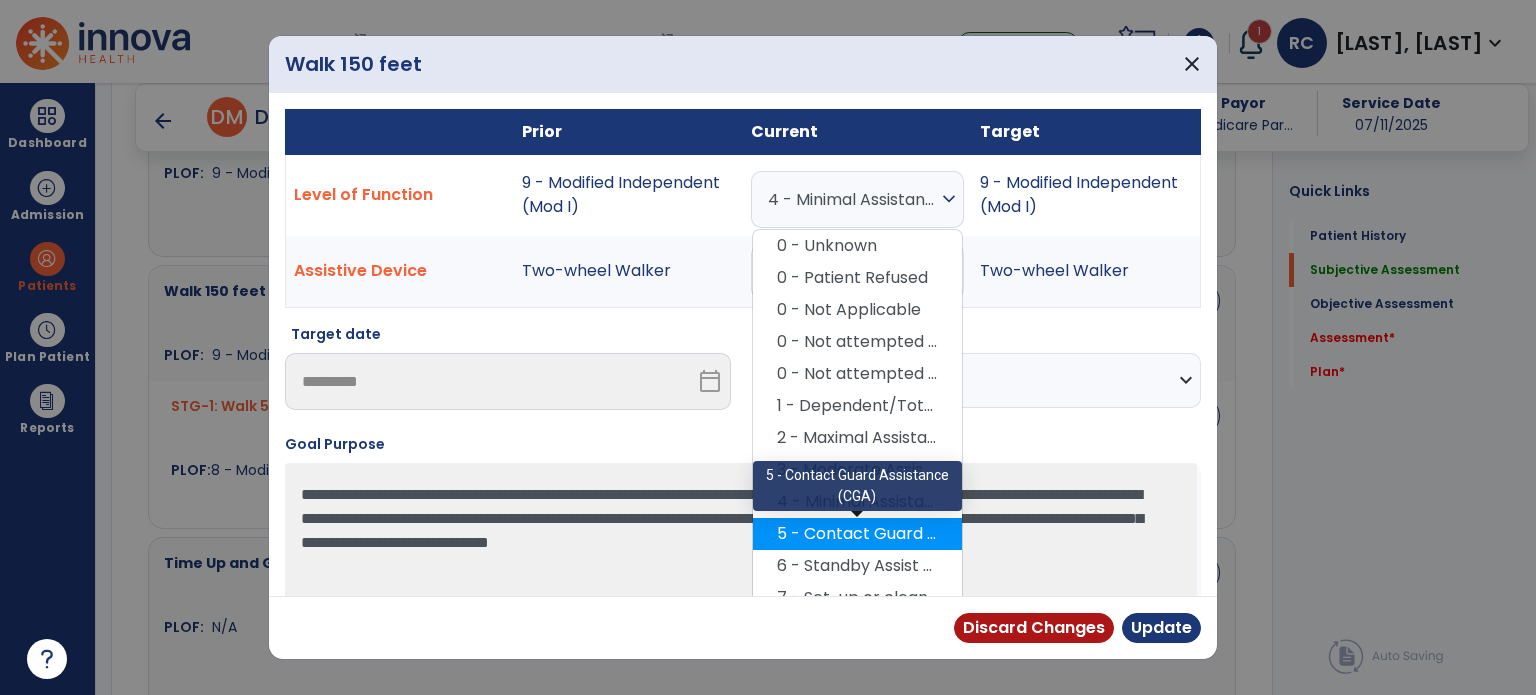 click on "5 - Contact Guard Assistance (CGA)" at bounding box center (857, 534) 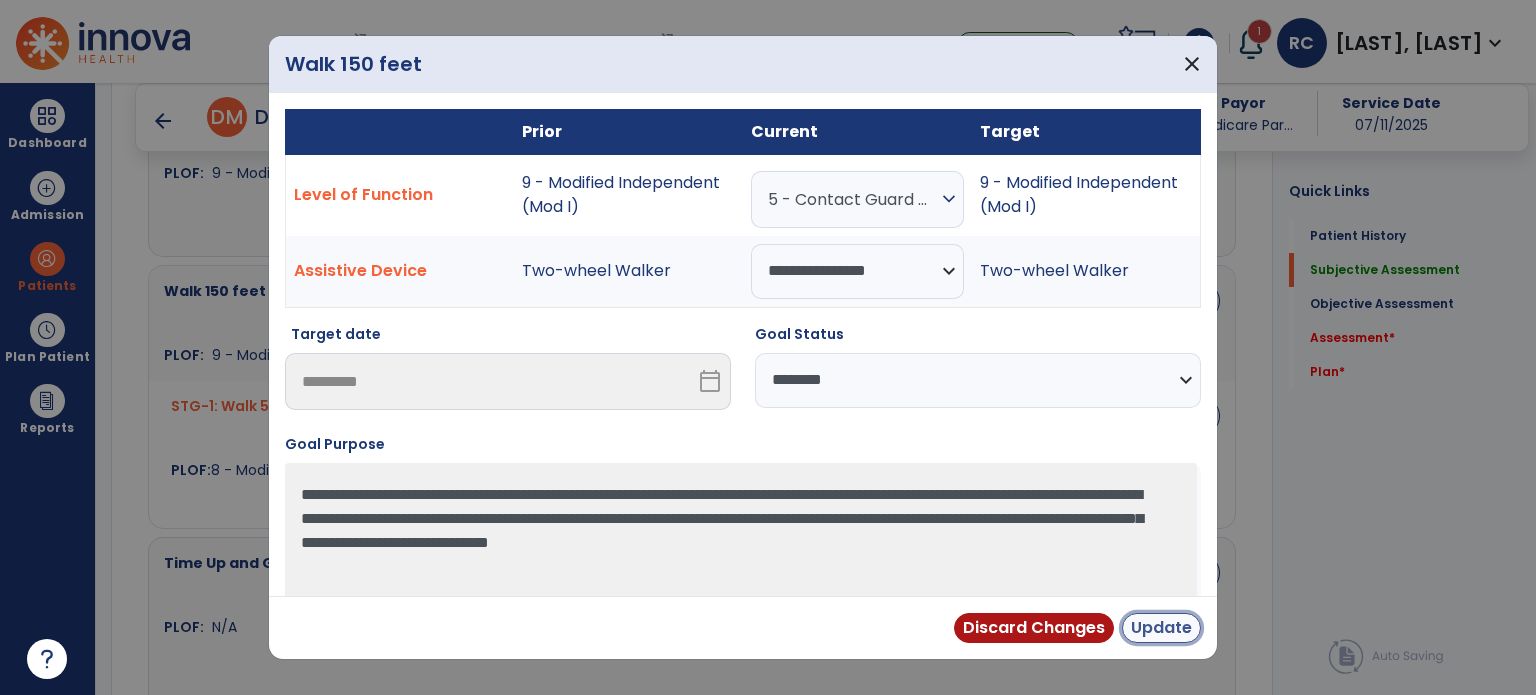 click on "Update" at bounding box center [1161, 628] 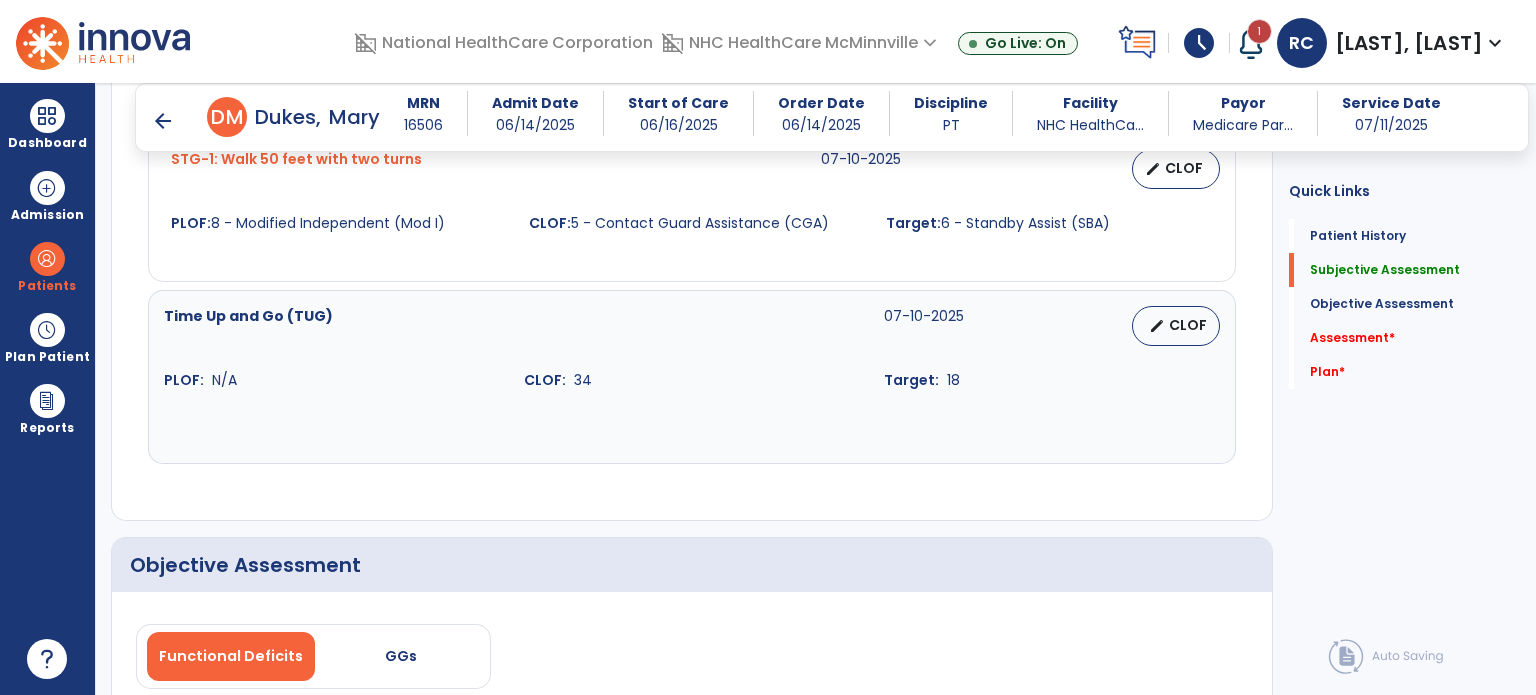scroll, scrollTop: 1611, scrollLeft: 0, axis: vertical 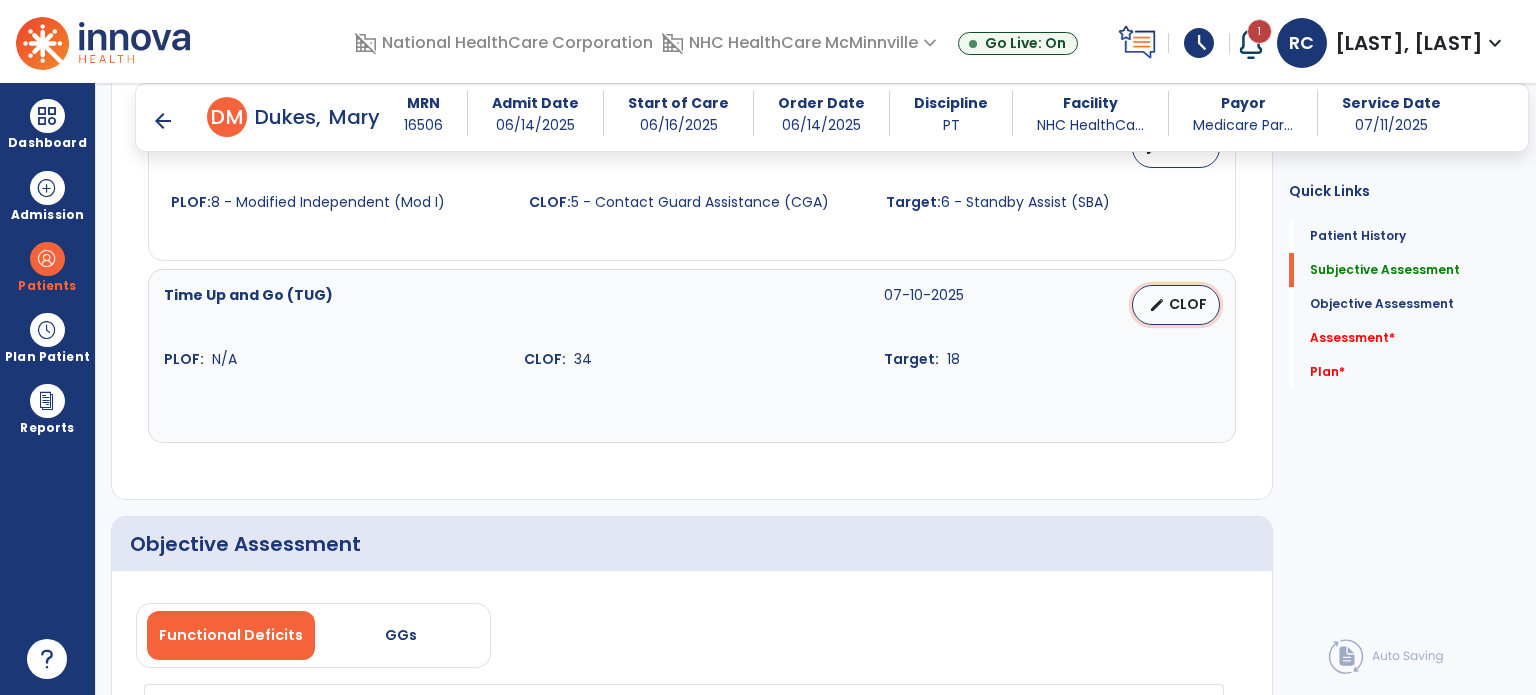 click on "CLOF" at bounding box center (1188, 304) 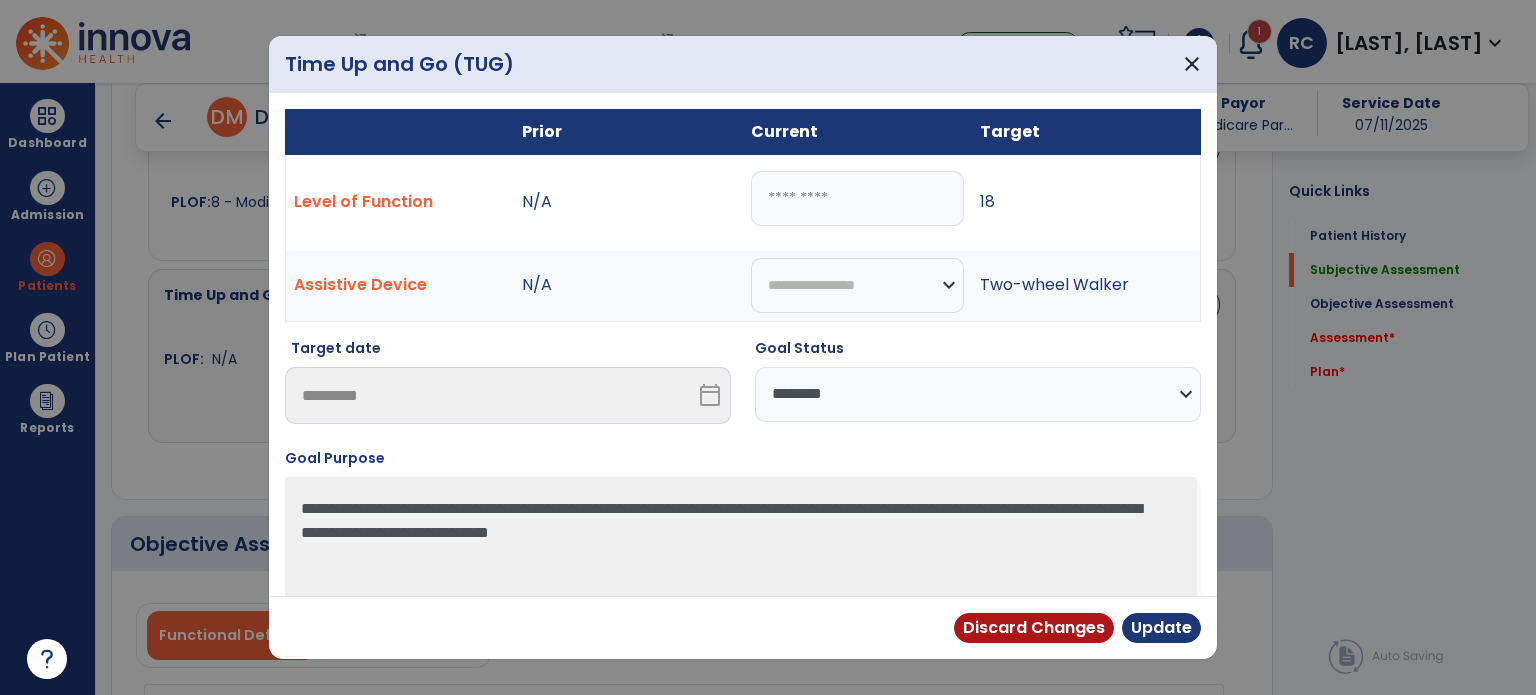 click on "**" at bounding box center [857, 202] 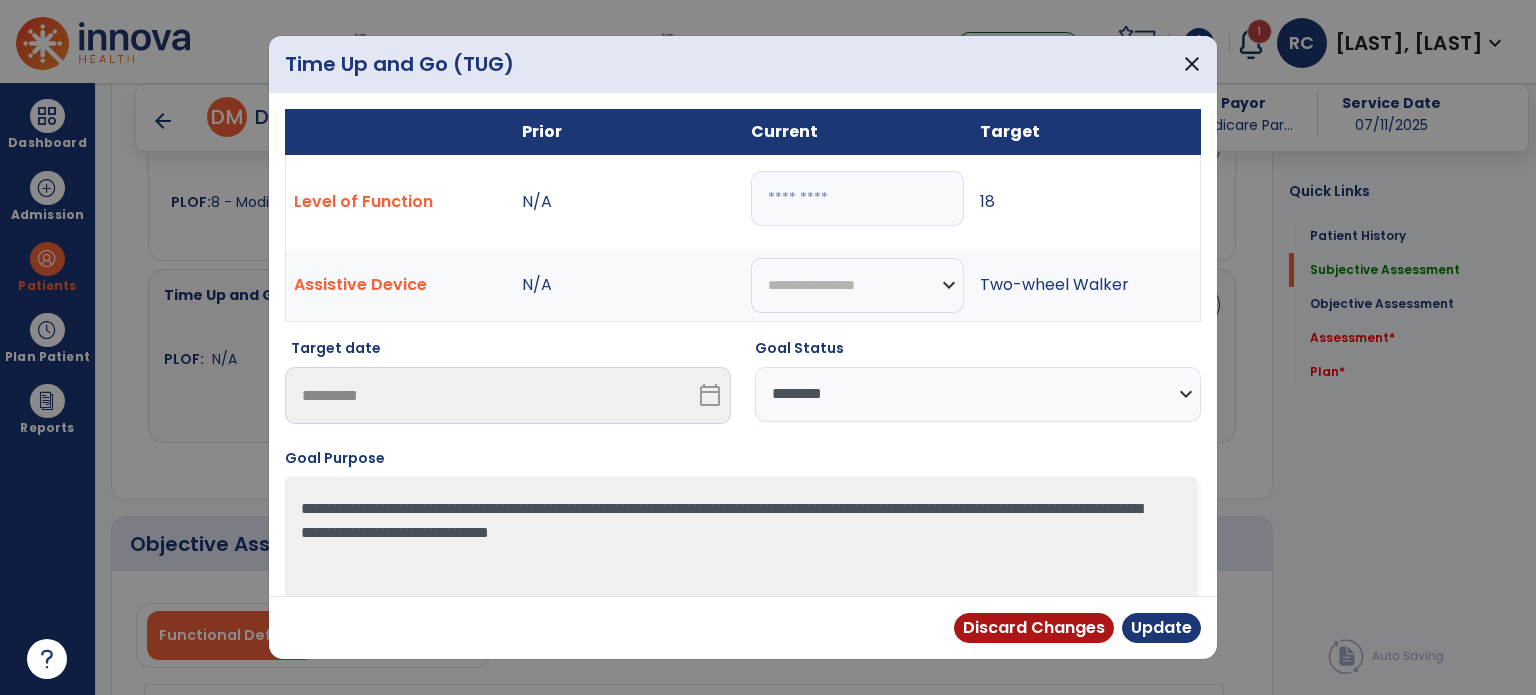 drag, startPoint x: 823, startPoint y: 197, endPoint x: 704, endPoint y: 195, distance: 119.01681 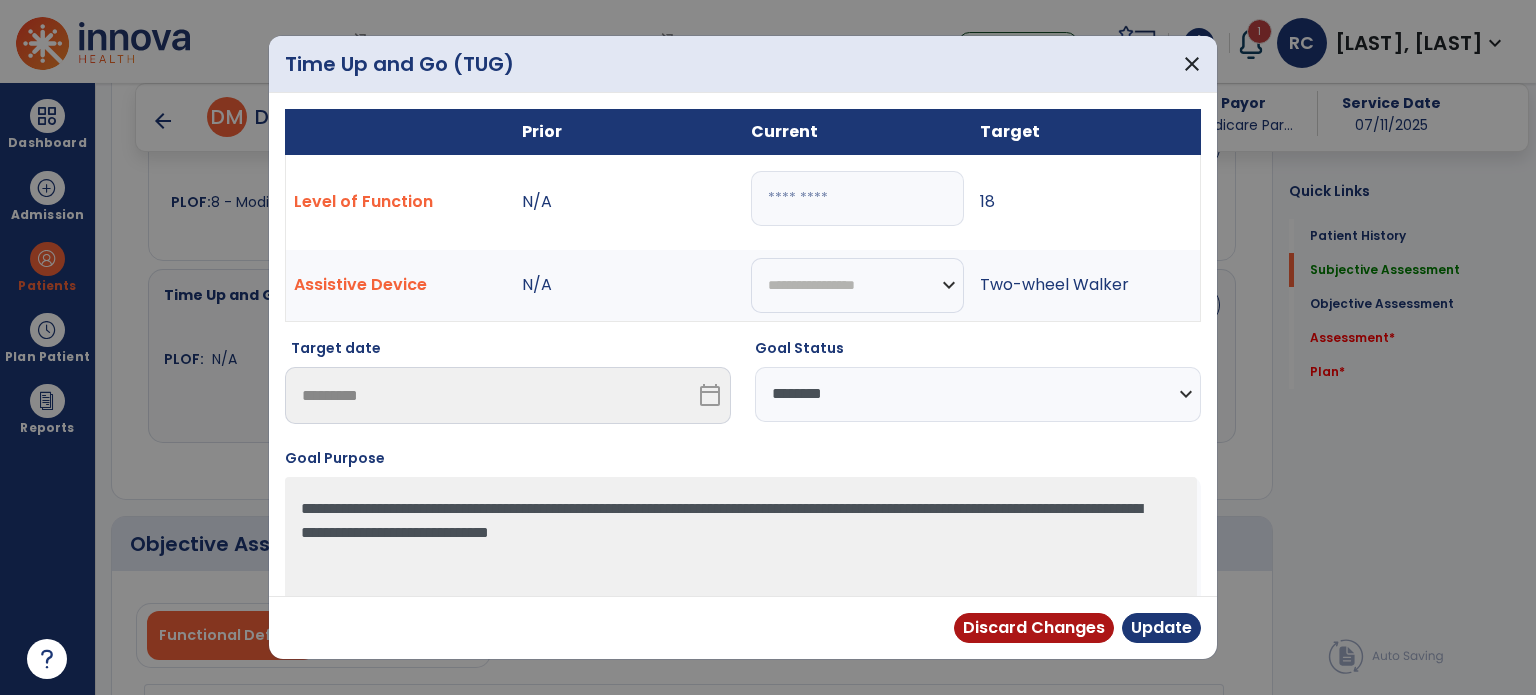 click on "**" at bounding box center [857, 198] 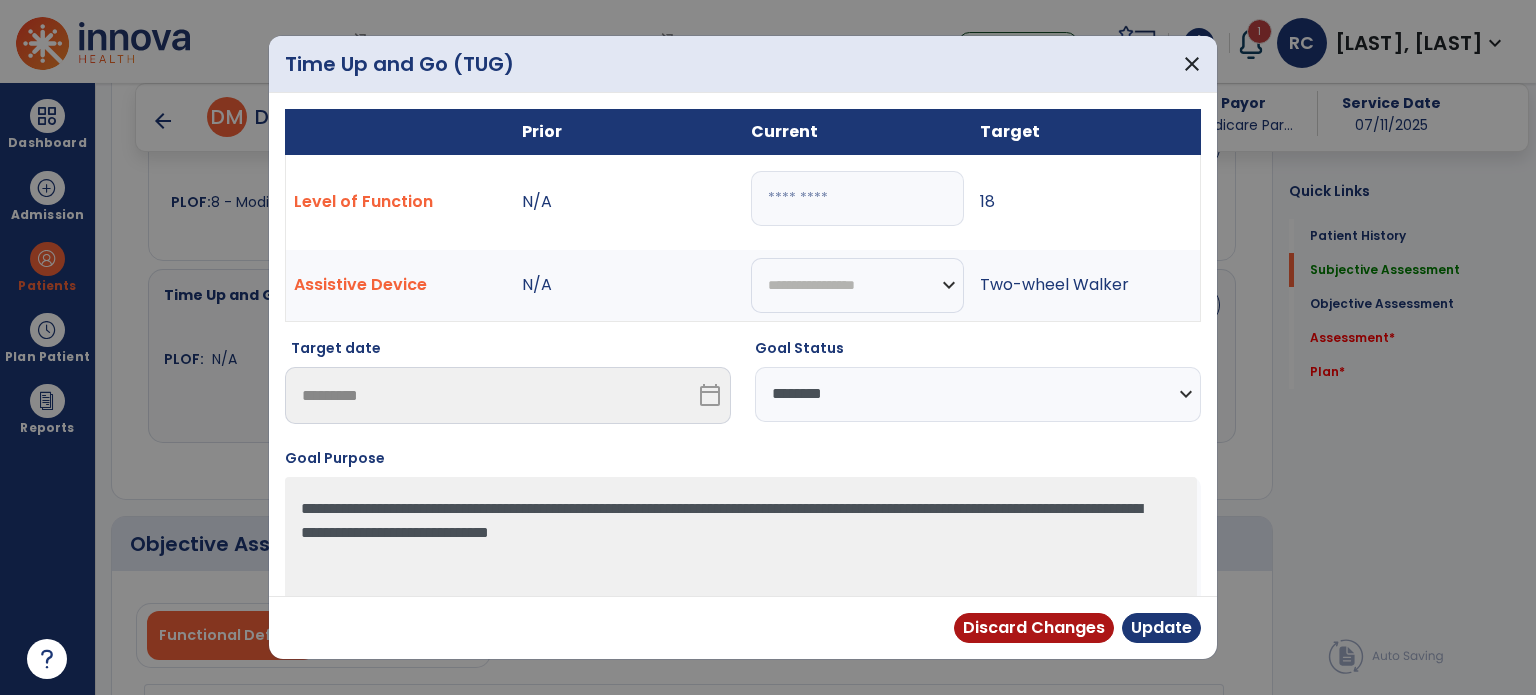 click on "**" at bounding box center (857, 198) 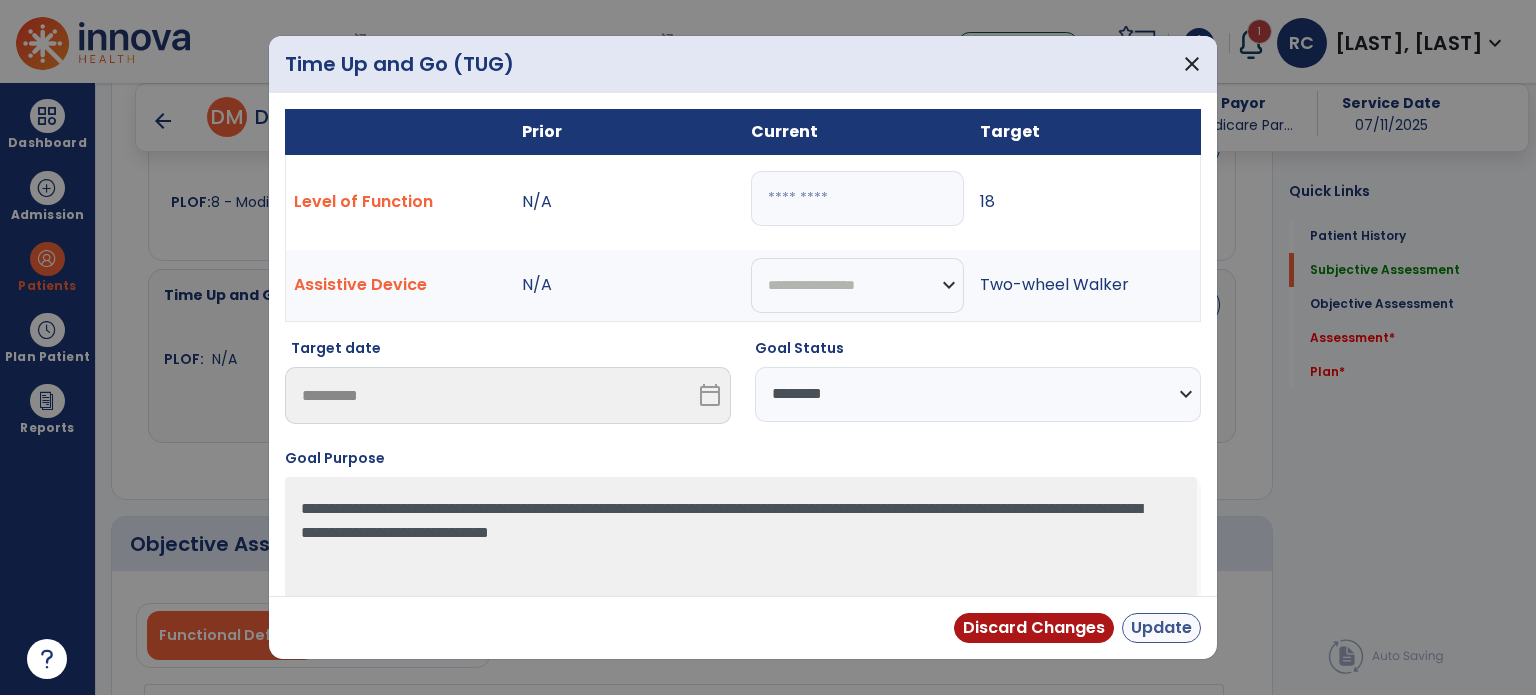 type on "**" 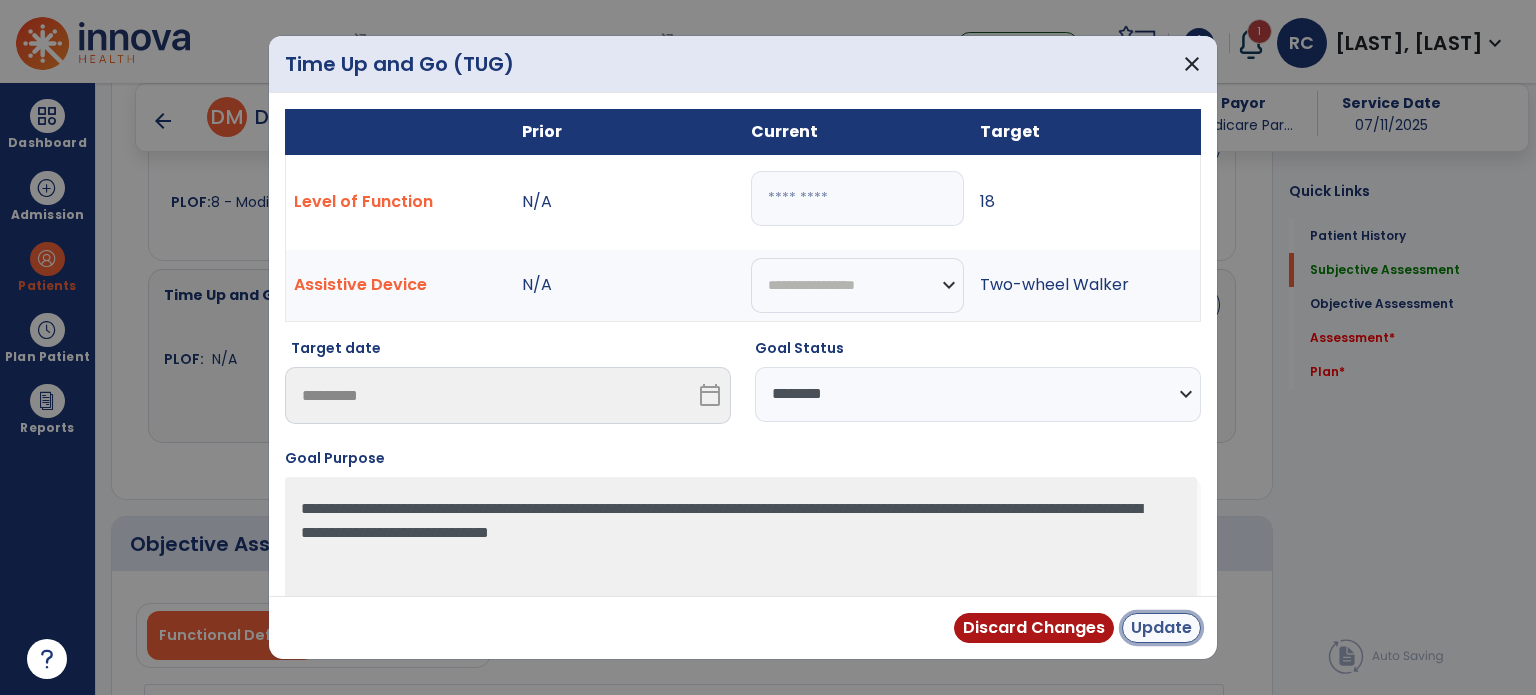 click on "Update" at bounding box center [1161, 628] 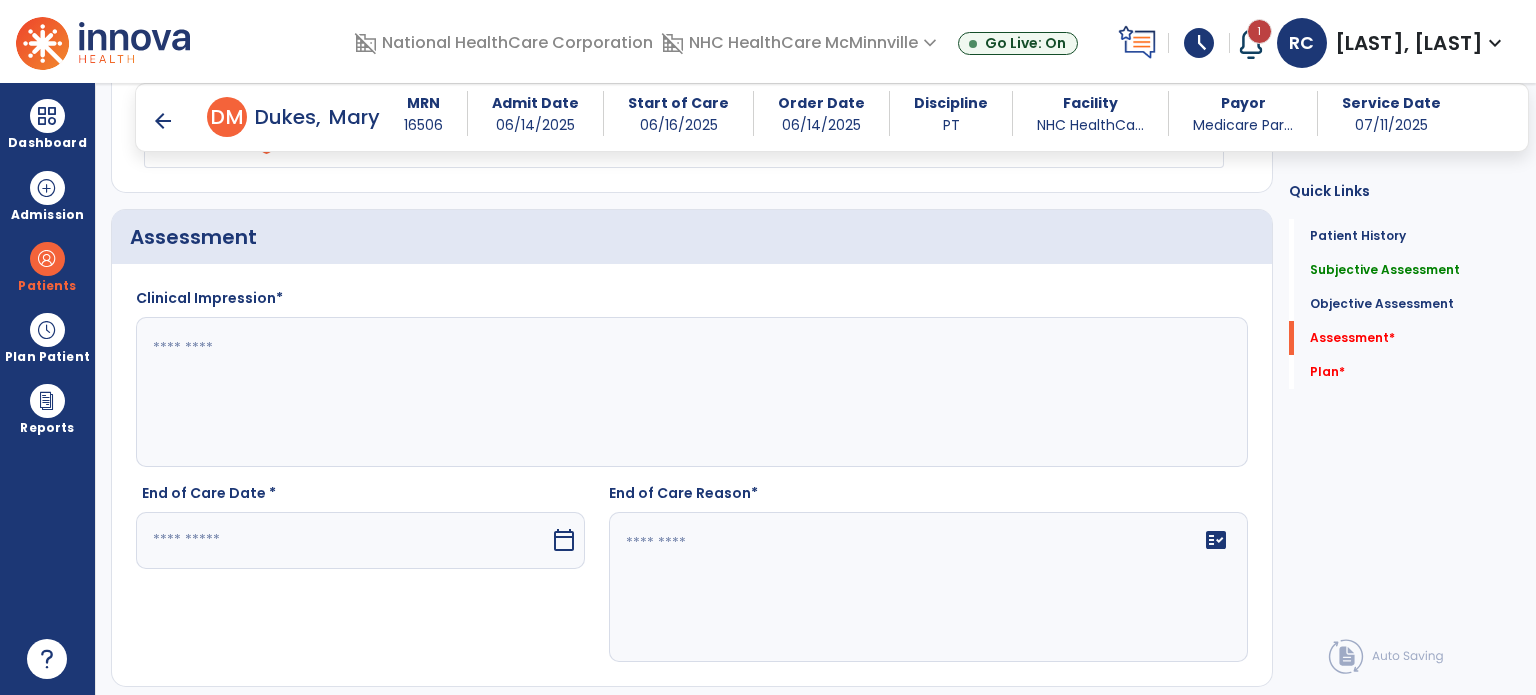 scroll, scrollTop: 2423, scrollLeft: 0, axis: vertical 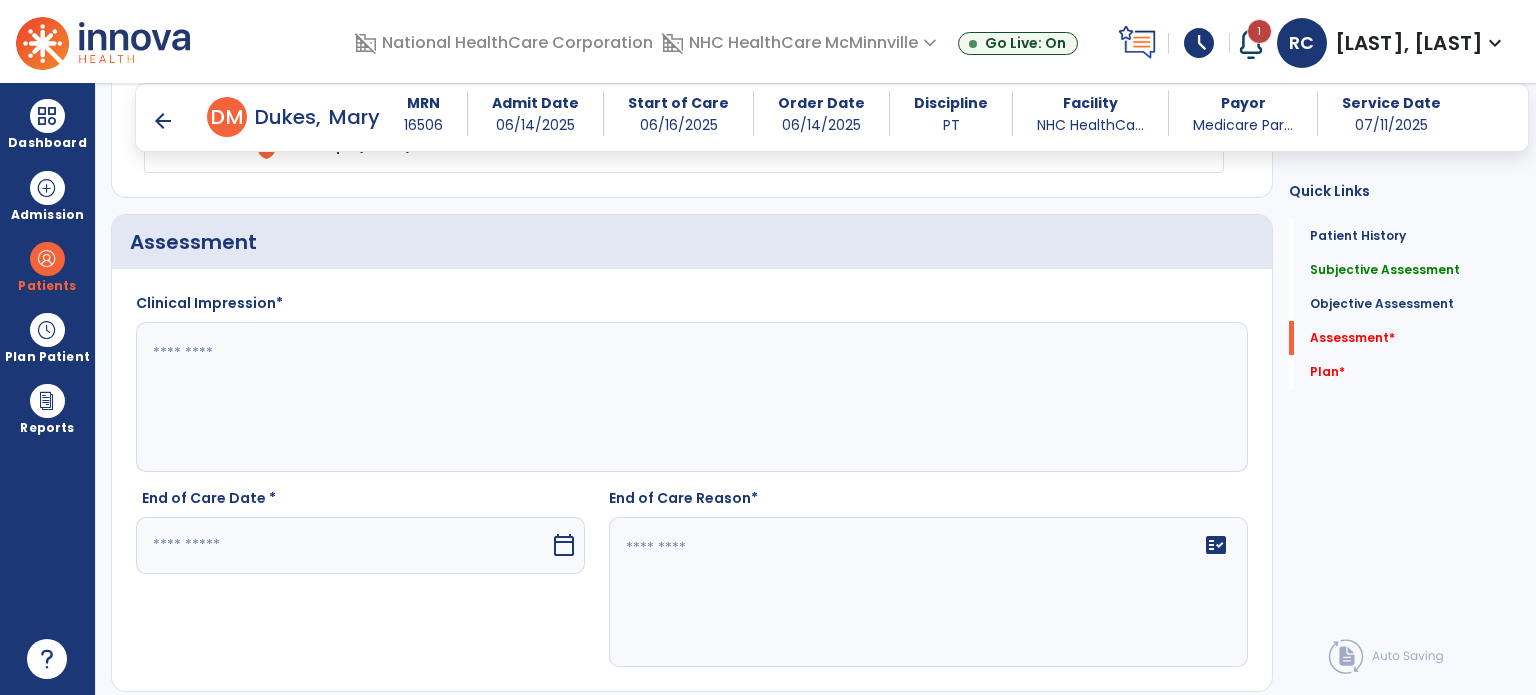 click 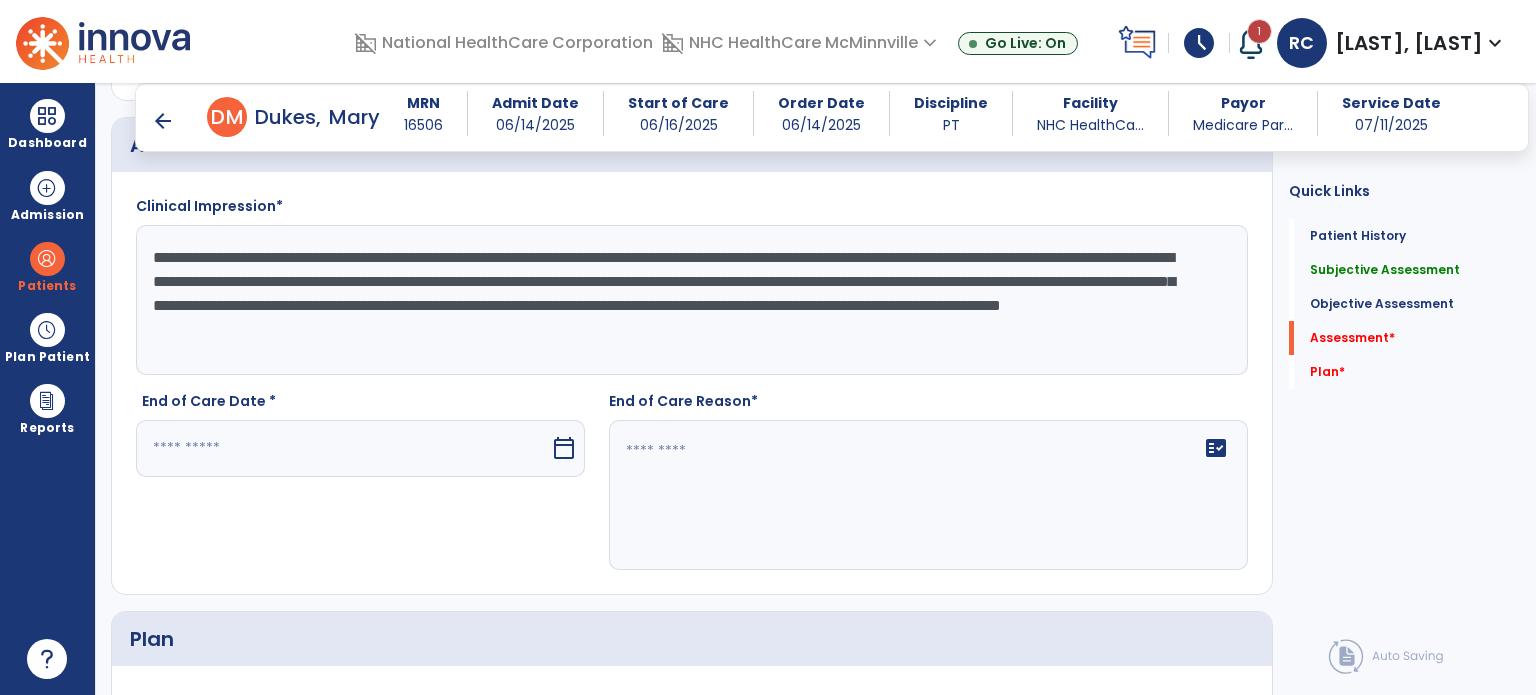 scroll, scrollTop: 2531, scrollLeft: 0, axis: vertical 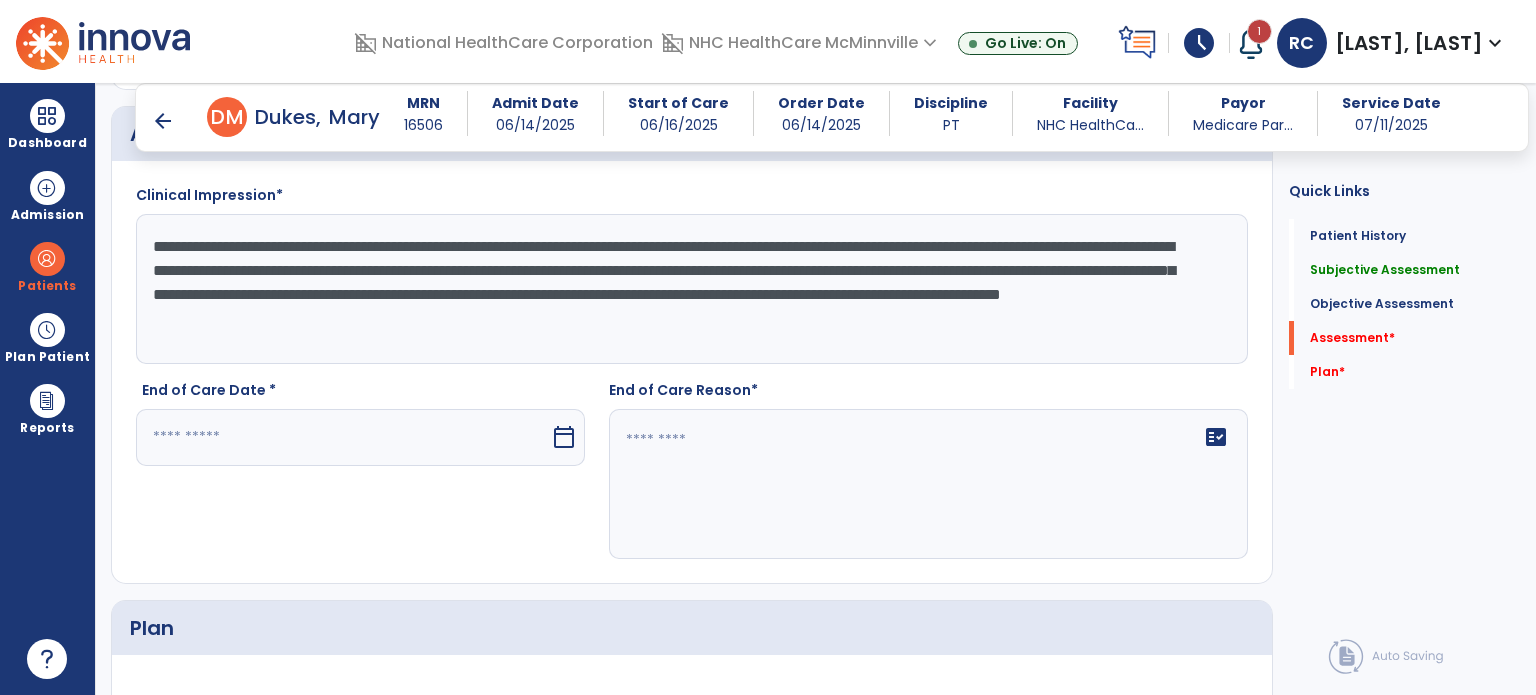 type on "**********" 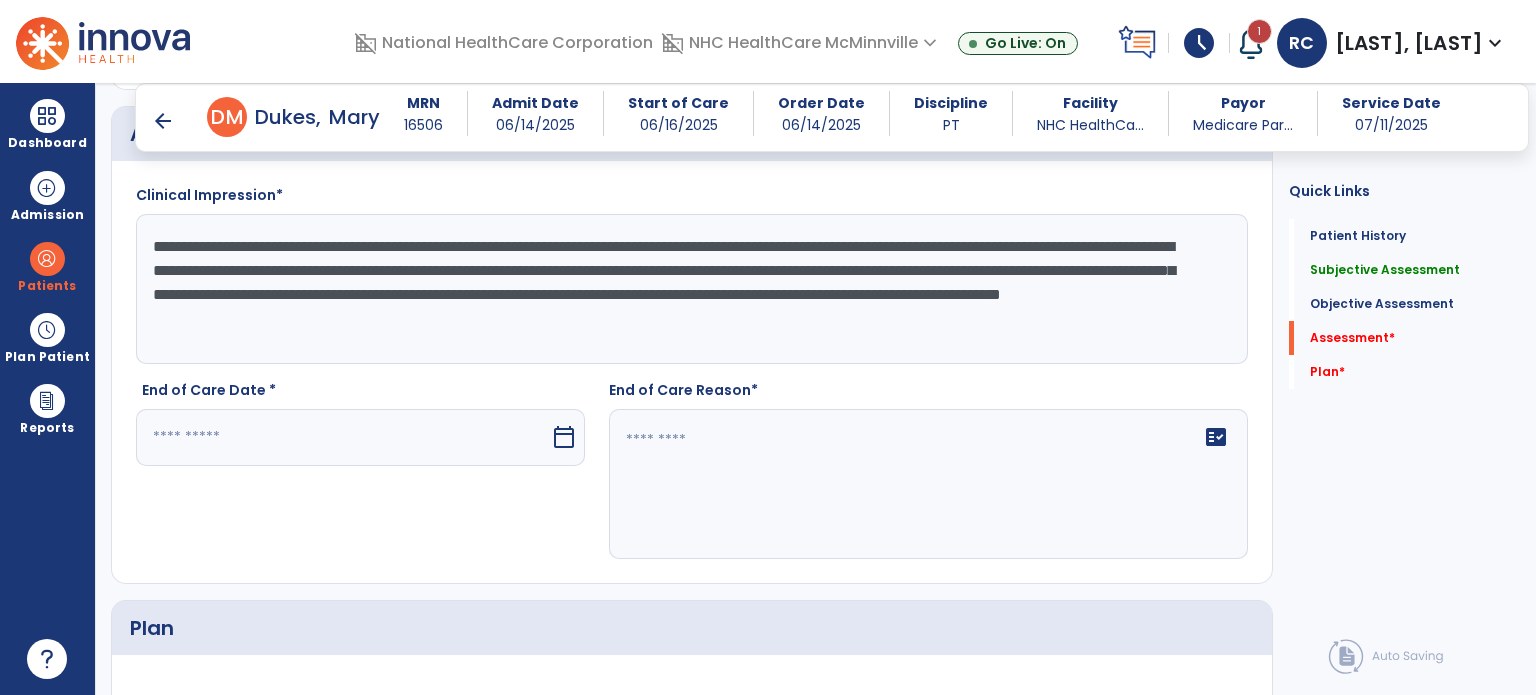 click at bounding box center [343, 437] 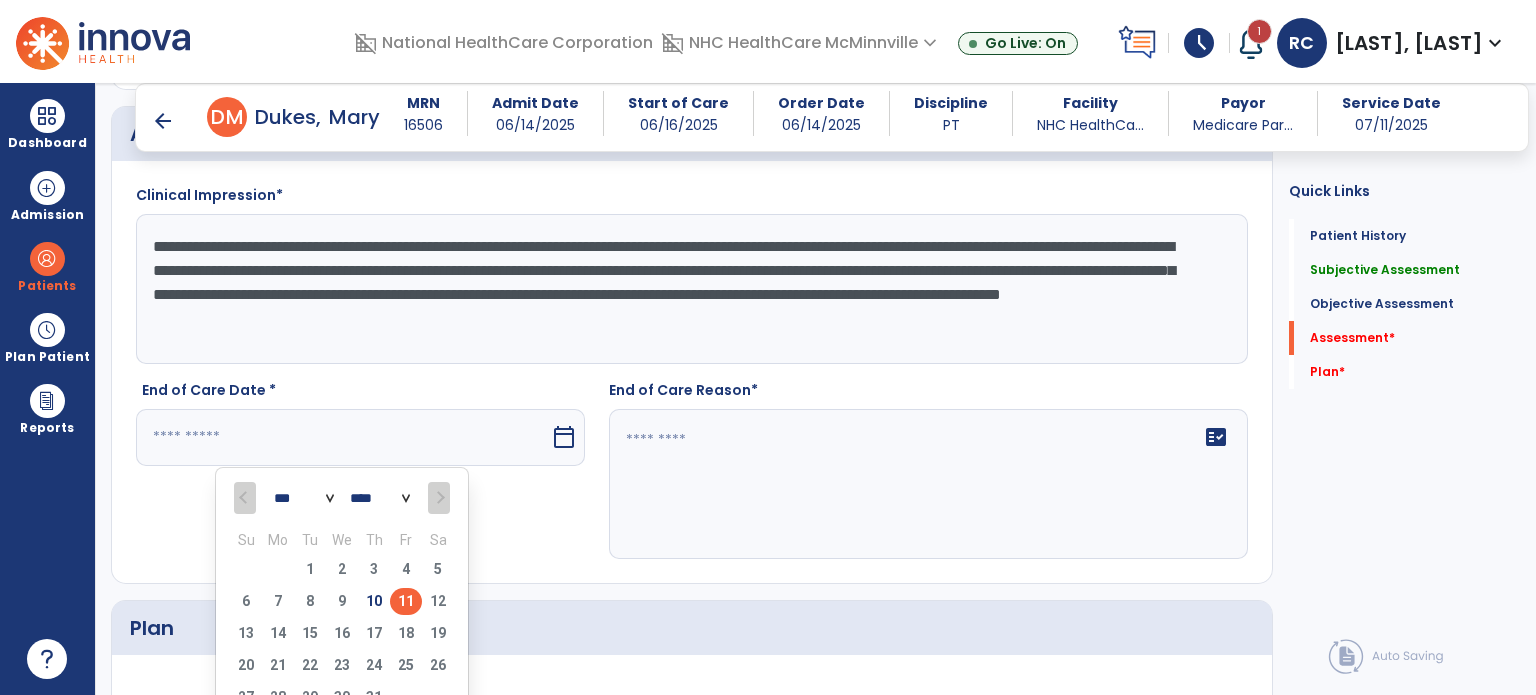 click on "11" at bounding box center [406, 601] 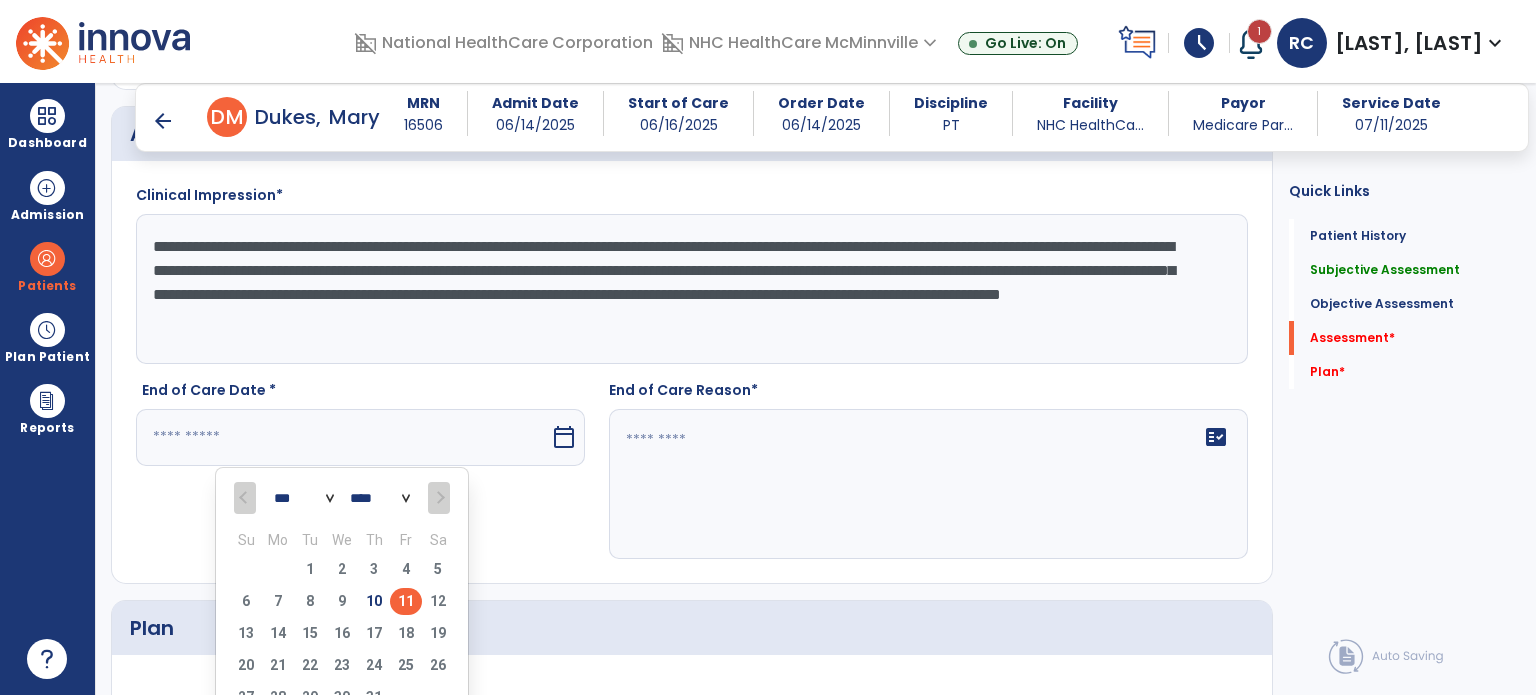 type on "*********" 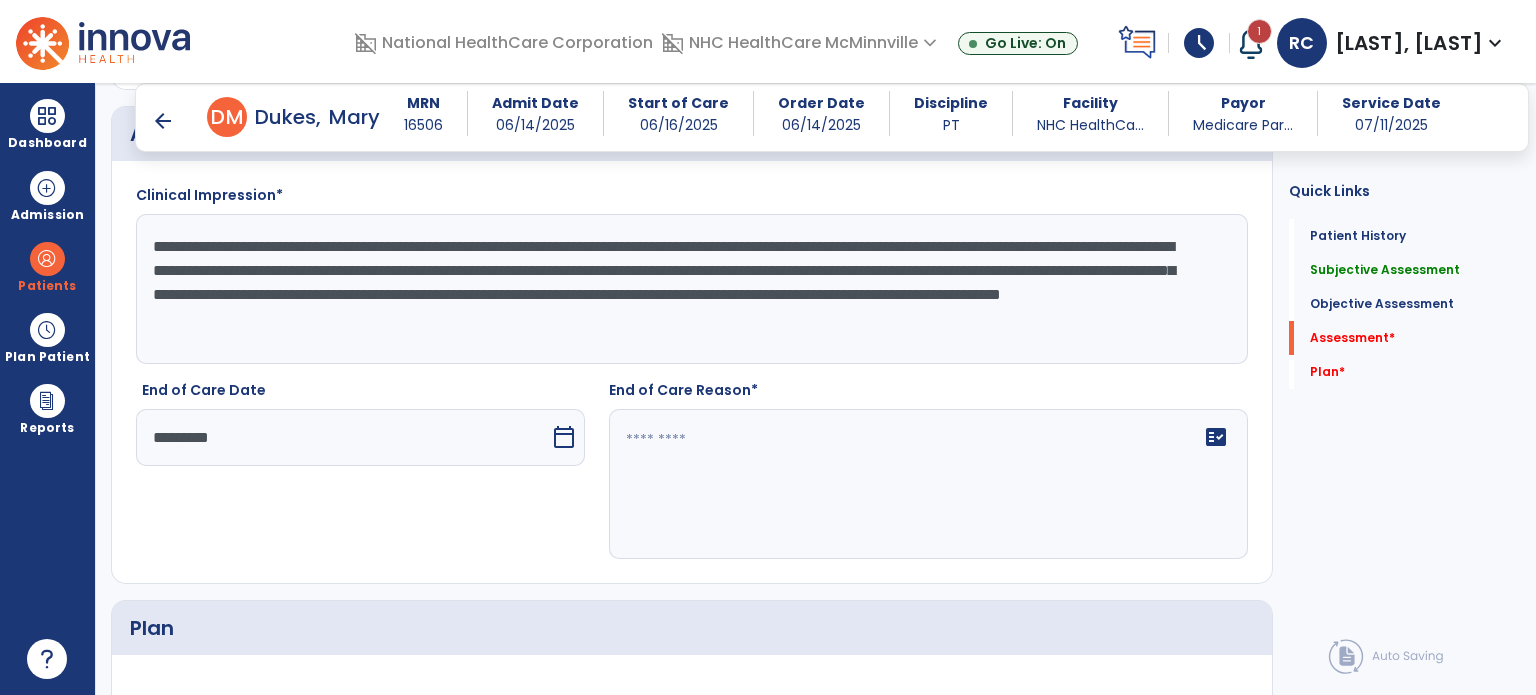 click on "fact_check" 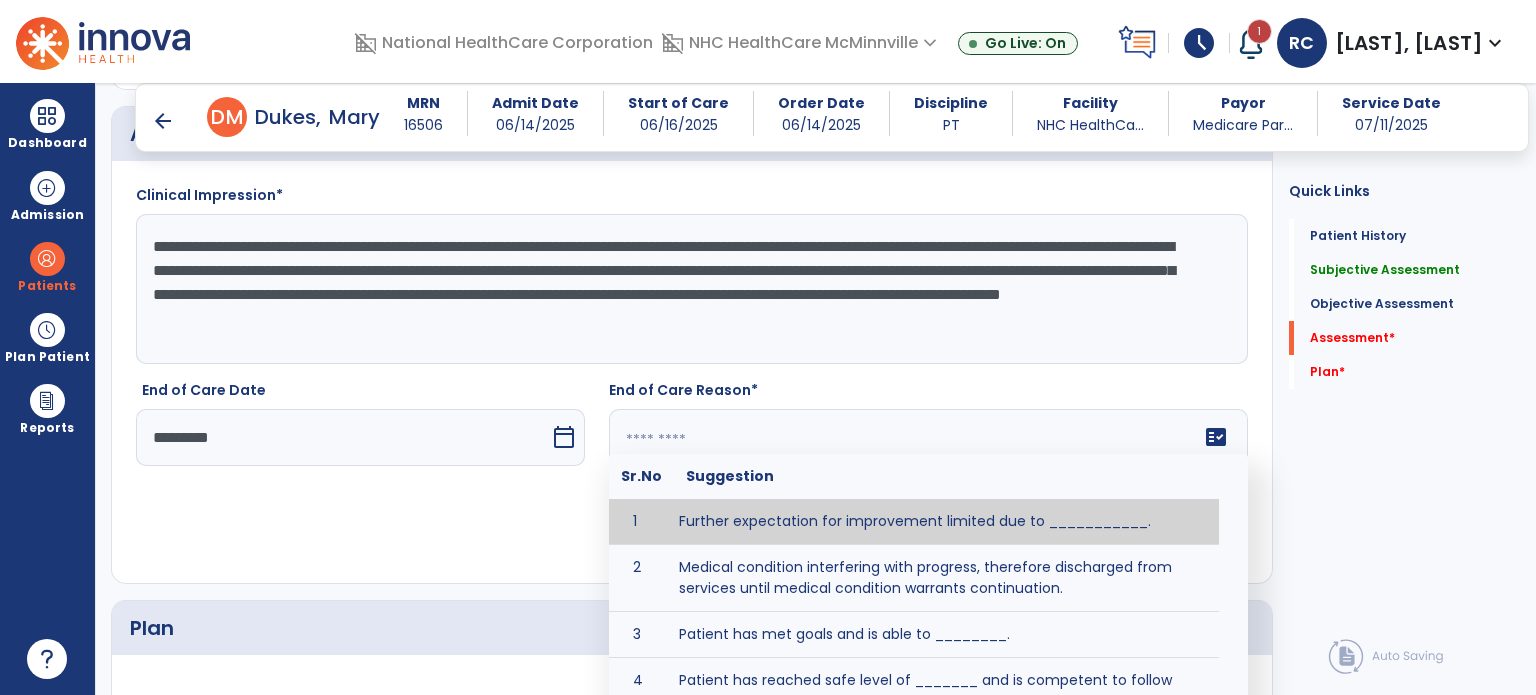 click 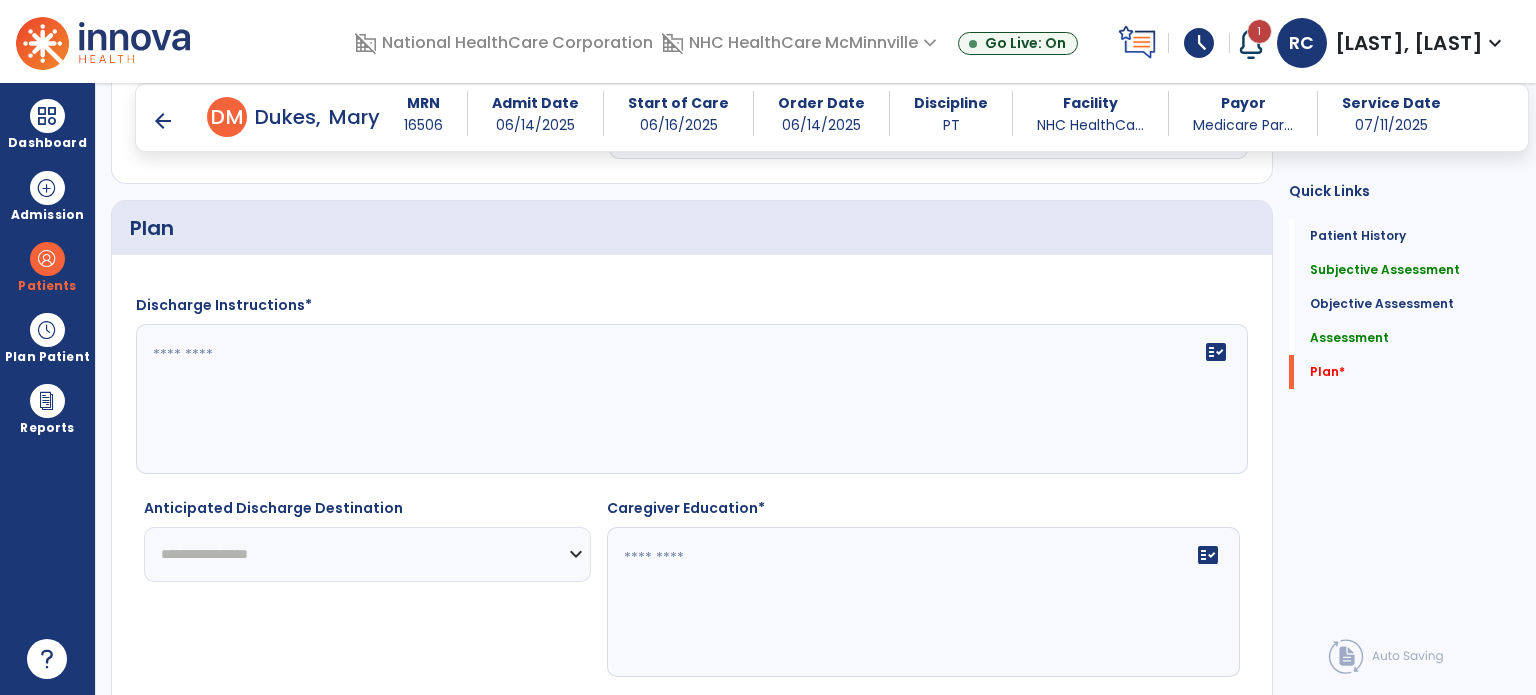 scroll, scrollTop: 2932, scrollLeft: 0, axis: vertical 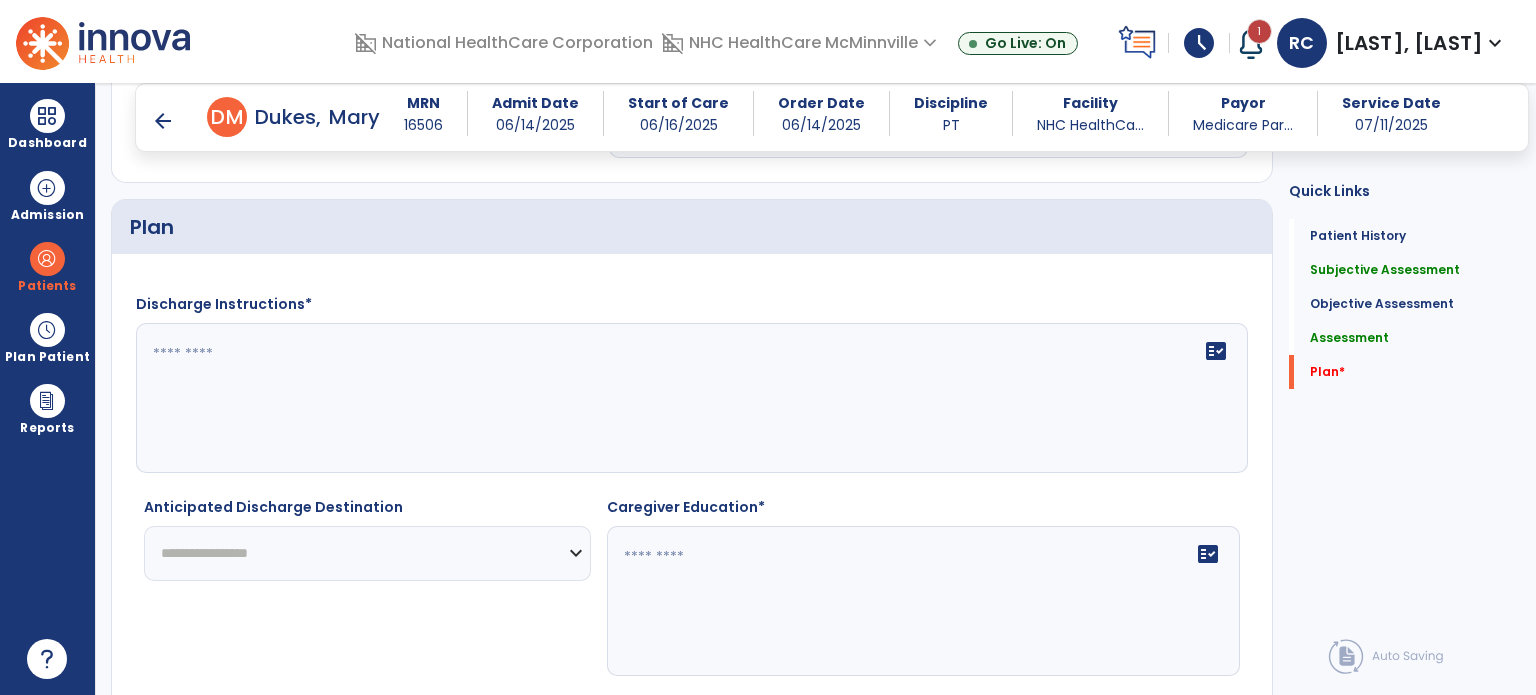 type on "**********" 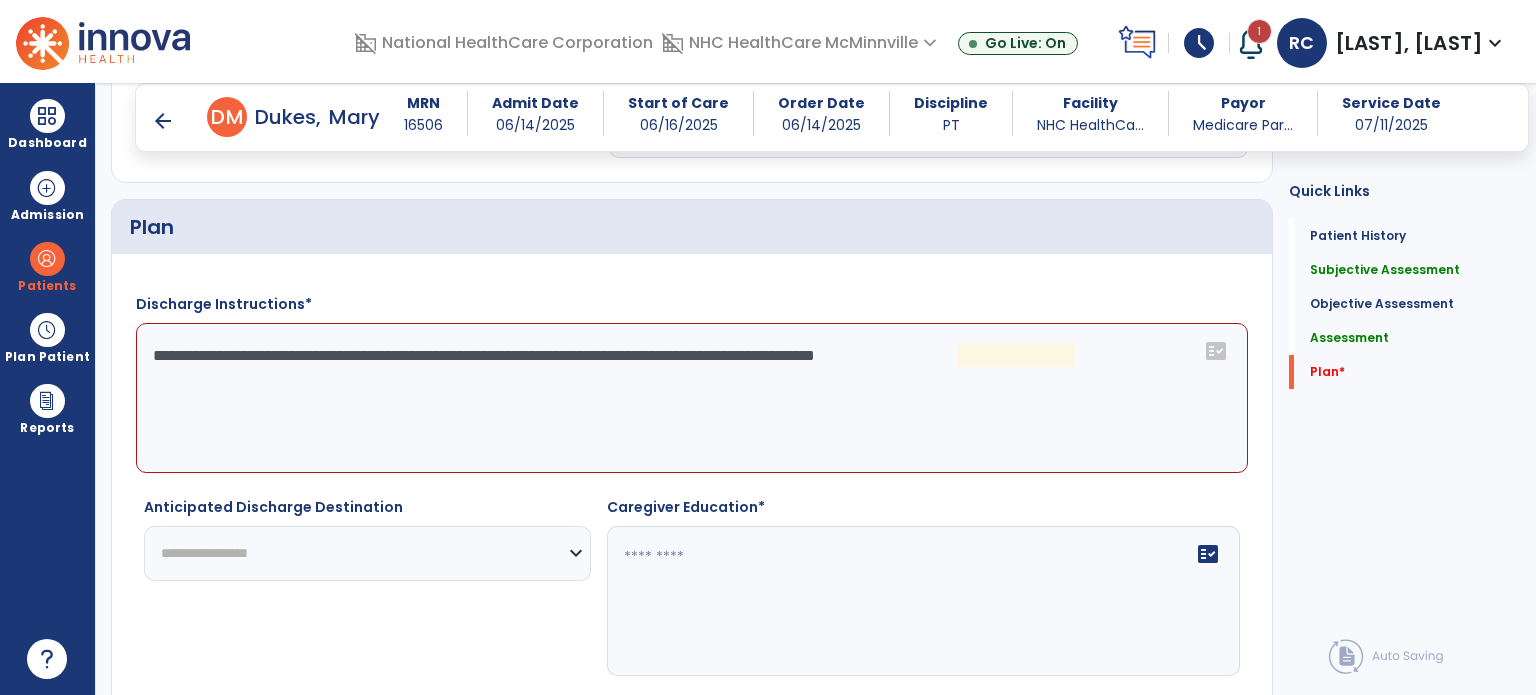 click on "**********" 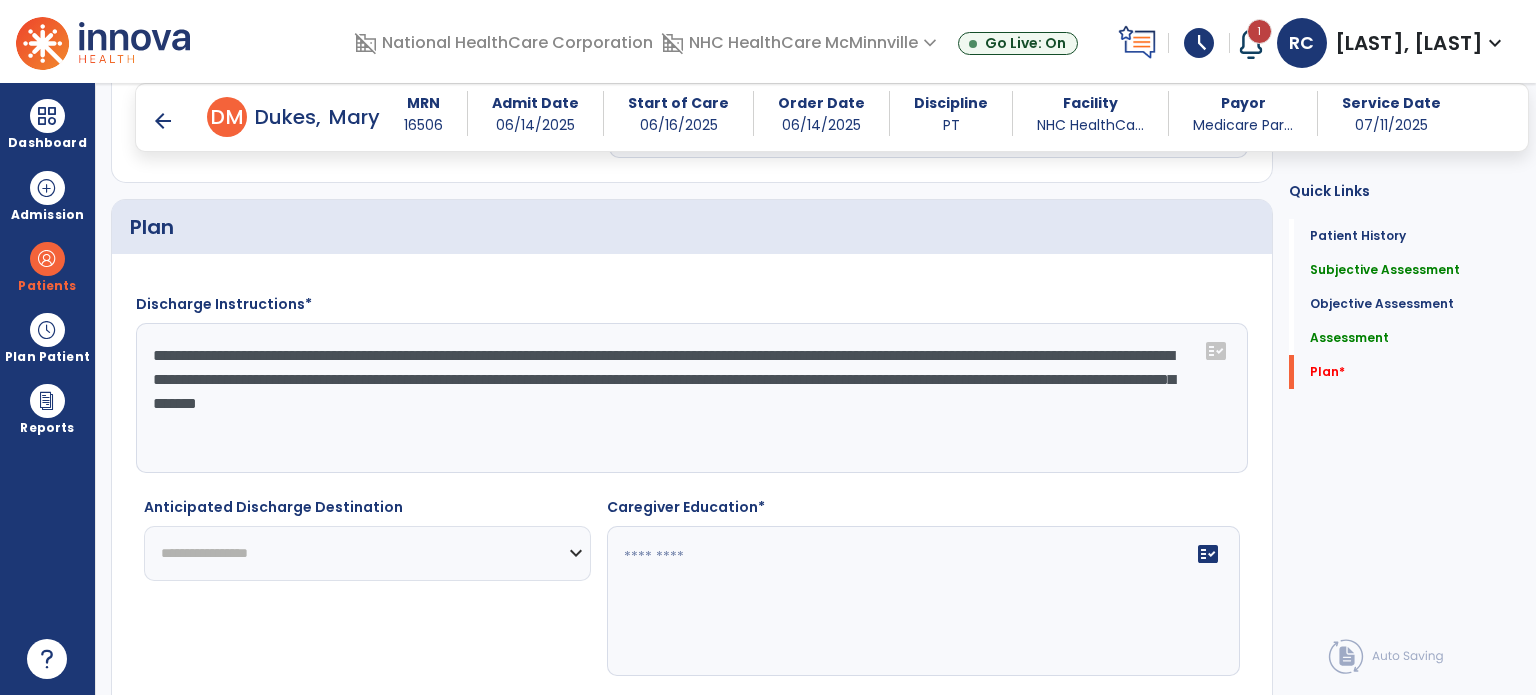 type on "**********" 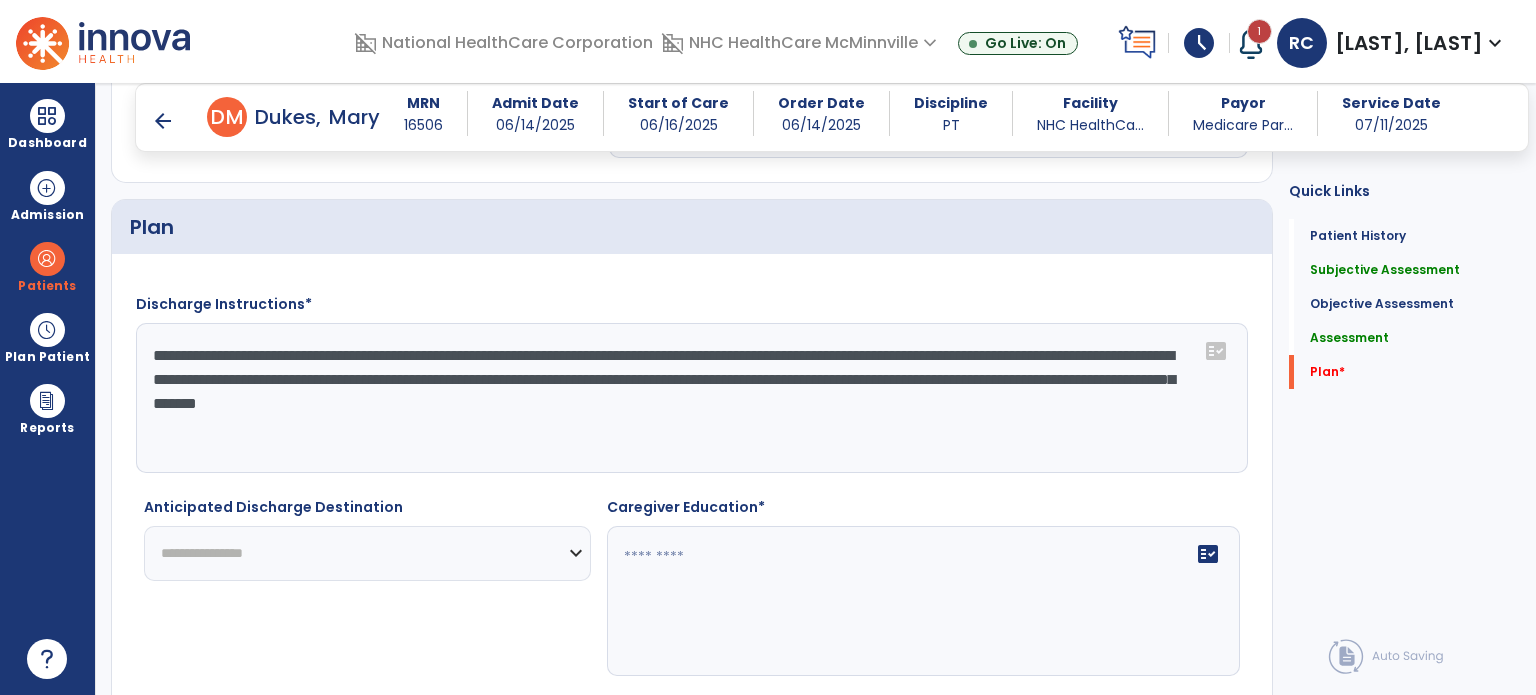 click on "**********" 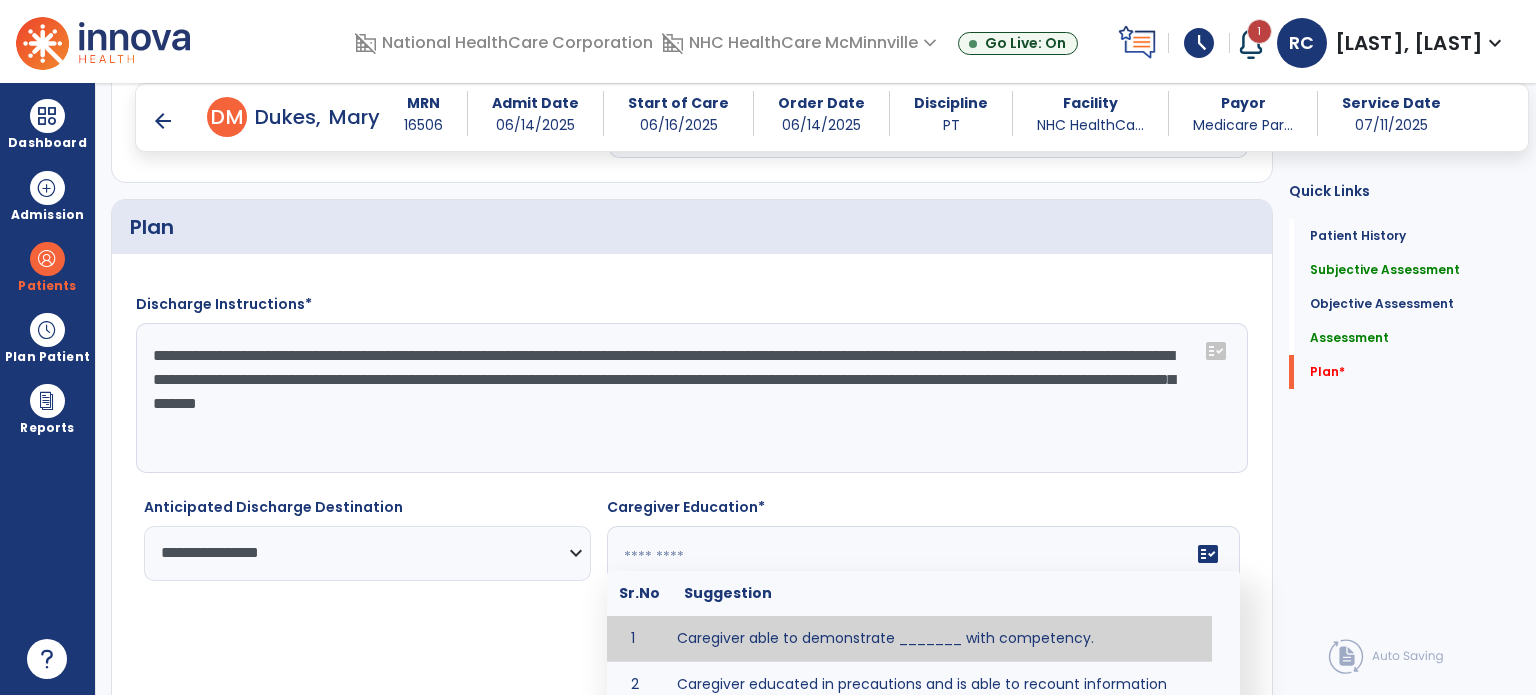 click 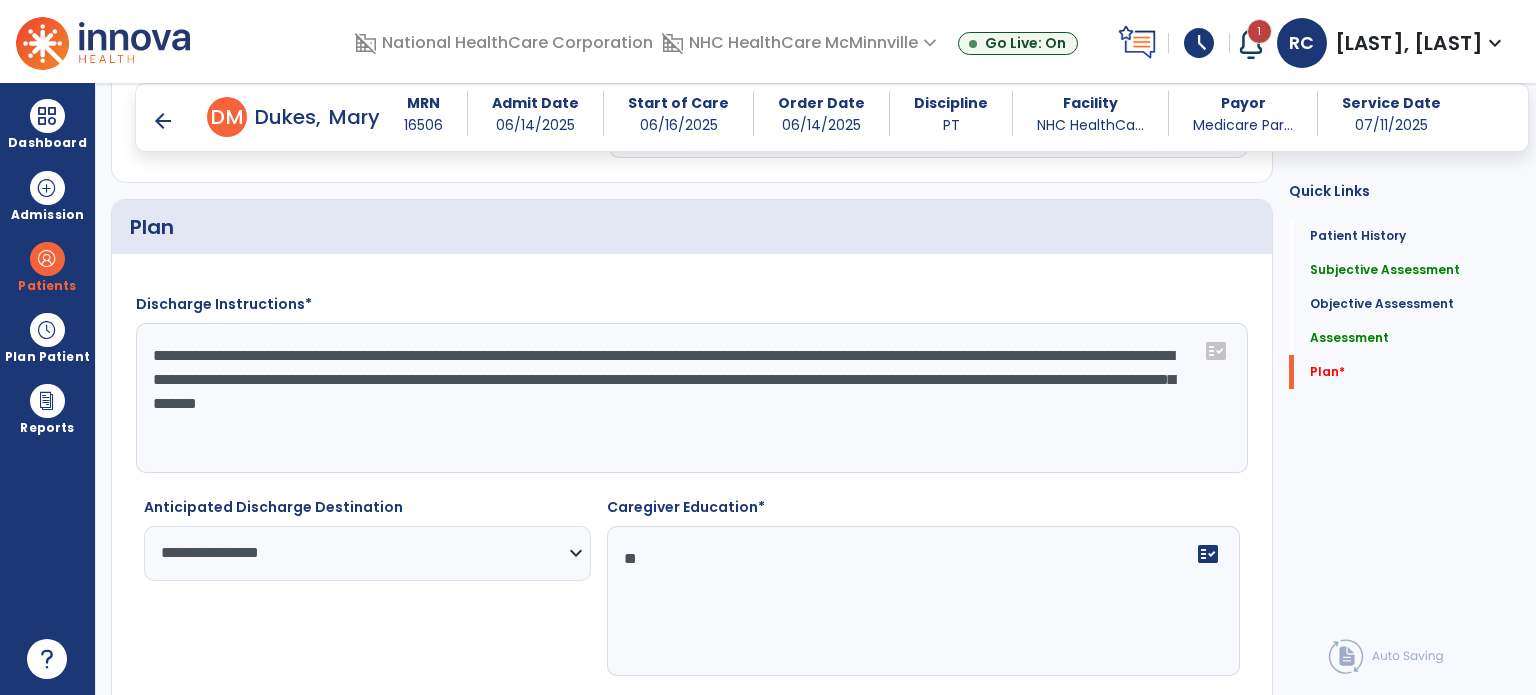 type on "*" 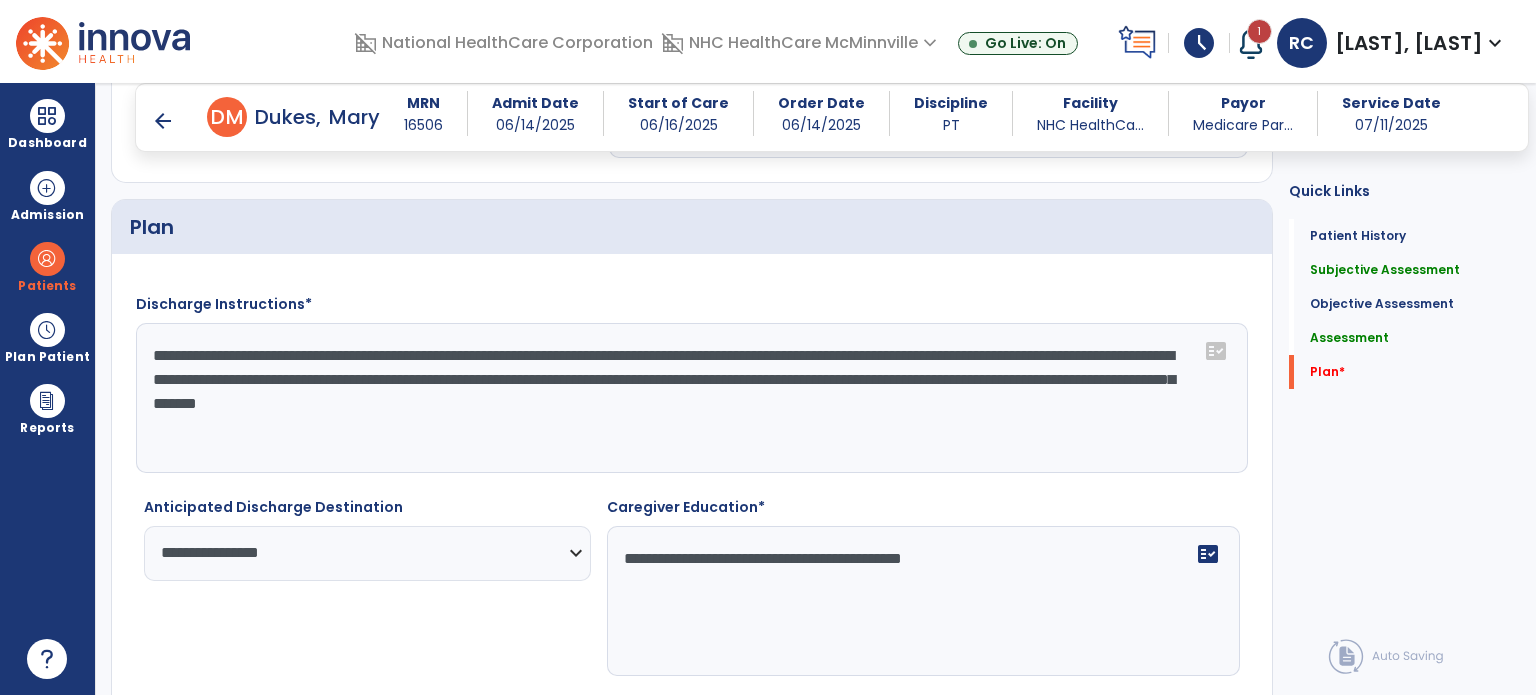 scroll, scrollTop: 3009, scrollLeft: 0, axis: vertical 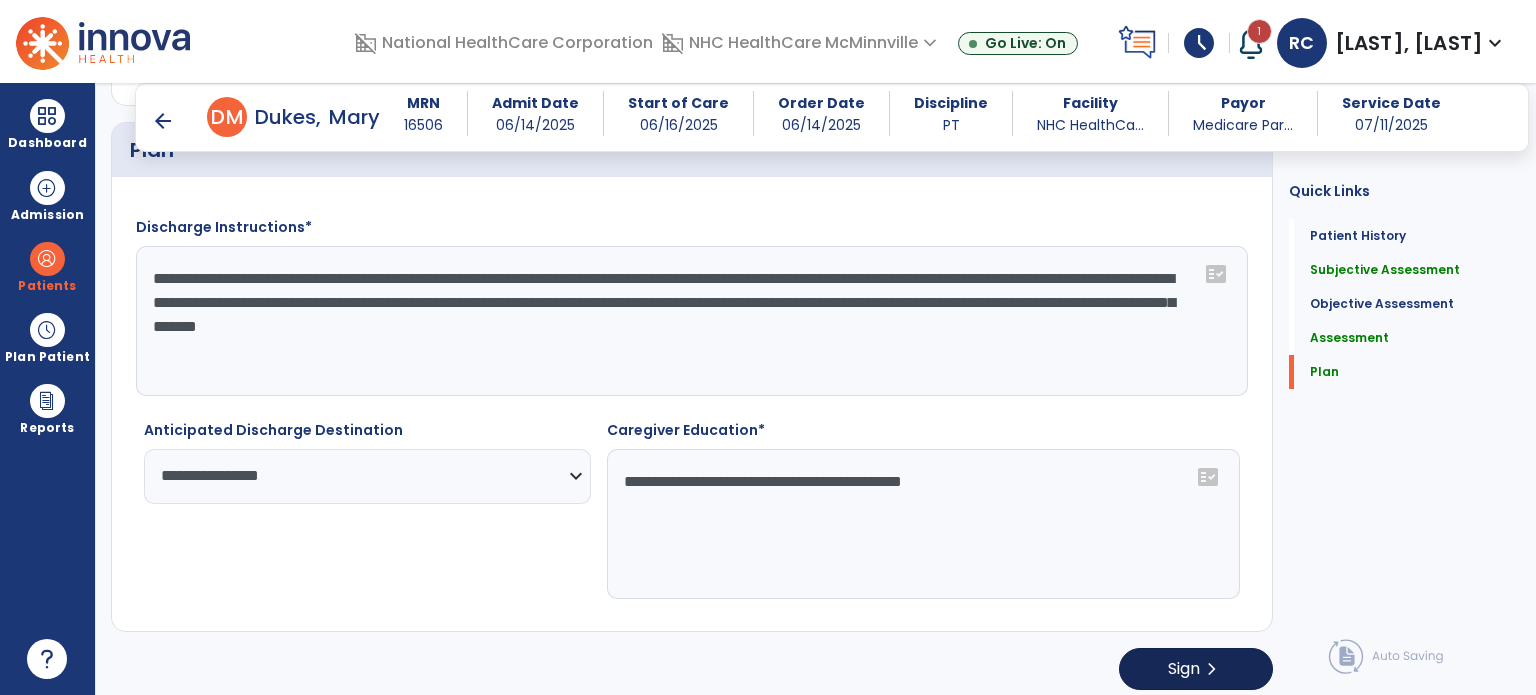 type on "**********" 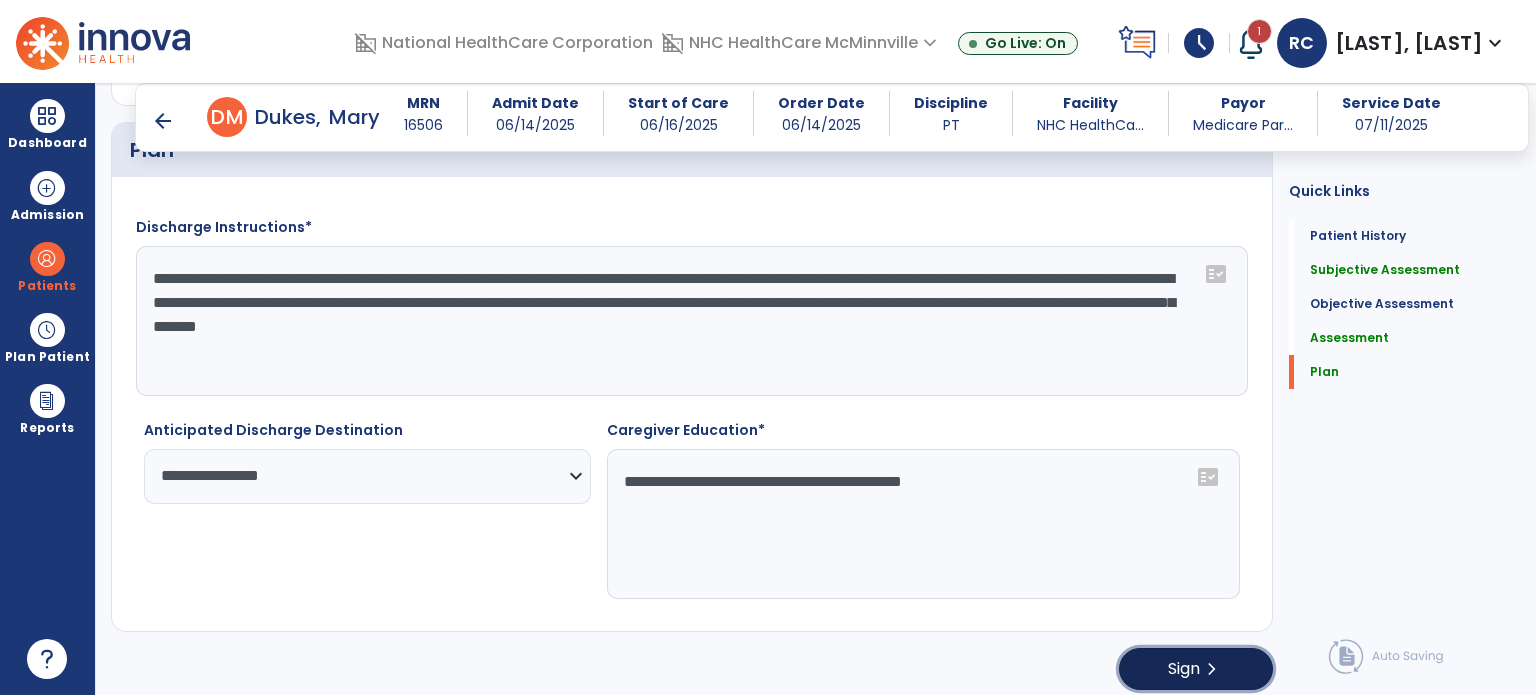 click on "Sign" 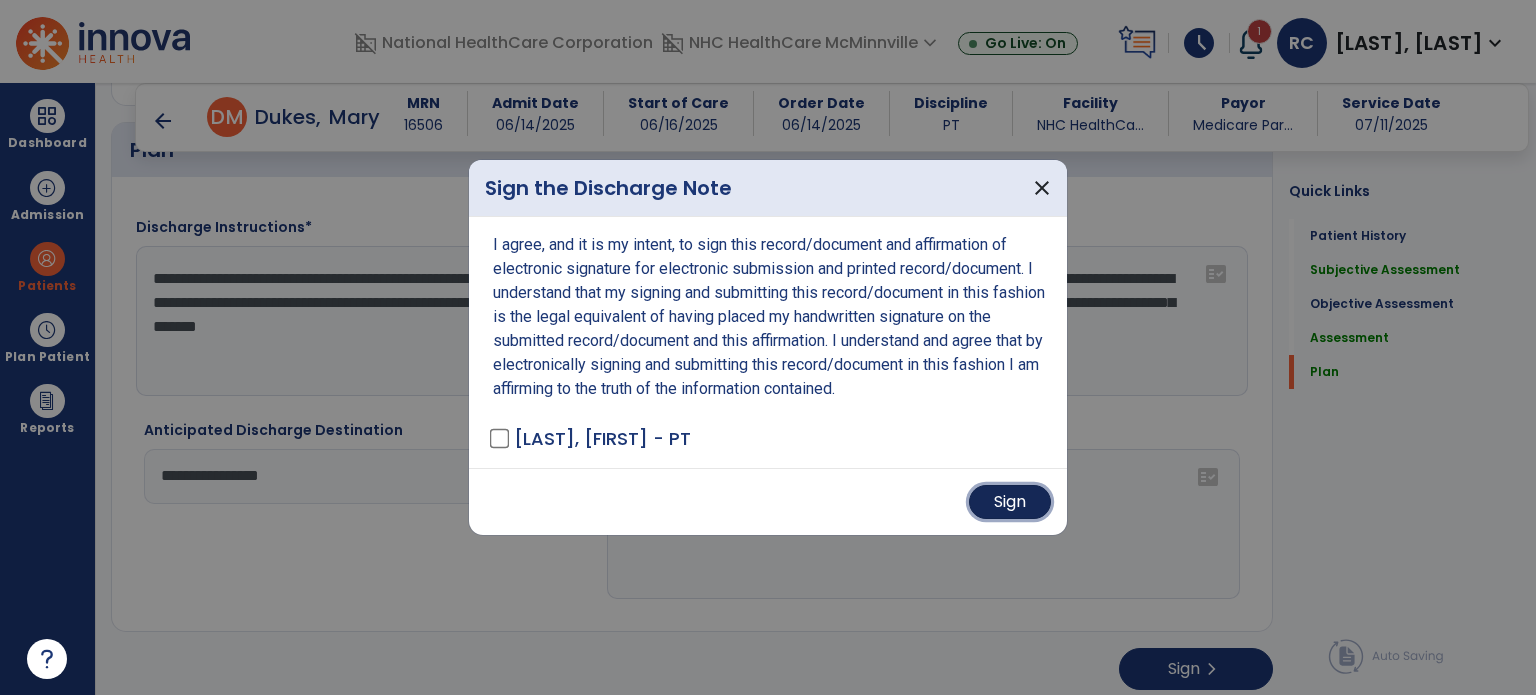 click on "Sign" at bounding box center [1010, 502] 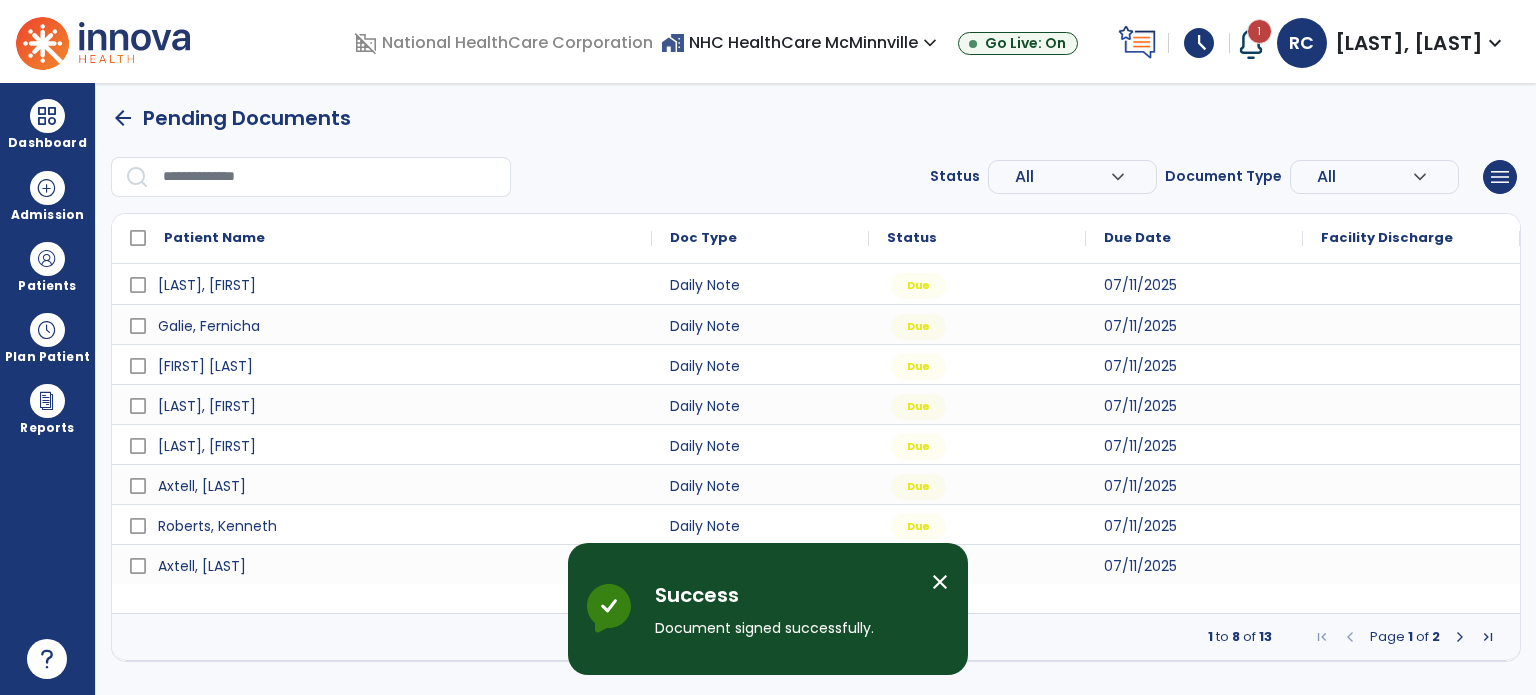scroll, scrollTop: 0, scrollLeft: 0, axis: both 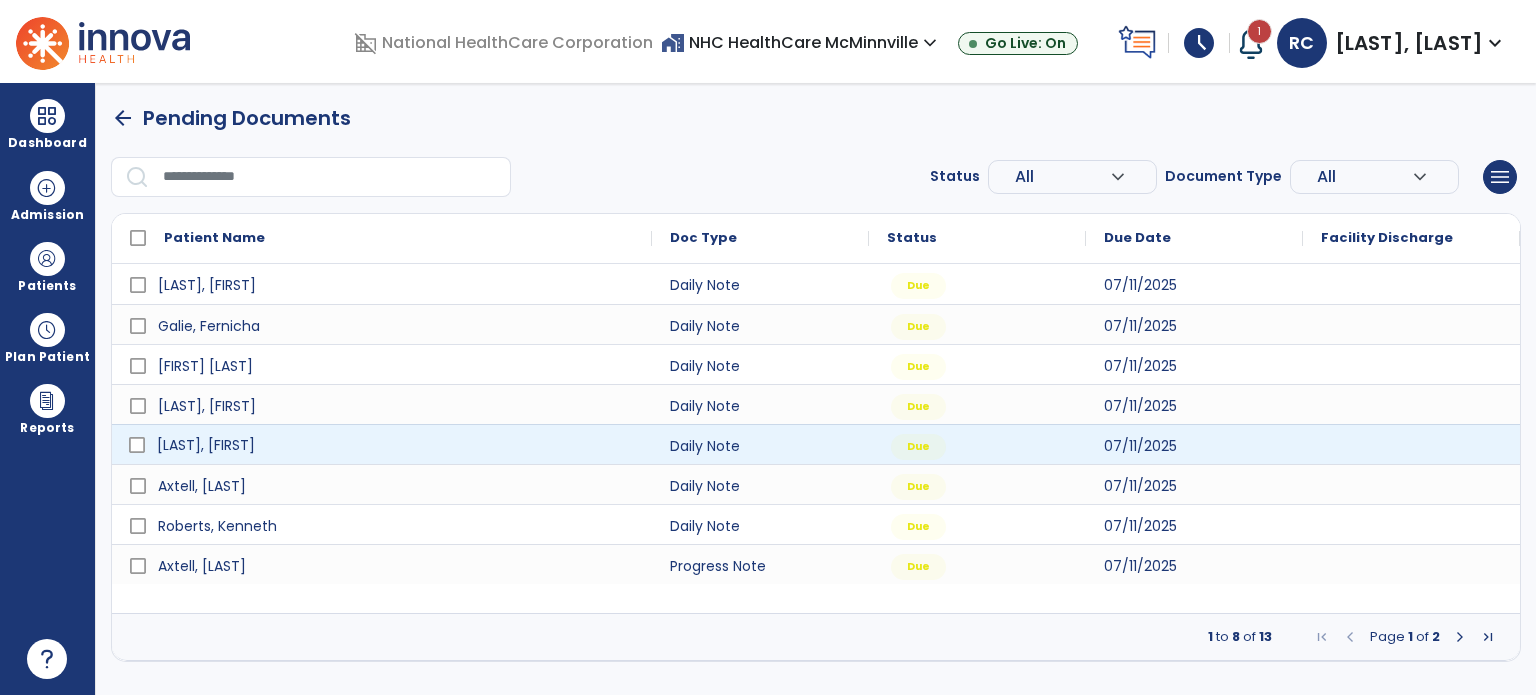 click on "[LAST], [FIRST]" at bounding box center [206, 445] 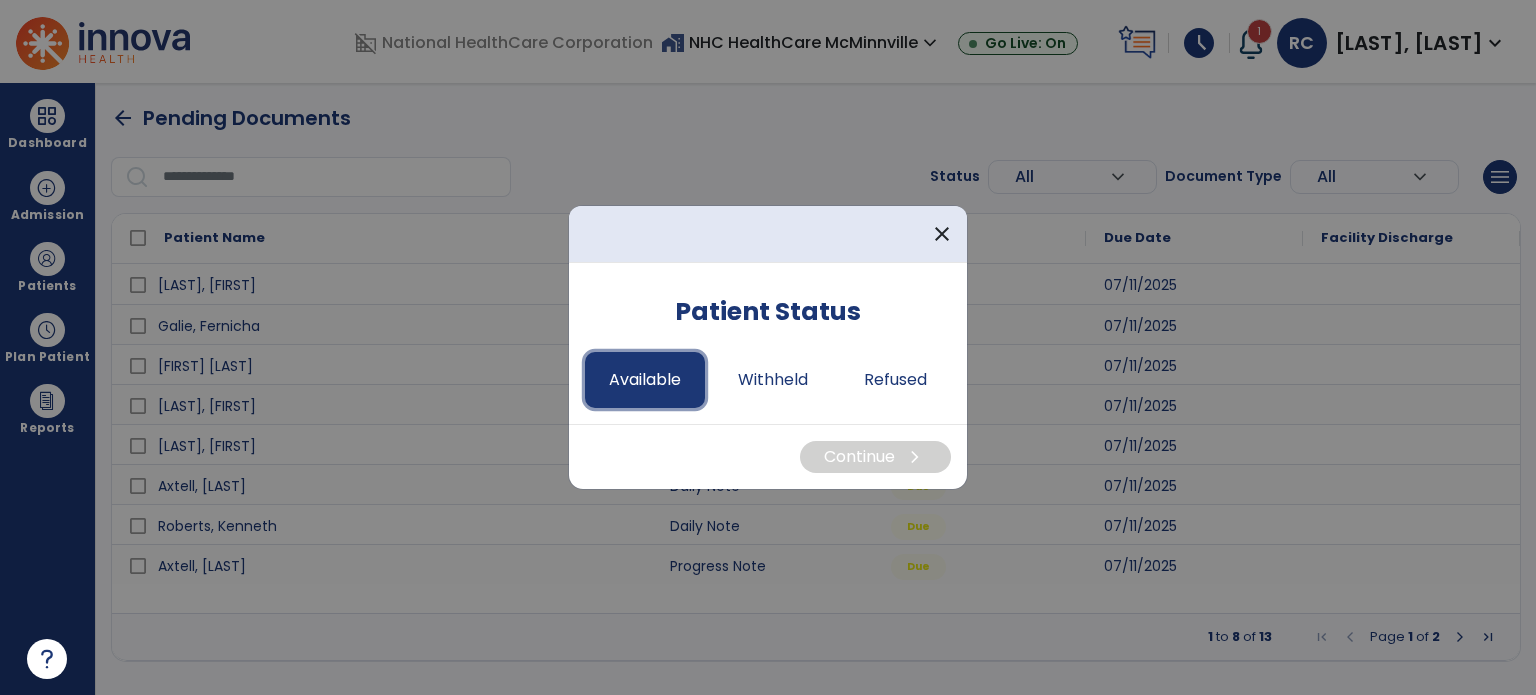 click on "Available" at bounding box center (645, 380) 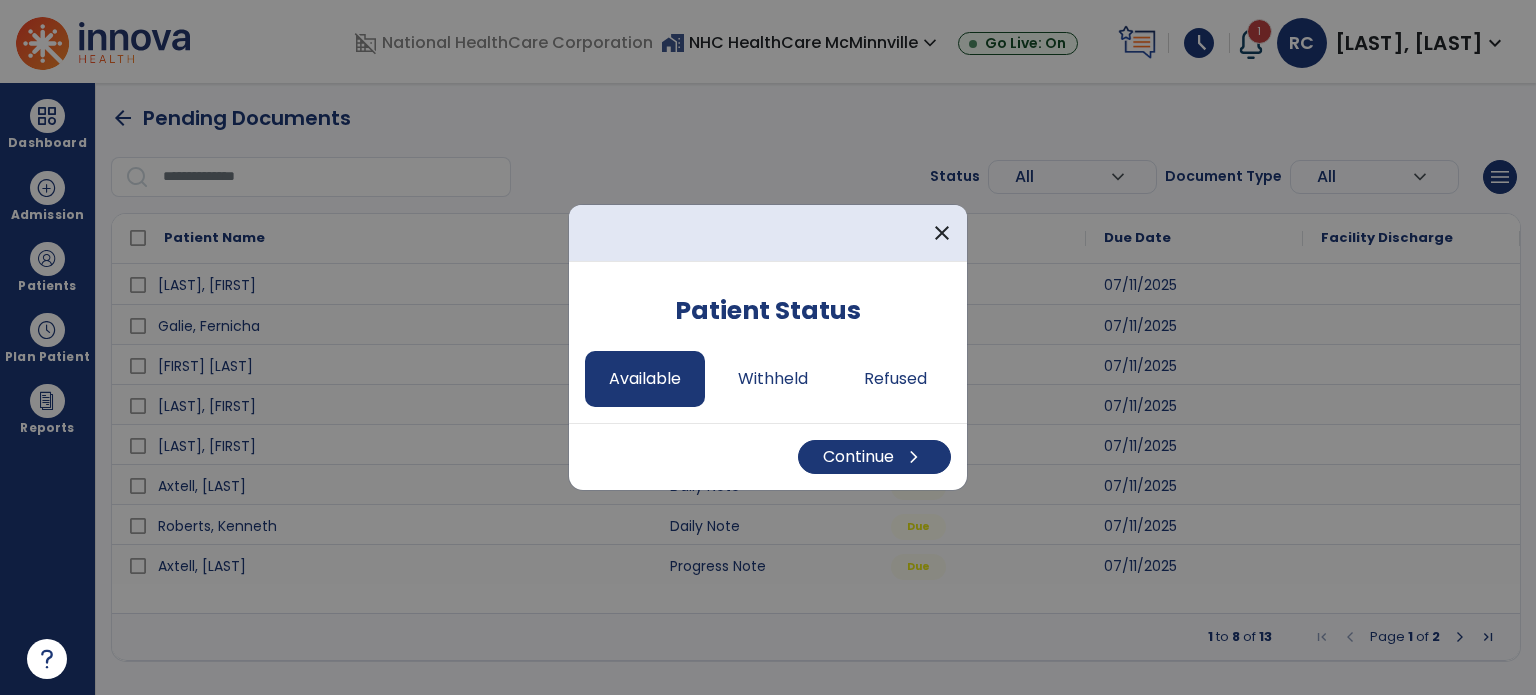click on "Continue   chevron_right" at bounding box center (768, 456) 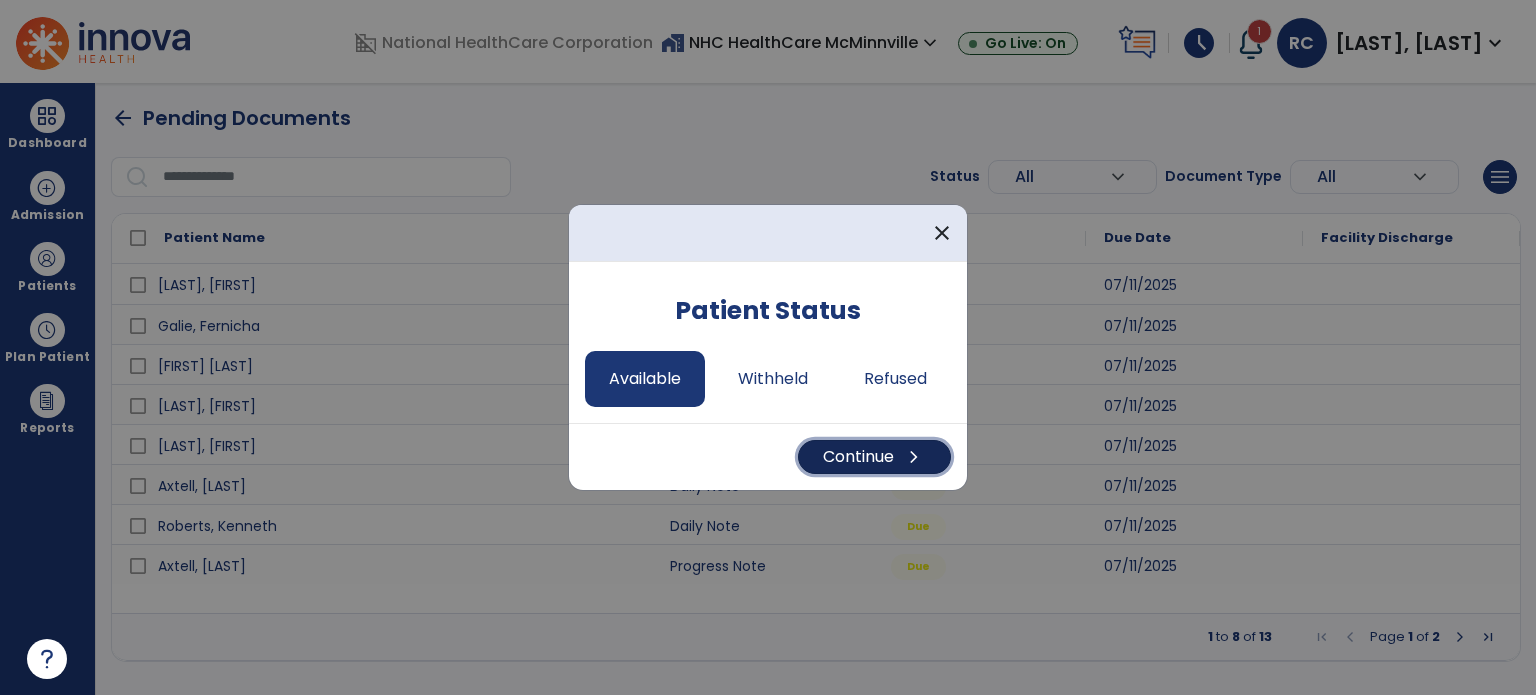 click on "Continue   chevron_right" at bounding box center (874, 457) 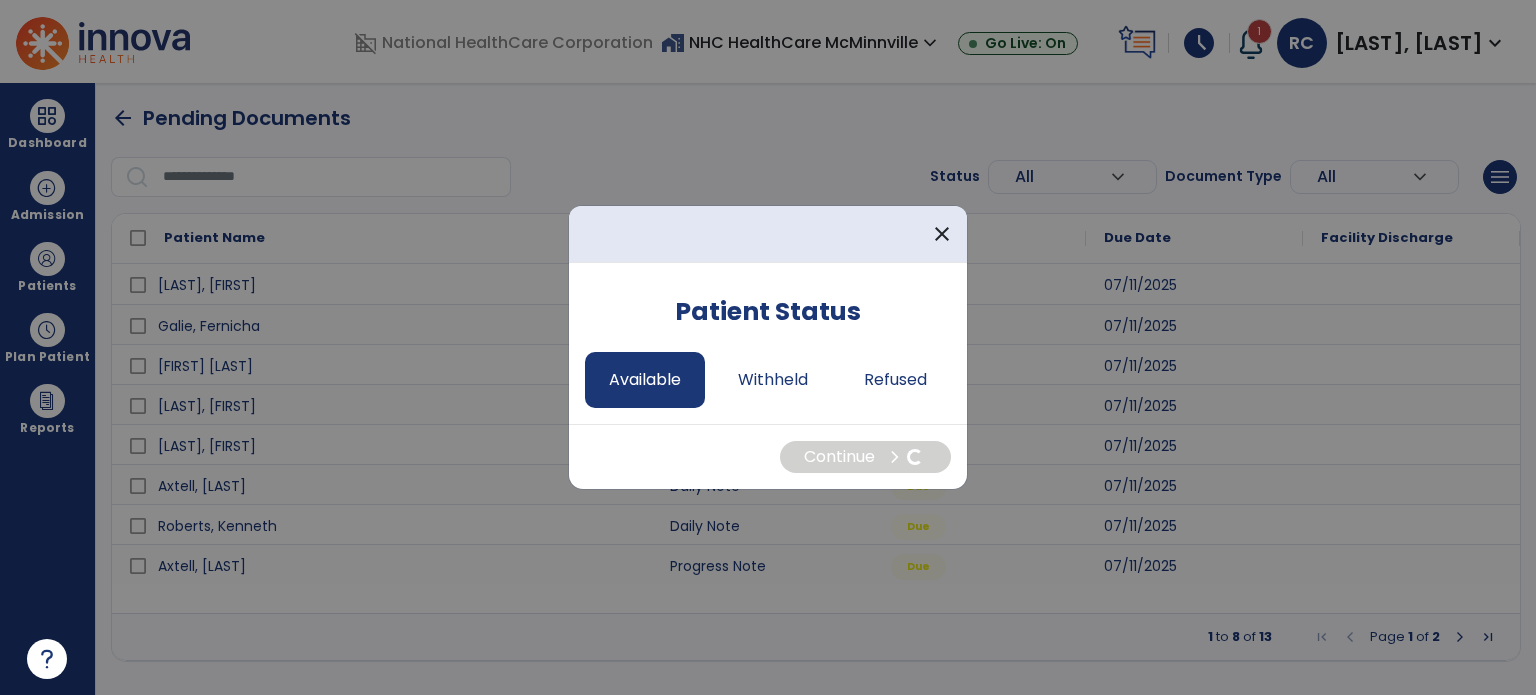 select on "*" 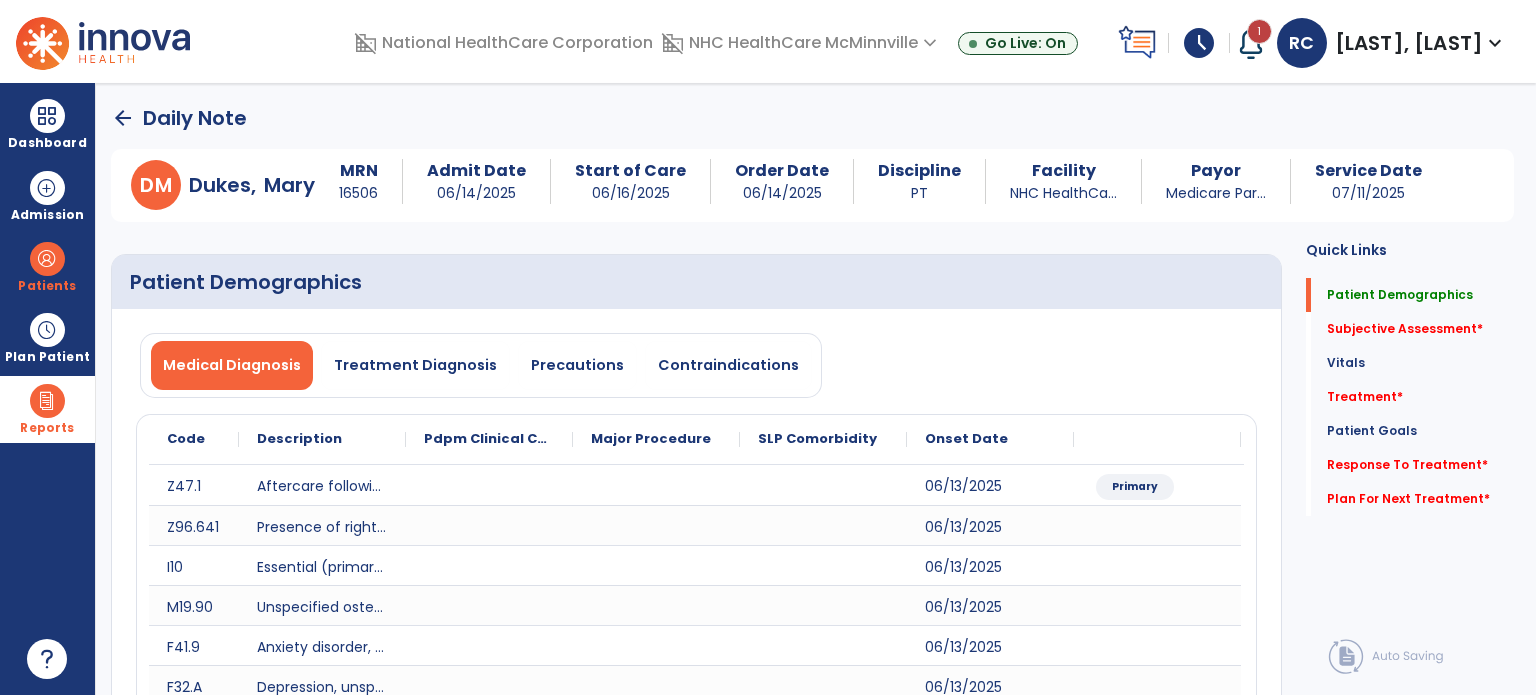 click on "Reports" at bounding box center (47, 409) 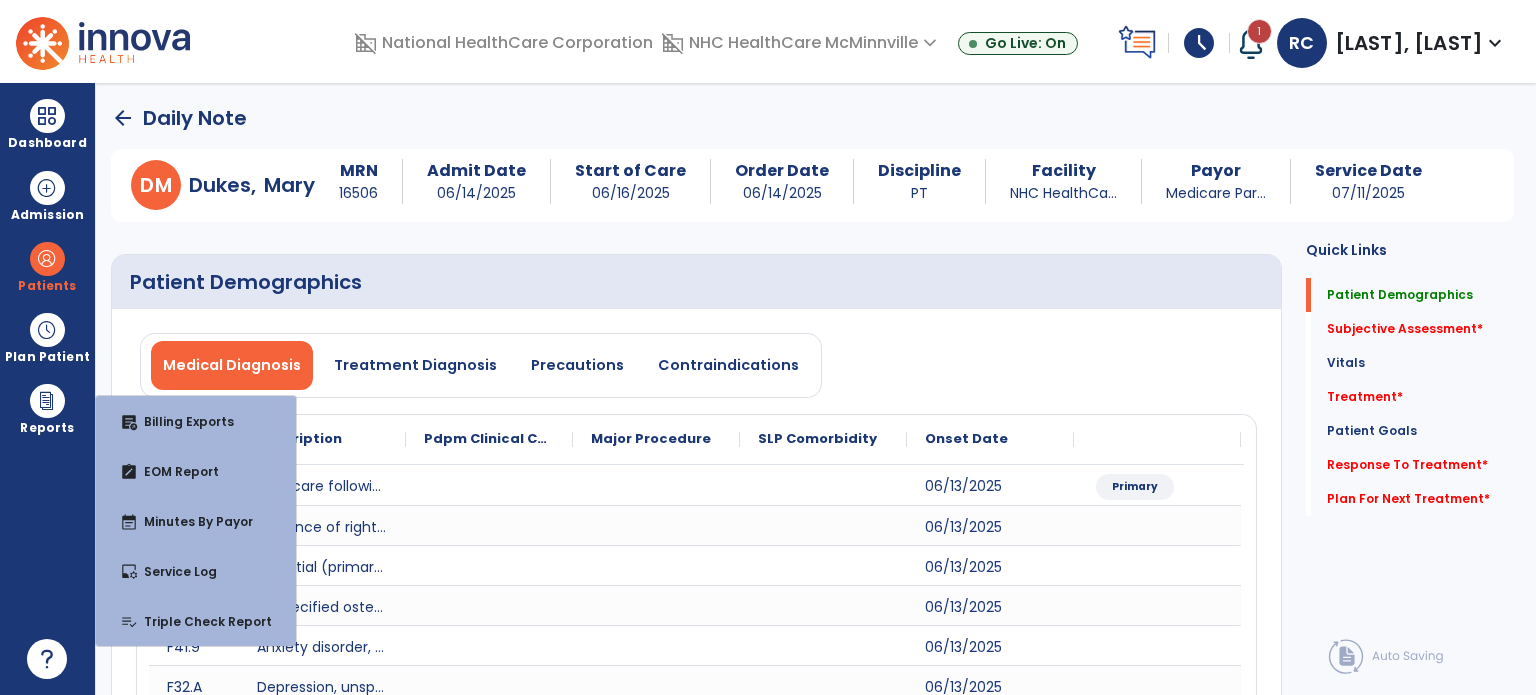 click on "Patient Demographics" 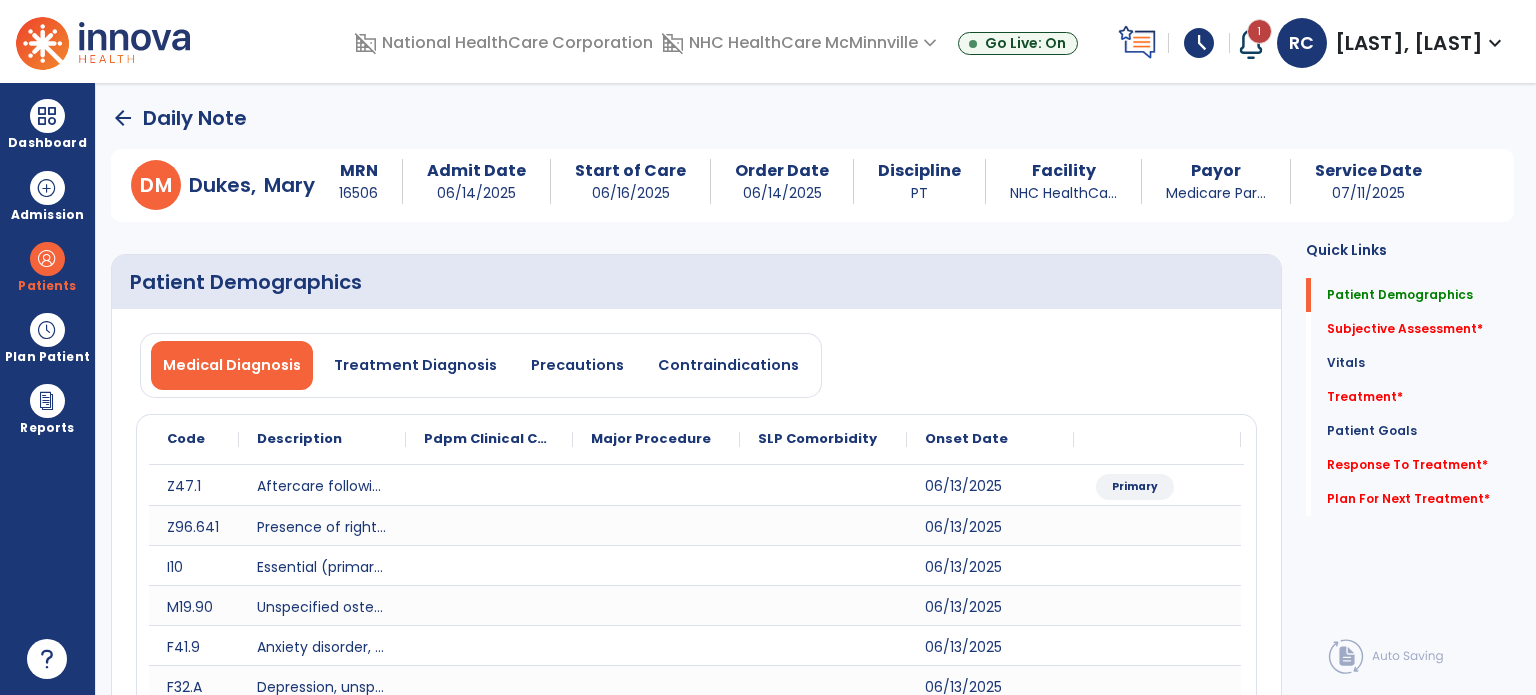 click on "Patient Demographics" 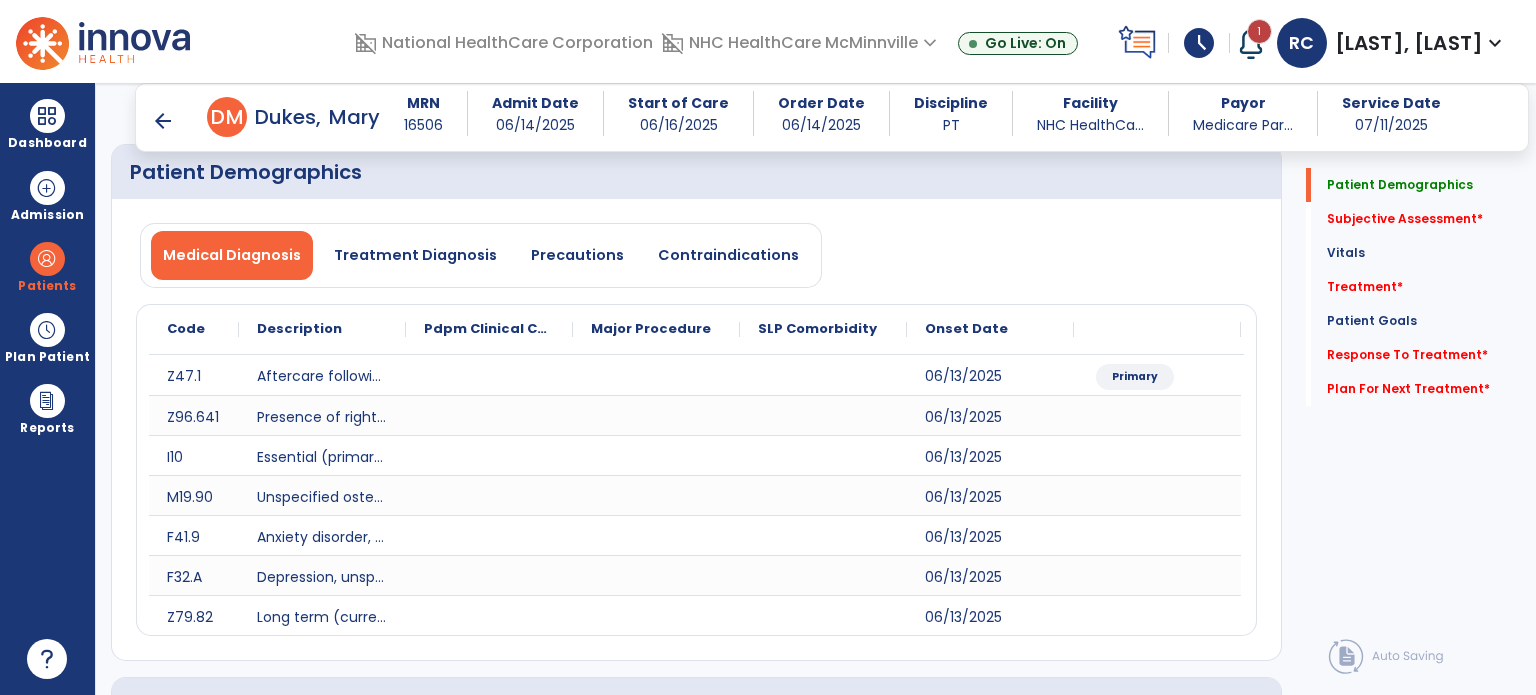 scroll, scrollTop: 100, scrollLeft: 0, axis: vertical 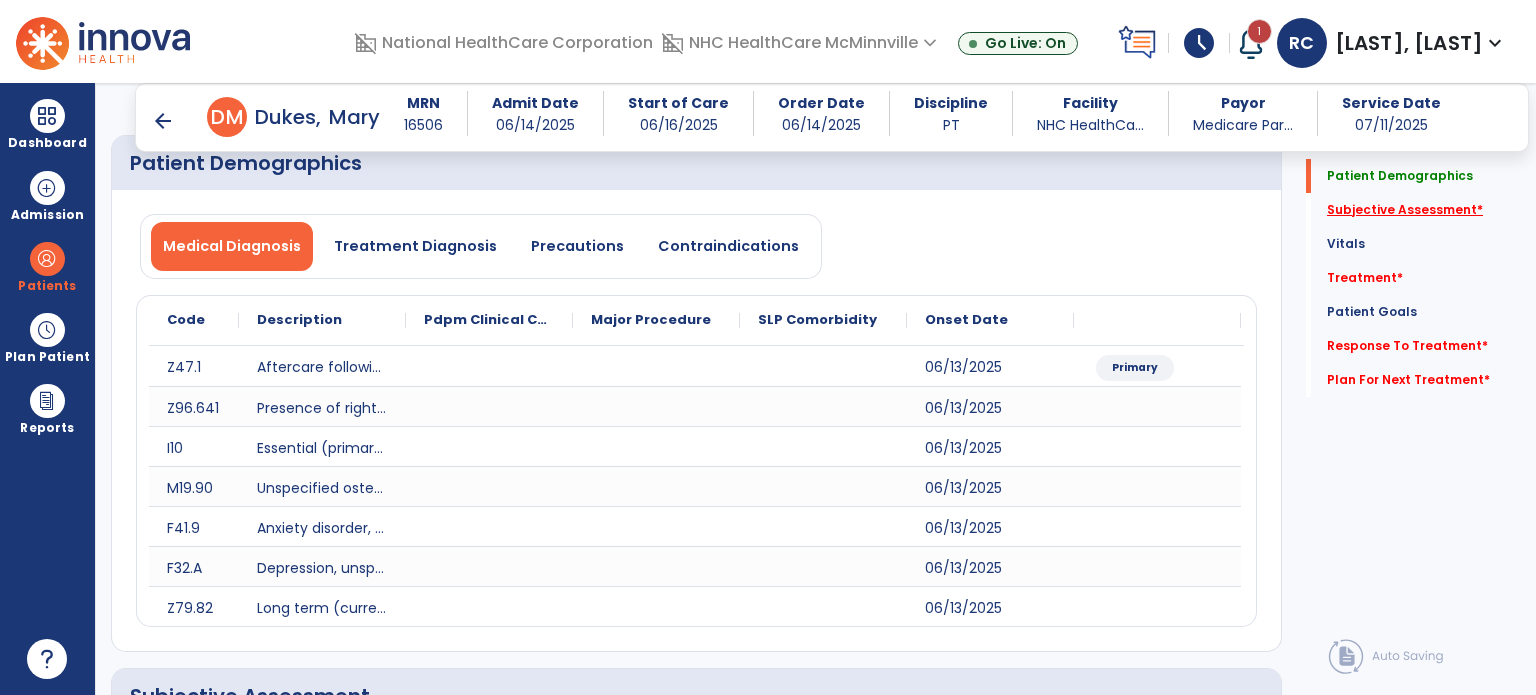 click on "Subjective Assessment   *" 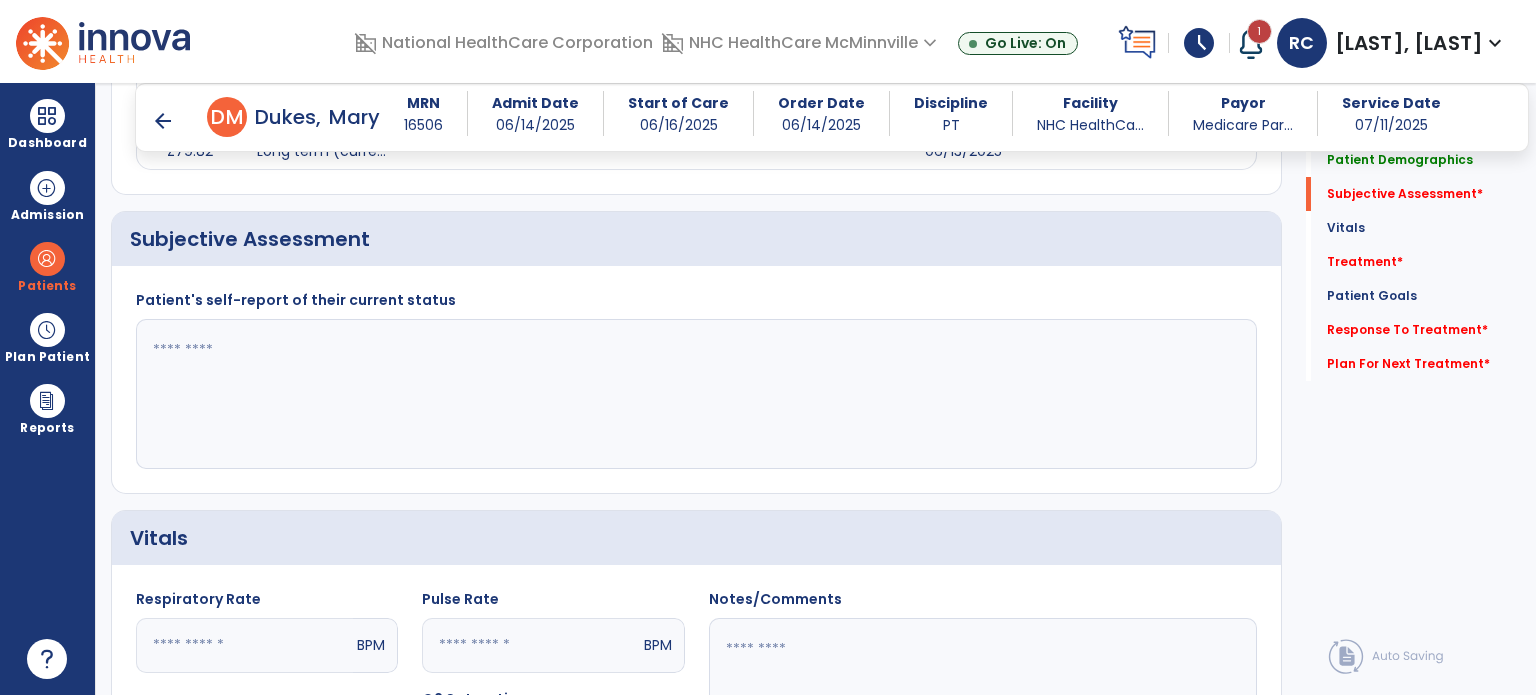 scroll, scrollTop: 559, scrollLeft: 0, axis: vertical 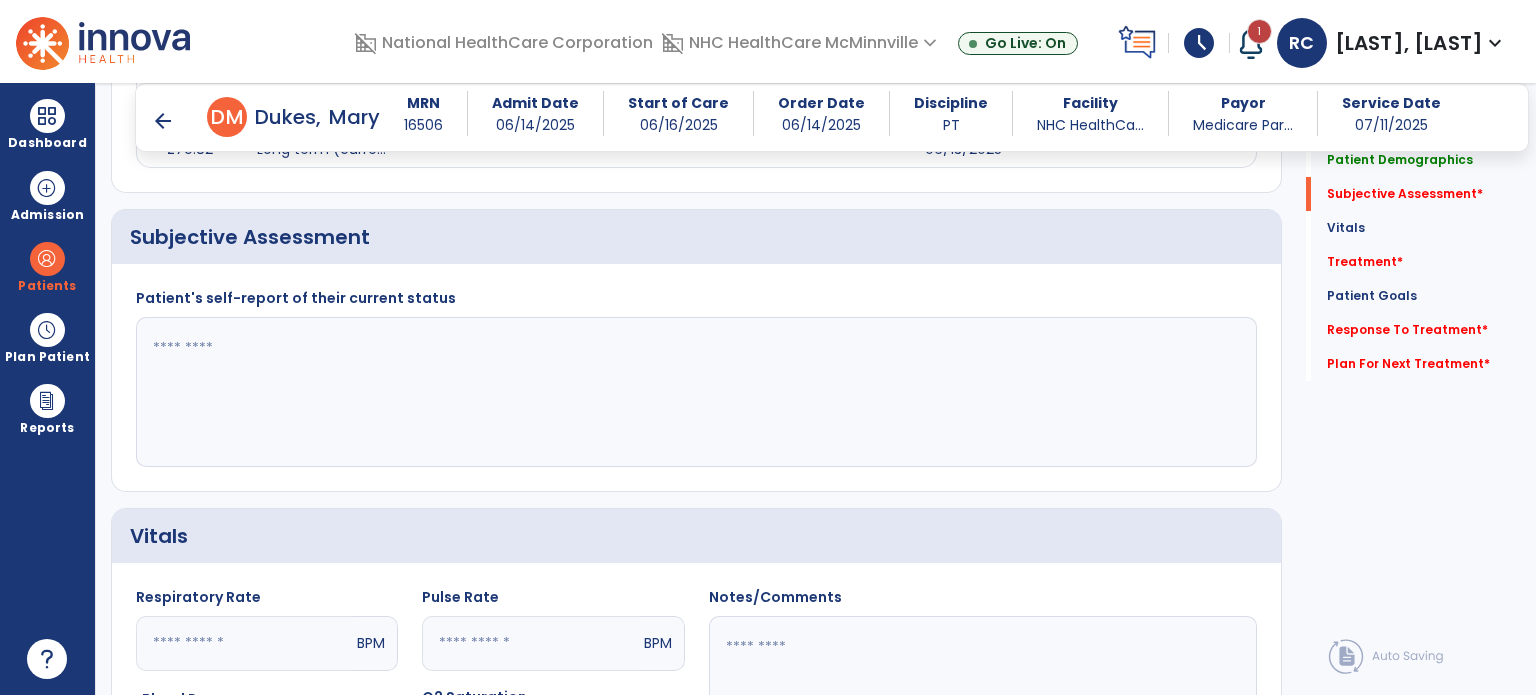 click 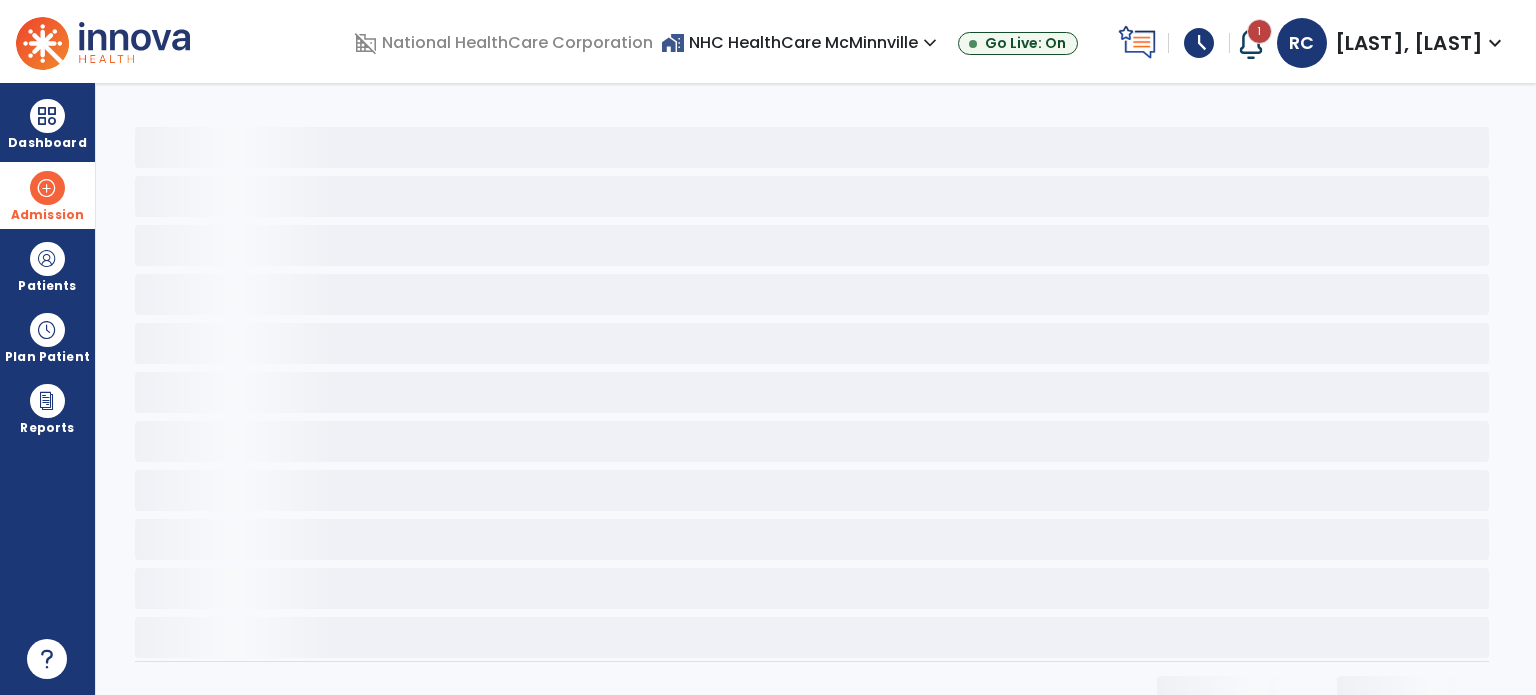 scroll, scrollTop: 0, scrollLeft: 0, axis: both 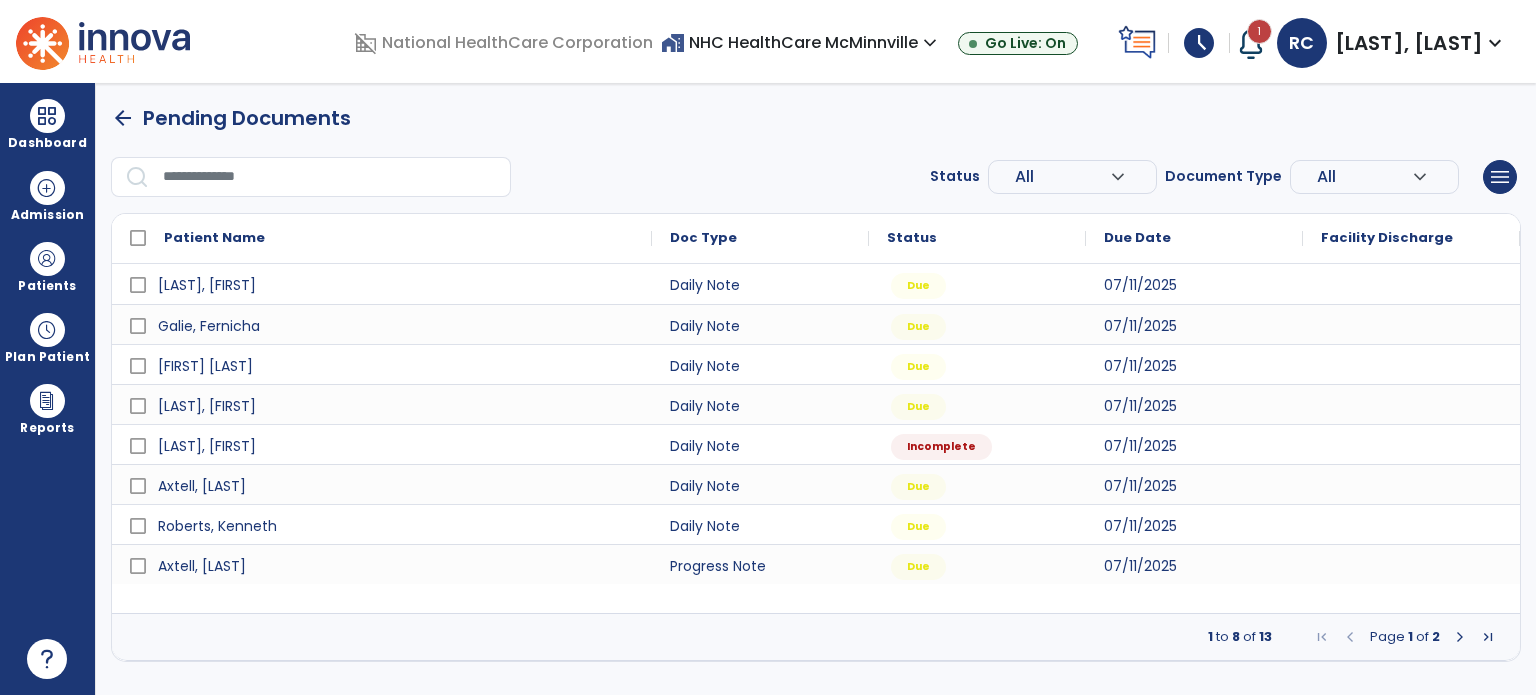 click at bounding box center [330, 177] 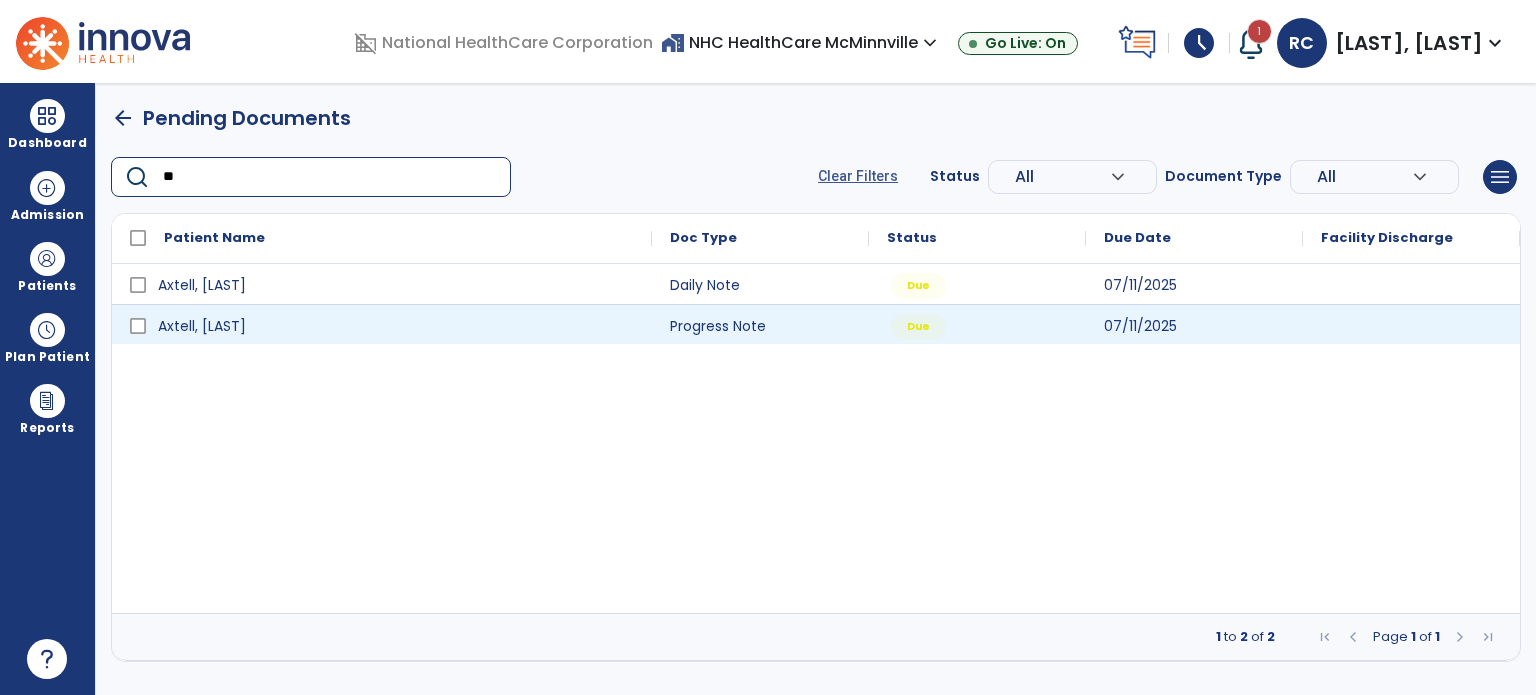 type on "**" 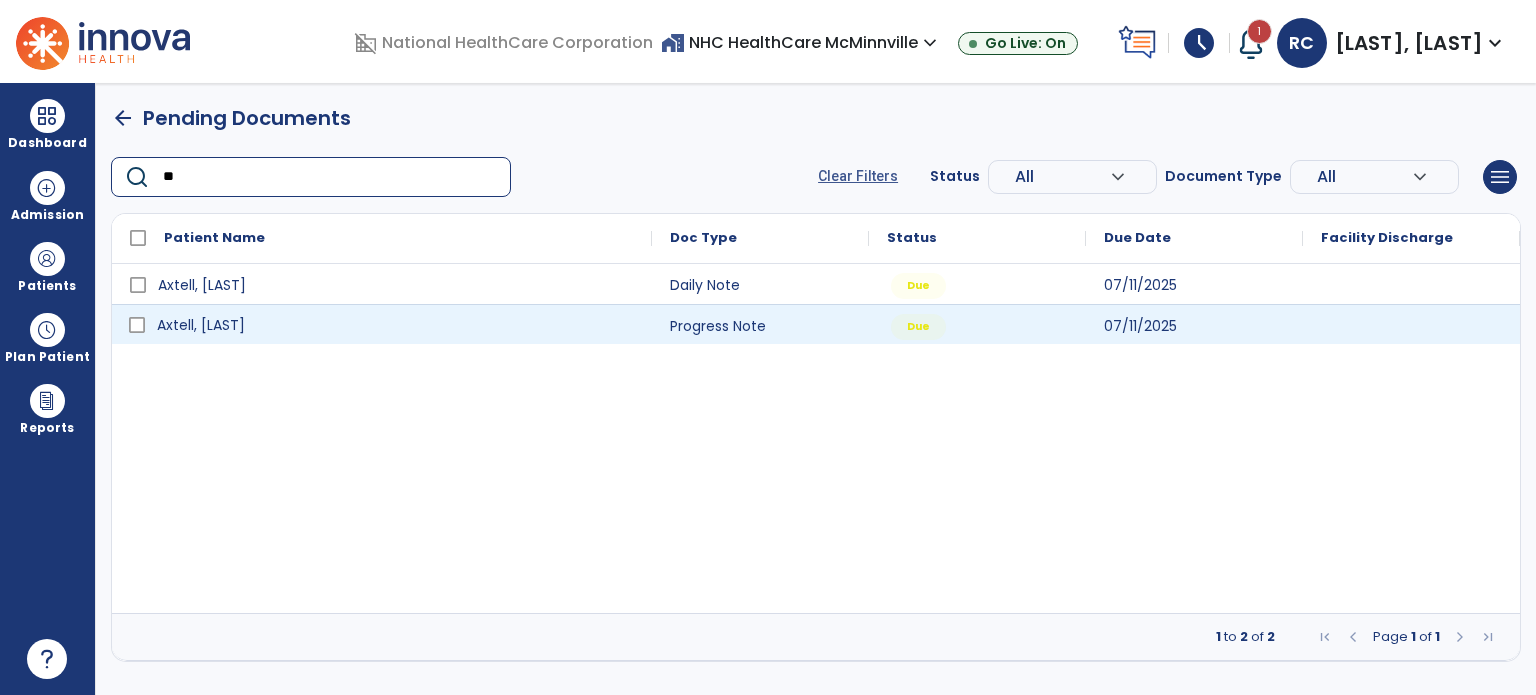 click on "Axtell, [LAST]" at bounding box center (396, 325) 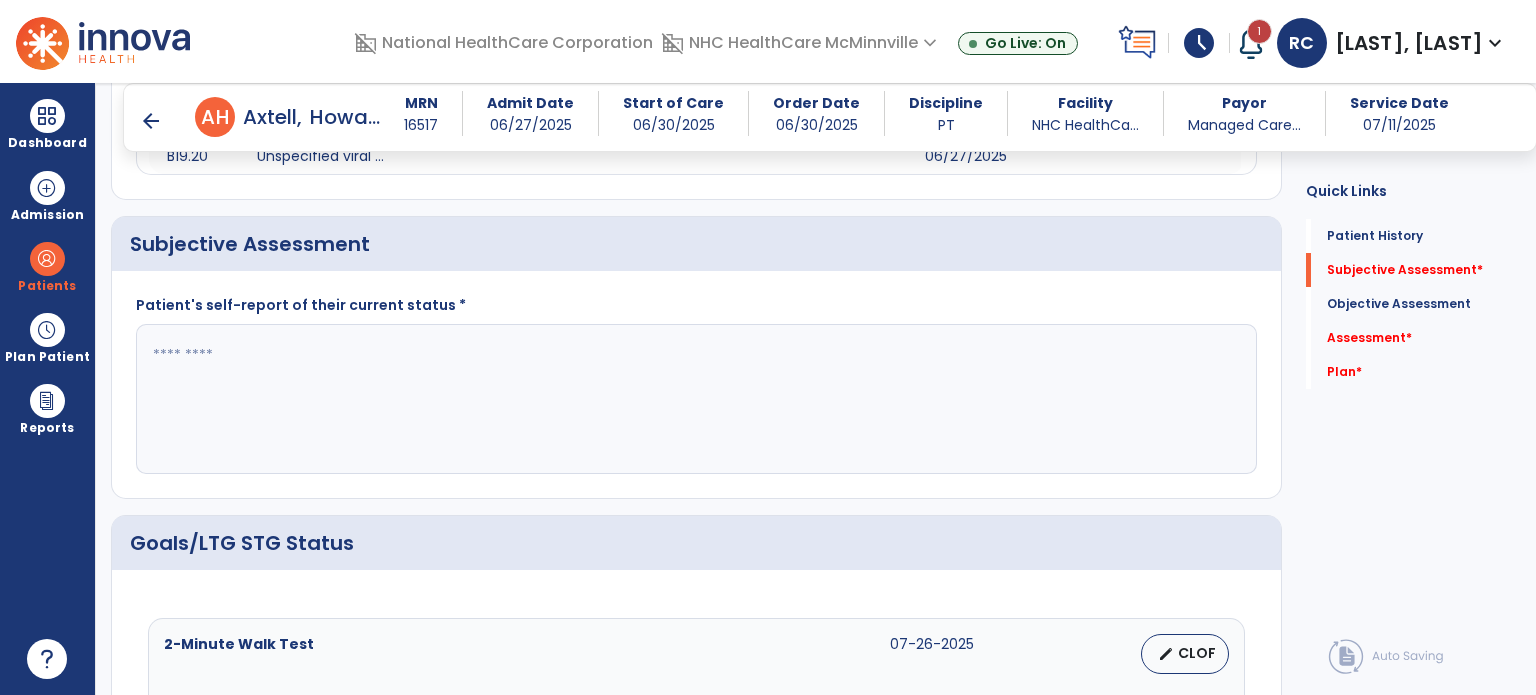scroll, scrollTop: 832, scrollLeft: 0, axis: vertical 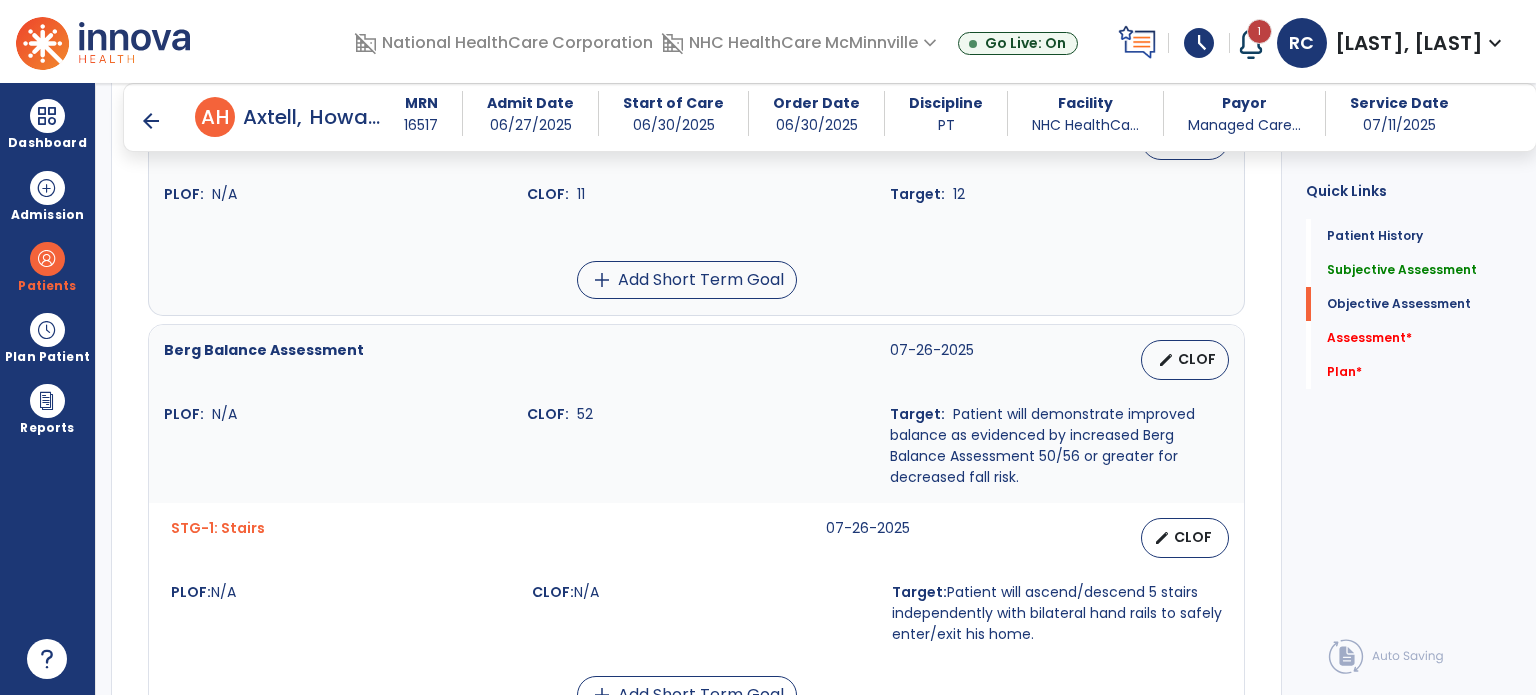 type on "**********" 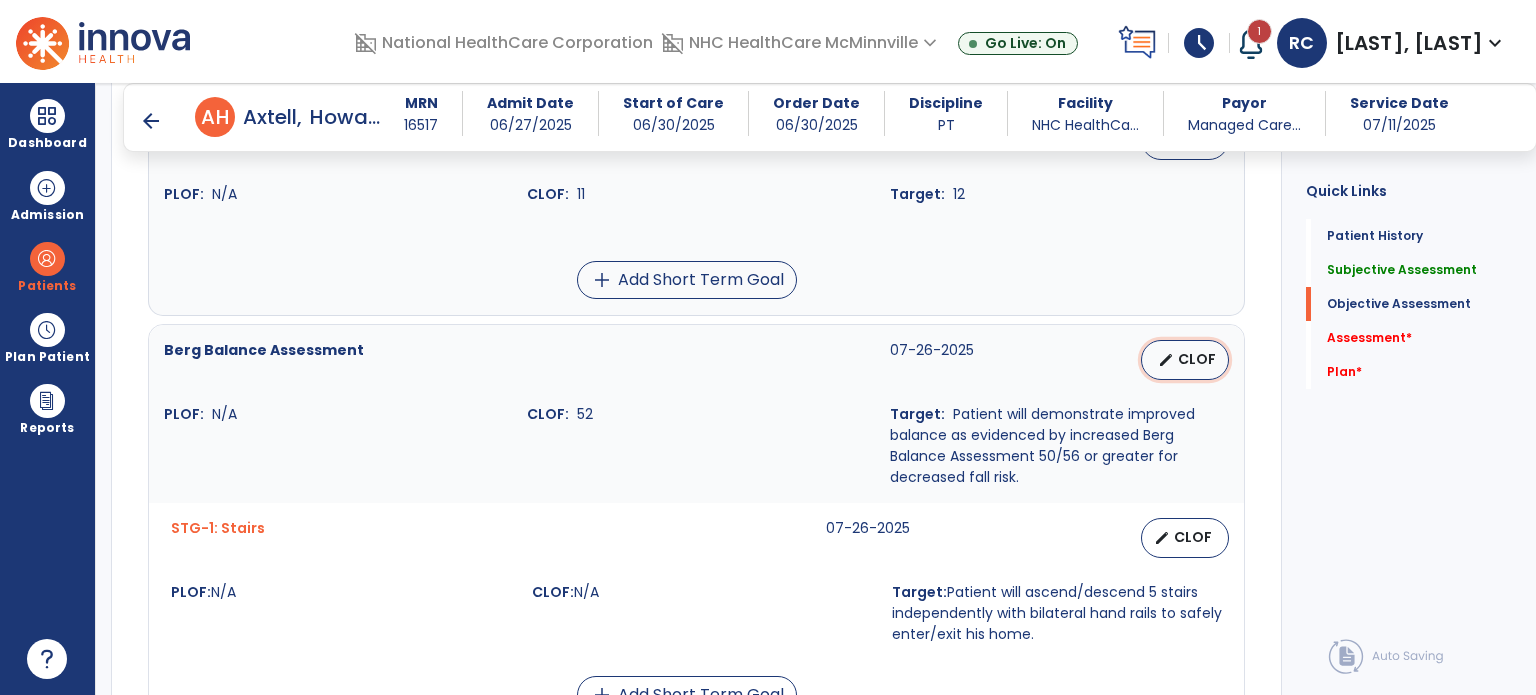 click on "edit   CLOF" at bounding box center [1185, 360] 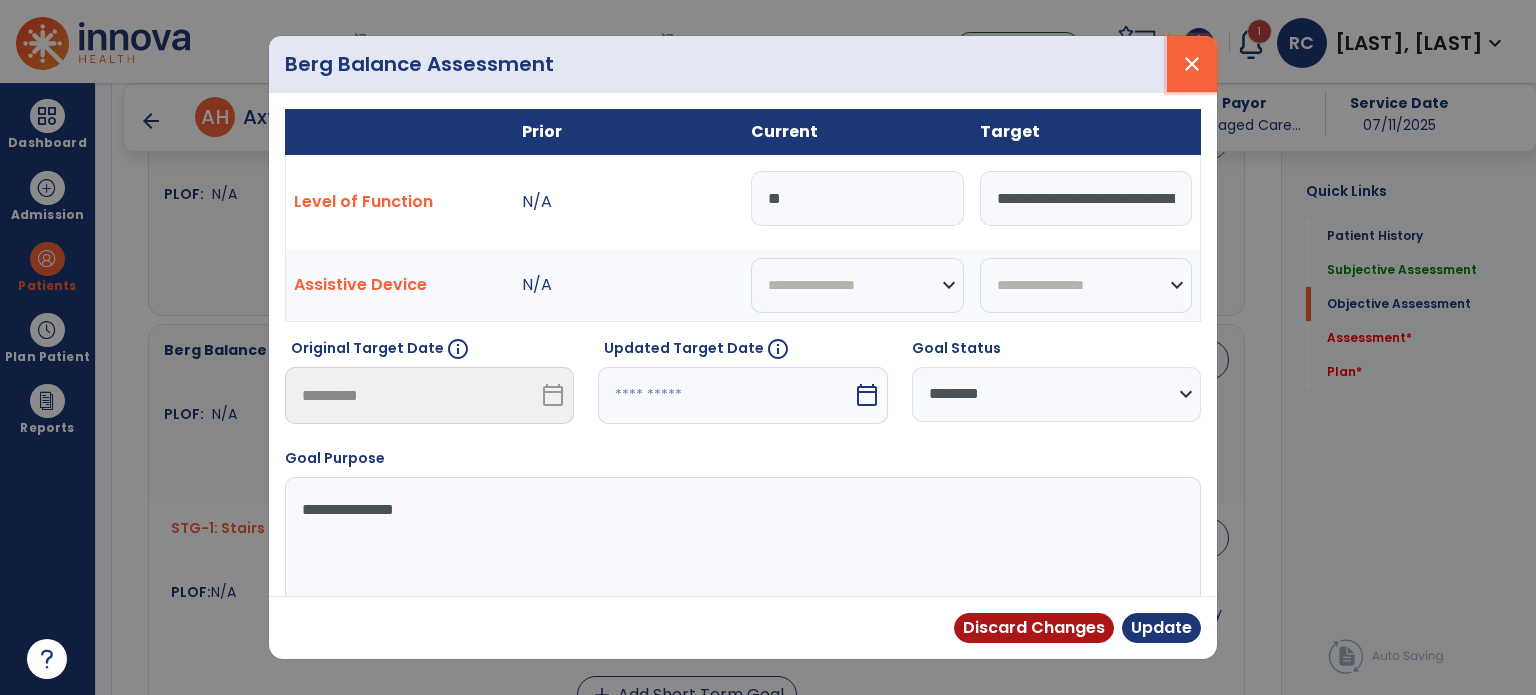 click on "close" at bounding box center [1192, 64] 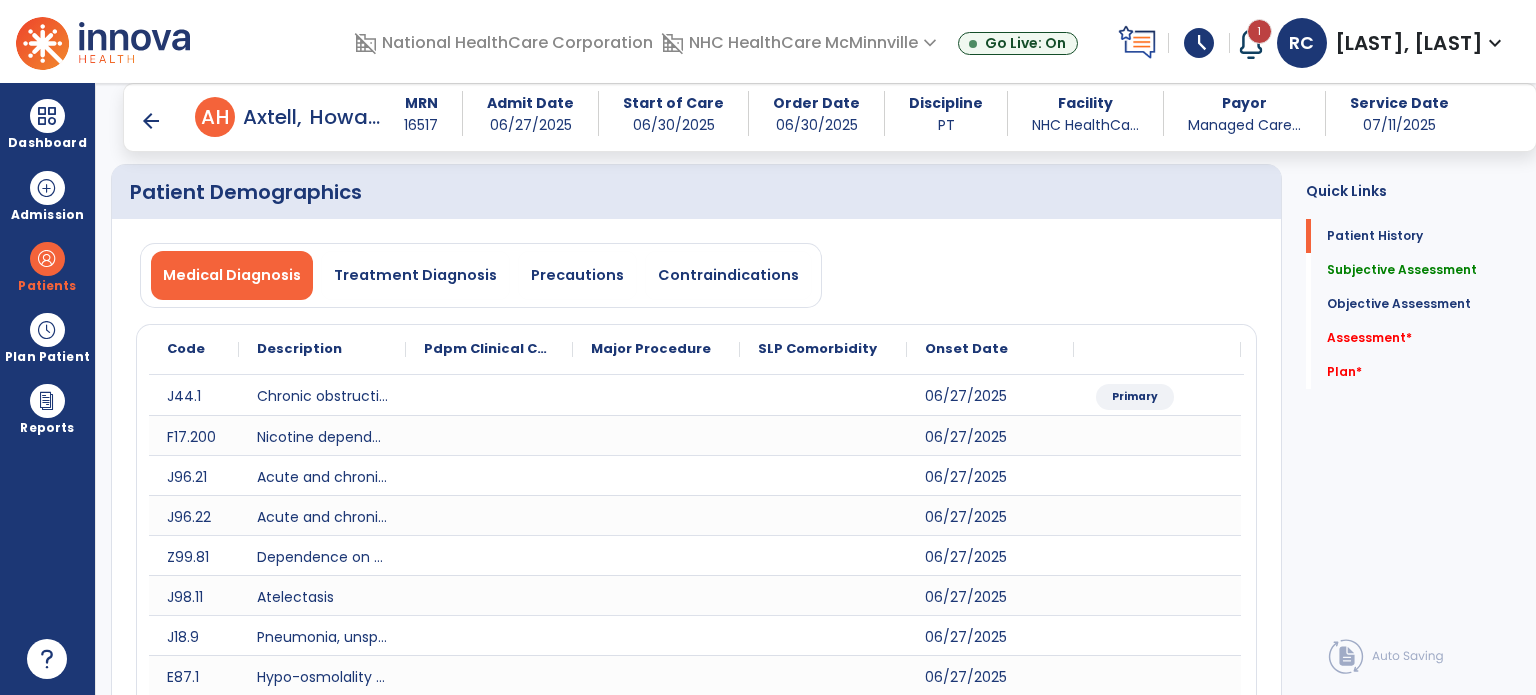scroll, scrollTop: 66, scrollLeft: 0, axis: vertical 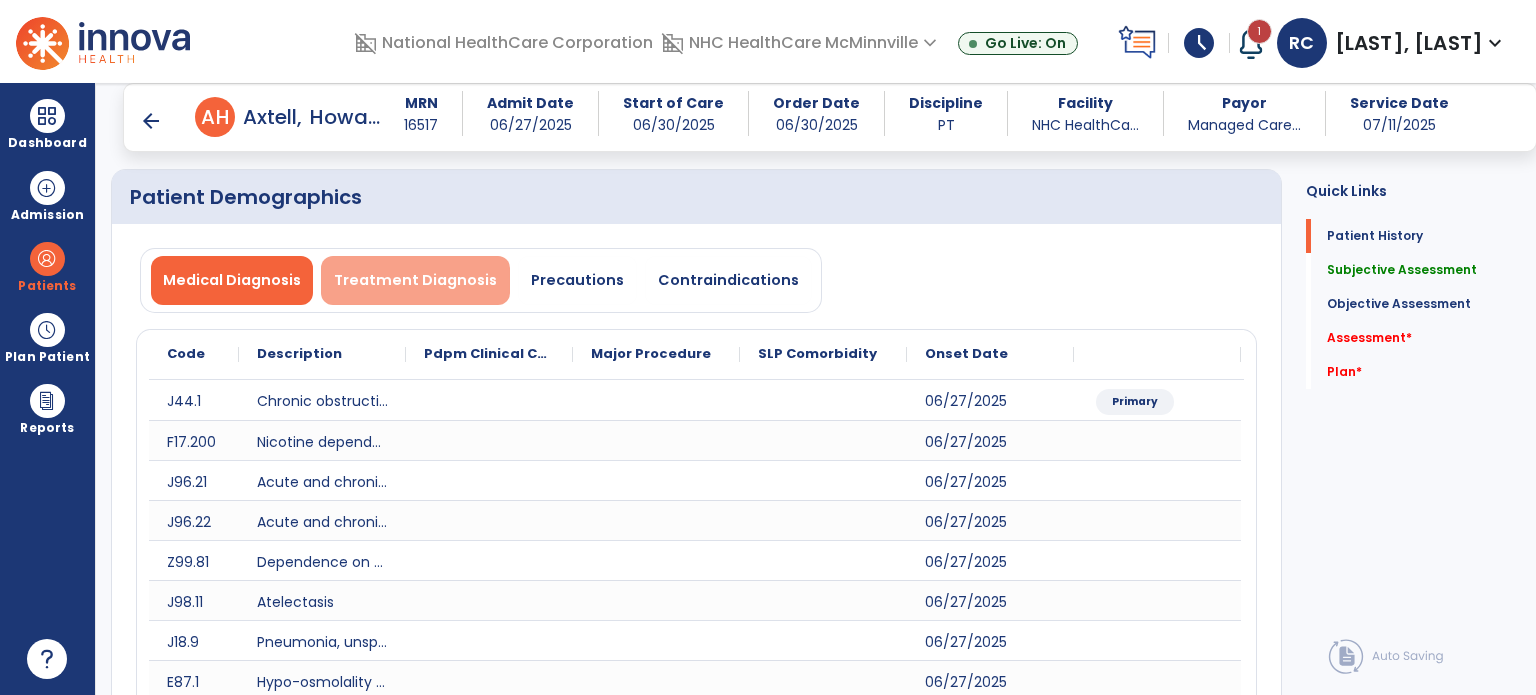 click on "Treatment Diagnosis" at bounding box center (415, 280) 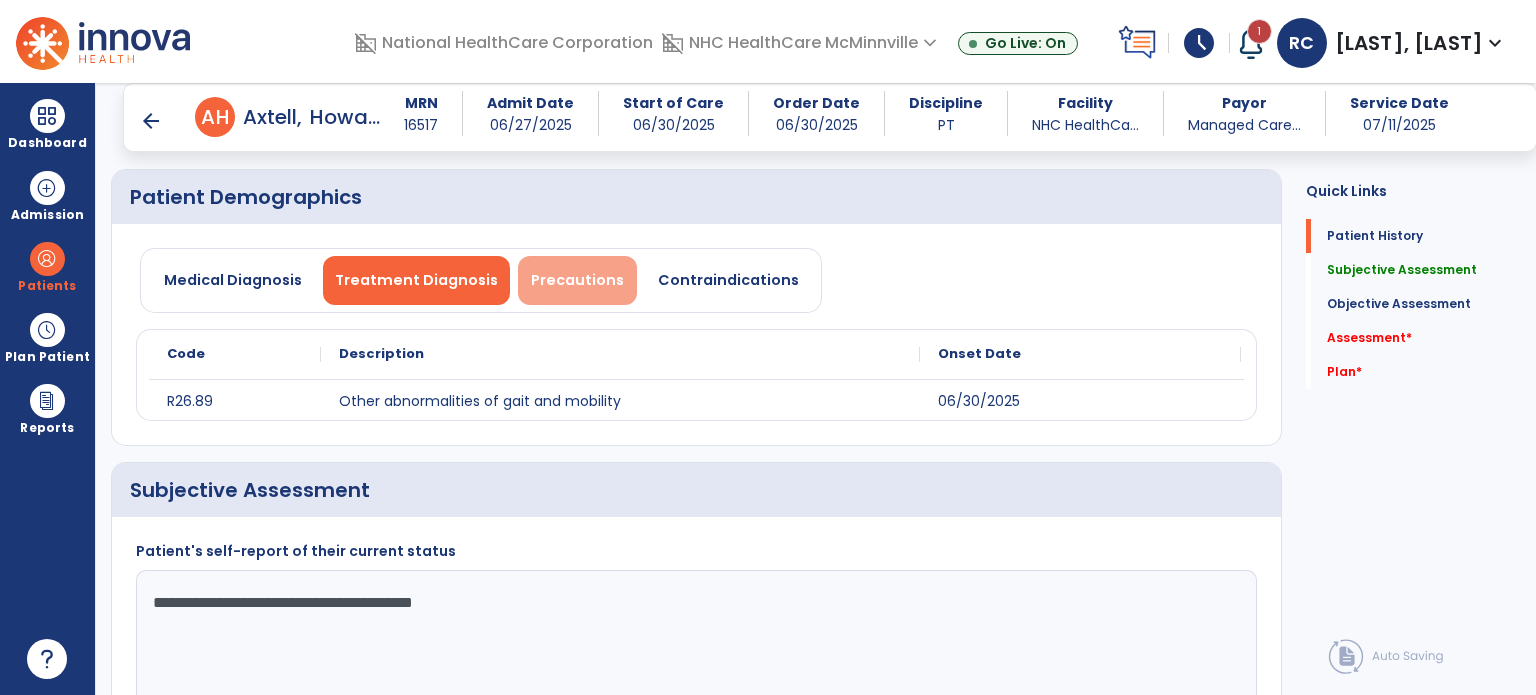 click on "Precautions" at bounding box center [577, 280] 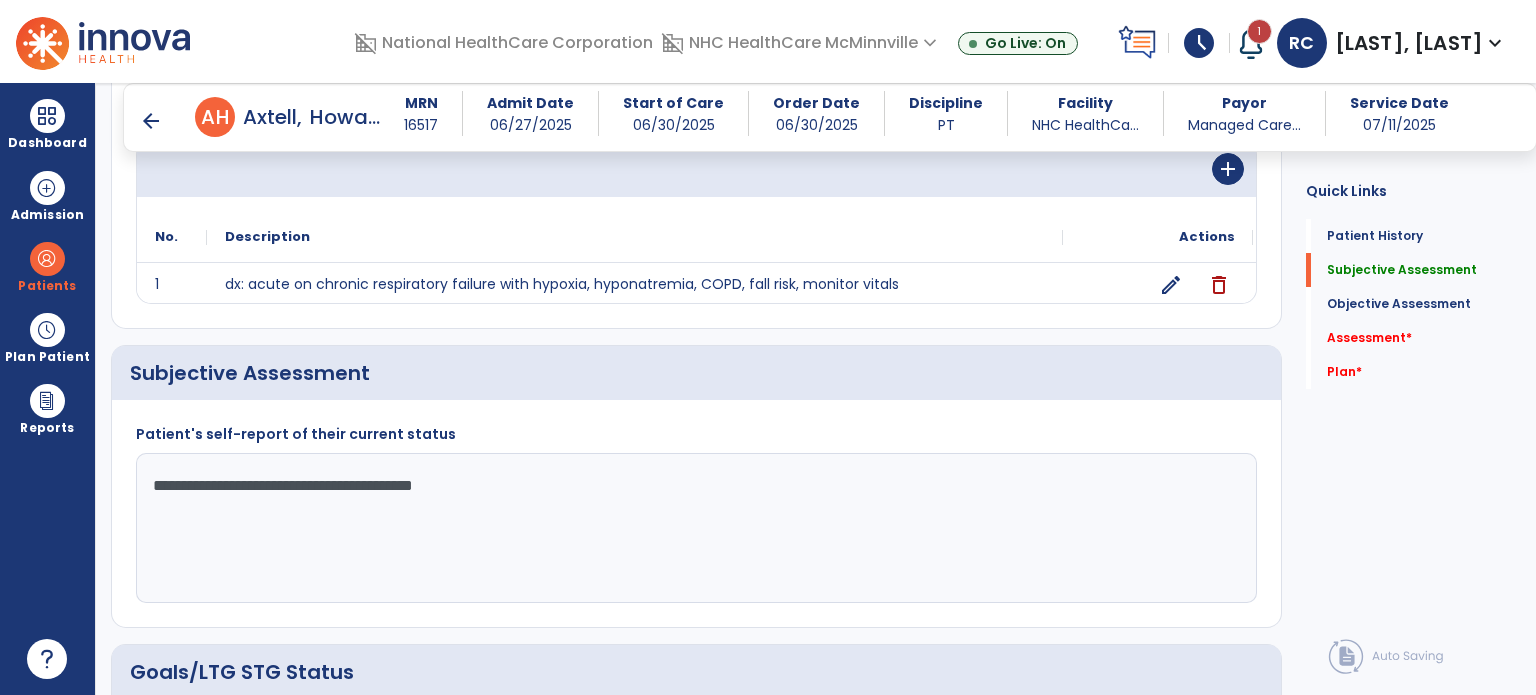 scroll, scrollTop: 254, scrollLeft: 0, axis: vertical 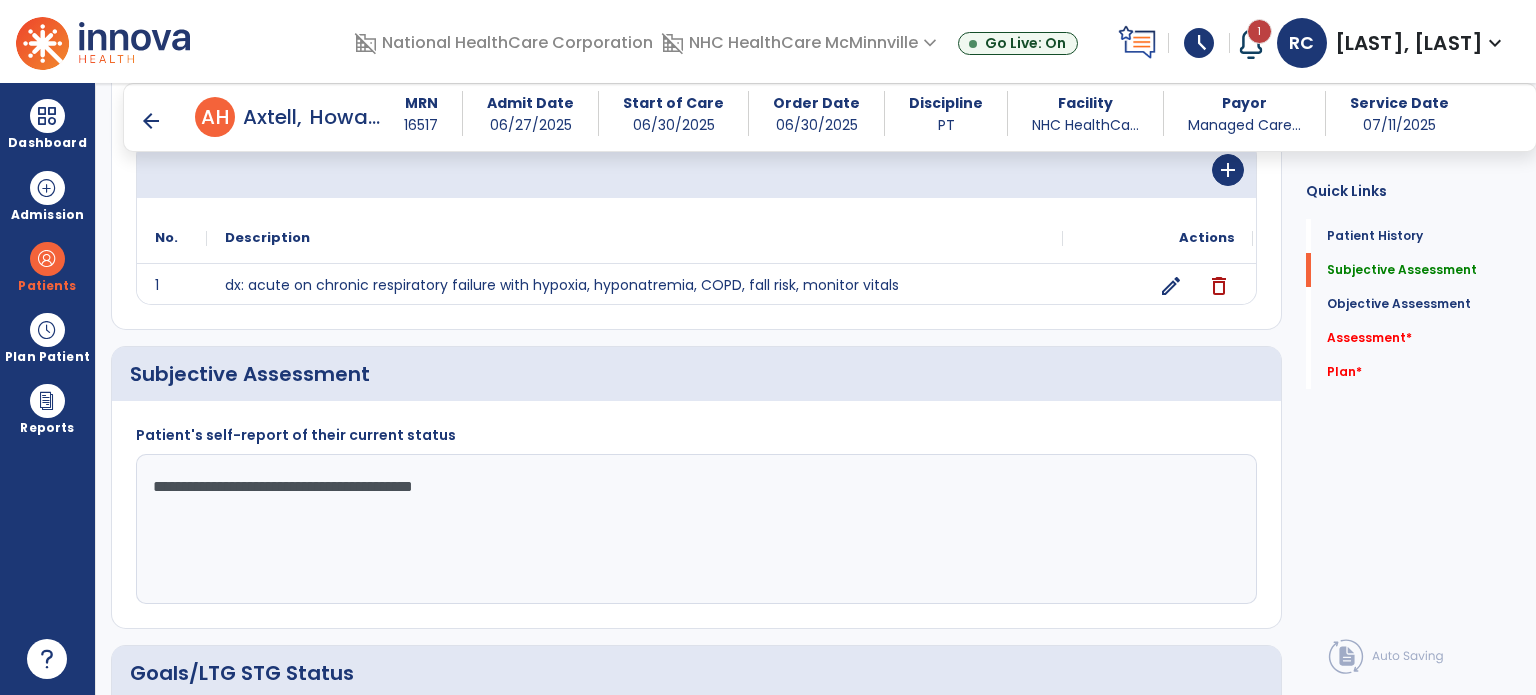 click on "Subjective Assessment" 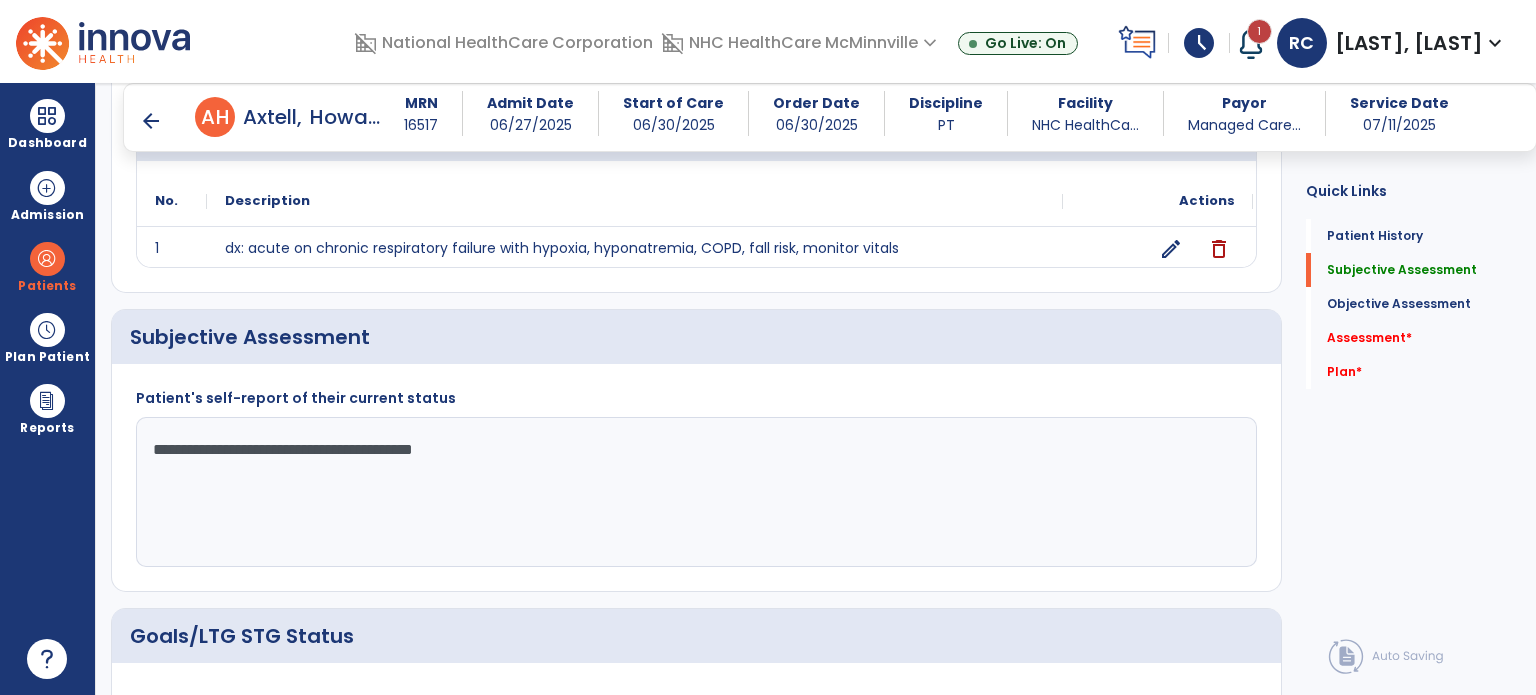 scroll, scrollTop: 292, scrollLeft: 0, axis: vertical 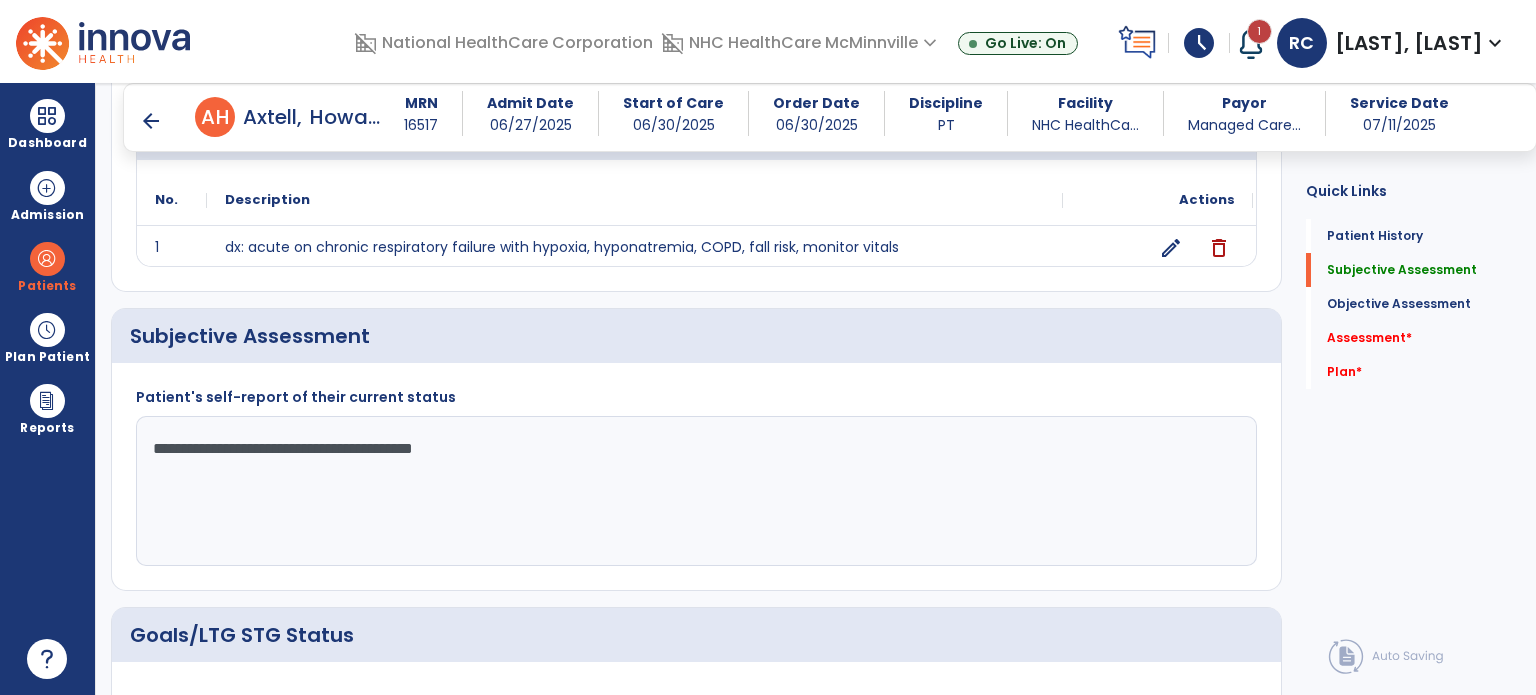 click on "Subjective Assessment" 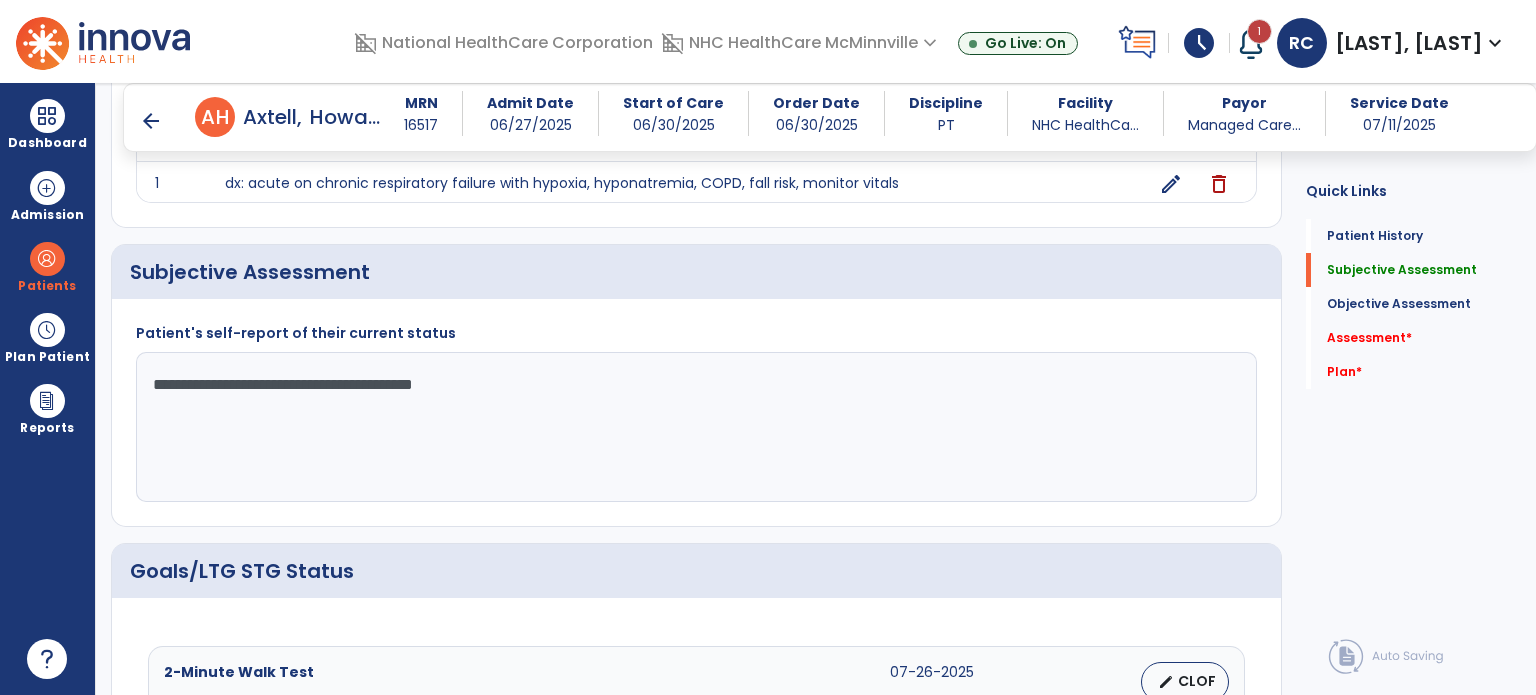 scroll, scrollTop: 358, scrollLeft: 0, axis: vertical 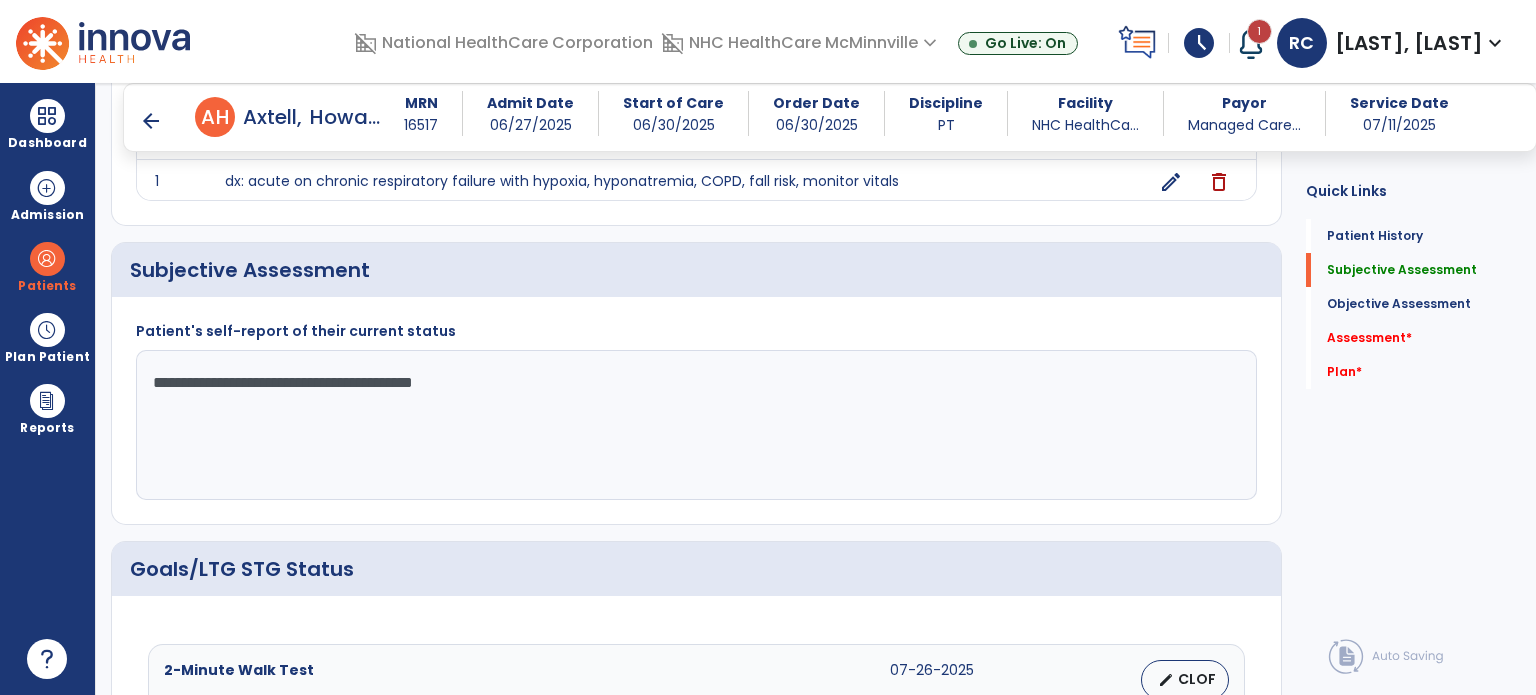 click on "**********" 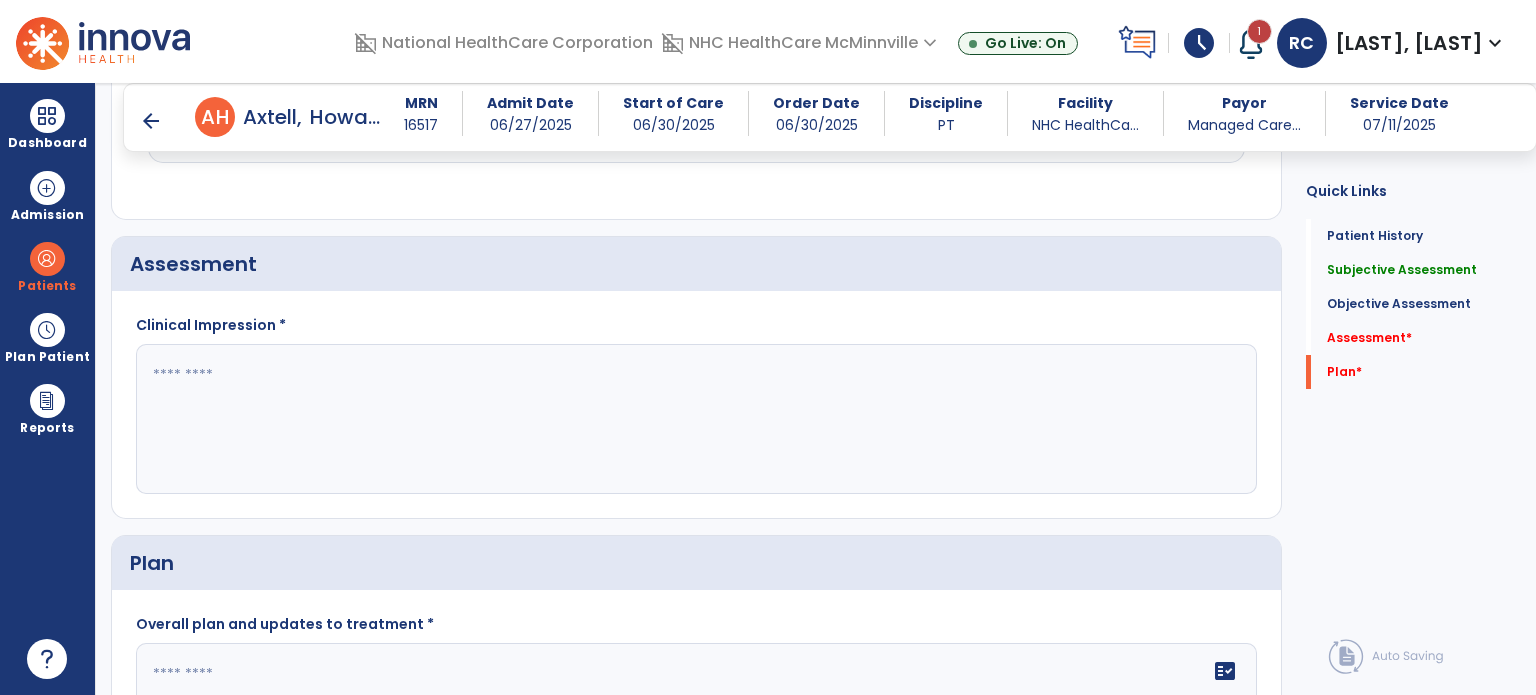 scroll, scrollTop: 1952, scrollLeft: 0, axis: vertical 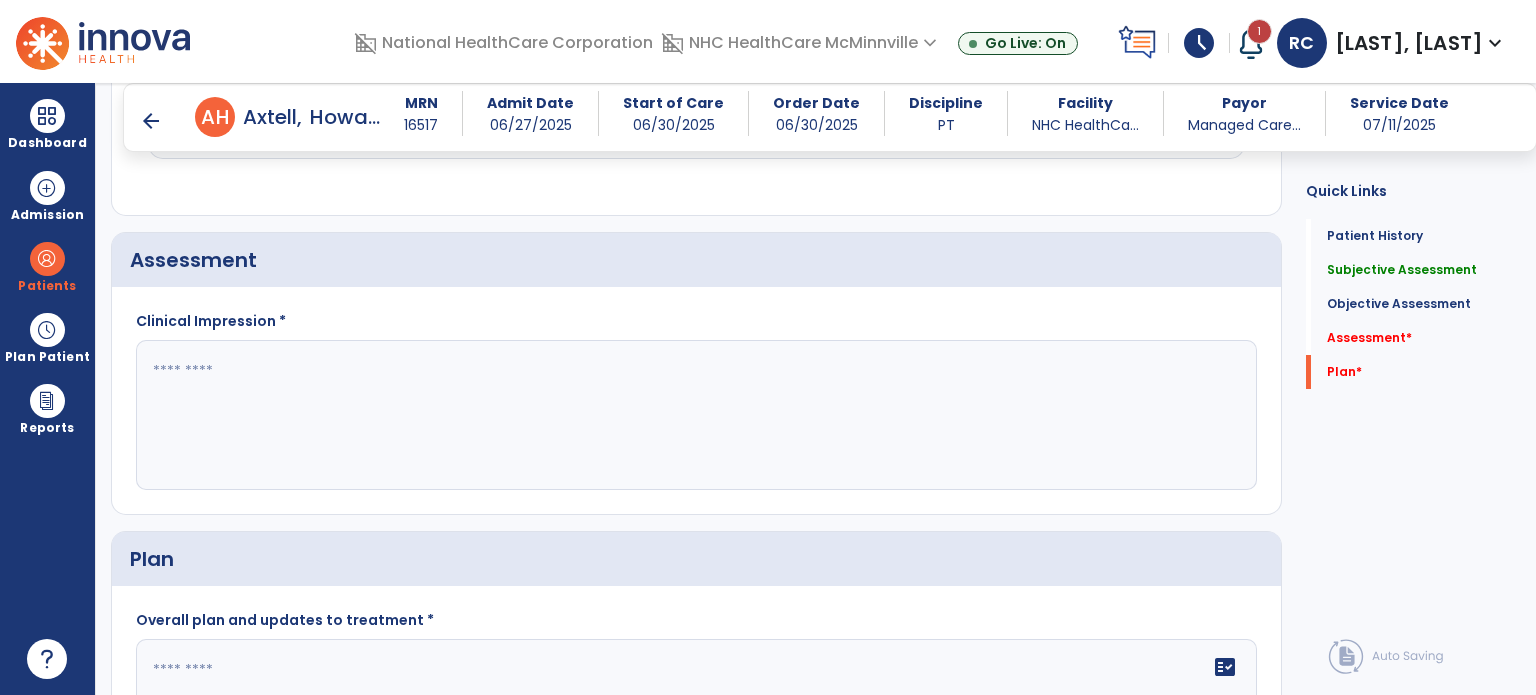 click 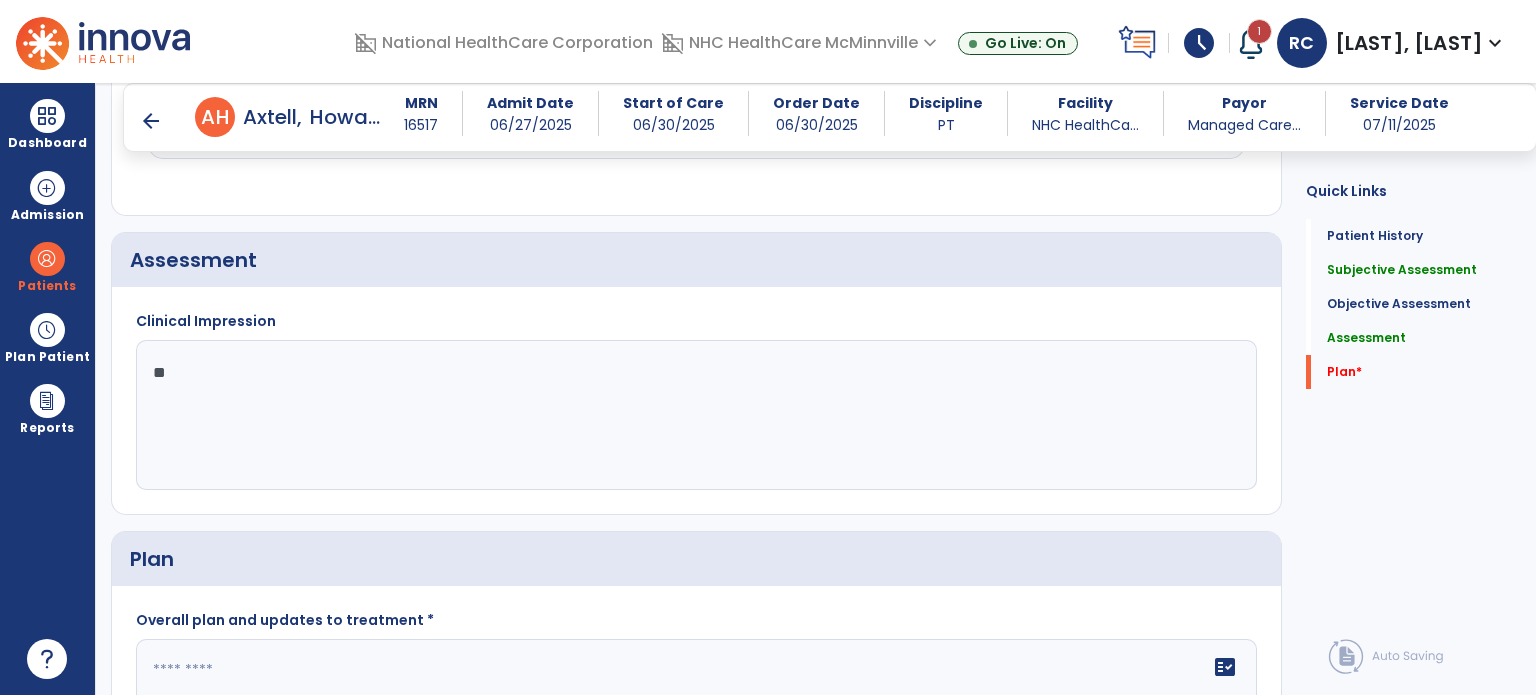 type on "*" 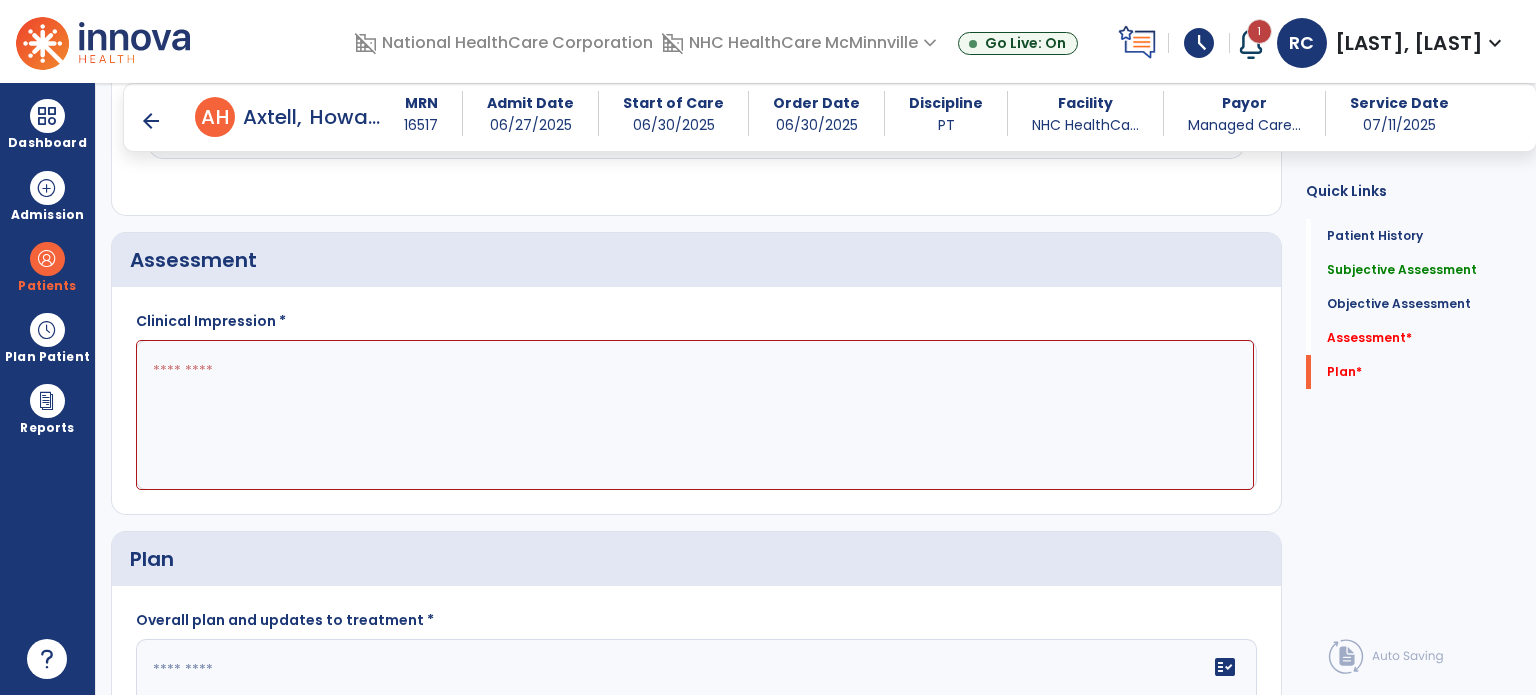 paste on "**********" 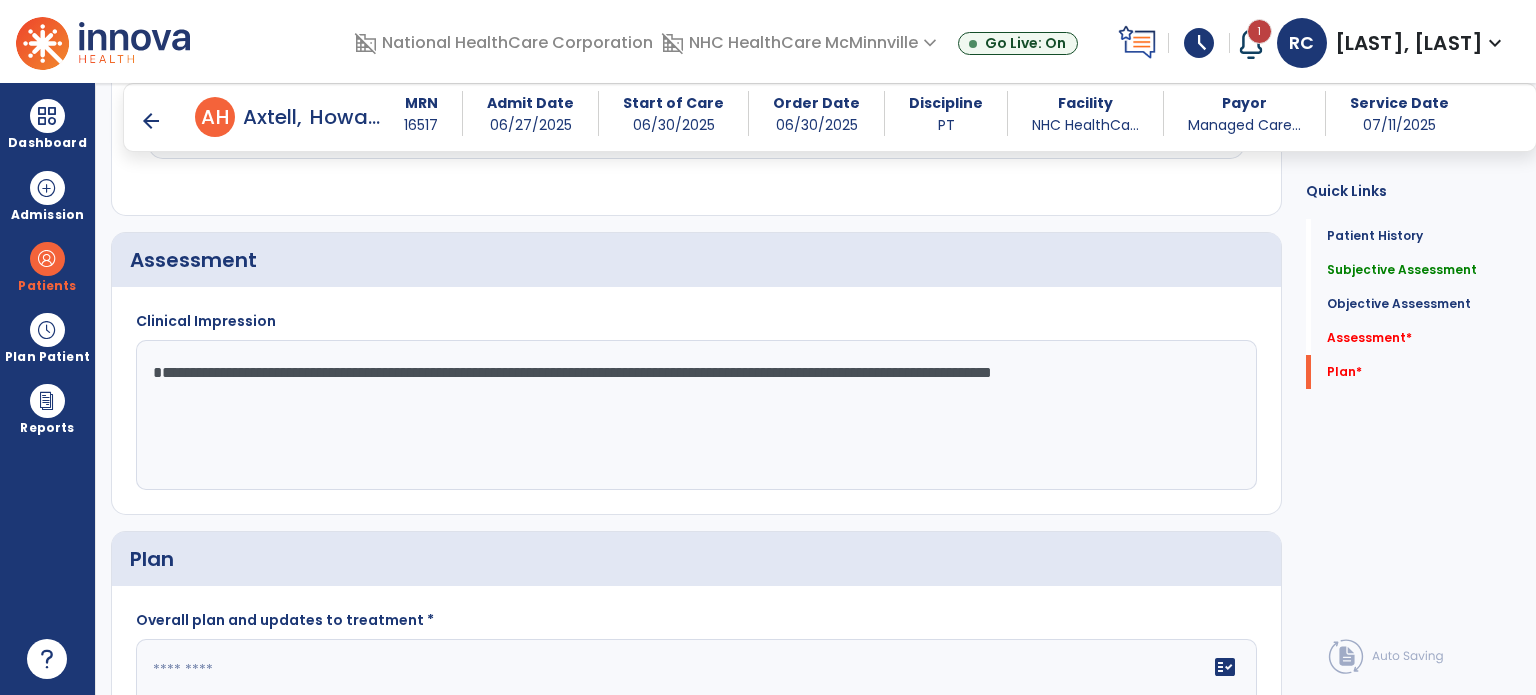 type on "**********" 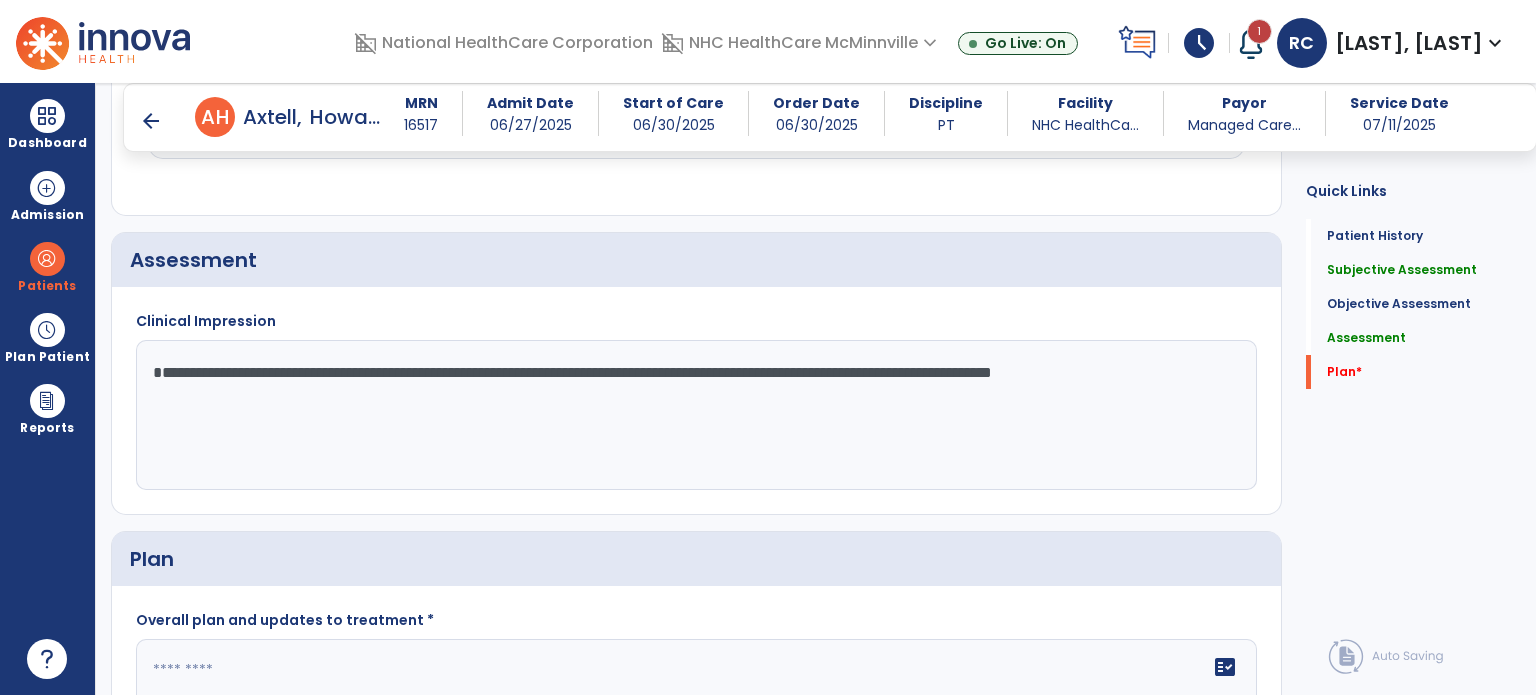 drag, startPoint x: 142, startPoint y: 358, endPoint x: 266, endPoint y: 395, distance: 129.40247 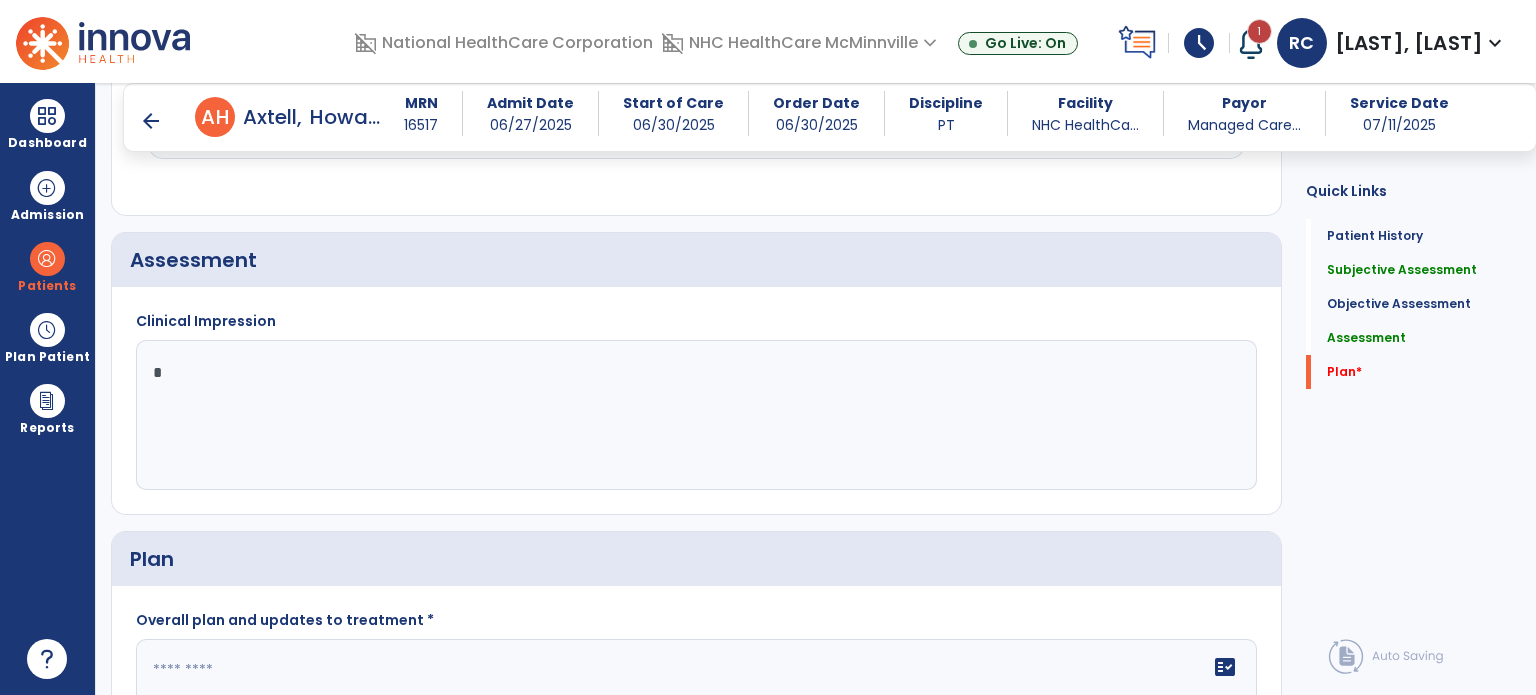 paste on "**********" 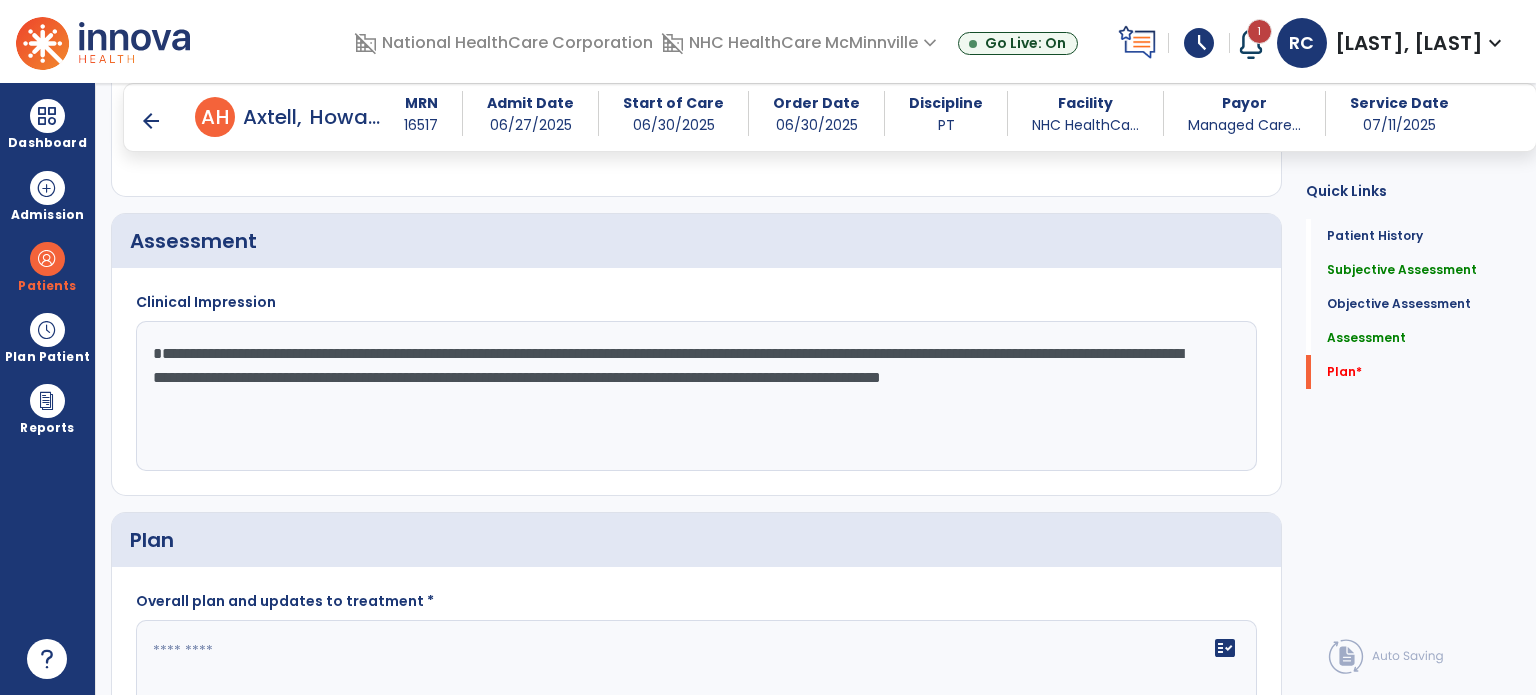 scroll, scrollTop: 1972, scrollLeft: 0, axis: vertical 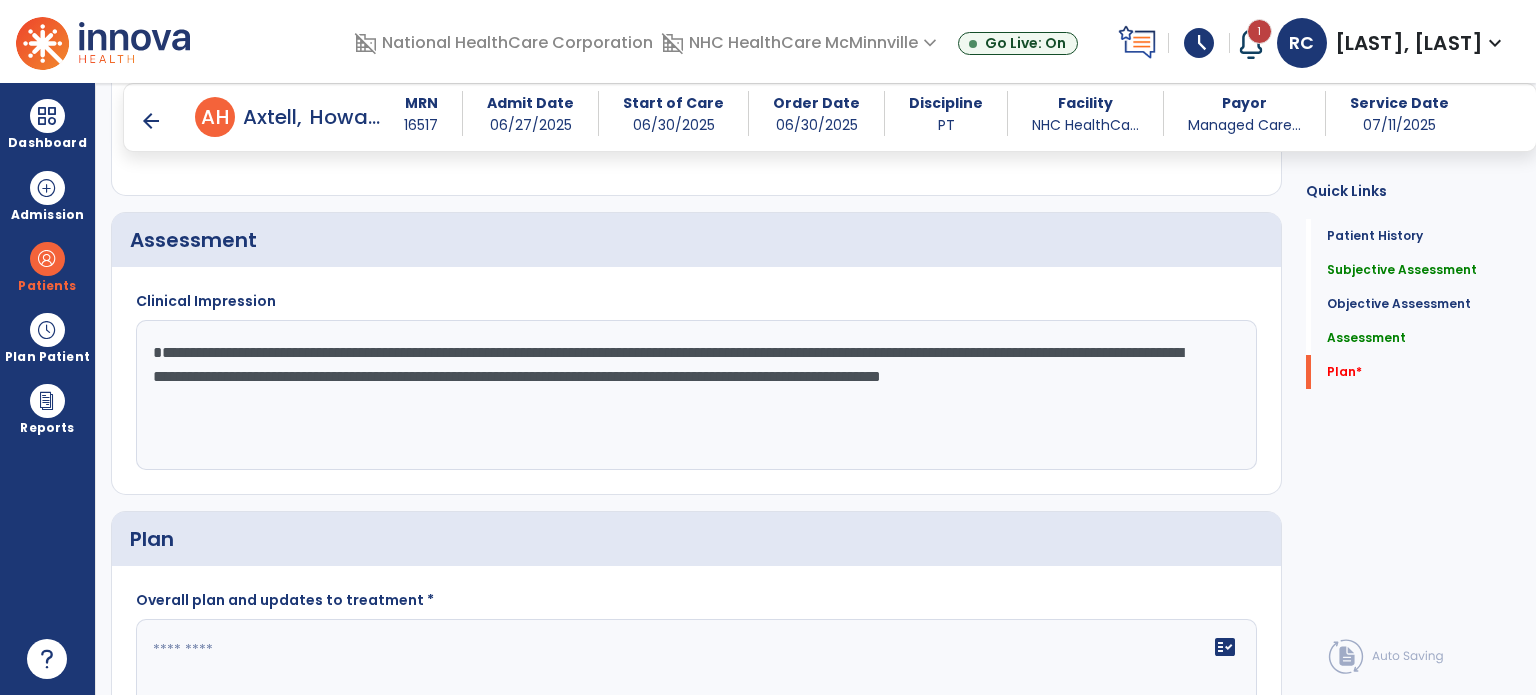 click on "**********" 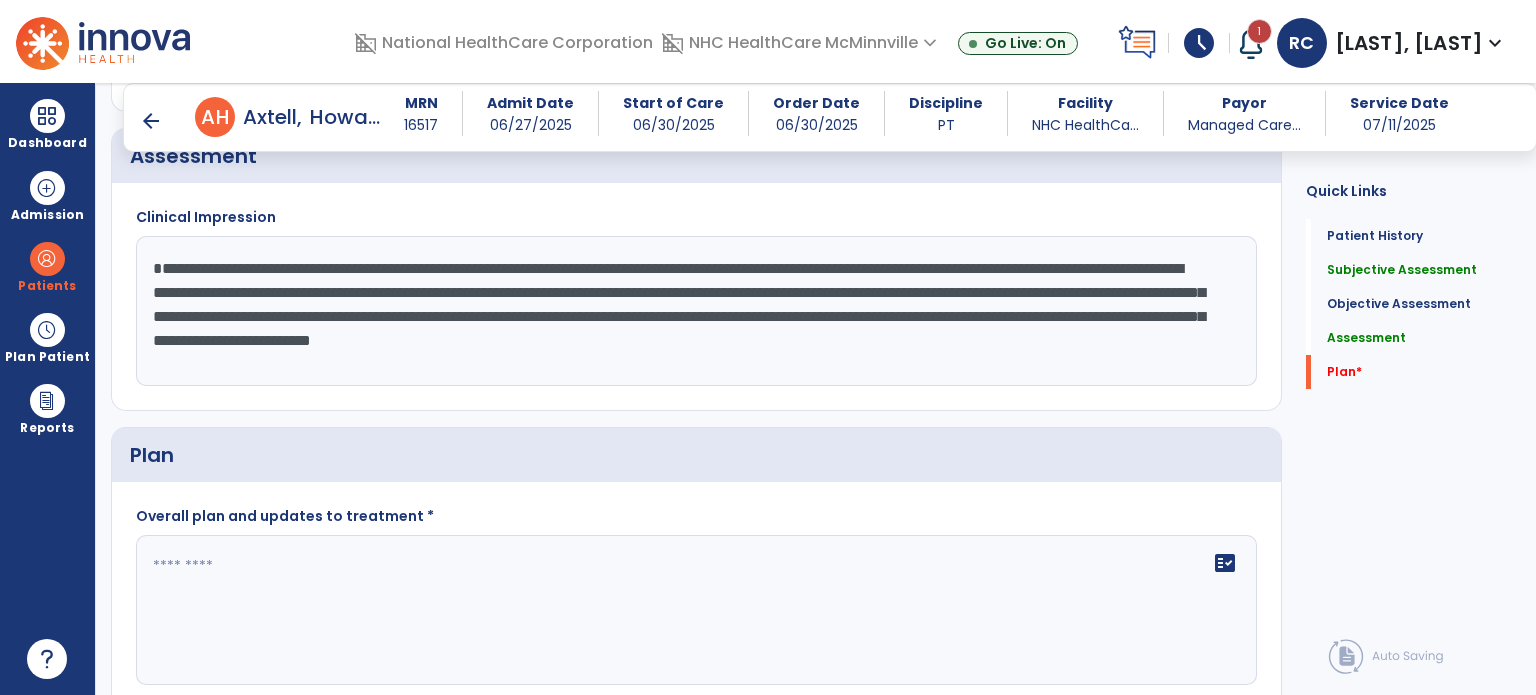 scroll, scrollTop: 2063, scrollLeft: 0, axis: vertical 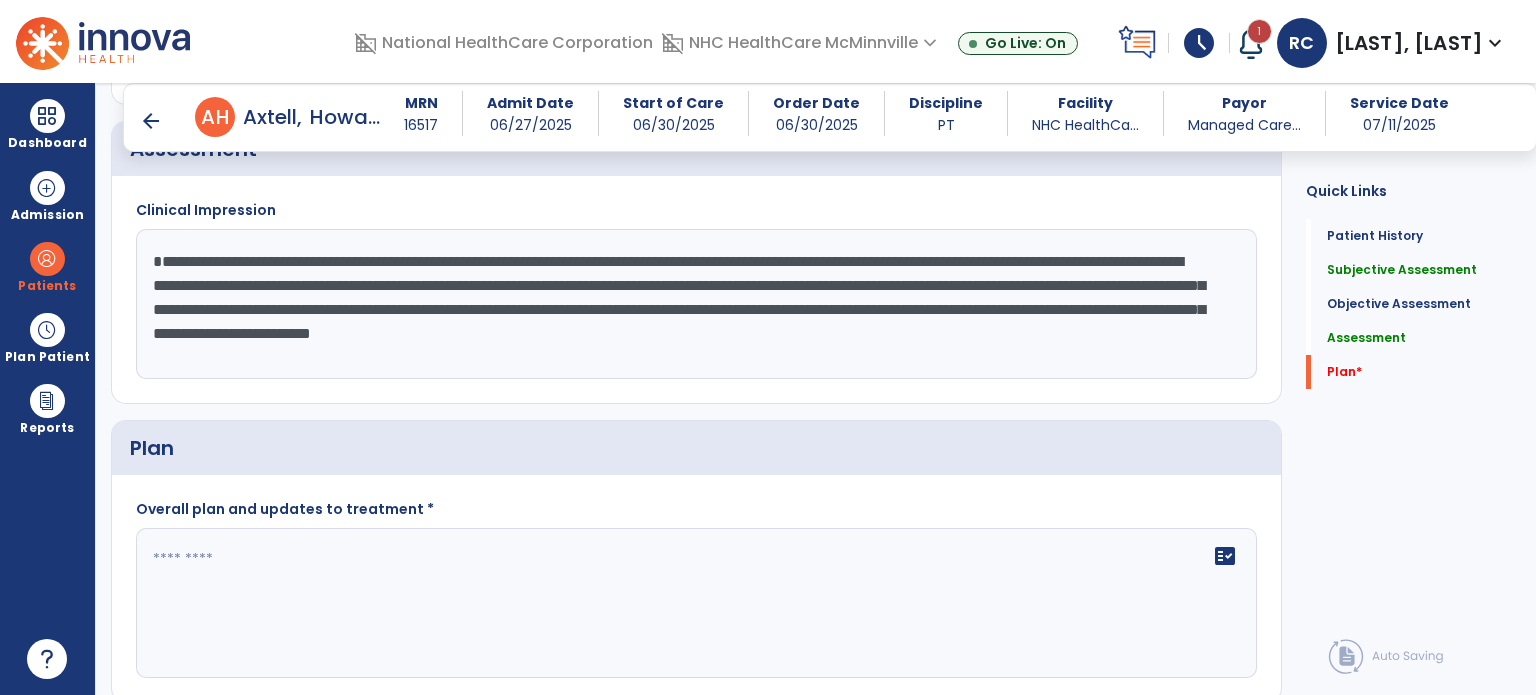 type on "**********" 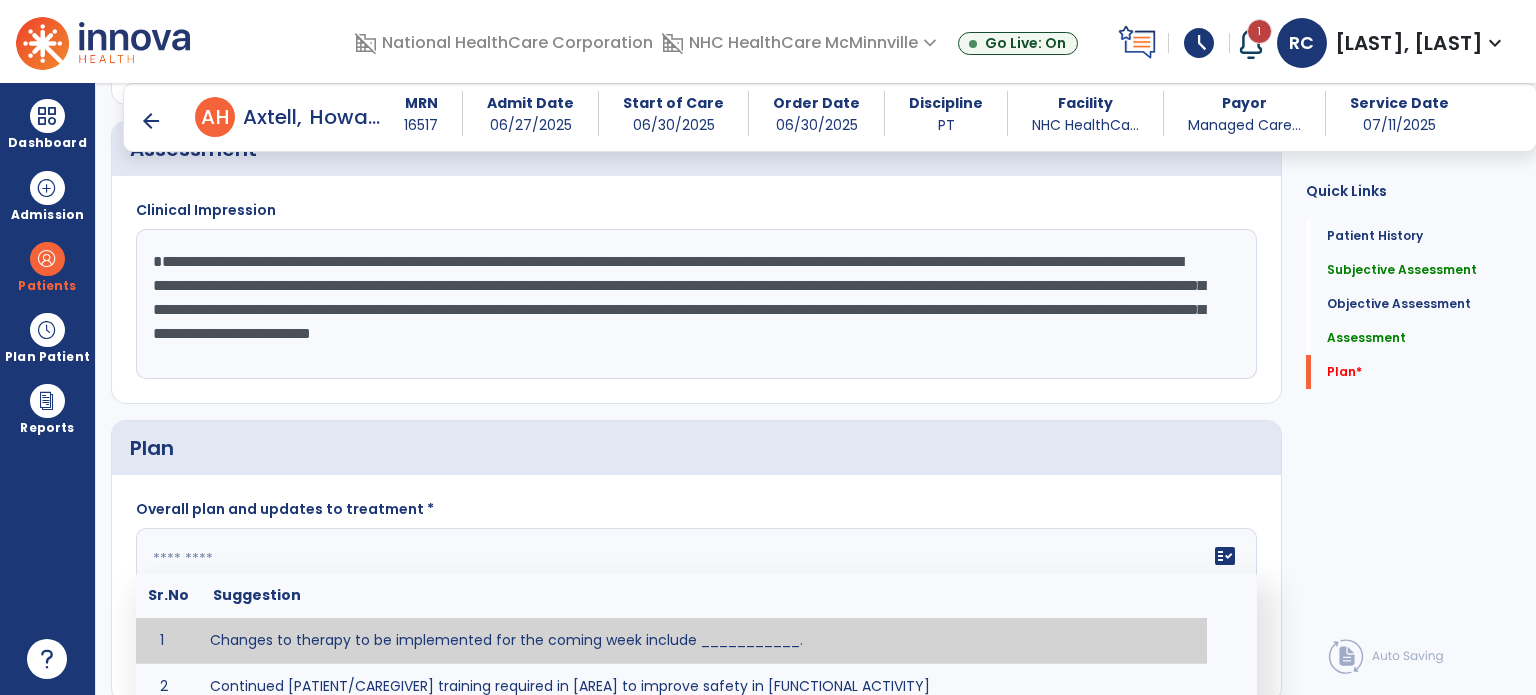 click 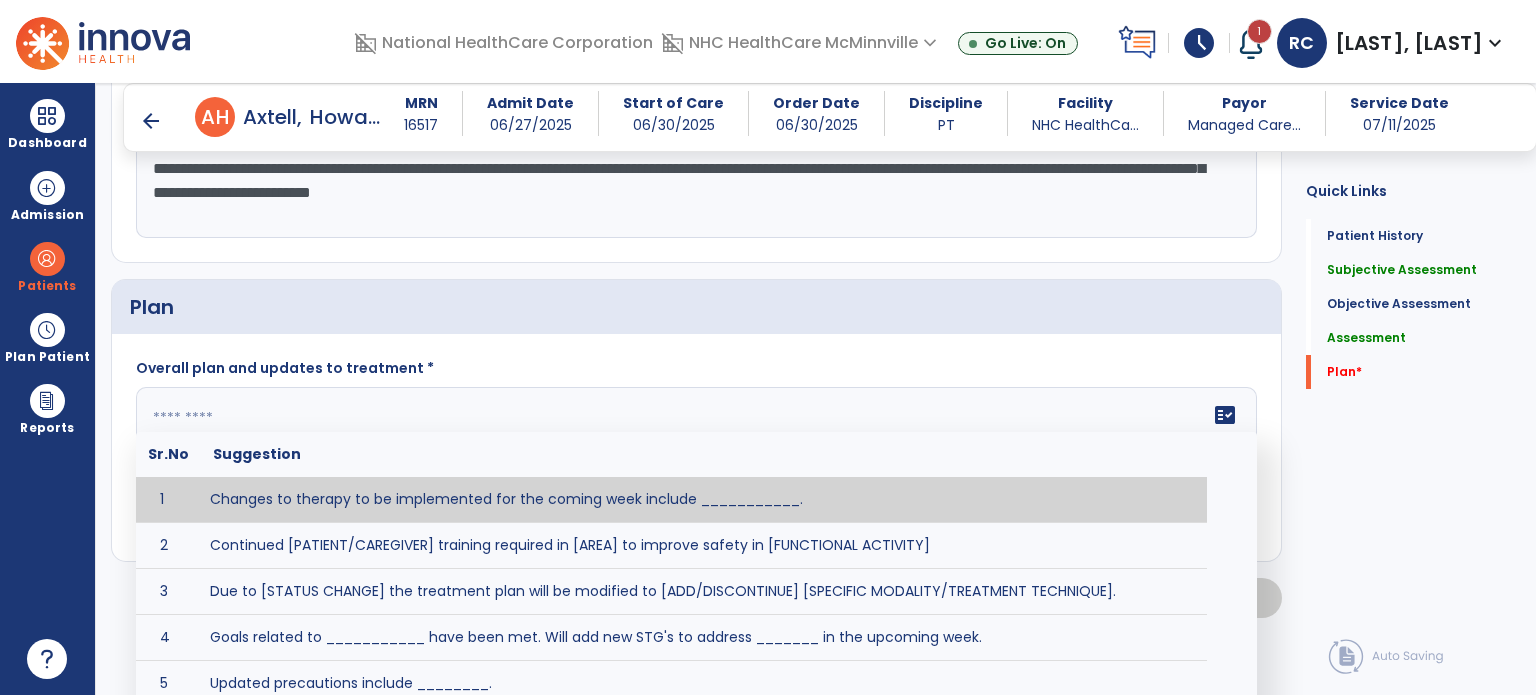 scroll, scrollTop: 2236, scrollLeft: 0, axis: vertical 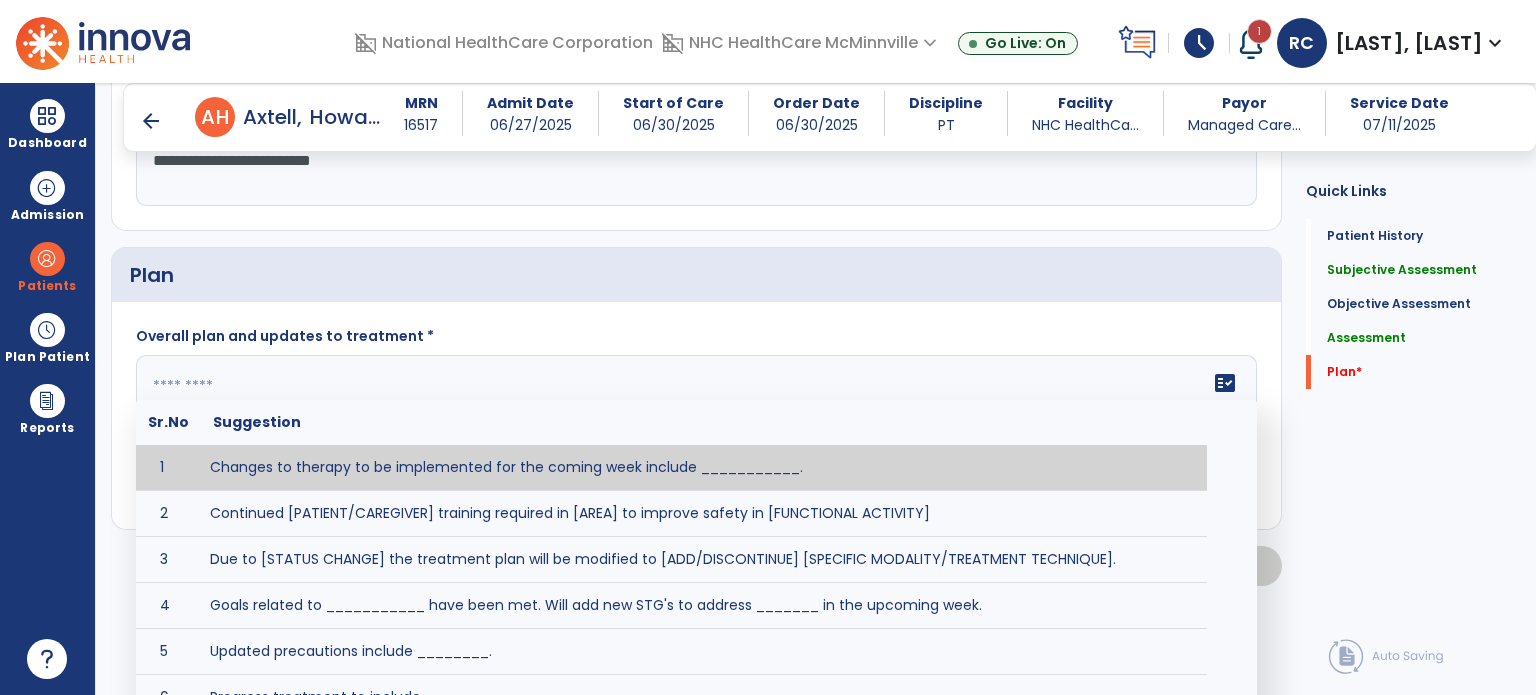 click 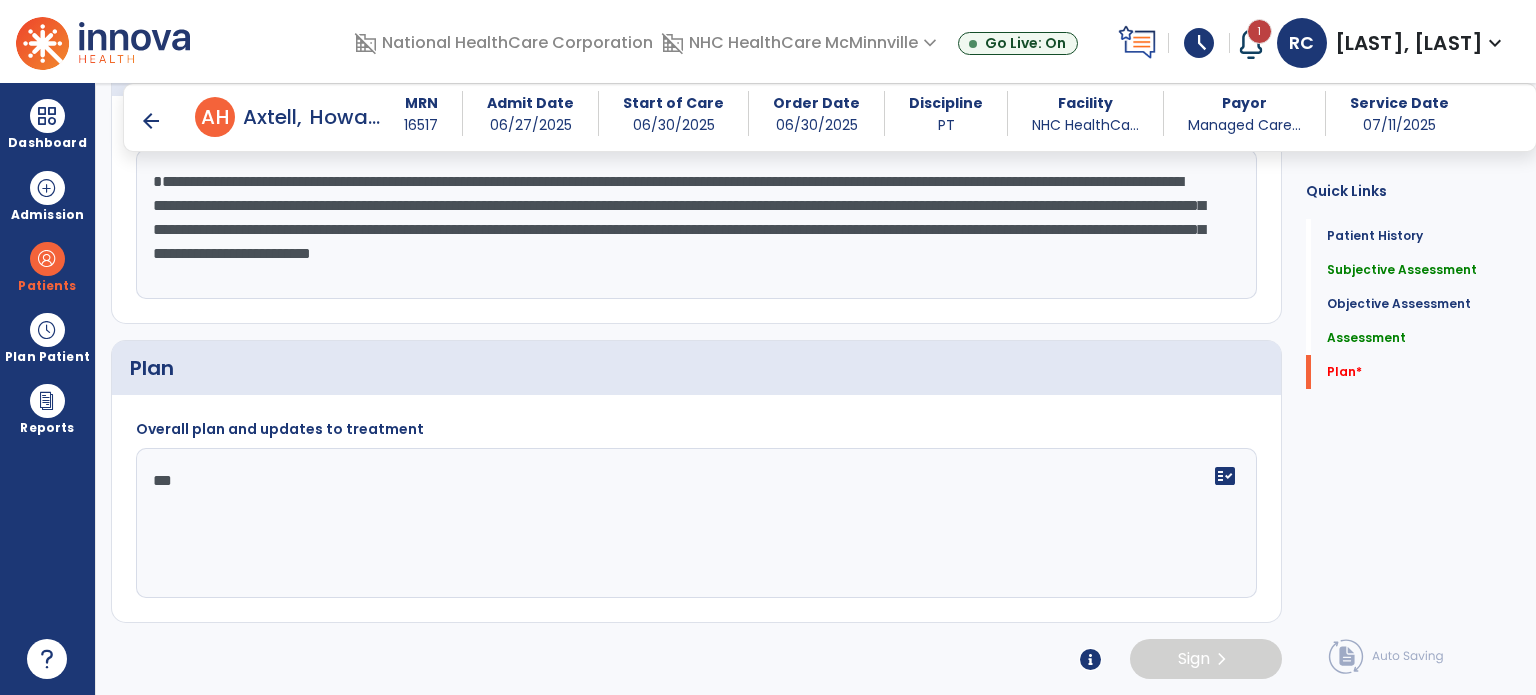 scroll, scrollTop: 2135, scrollLeft: 0, axis: vertical 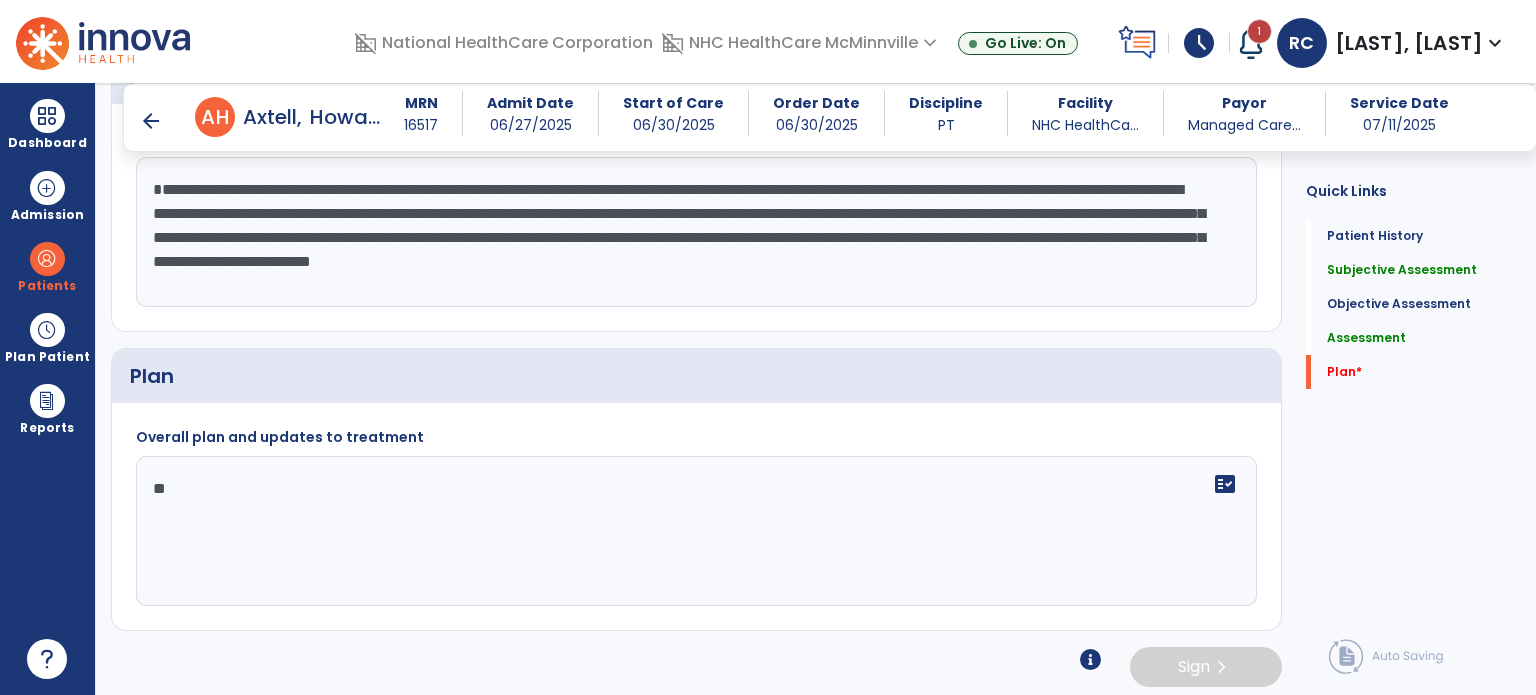 type on "*" 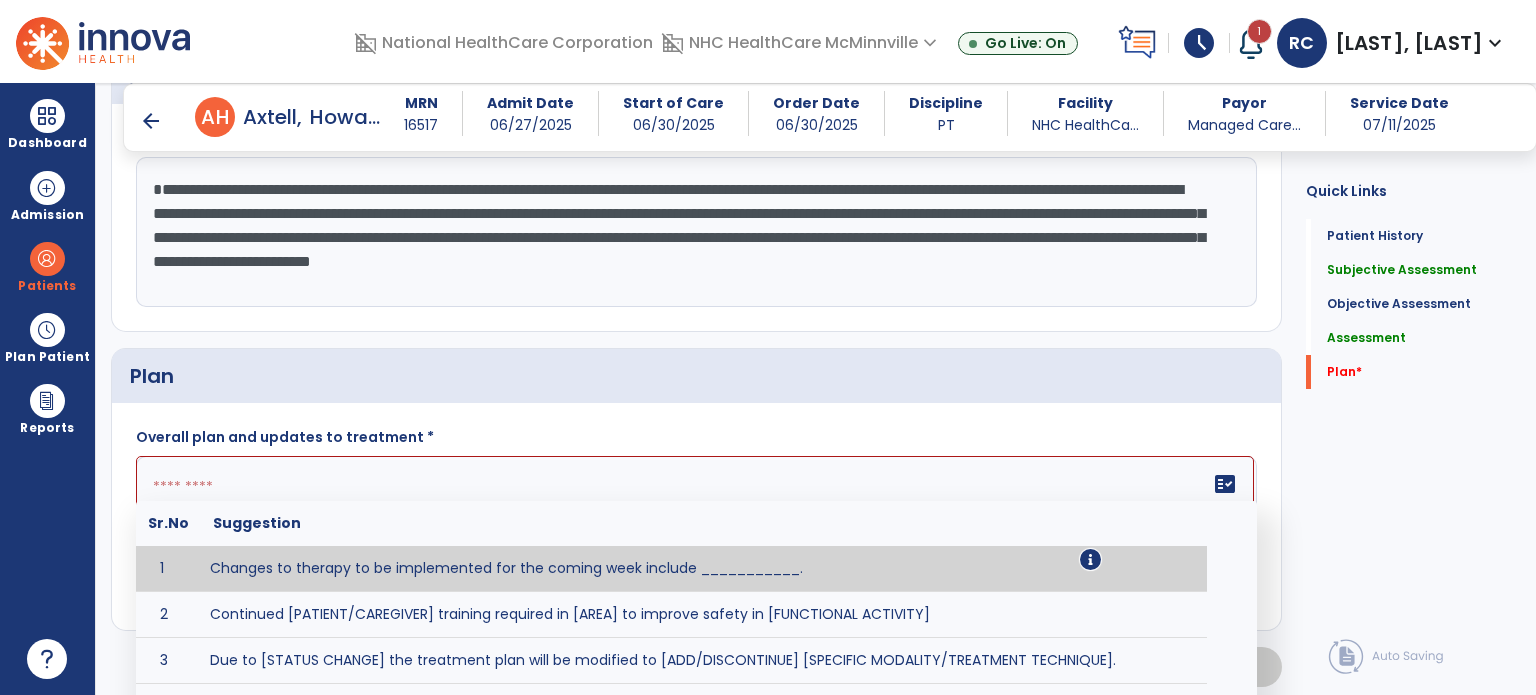 scroll, scrollTop: 2236, scrollLeft: 0, axis: vertical 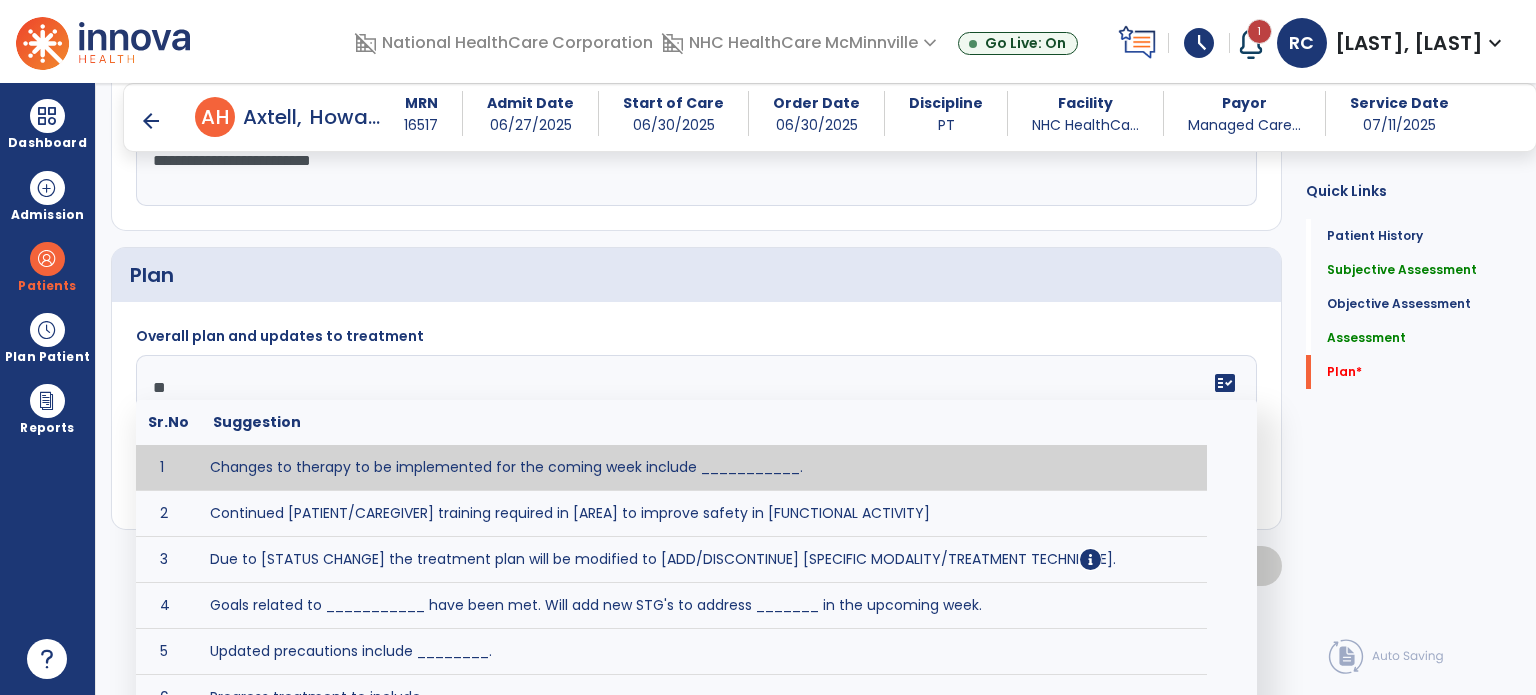 type on "*" 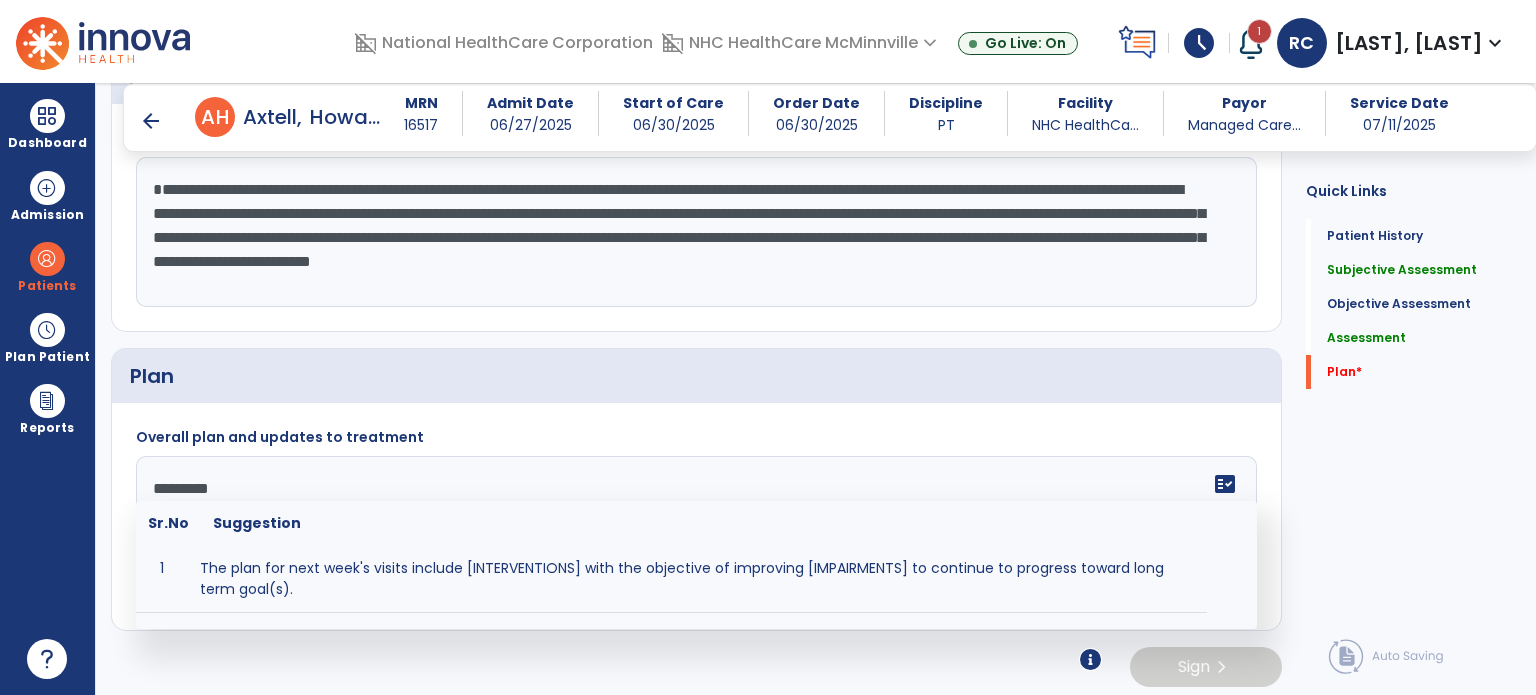 scroll, scrollTop: 2136, scrollLeft: 0, axis: vertical 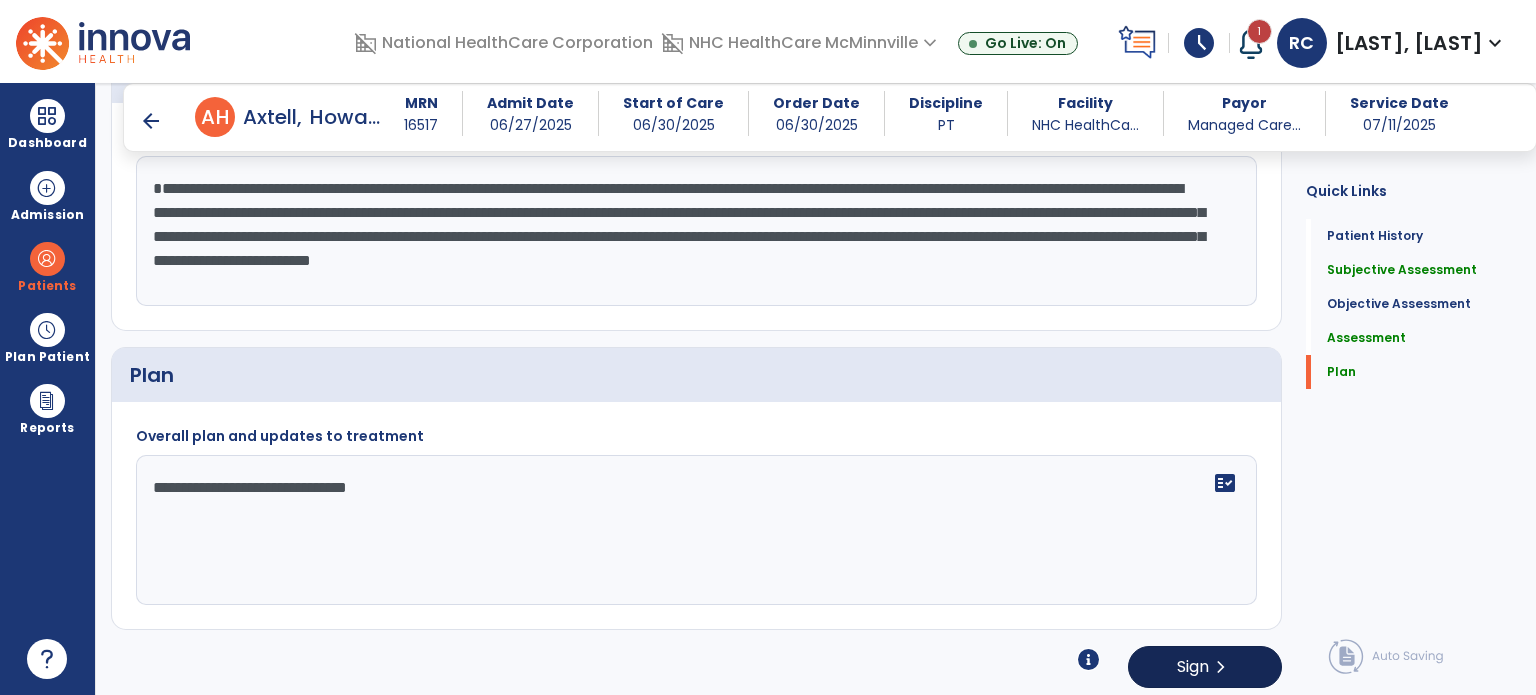 type on "**********" 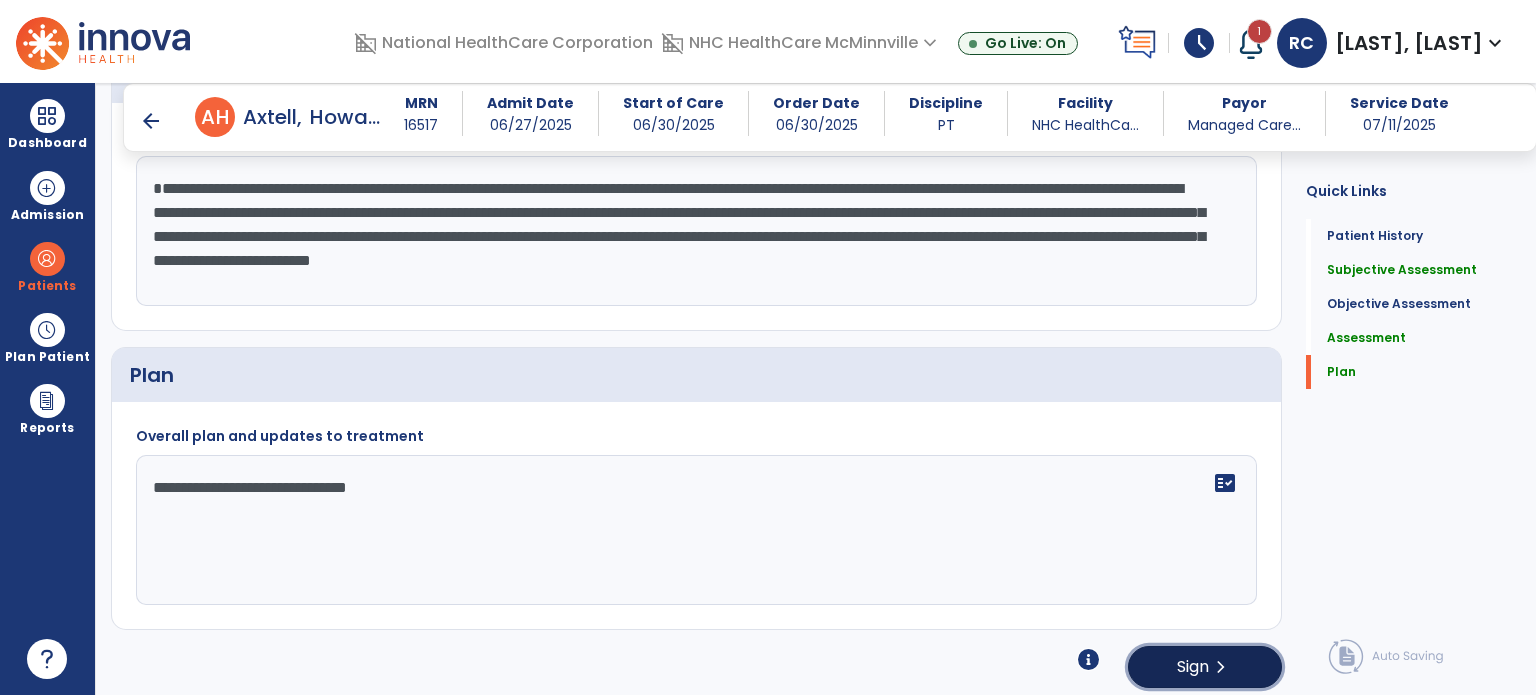 click on "Sign" 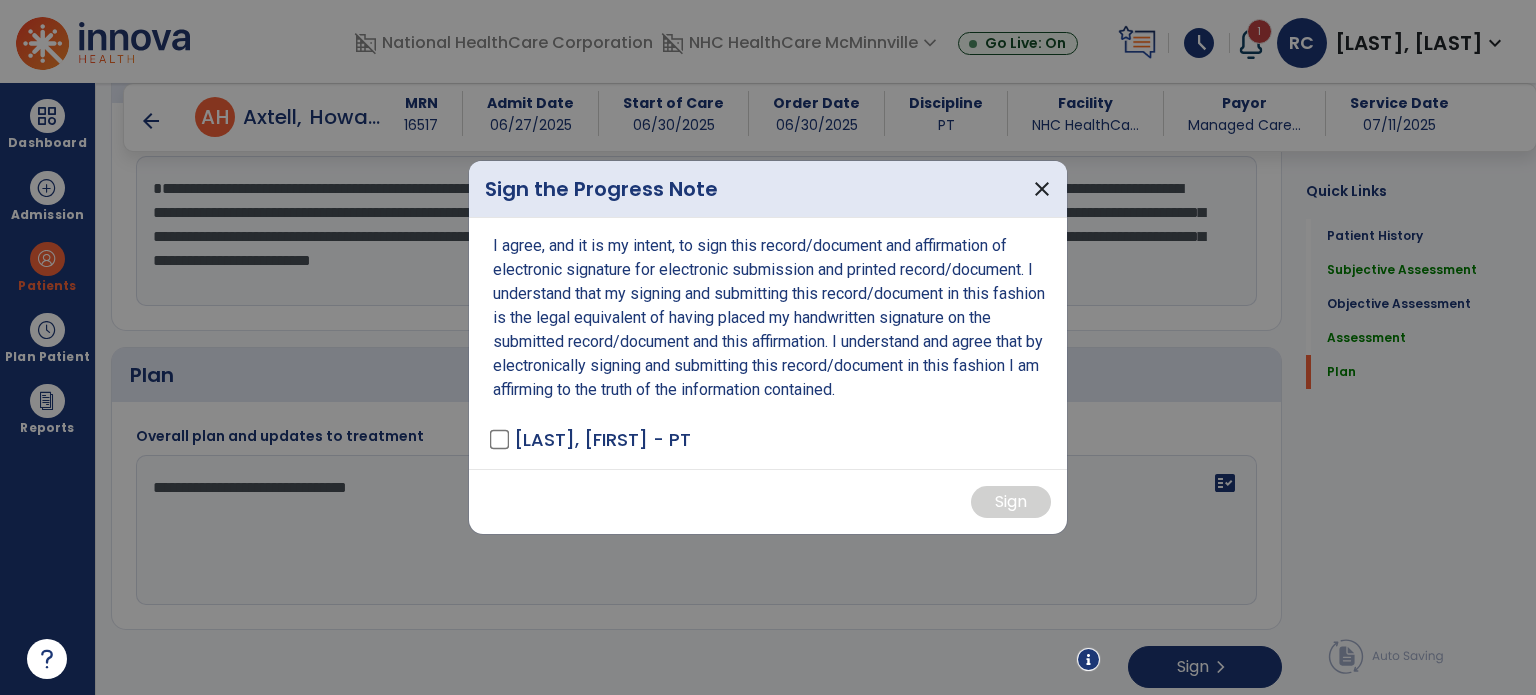 click on "I agree, and it is my intent, to sign this record/document and affirmation of electronic signature for electronic submission and printed record/document. I understand that my signing and submitting this record/document in this fashion is the legal equivalent of having placed my handwritten signature on the submitted record/document and this affirmation. I understand and agree that by electronically signing and submitting this record/document in this fashion I am affirming to the truth of the information contained.  [LAST], [FIRST]   - PT" at bounding box center [768, 343] 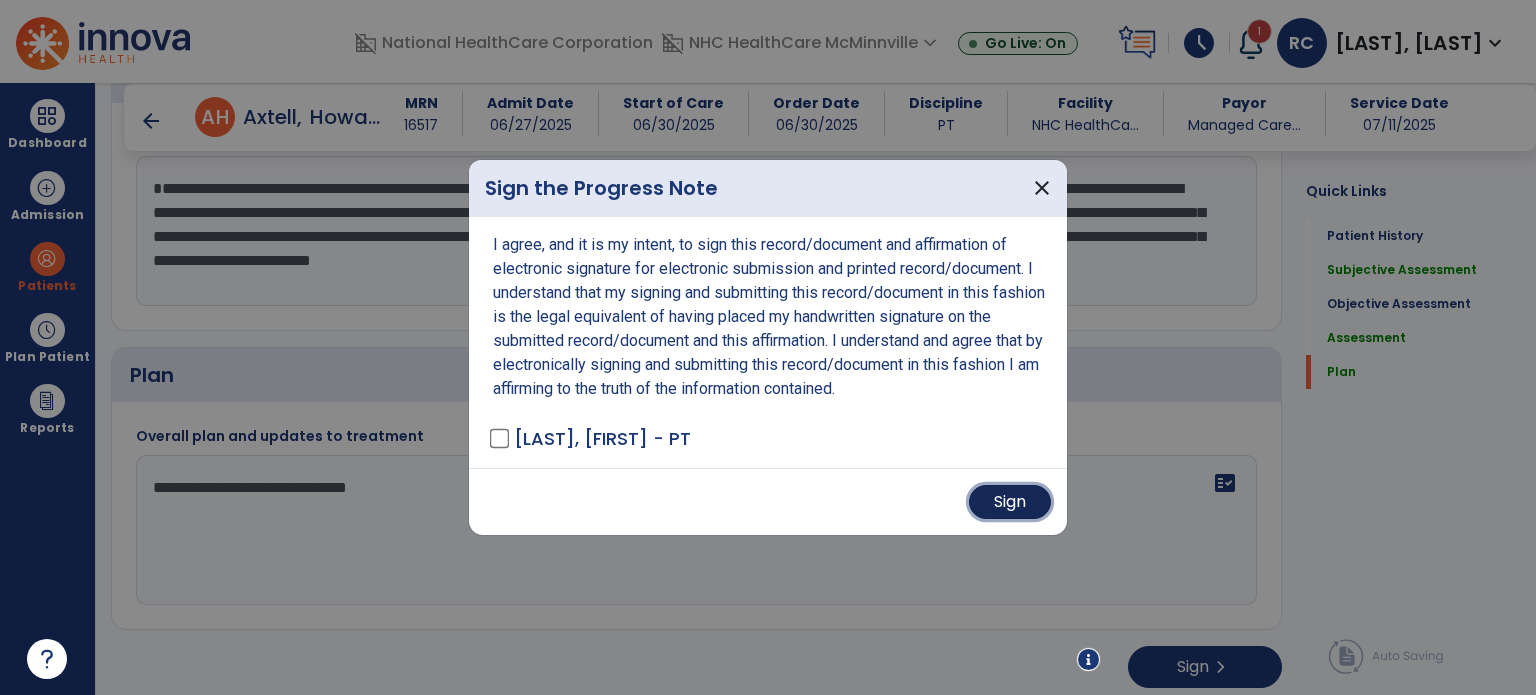 click on "Sign" at bounding box center (1010, 502) 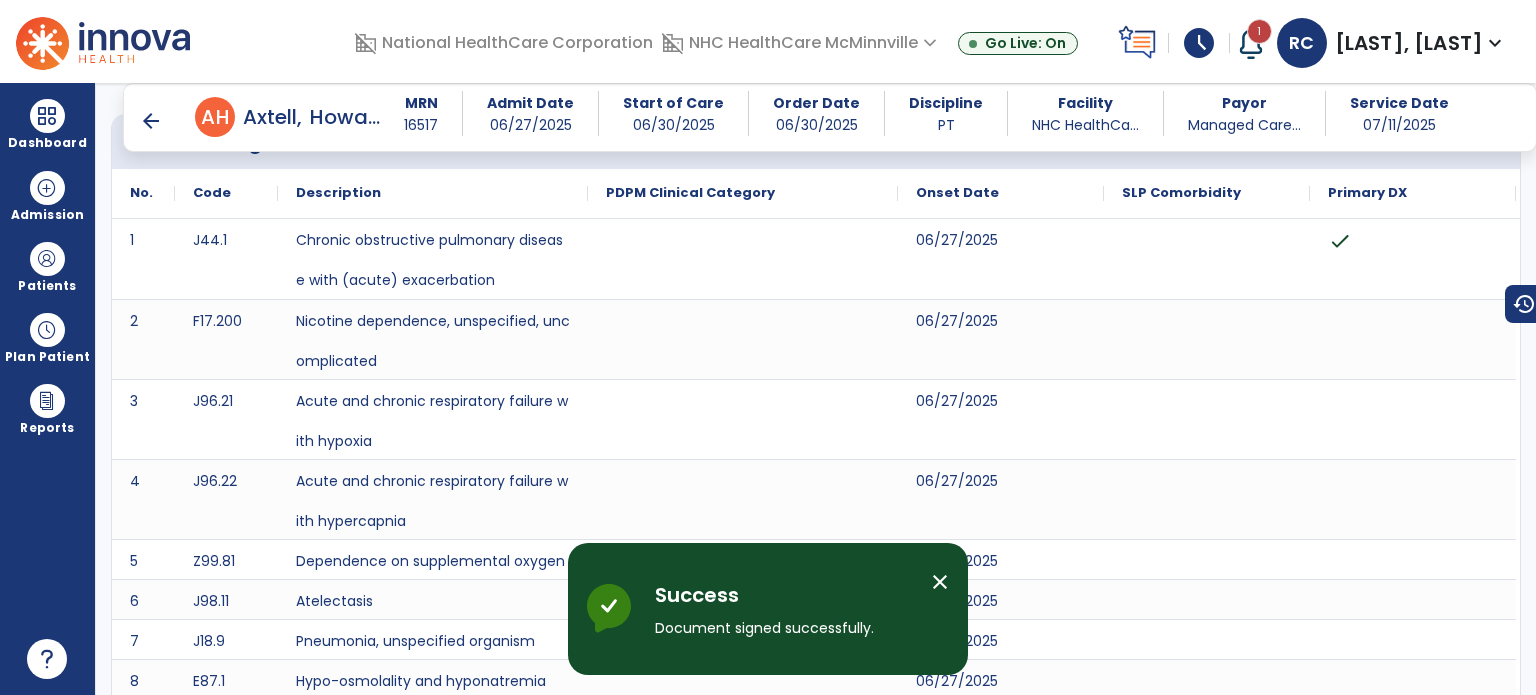 scroll, scrollTop: 0, scrollLeft: 0, axis: both 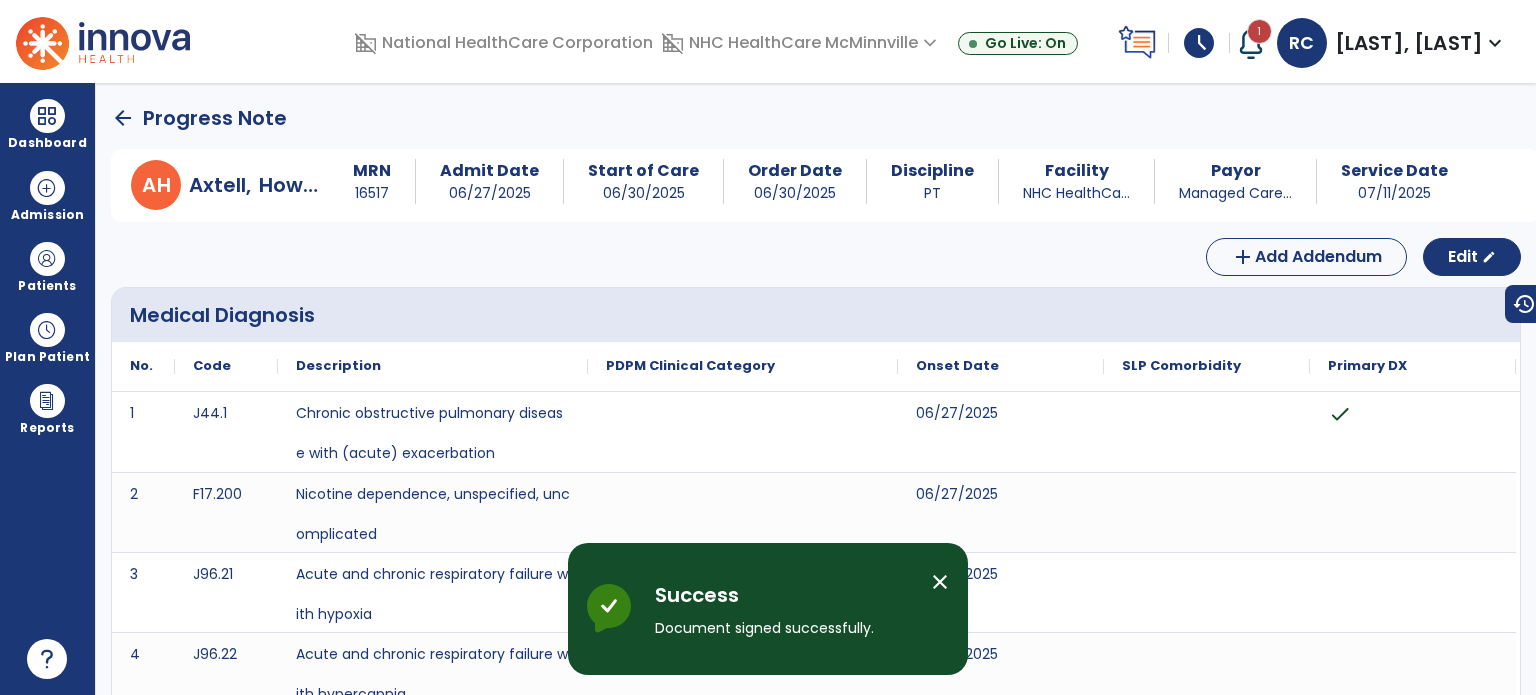 click on "arrow_back" 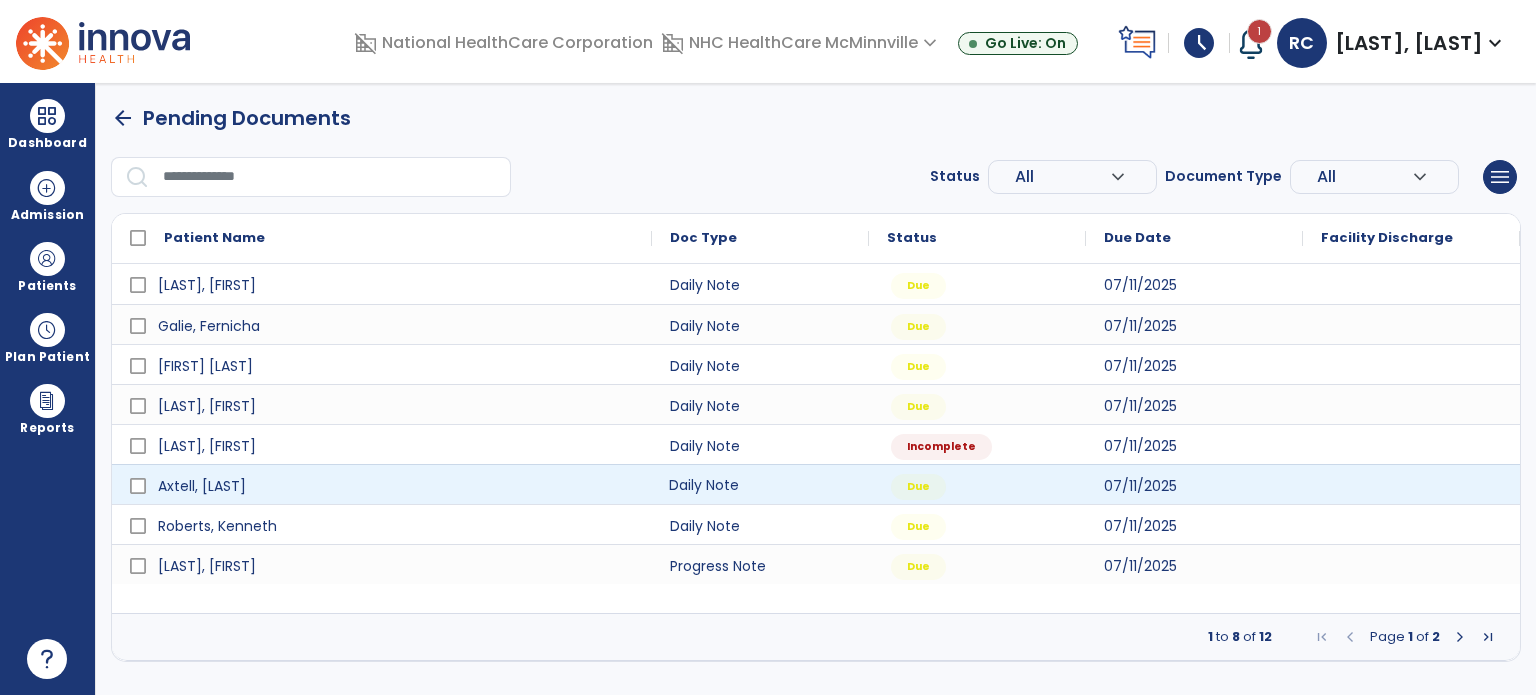 click on "Daily Note" at bounding box center (760, 484) 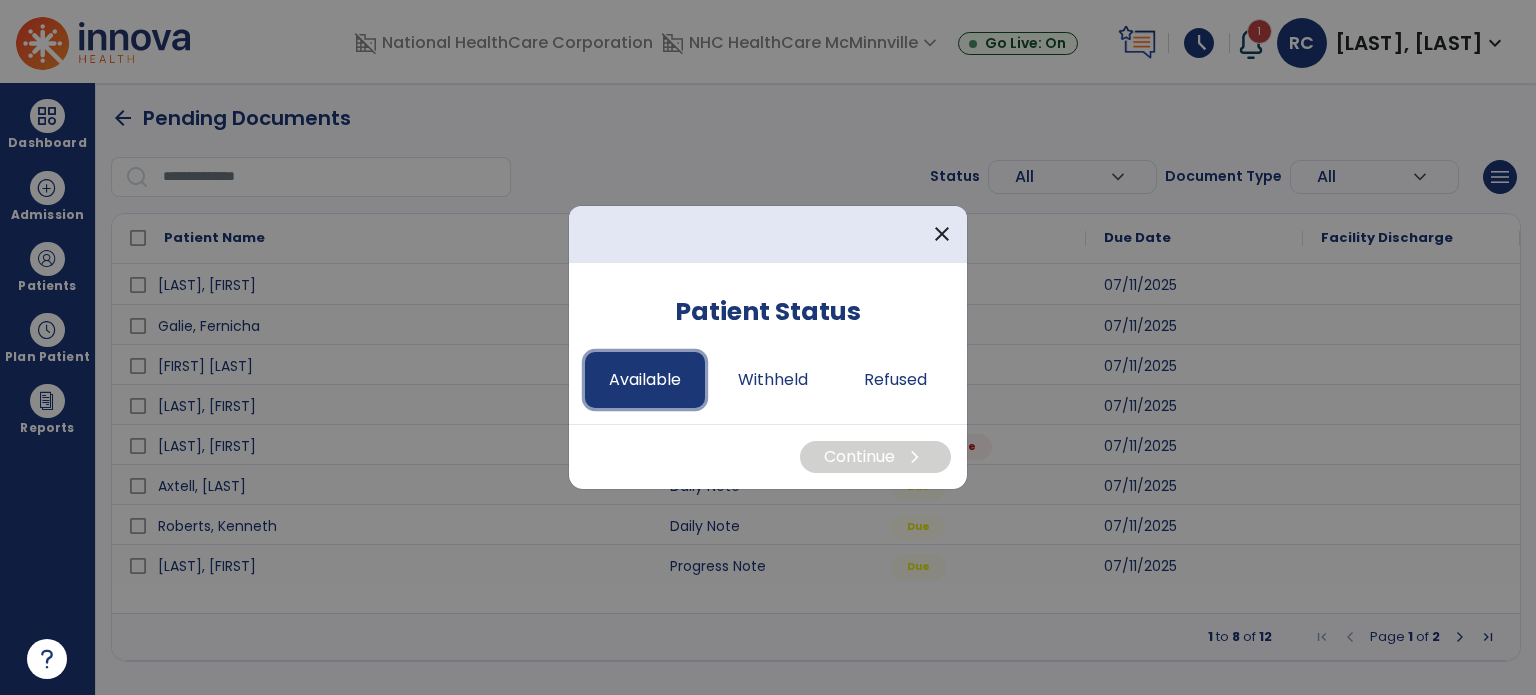 click on "Available" at bounding box center [645, 380] 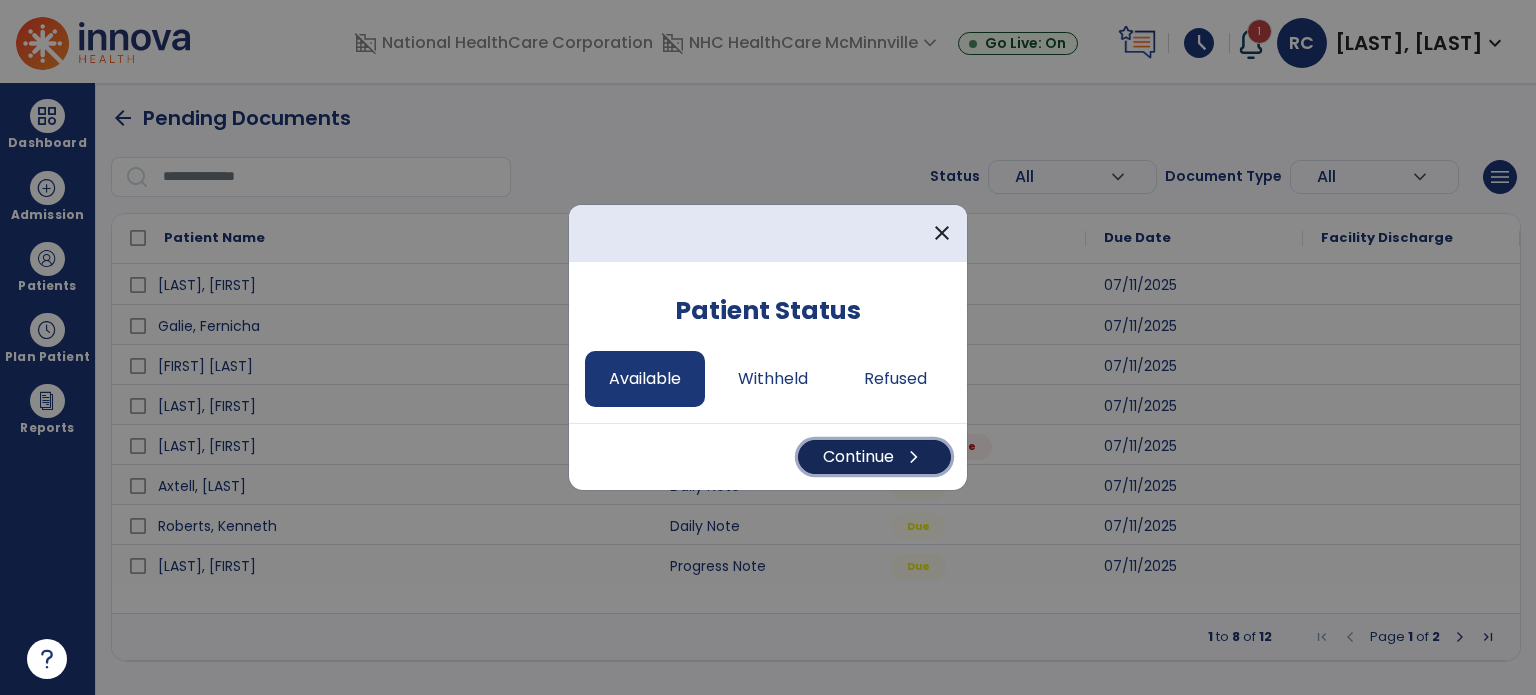 click on "Continue   chevron_right" at bounding box center [874, 457] 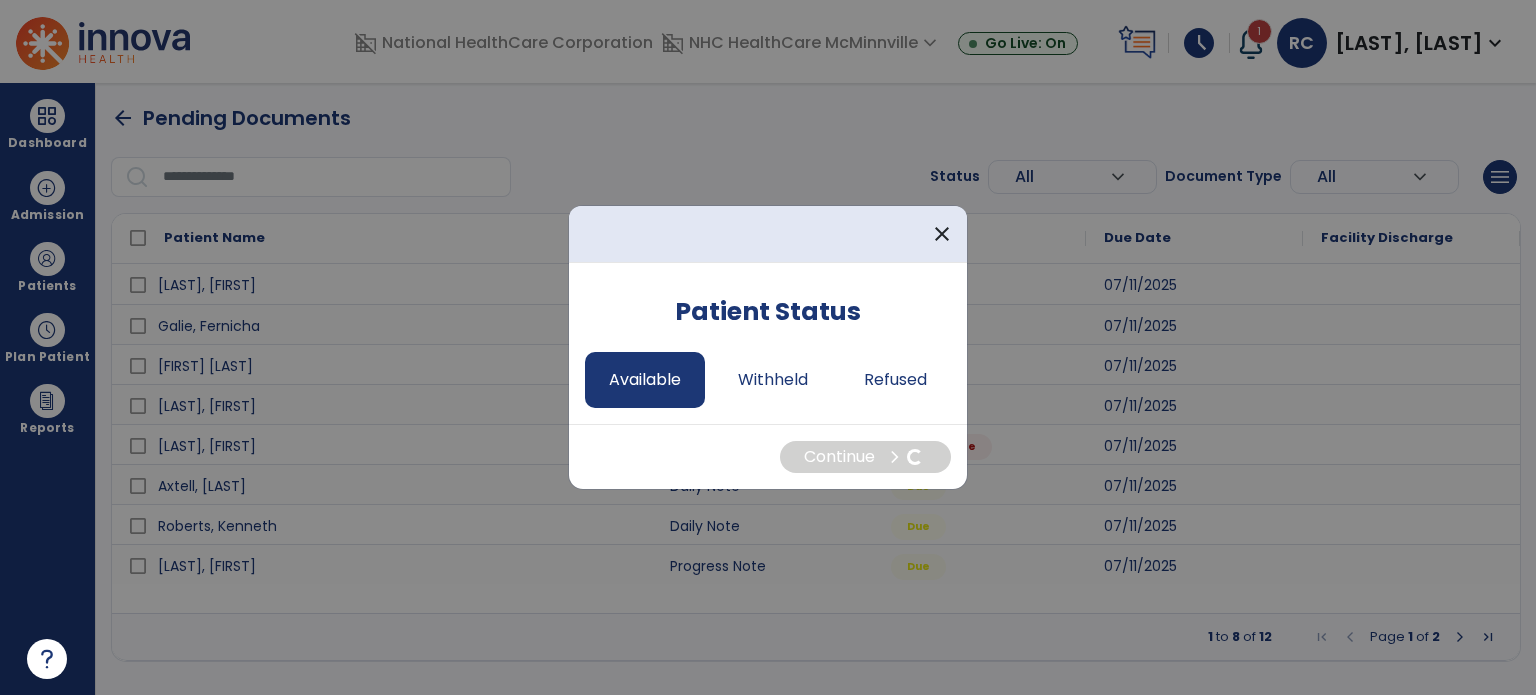 select on "*" 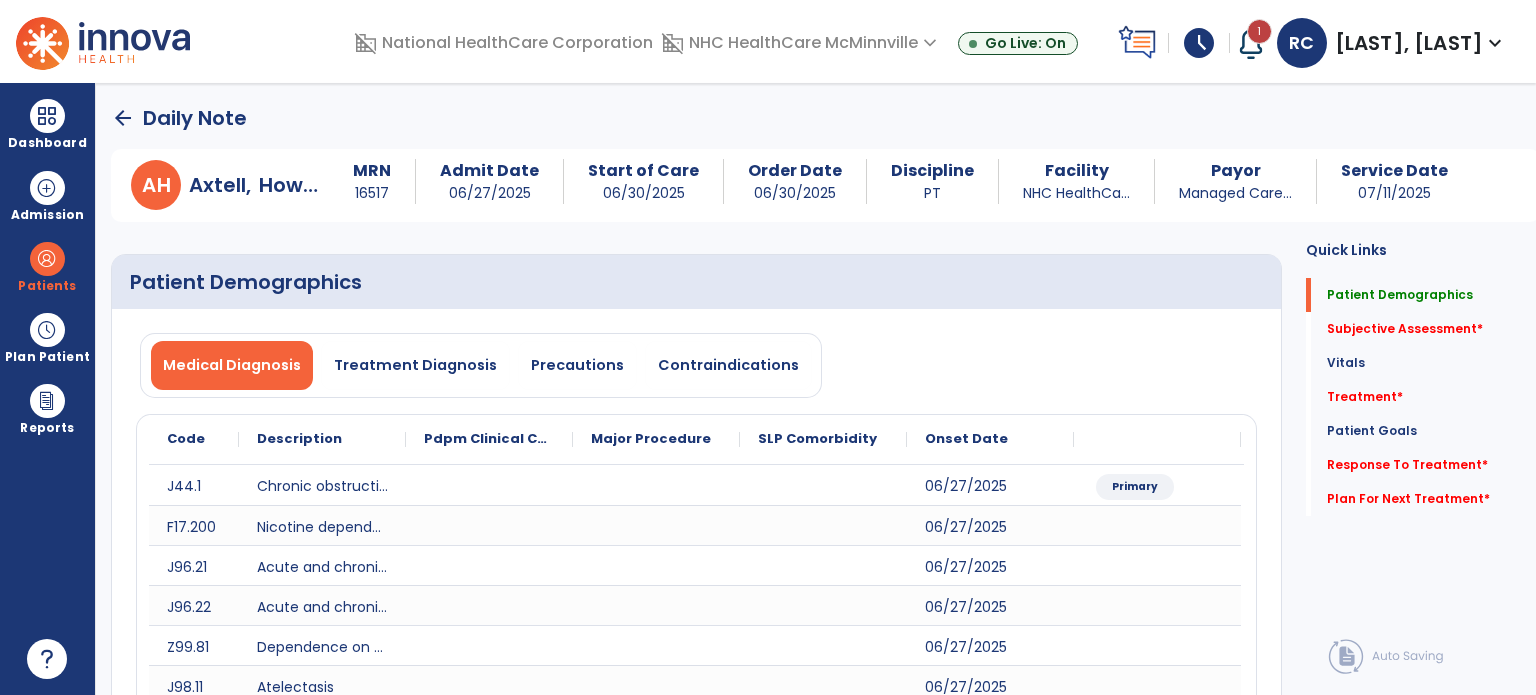 drag, startPoint x: 804, startPoint y: 447, endPoint x: 472, endPoint y: 285, distance: 369.41574 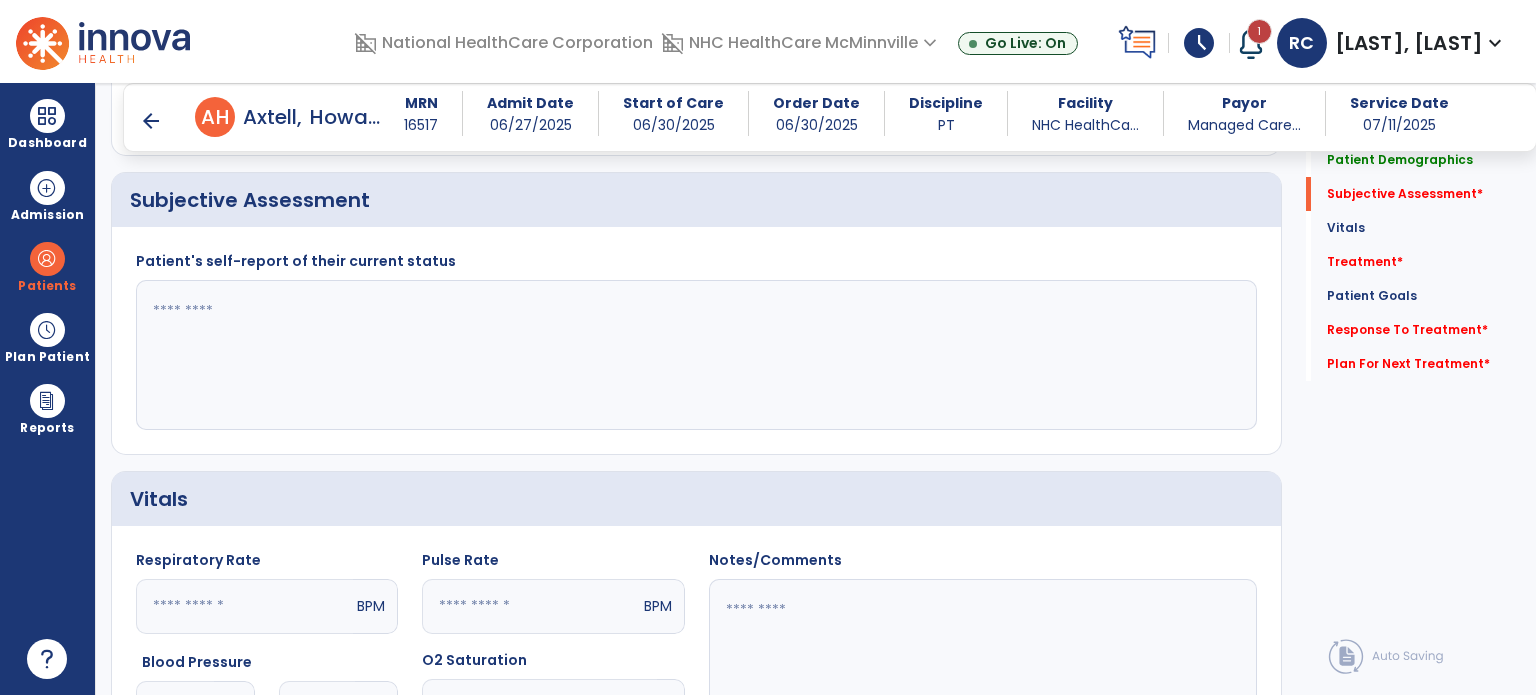 scroll, scrollTop: 859, scrollLeft: 0, axis: vertical 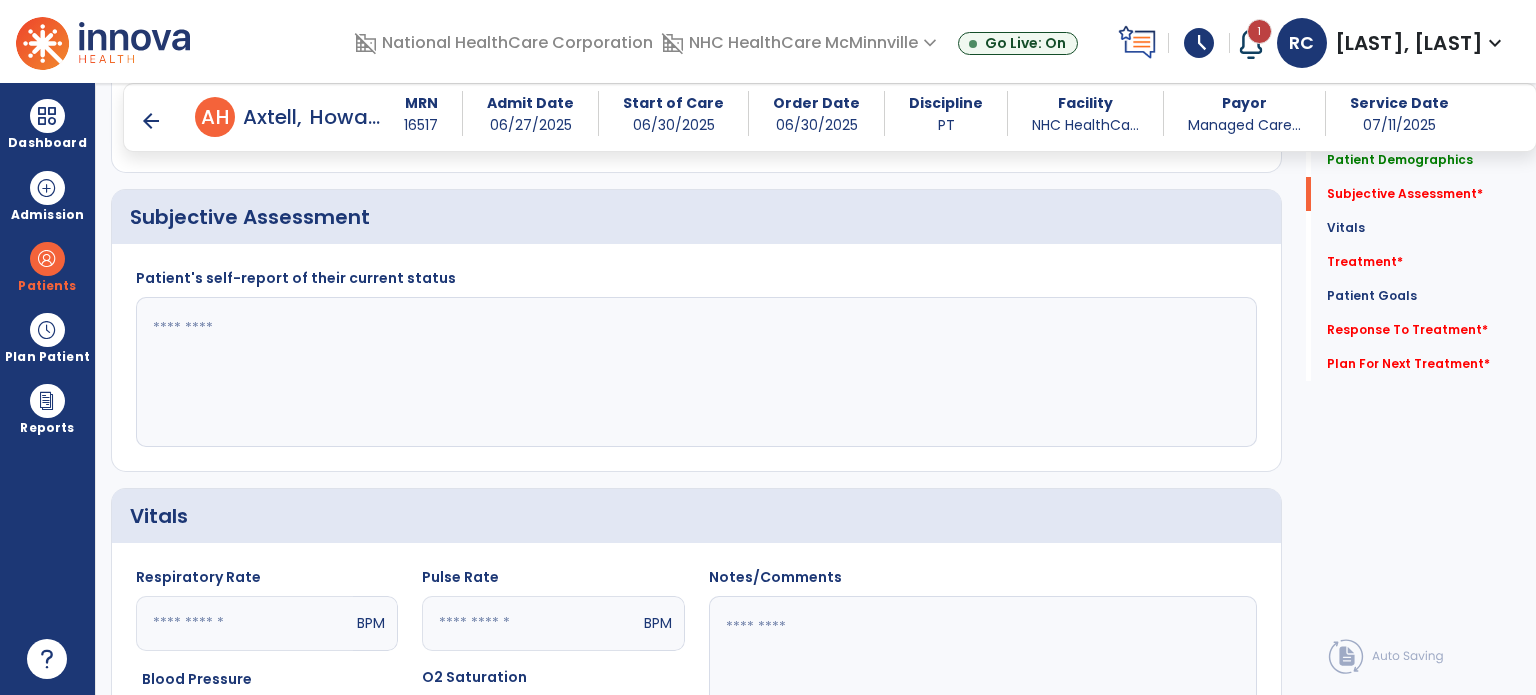 click 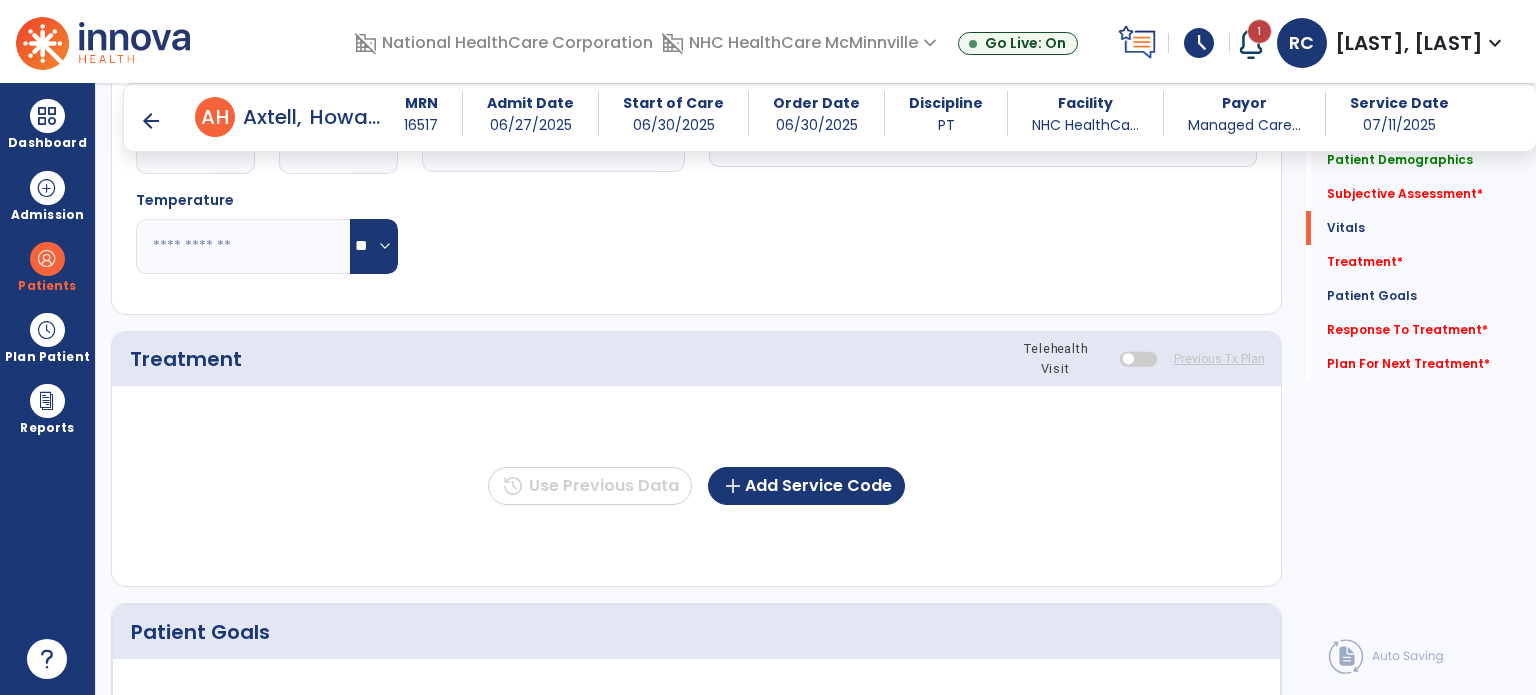 scroll, scrollTop: 1484, scrollLeft: 0, axis: vertical 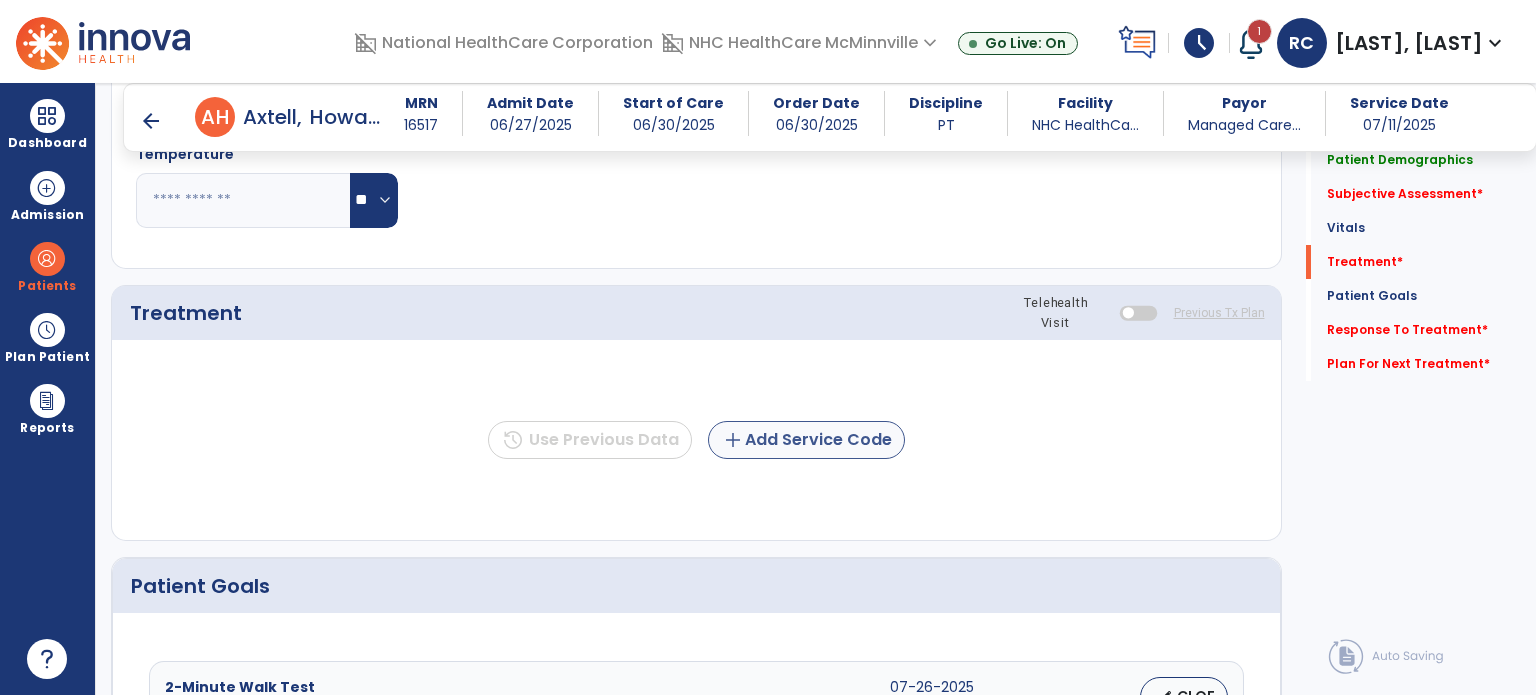 type on "**********" 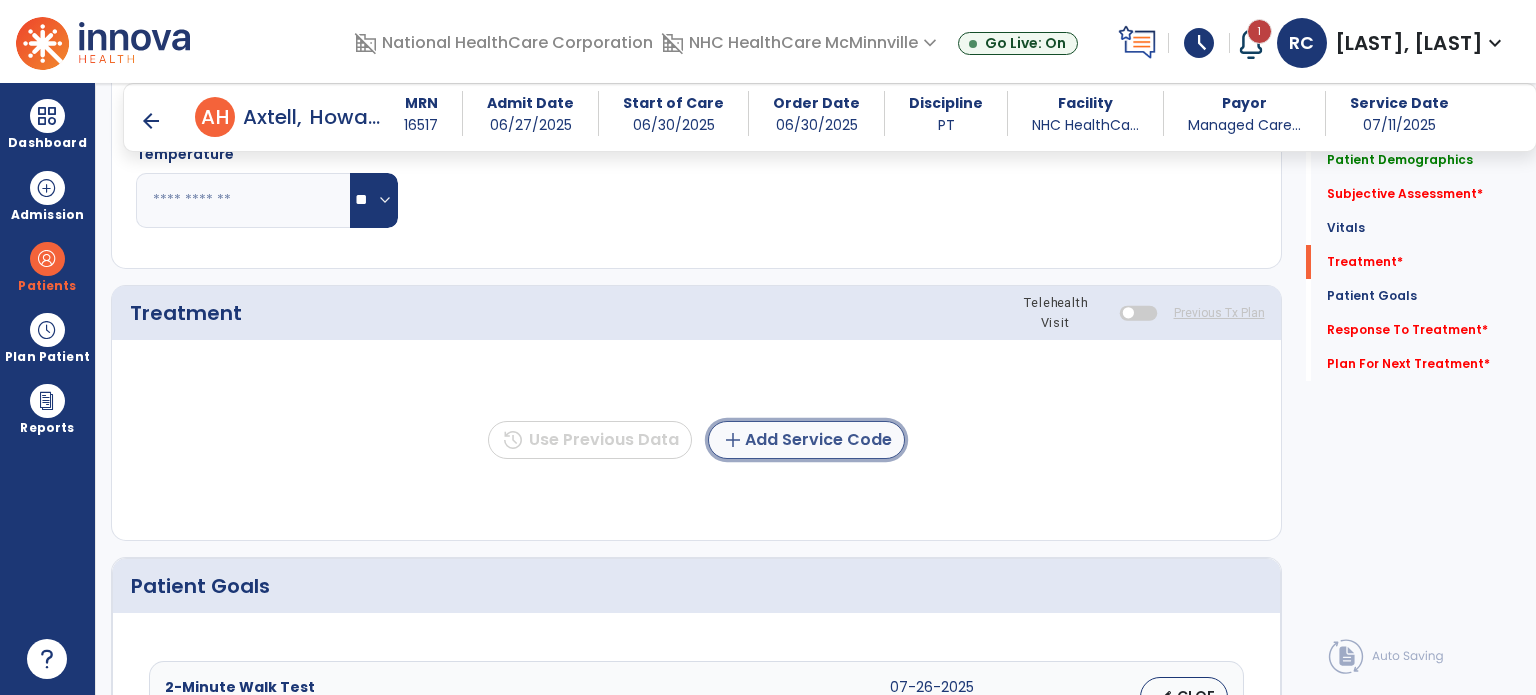 click on "add  Add Service Code" 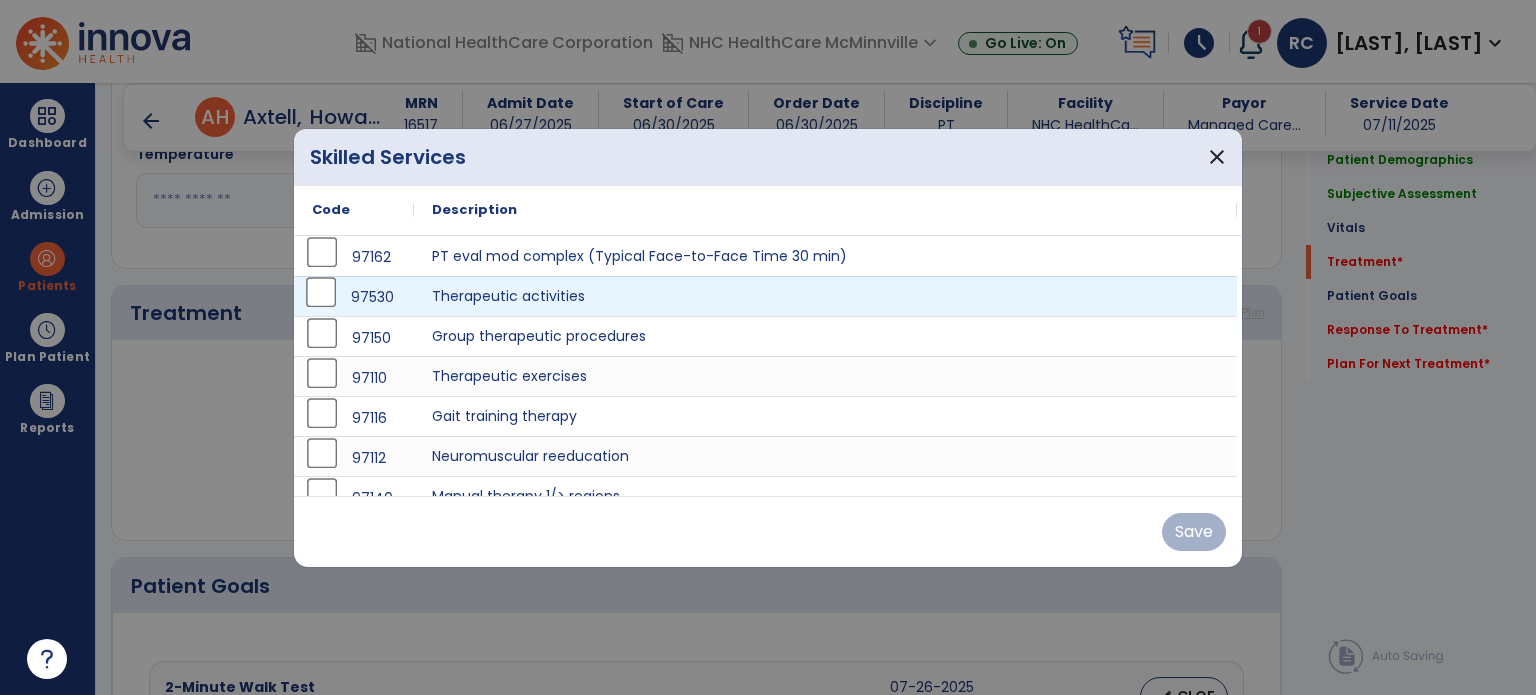click on "97530" at bounding box center [354, 296] 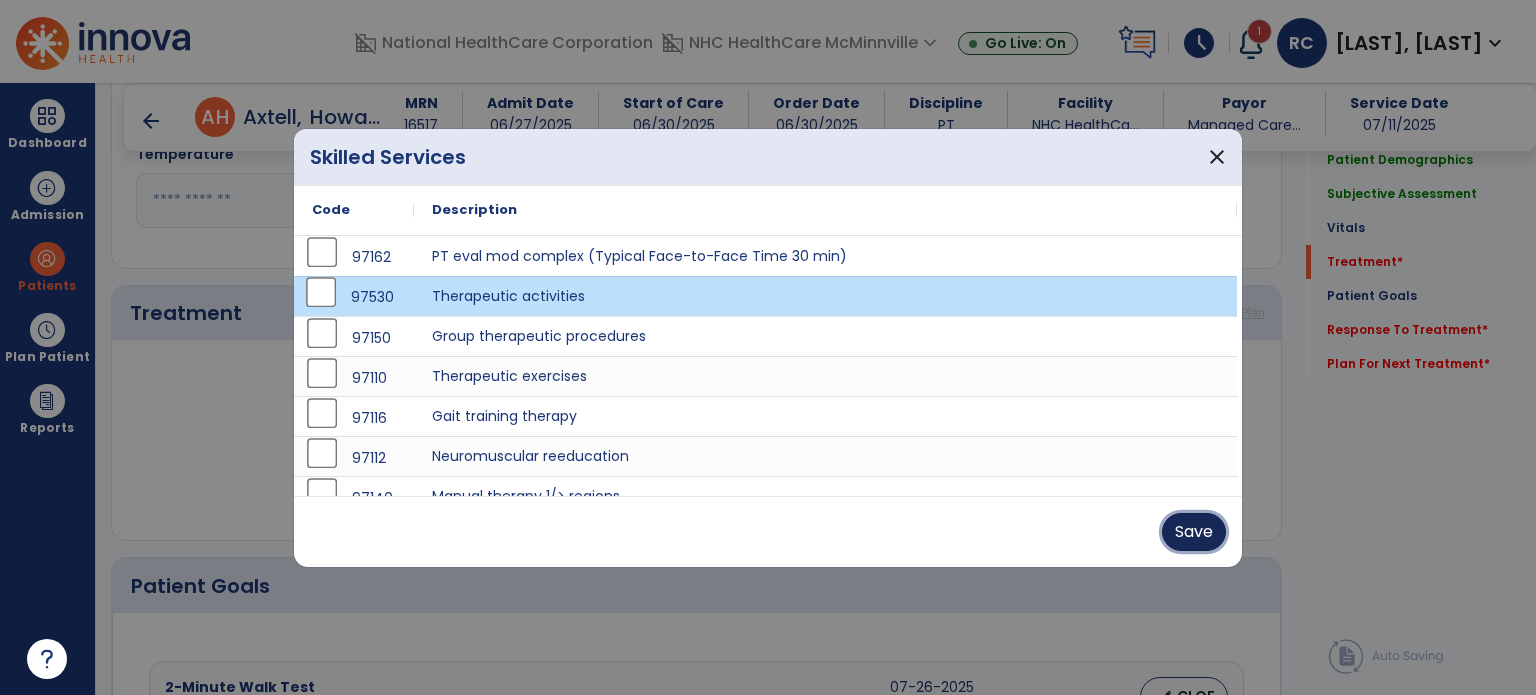 click on "Save" at bounding box center (1194, 532) 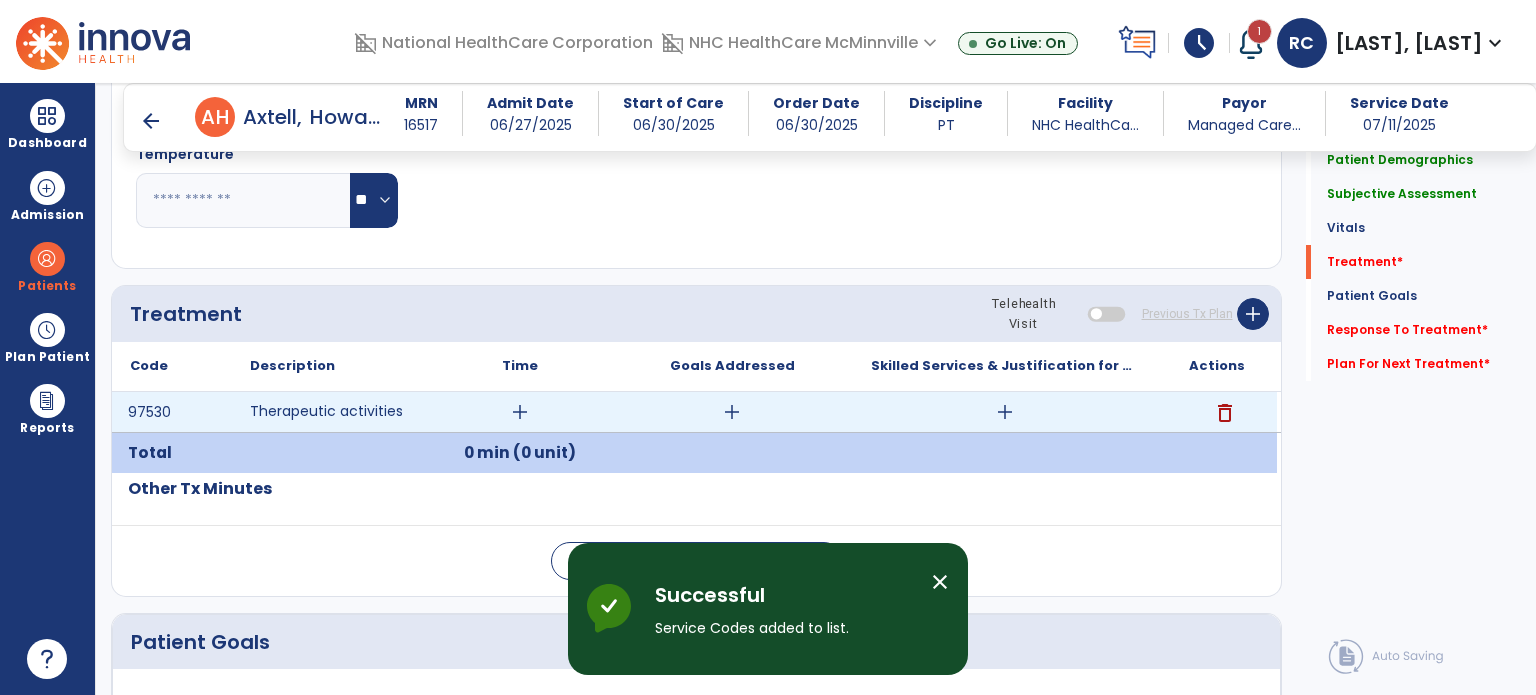 click on "add" at bounding box center (520, 412) 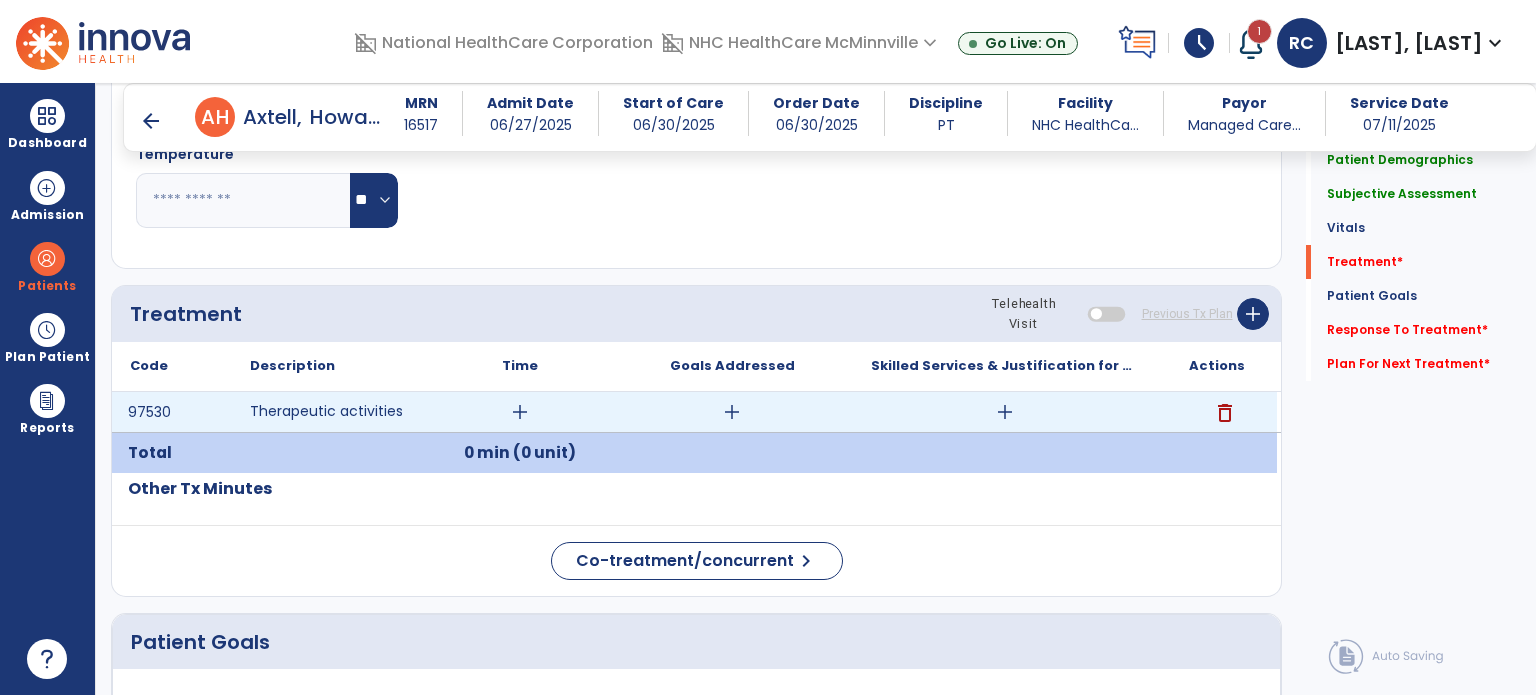 click on "add" at bounding box center (520, 412) 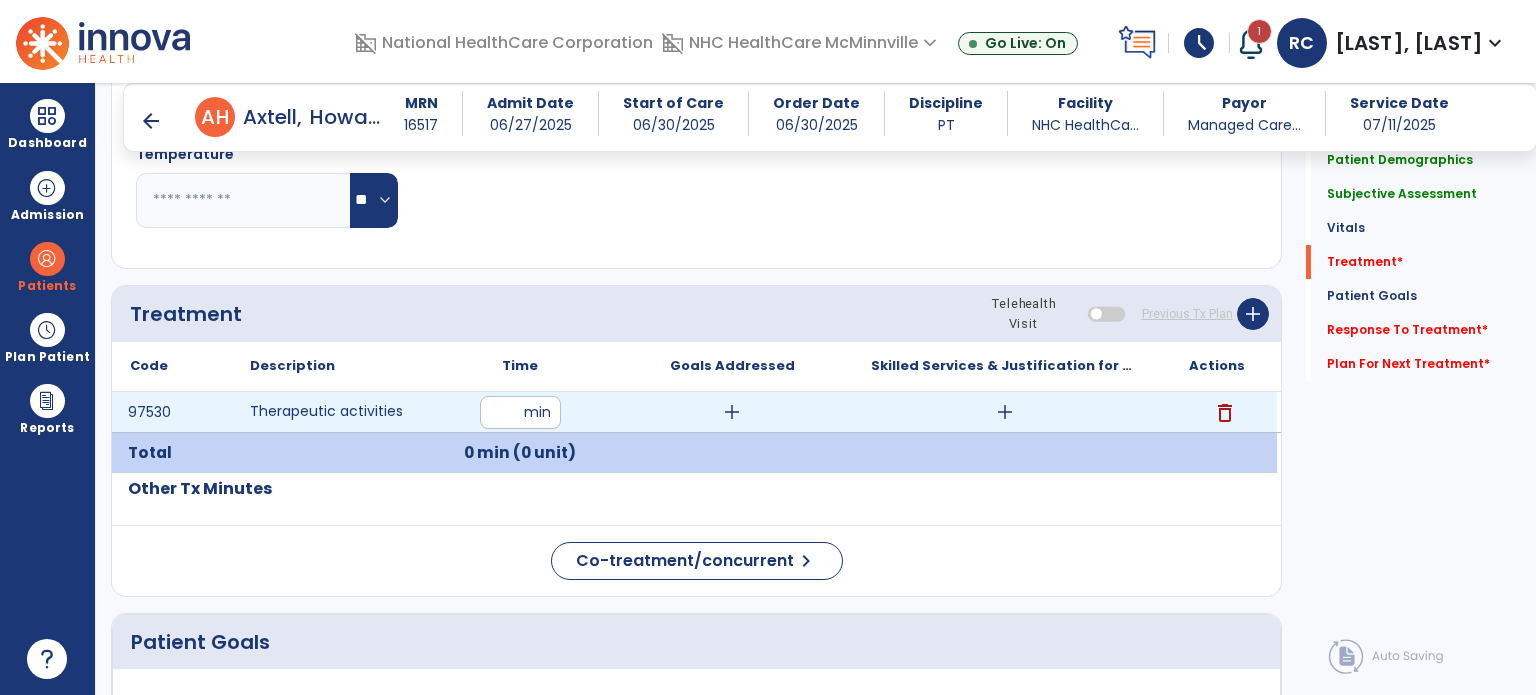 click at bounding box center (520, 412) 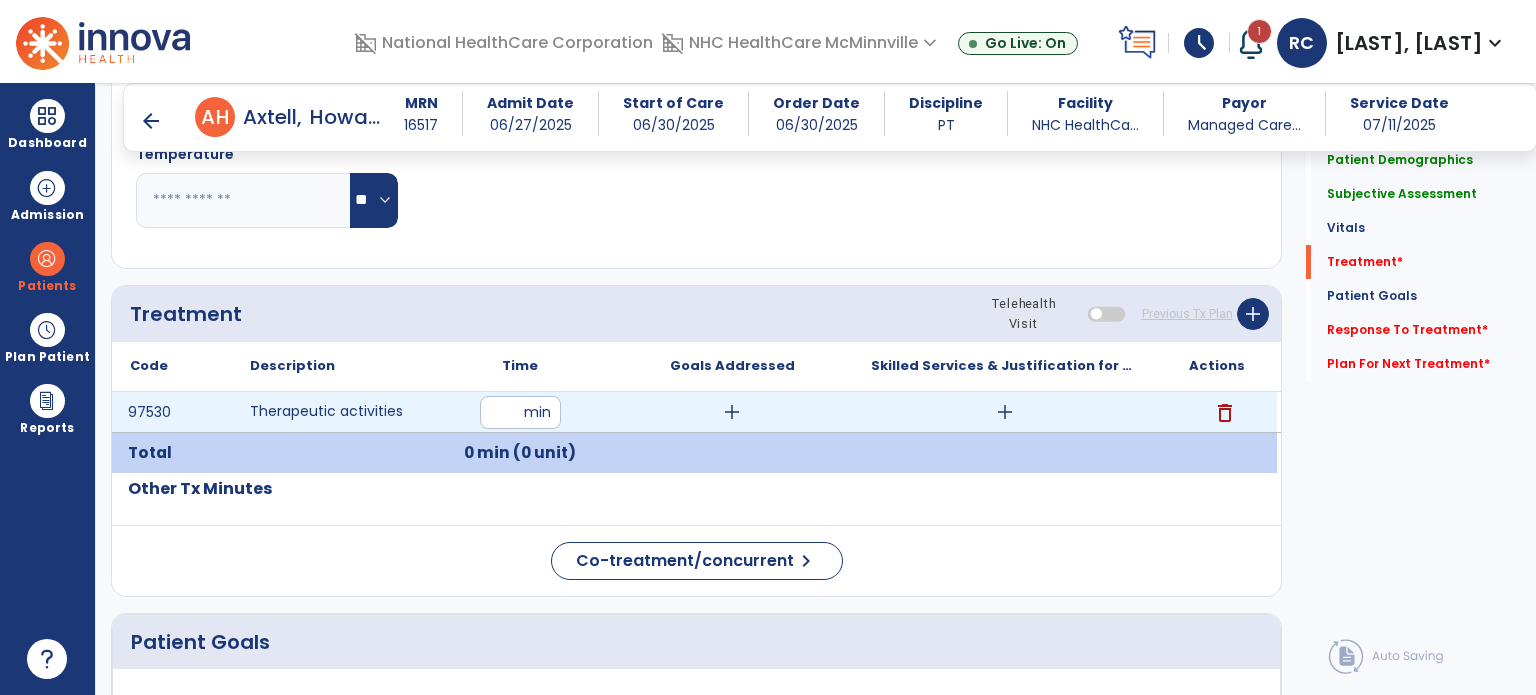 type on "**" 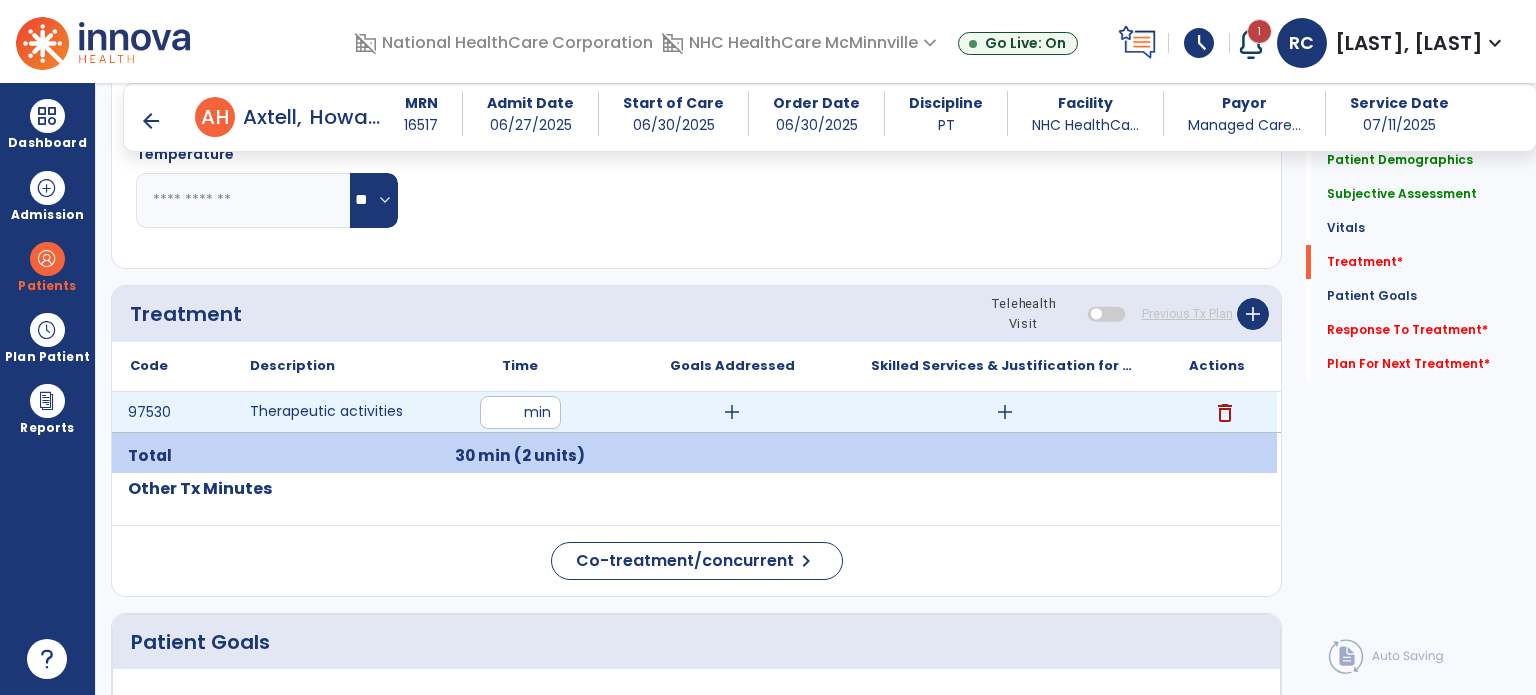 click on "add" at bounding box center (1005, 412) 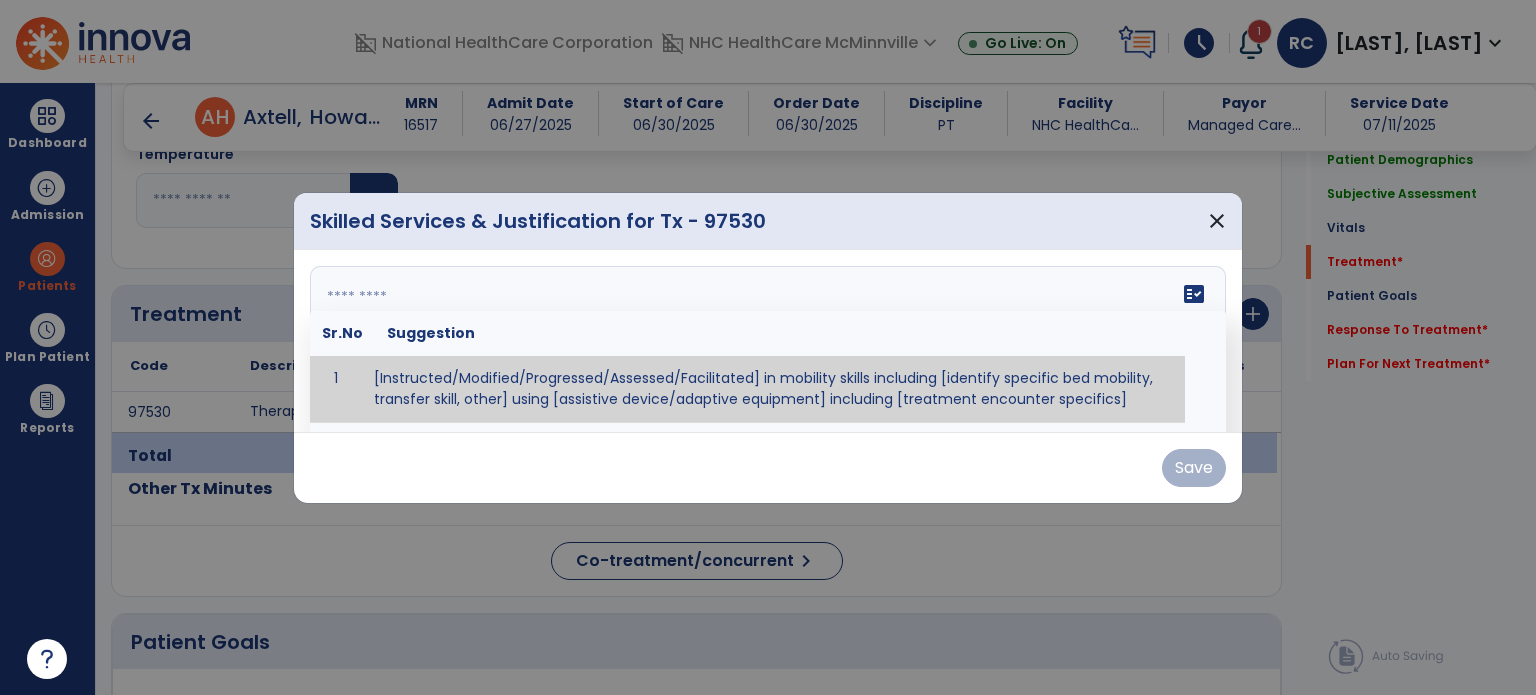 click on "fact_check  Sr.No Suggestion 1 [Instructed/Modified/Progressed/Assessed/Facilitated] in mobility skills including [identify specific bed mobility, transfer skill, other] using [assistive device/adaptive equipment] including [treatment encounter specifics]" at bounding box center [768, 341] 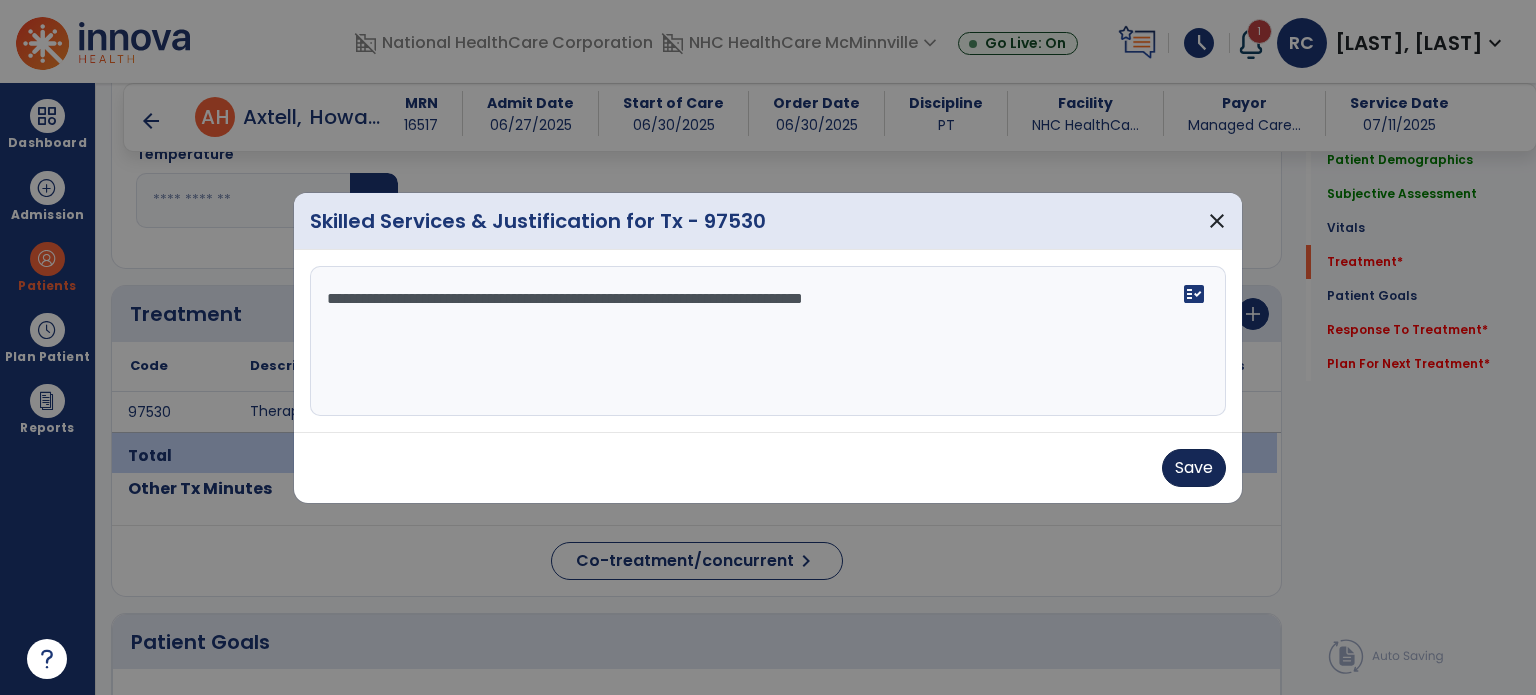 type on "**********" 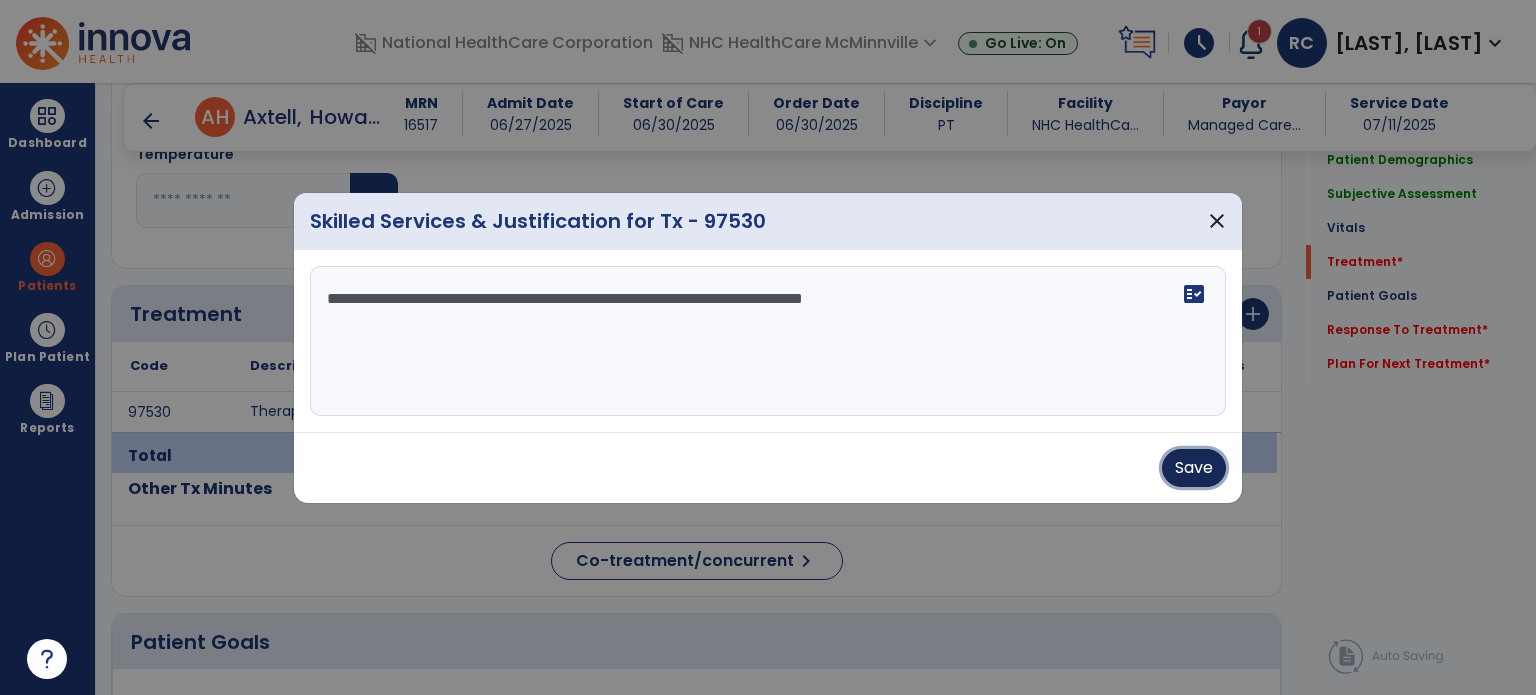 click on "Save" at bounding box center [1194, 468] 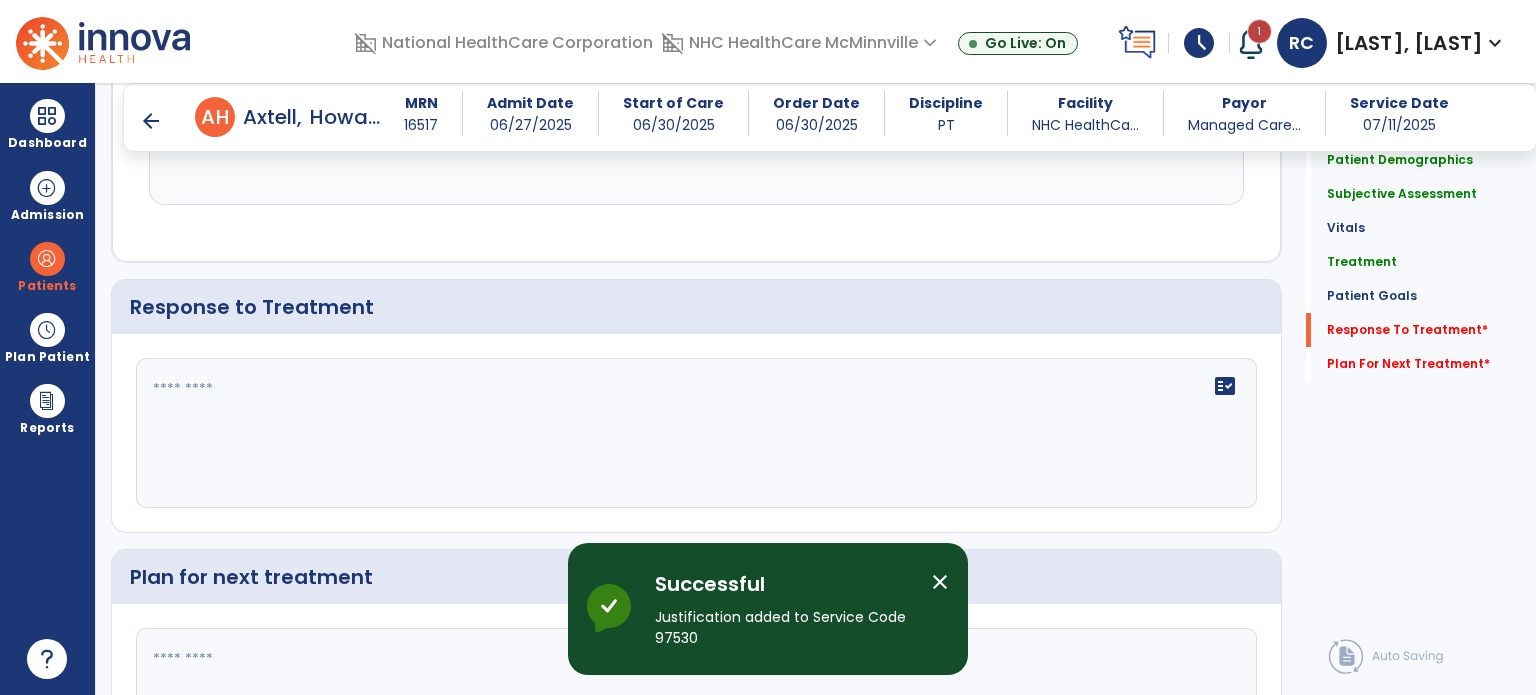 scroll, scrollTop: 2987, scrollLeft: 0, axis: vertical 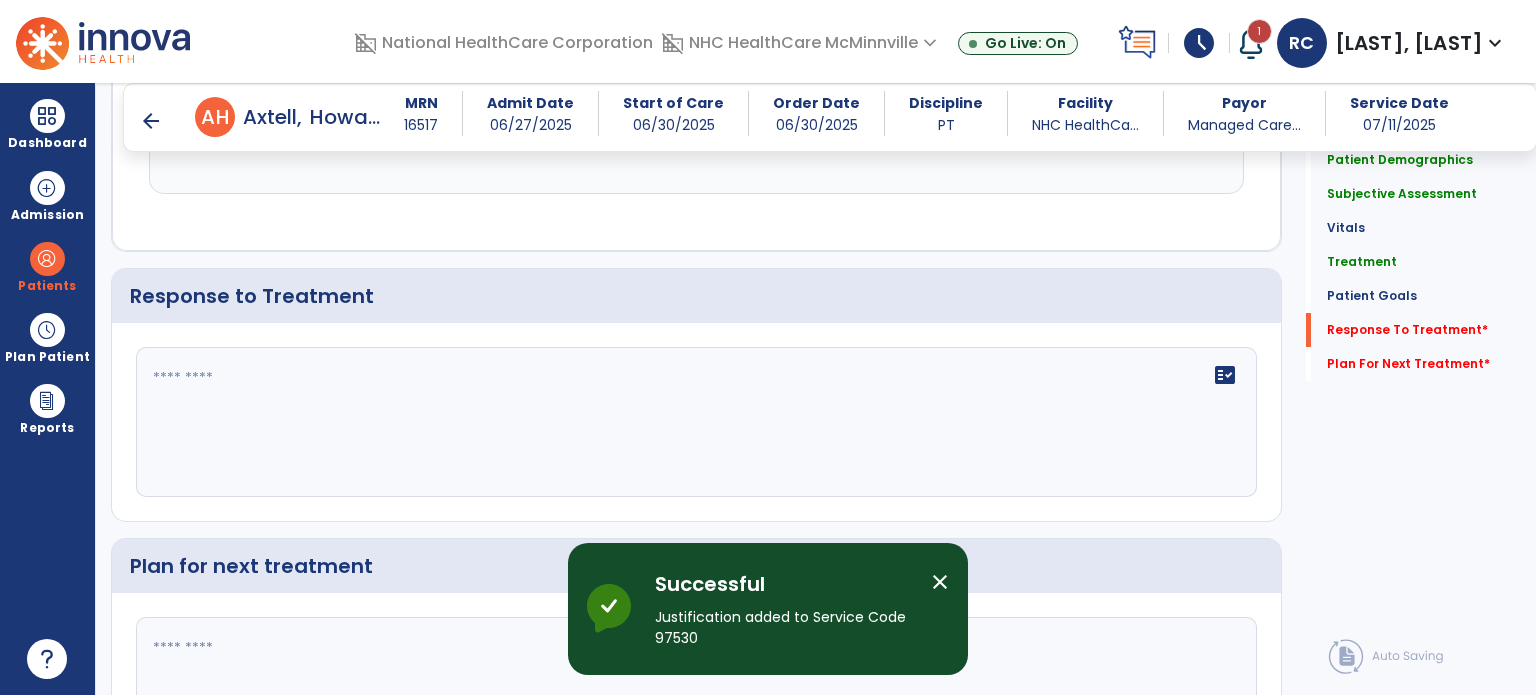click on "fact_check" 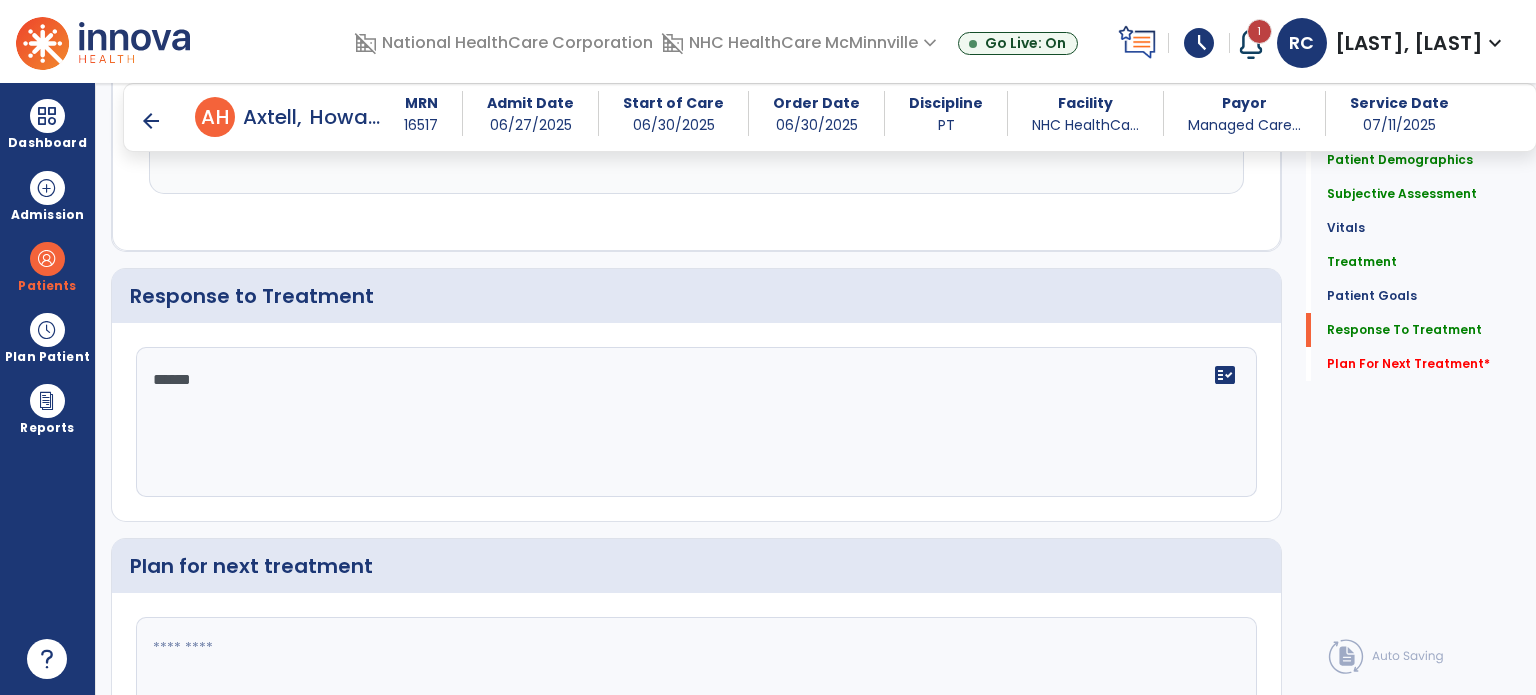 scroll, scrollTop: 2987, scrollLeft: 0, axis: vertical 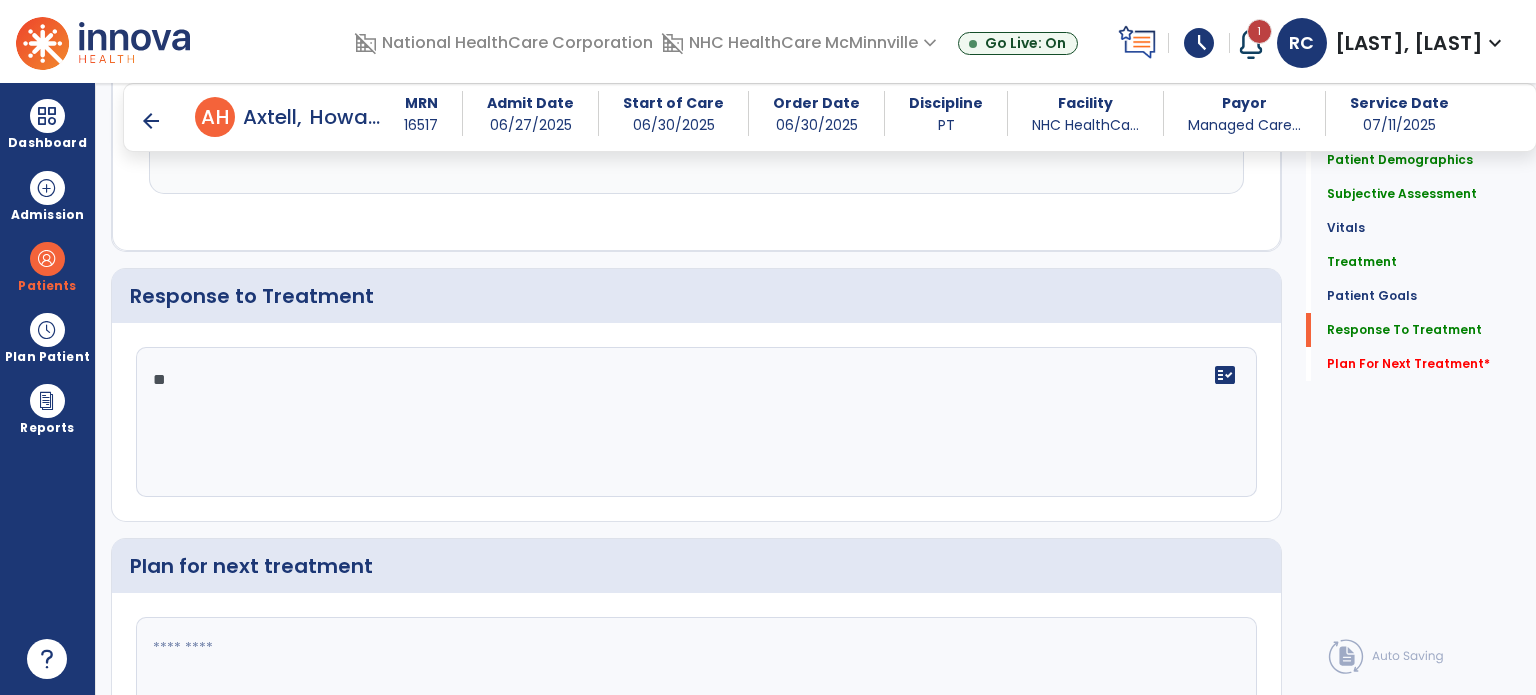 type on "*" 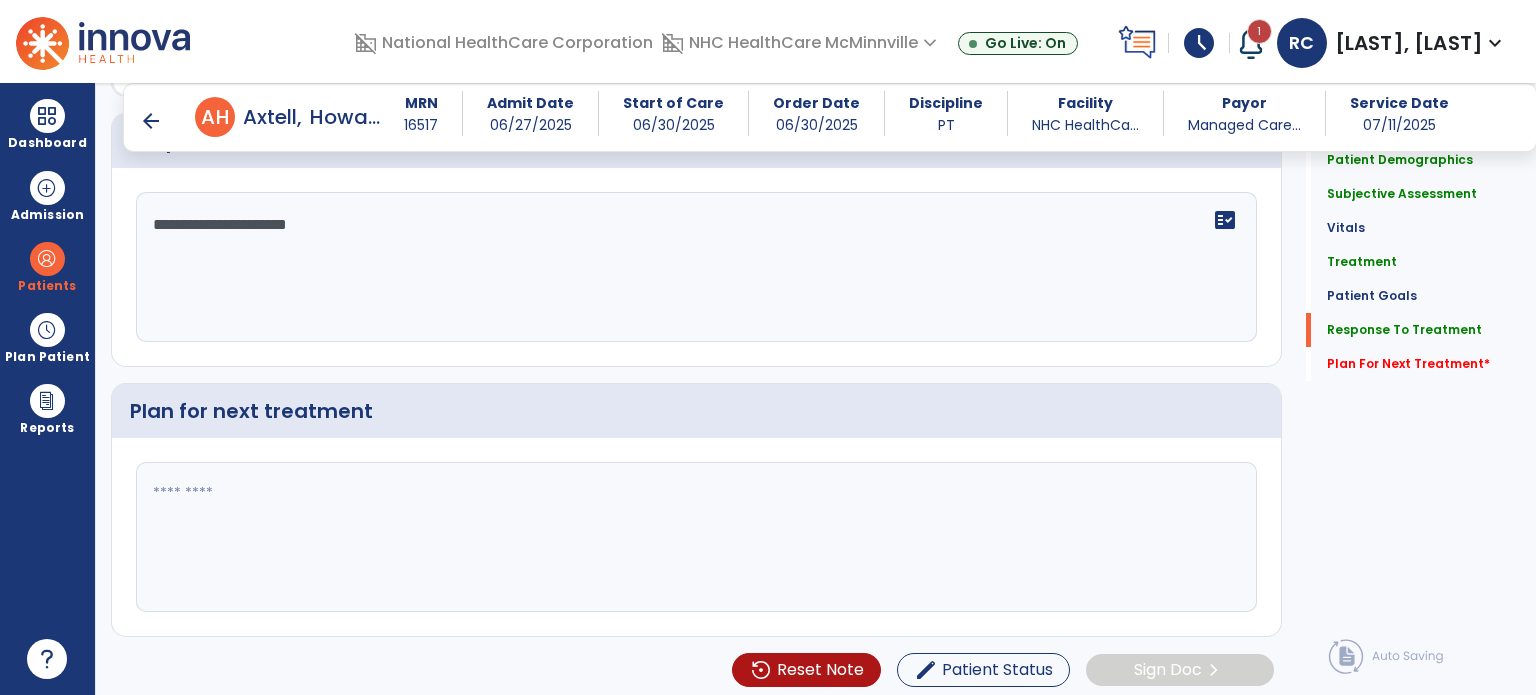 type on "**********" 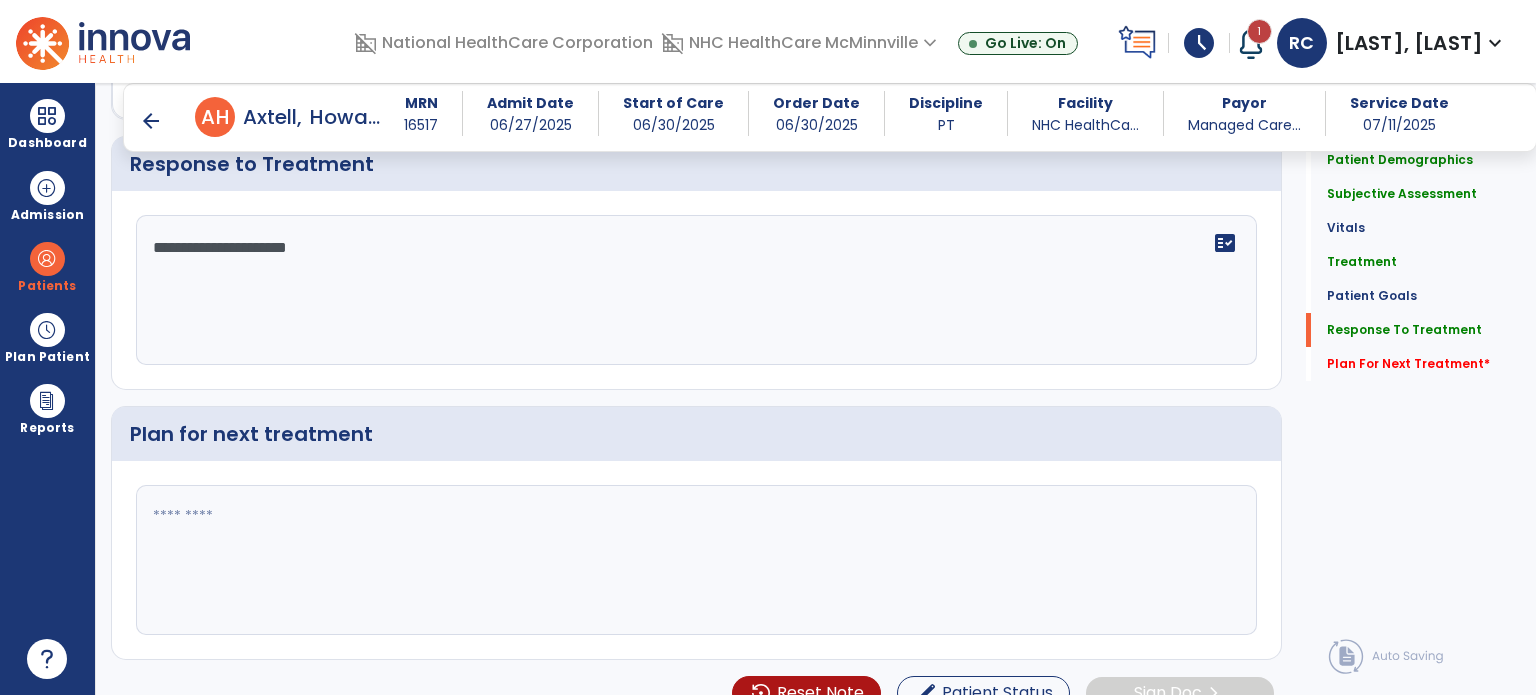 scroll, scrollTop: 3142, scrollLeft: 0, axis: vertical 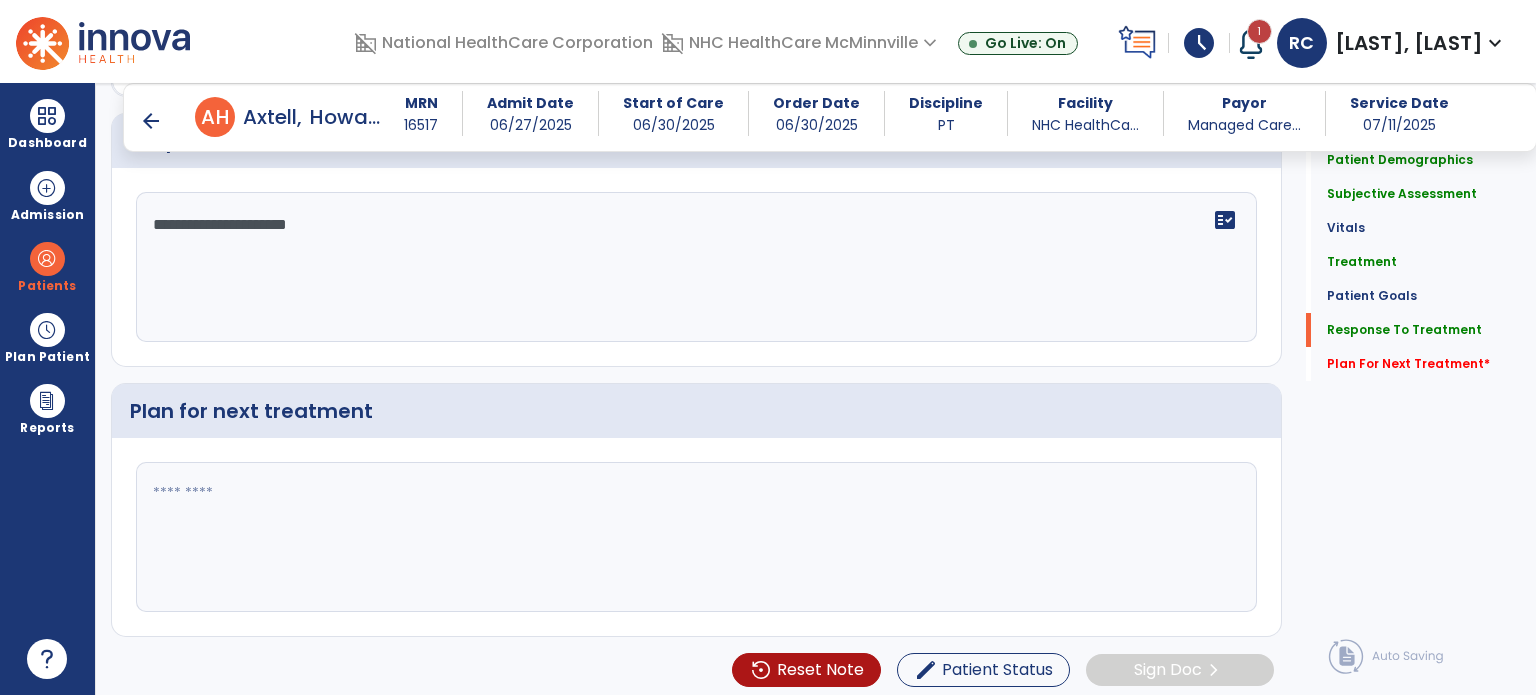 click 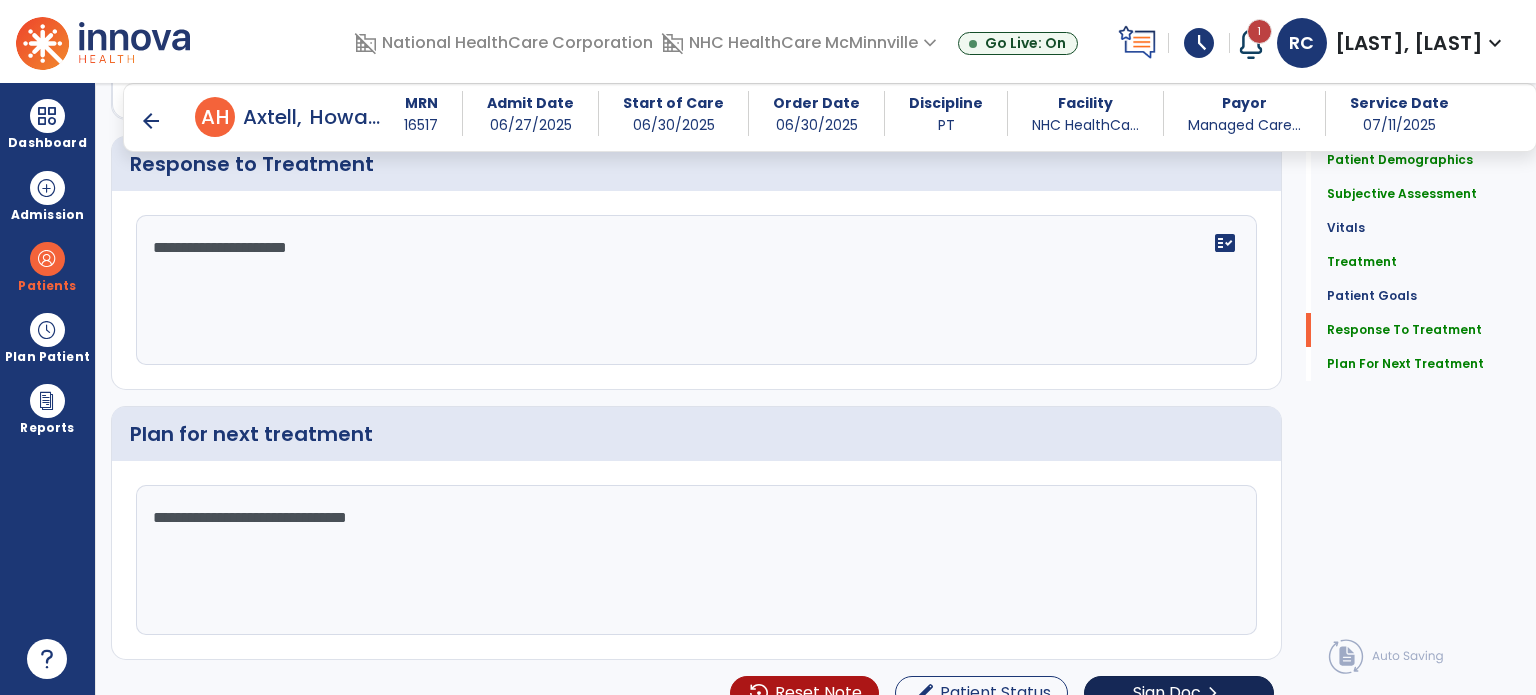 scroll, scrollTop: 3142, scrollLeft: 0, axis: vertical 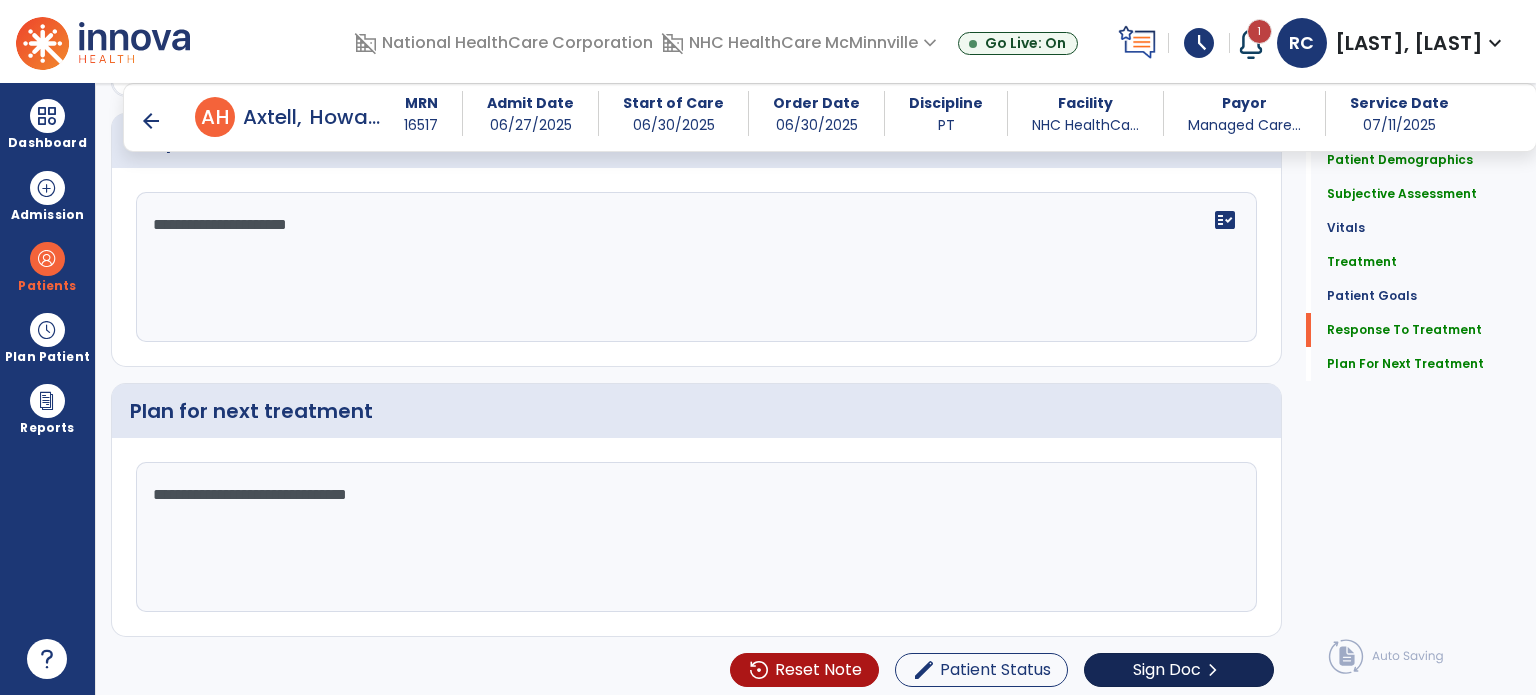 type on "**********" 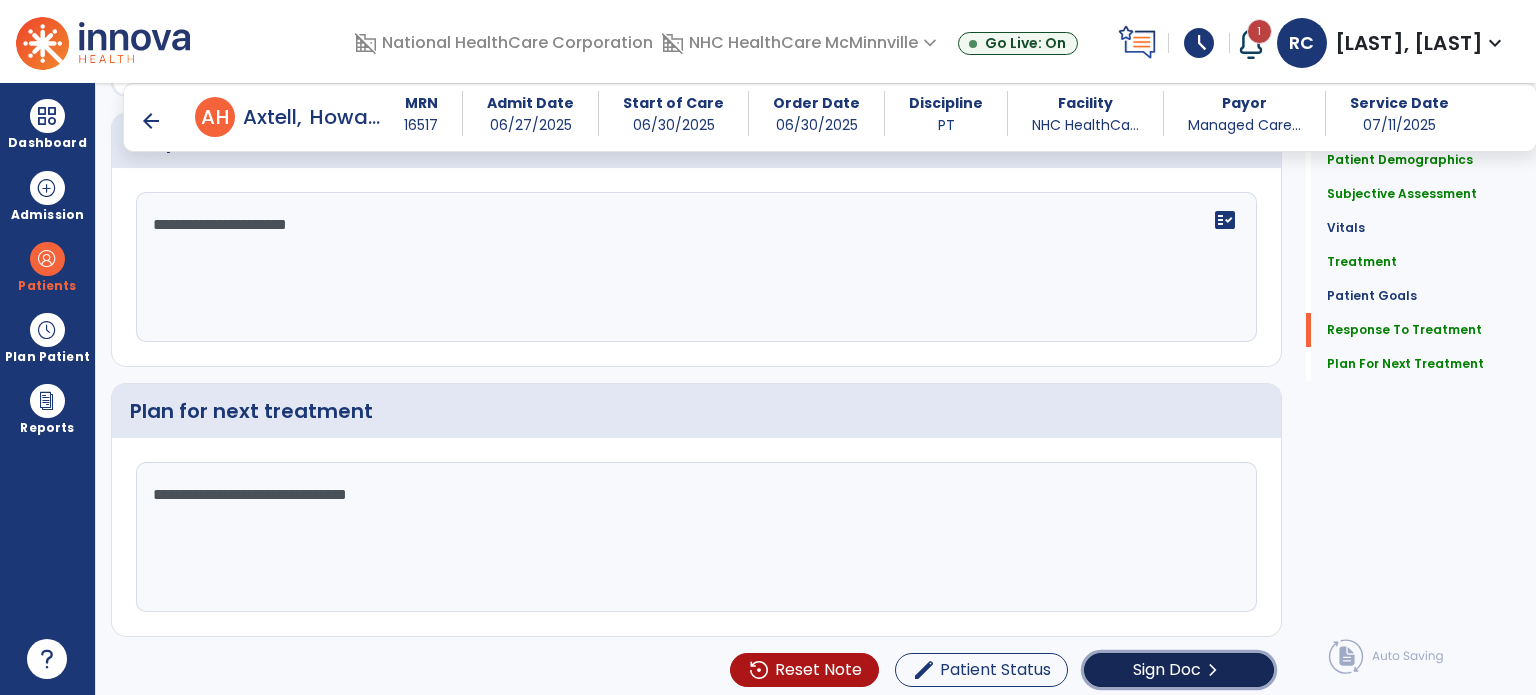 click on "Sign Doc" 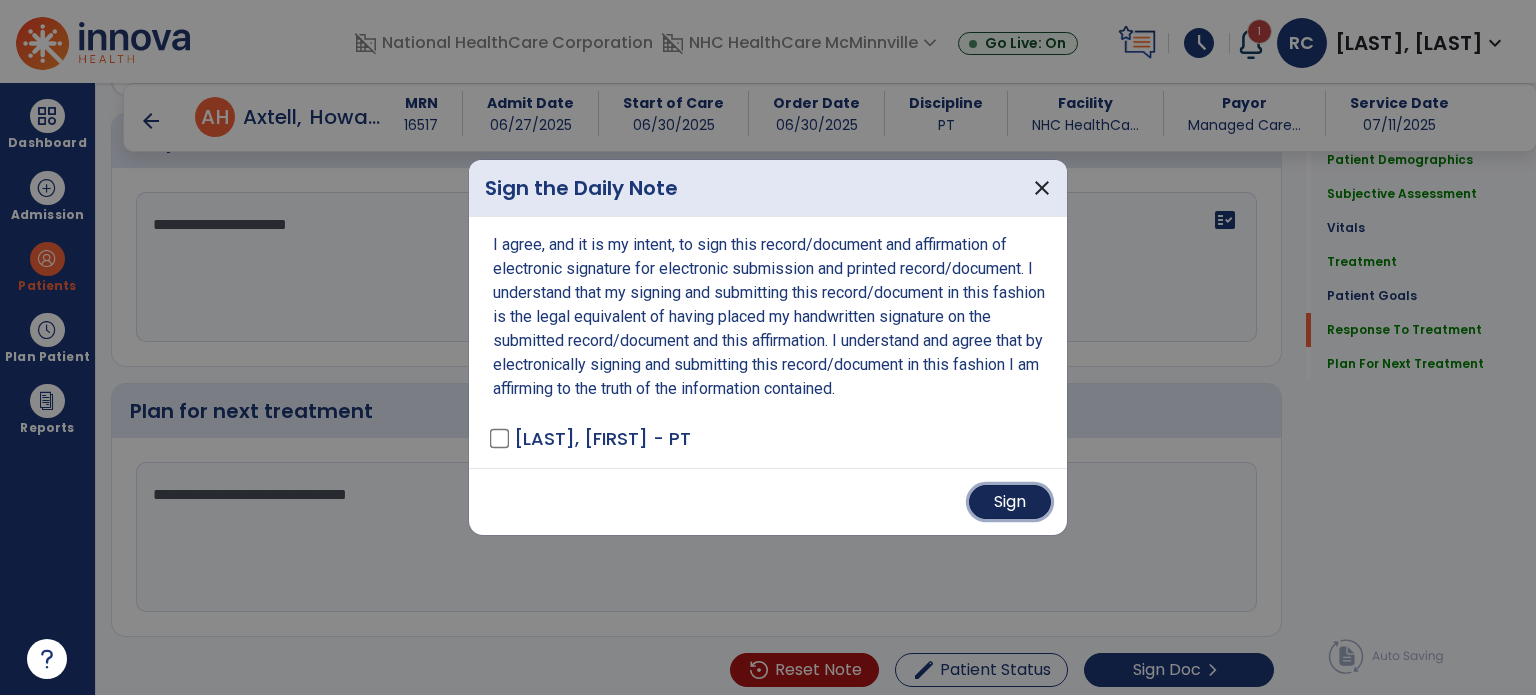 click on "Sign" at bounding box center [1010, 502] 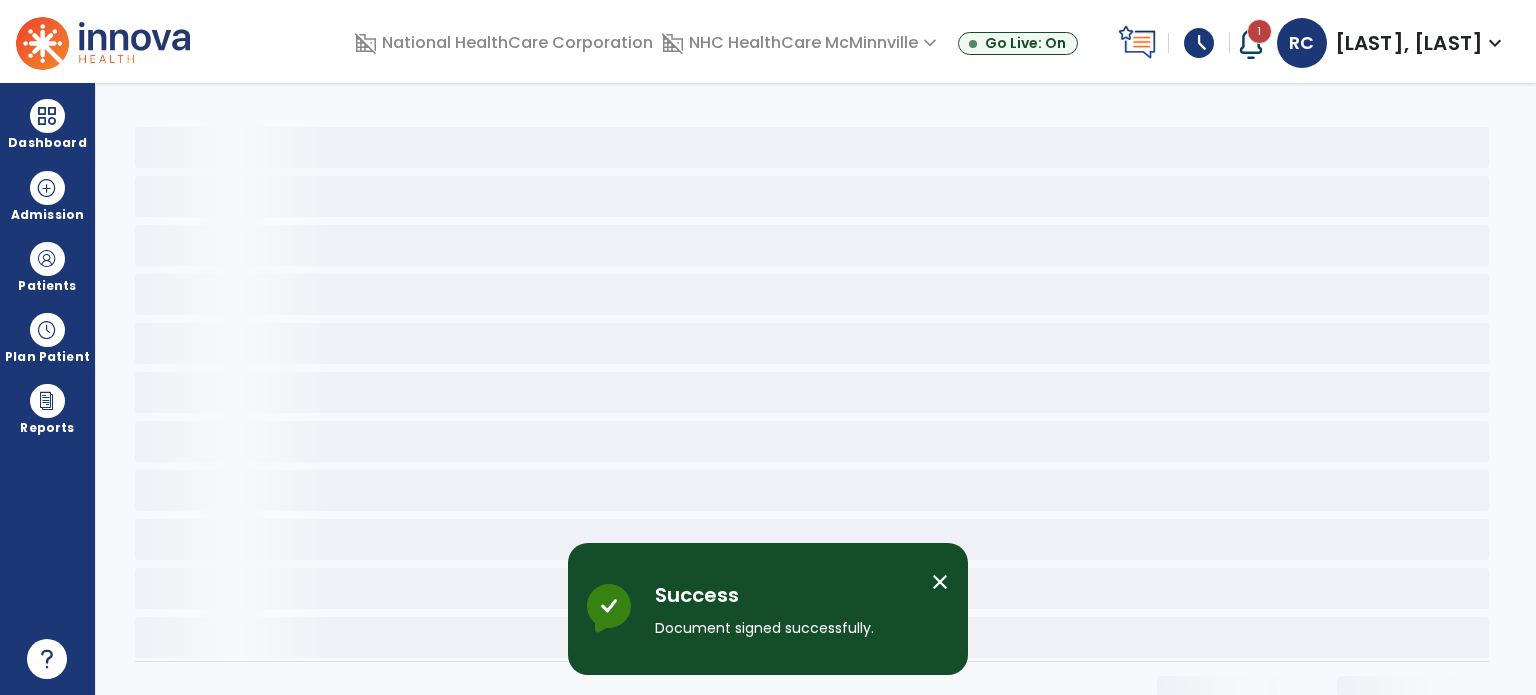scroll, scrollTop: 0, scrollLeft: 0, axis: both 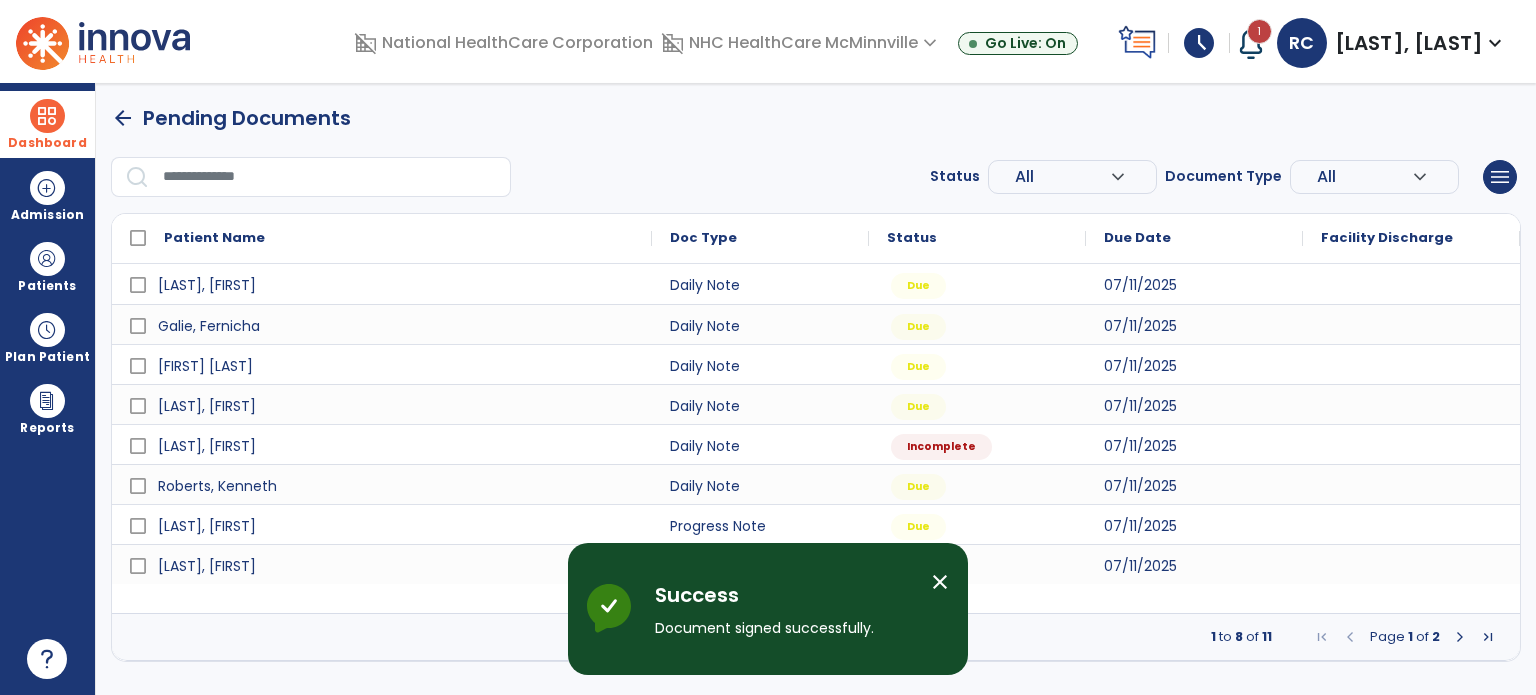 click on "Dashboard" at bounding box center (47, 124) 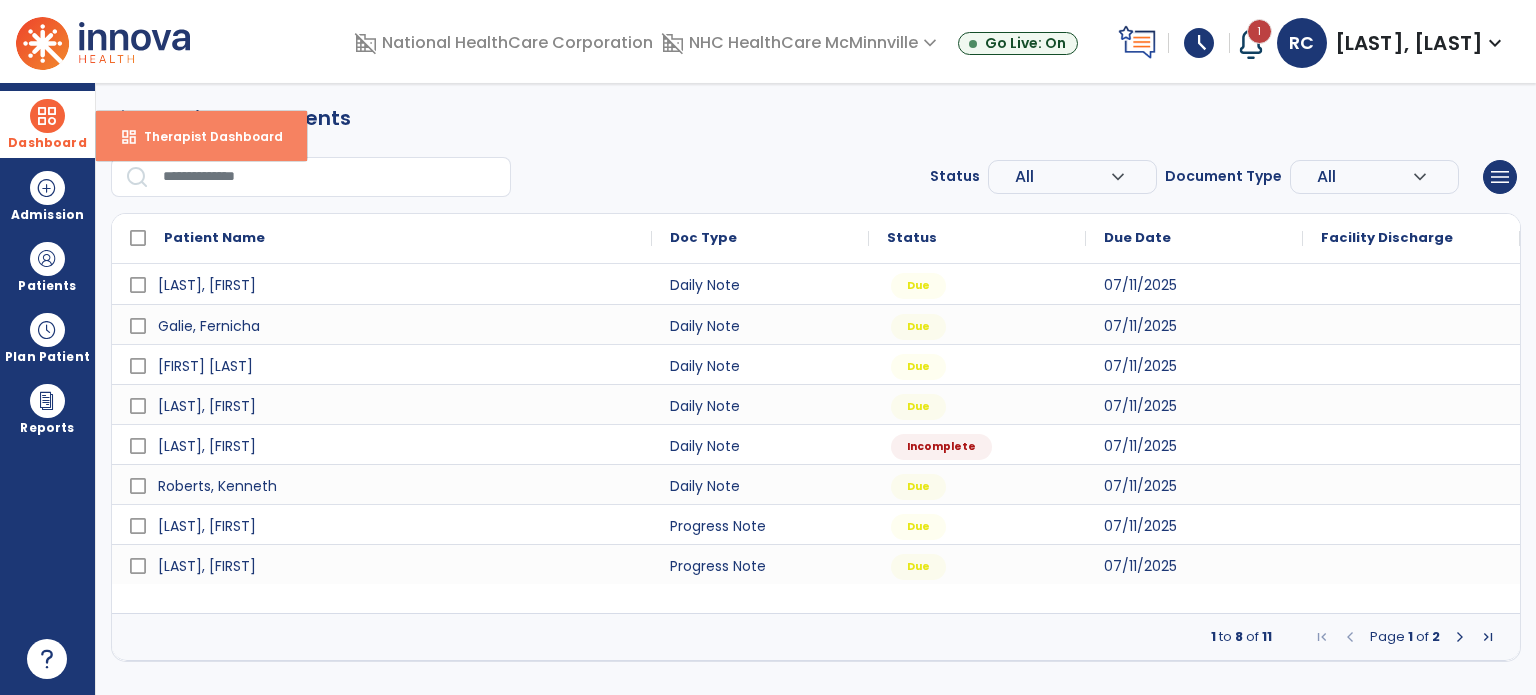 click on "Therapist Dashboard" at bounding box center [205, 136] 